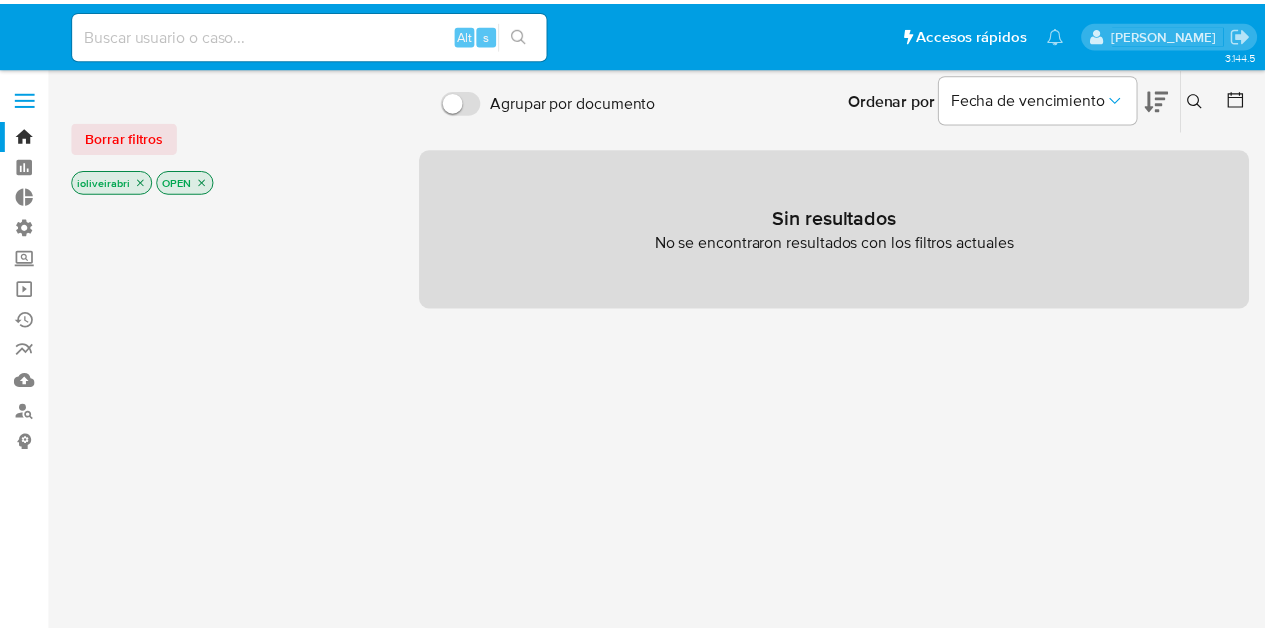 scroll, scrollTop: 0, scrollLeft: 0, axis: both 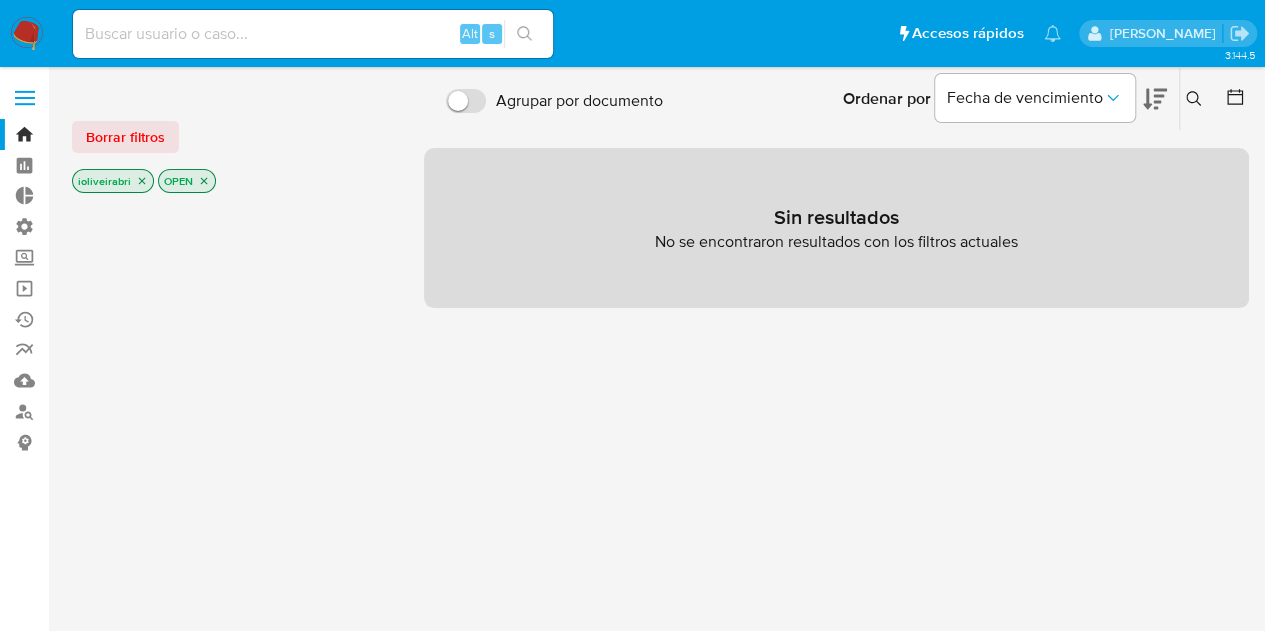 click at bounding box center [25, 98] 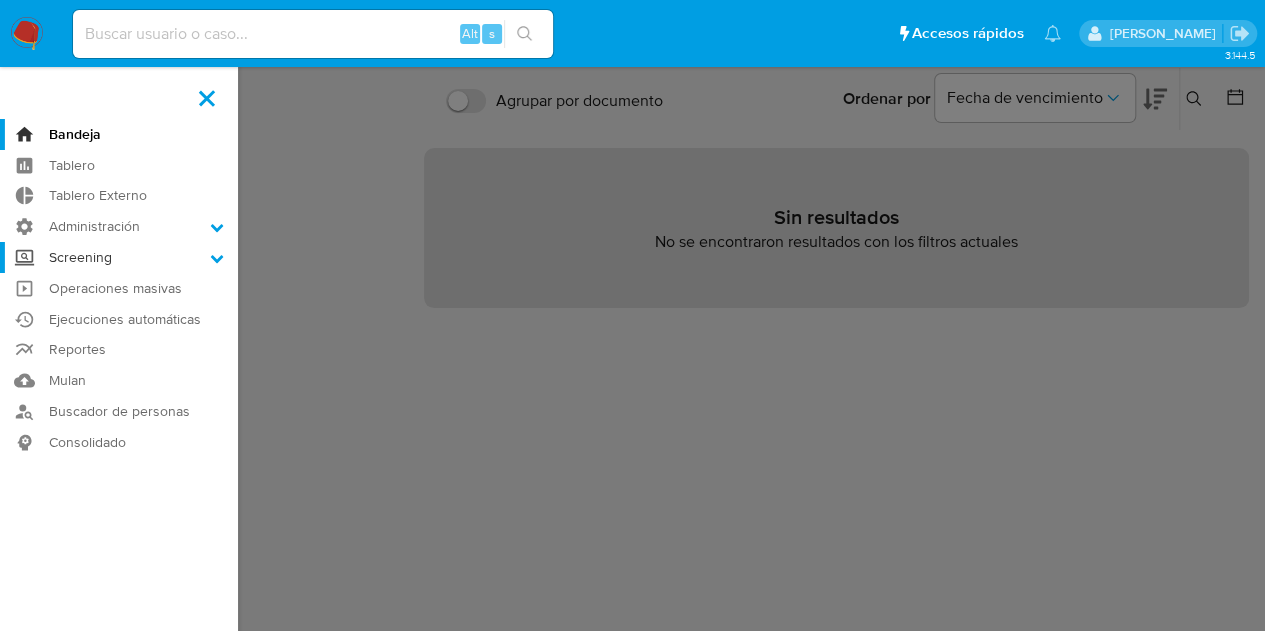 click on "Screening" at bounding box center (119, 257) 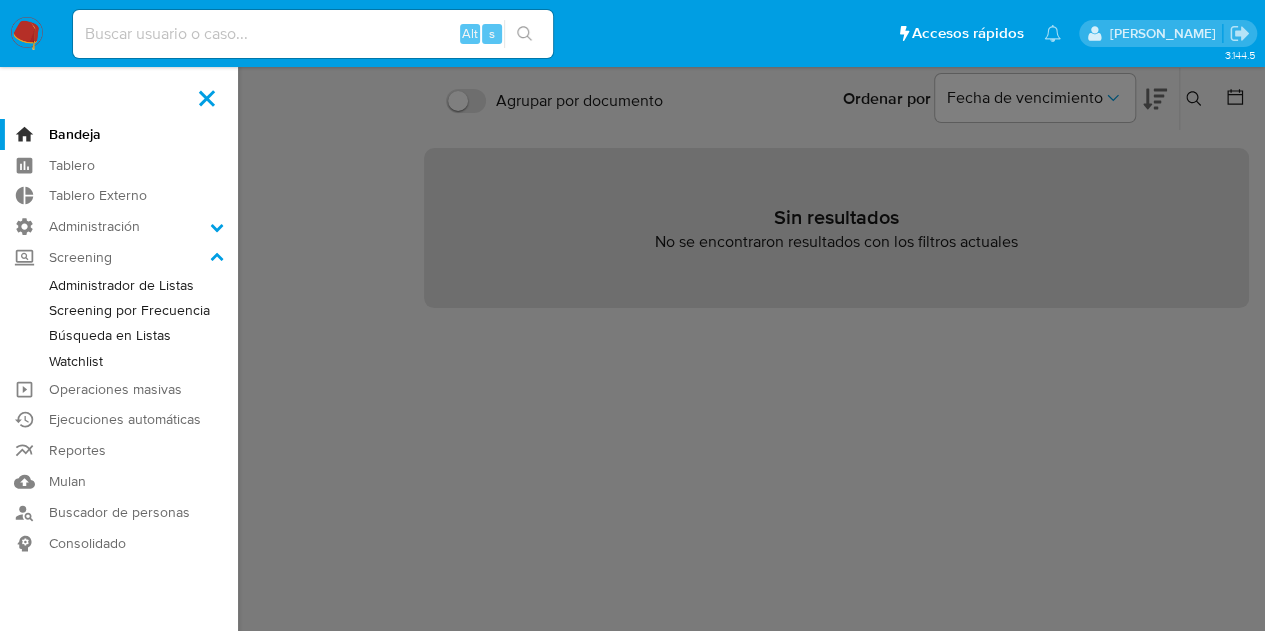 click on "Screening por Frecuencia" at bounding box center [119, 310] 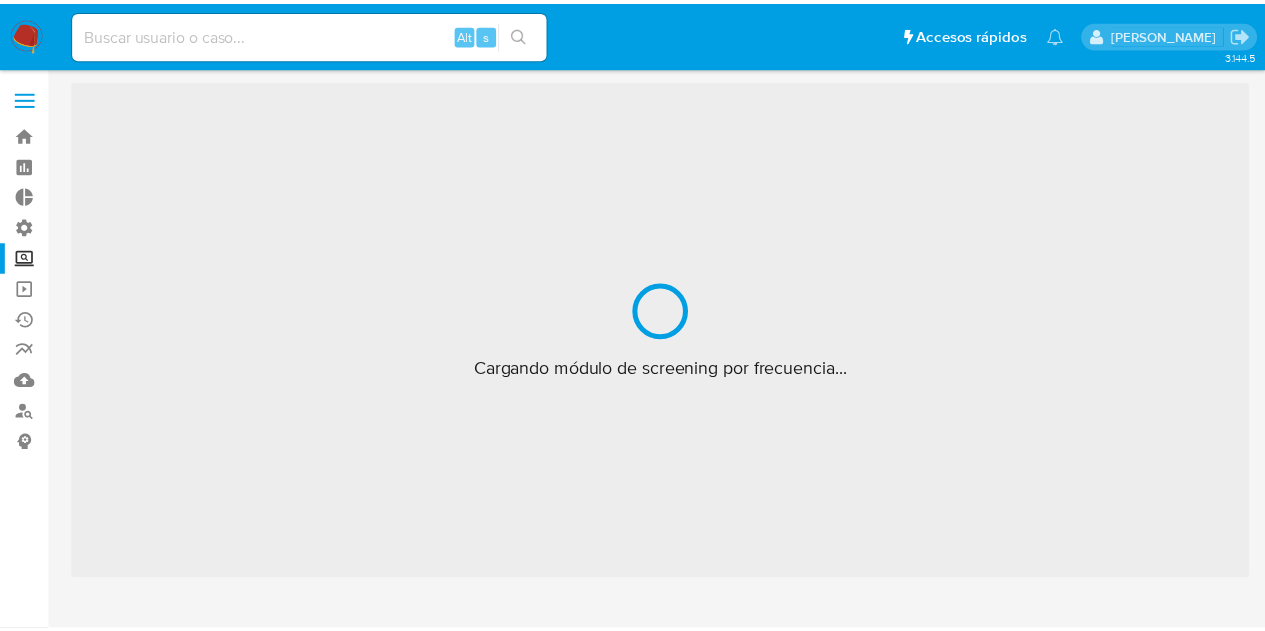 scroll, scrollTop: 0, scrollLeft: 0, axis: both 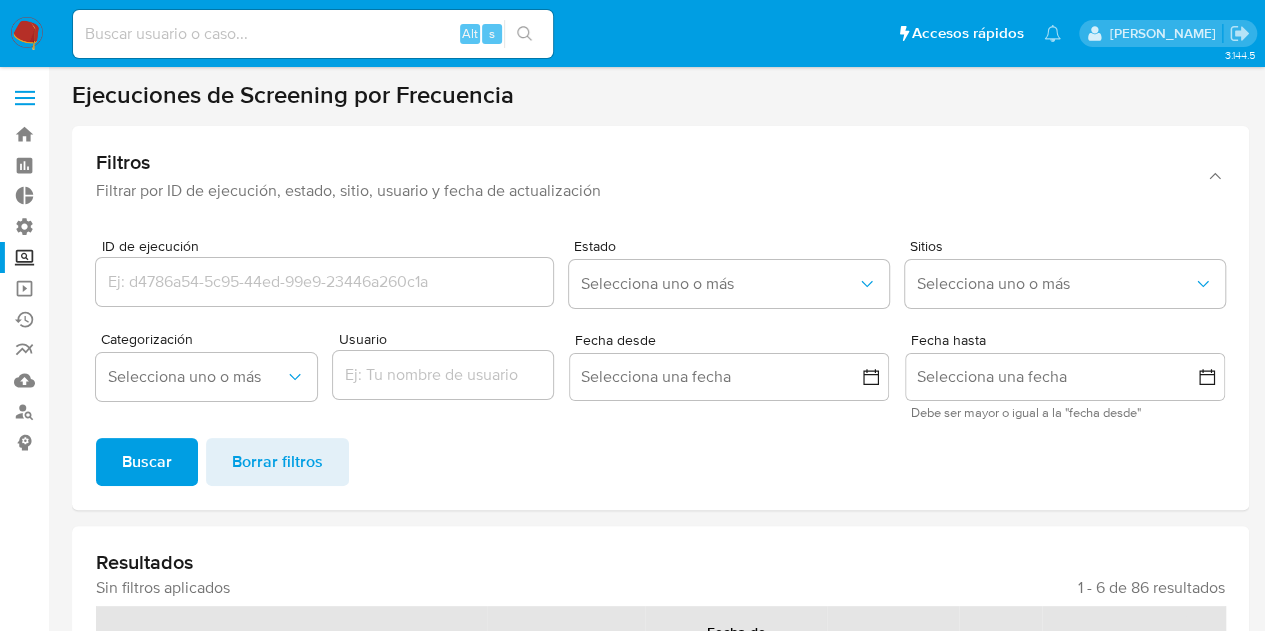 click at bounding box center [25, 98] 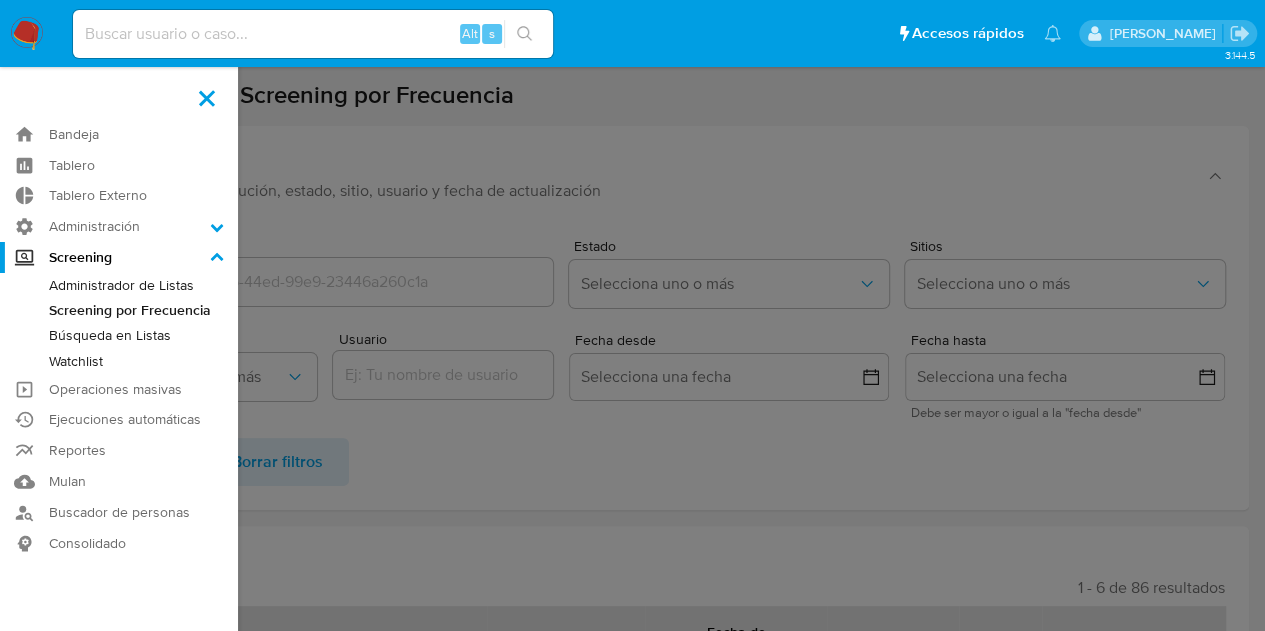 click on "Administrador de Listas" at bounding box center (119, 285) 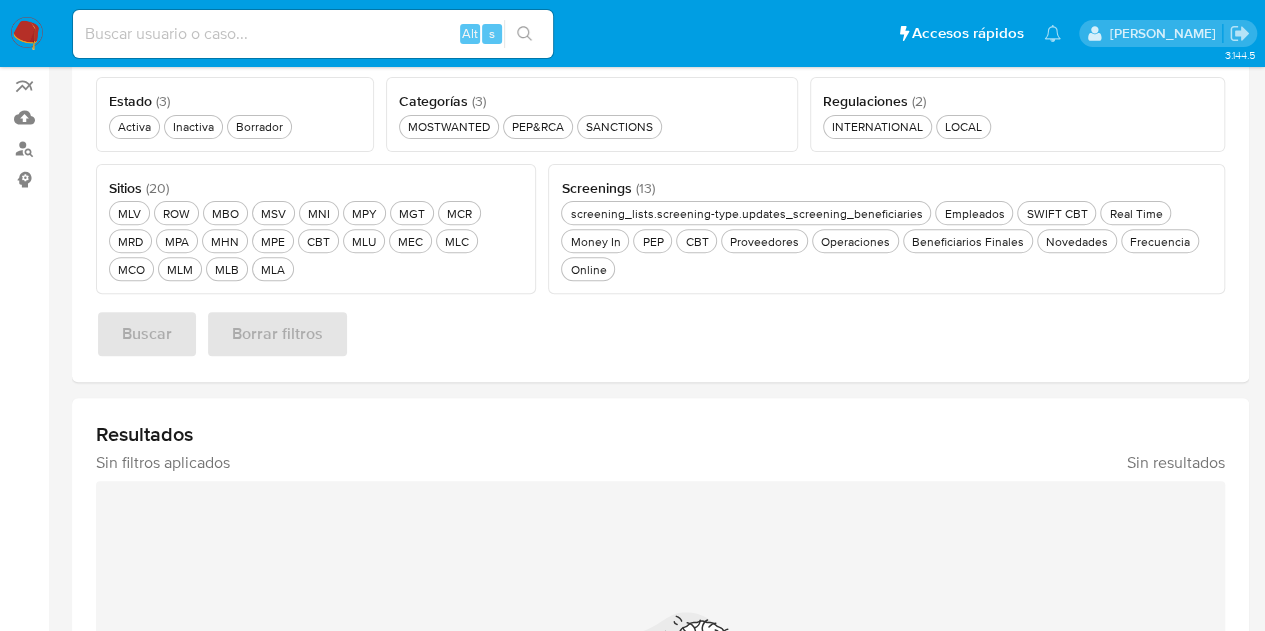 scroll, scrollTop: 300, scrollLeft: 0, axis: vertical 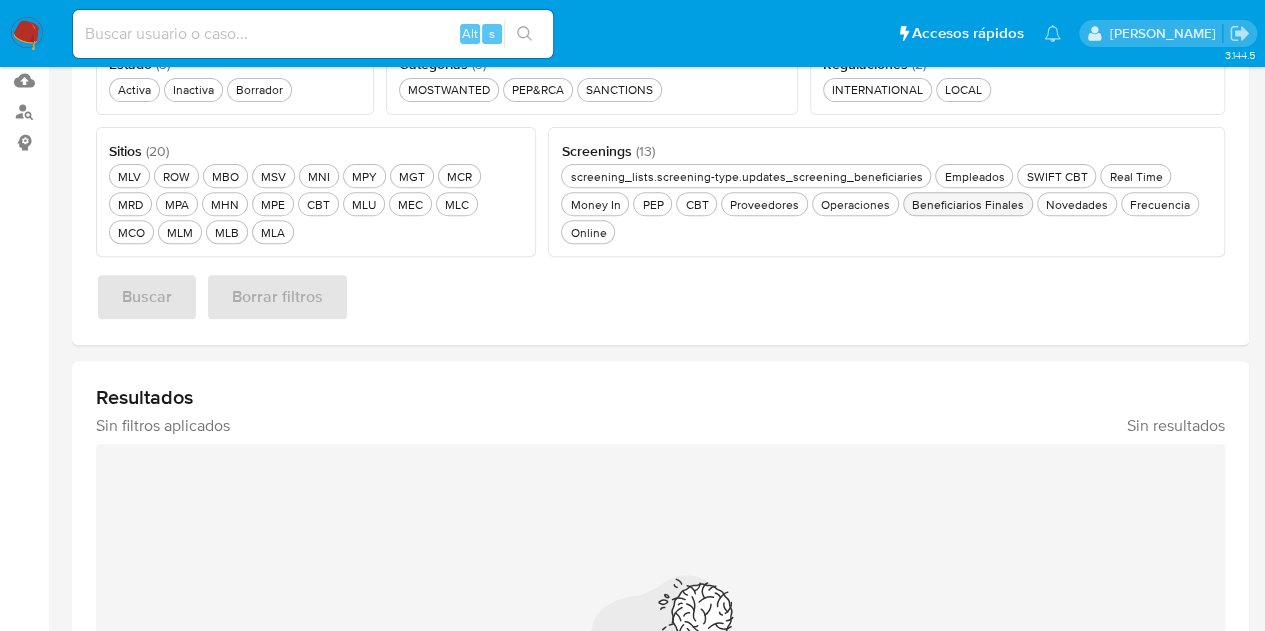 click on "Beneficiarios Finales Beneficiarios Finales" at bounding box center (968, 204) 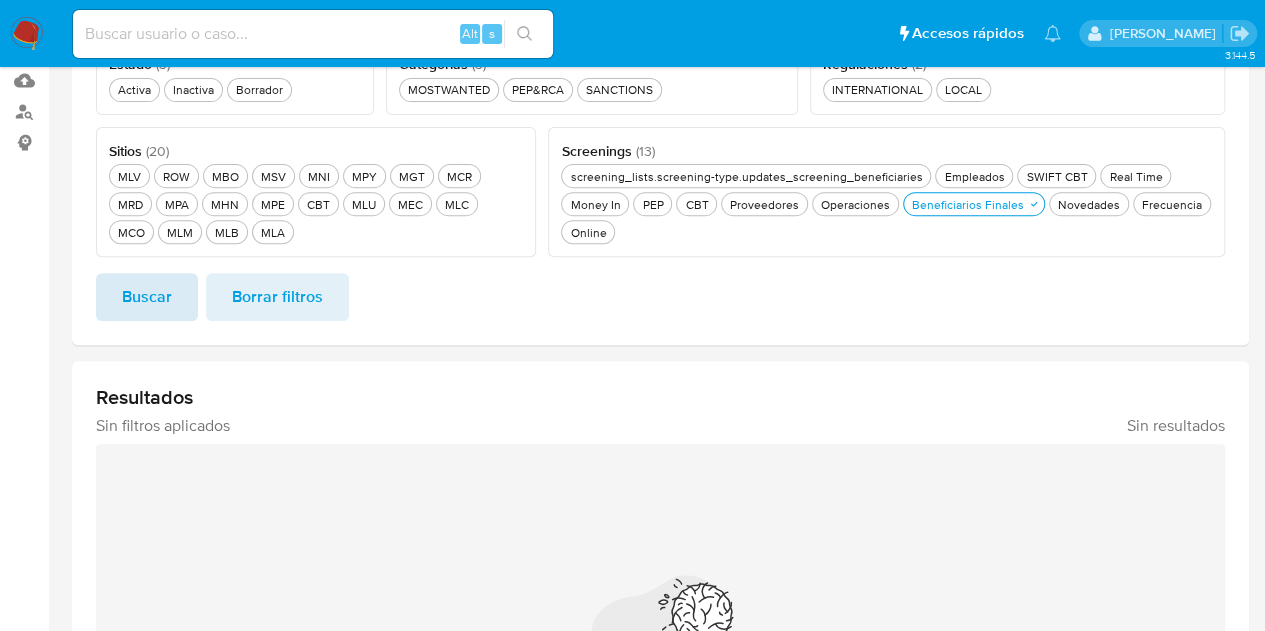 click on "Buscar" at bounding box center [147, 297] 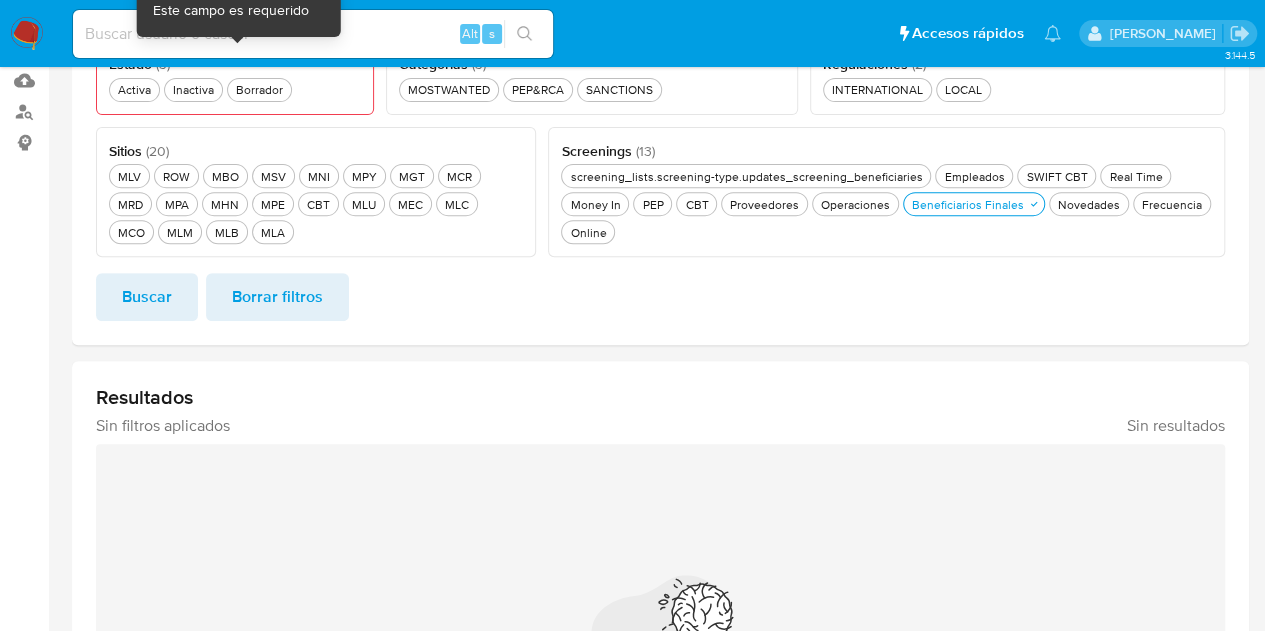 scroll, scrollTop: 100, scrollLeft: 0, axis: vertical 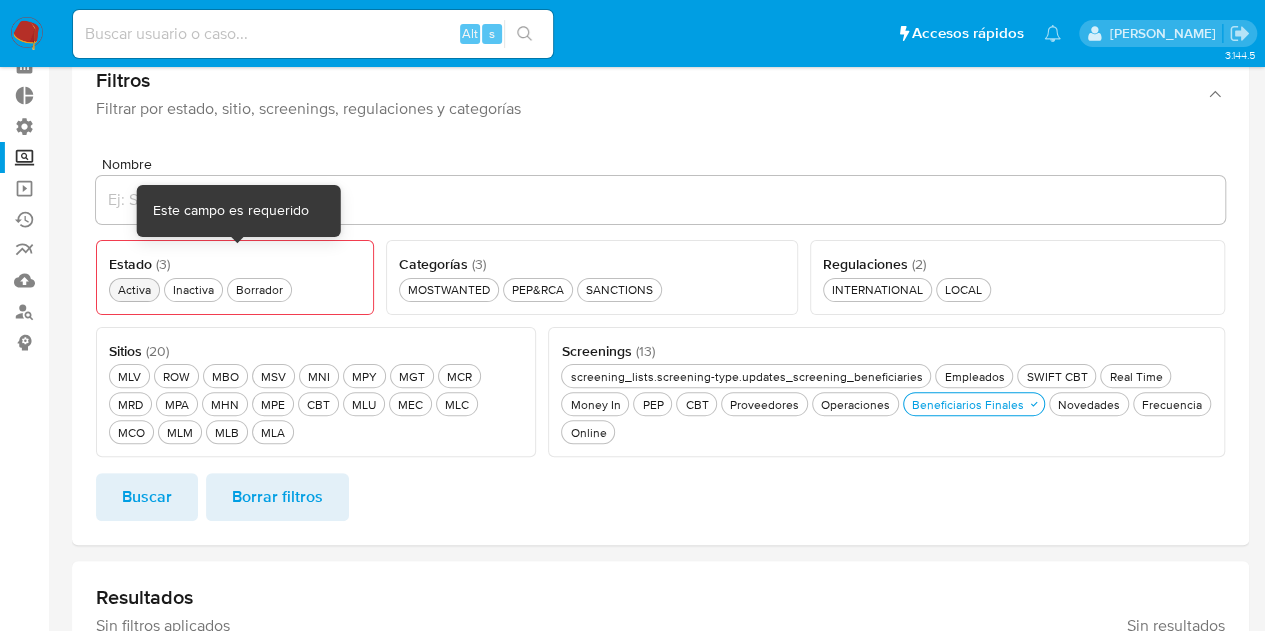 click on "Activa Activa" at bounding box center (134, 290) 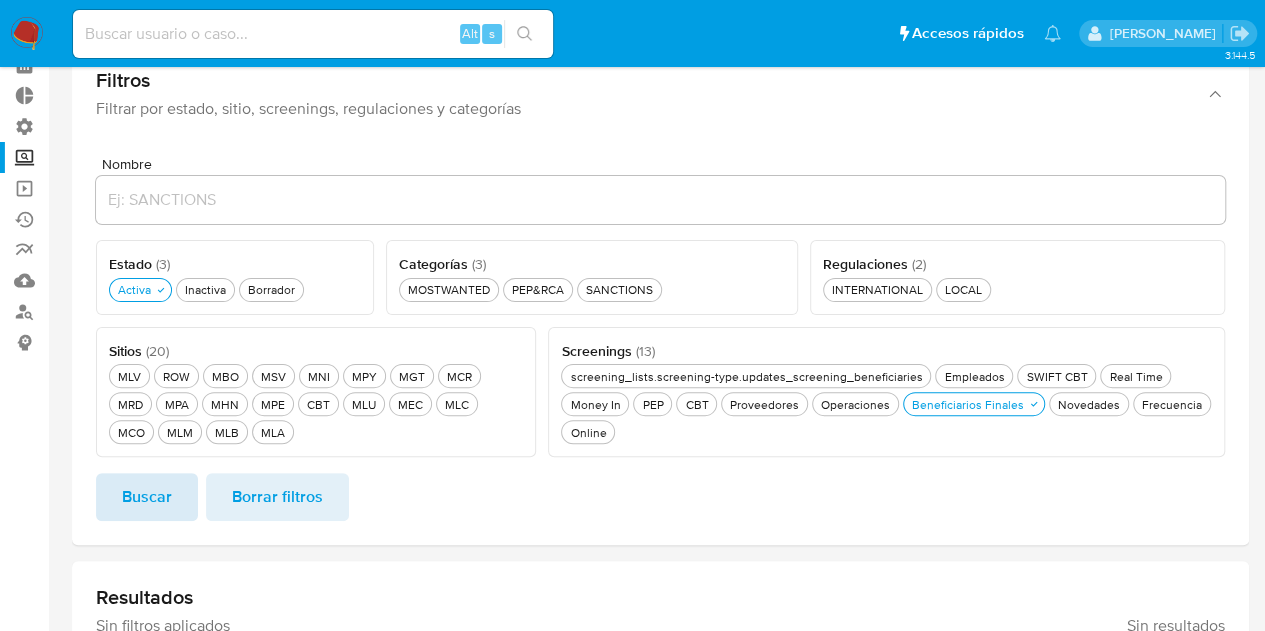 click on "Buscar" at bounding box center [147, 497] 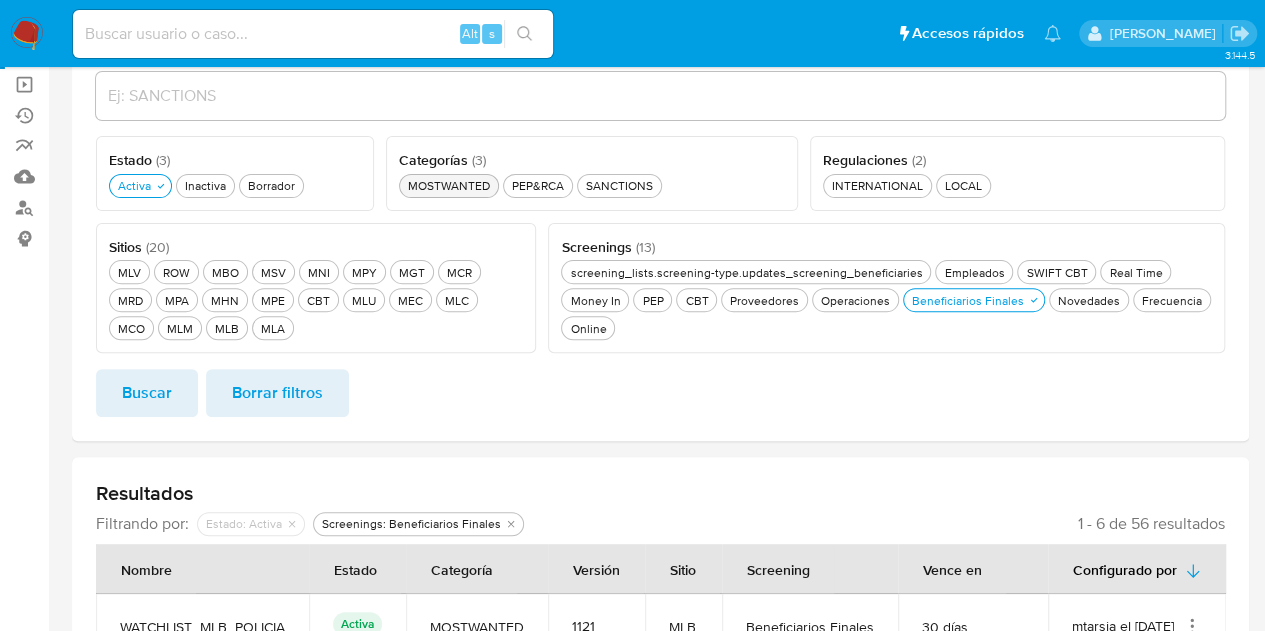scroll, scrollTop: 200, scrollLeft: 0, axis: vertical 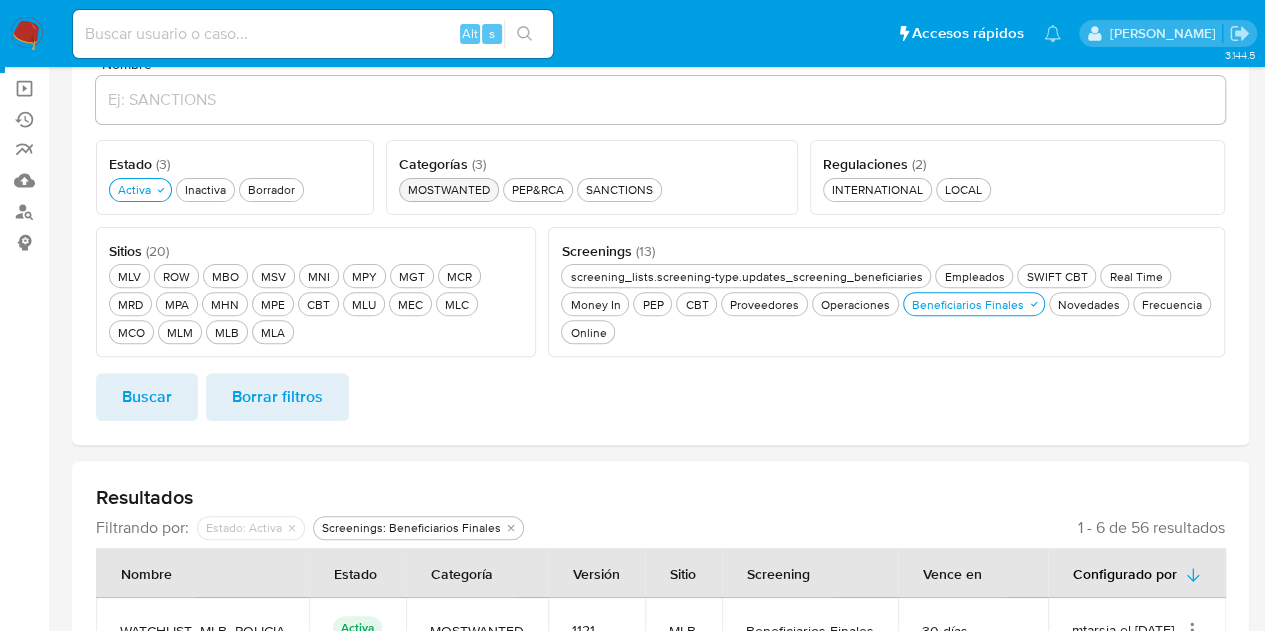click on "MOSTWANTED MOSTWANTED" at bounding box center (449, 189) 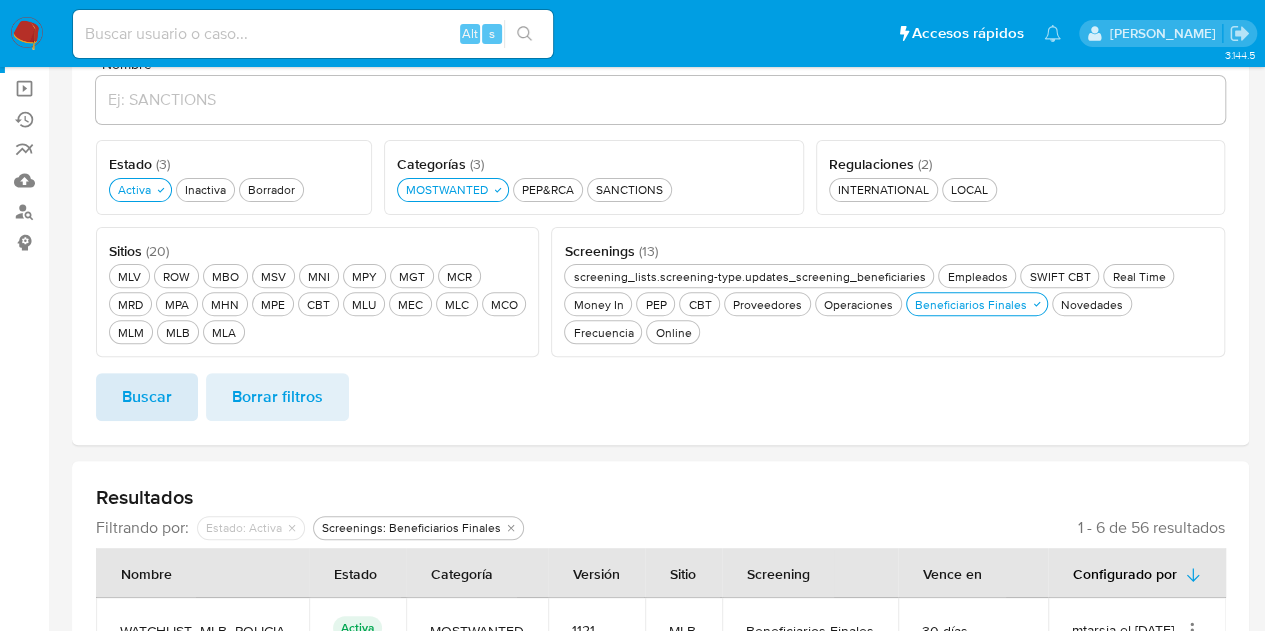 click on "Buscar" at bounding box center [147, 397] 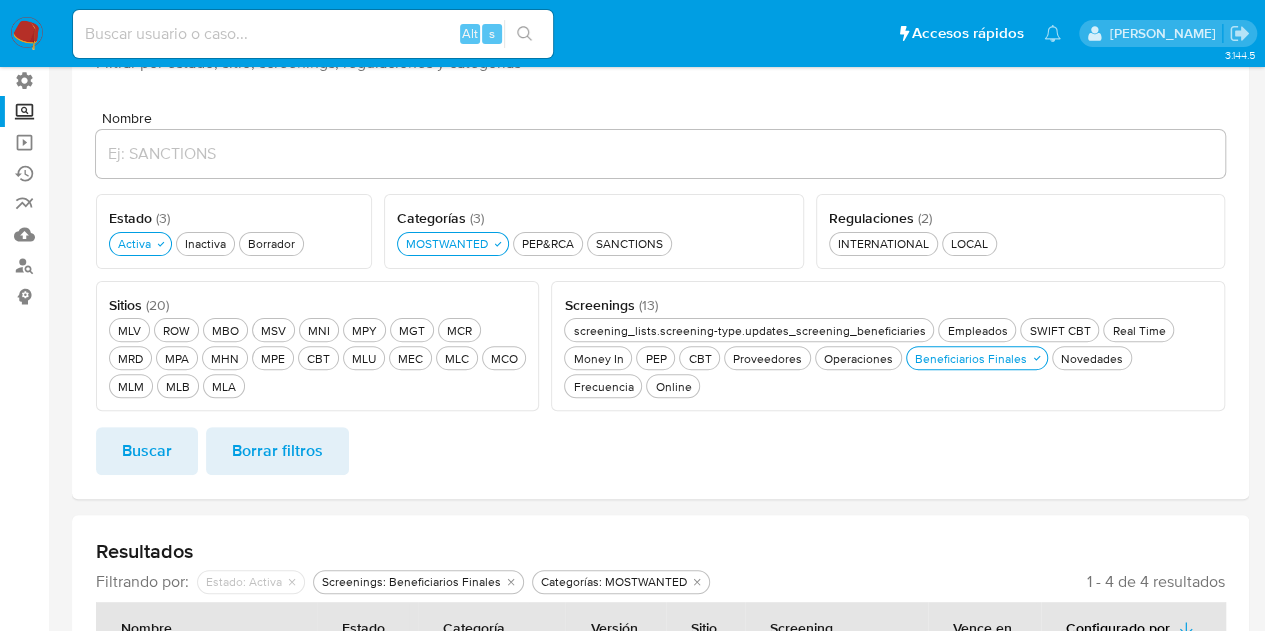 scroll, scrollTop: 58, scrollLeft: 0, axis: vertical 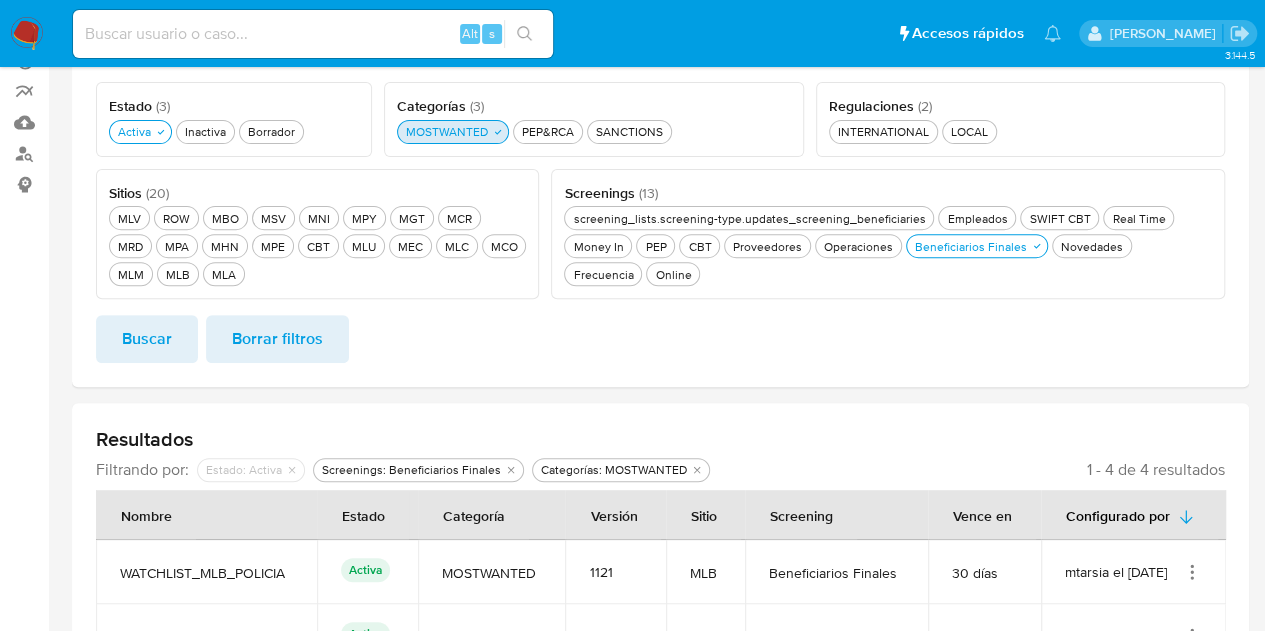 click on "MOSTWANTED MOSTWANTED" at bounding box center (447, 131) 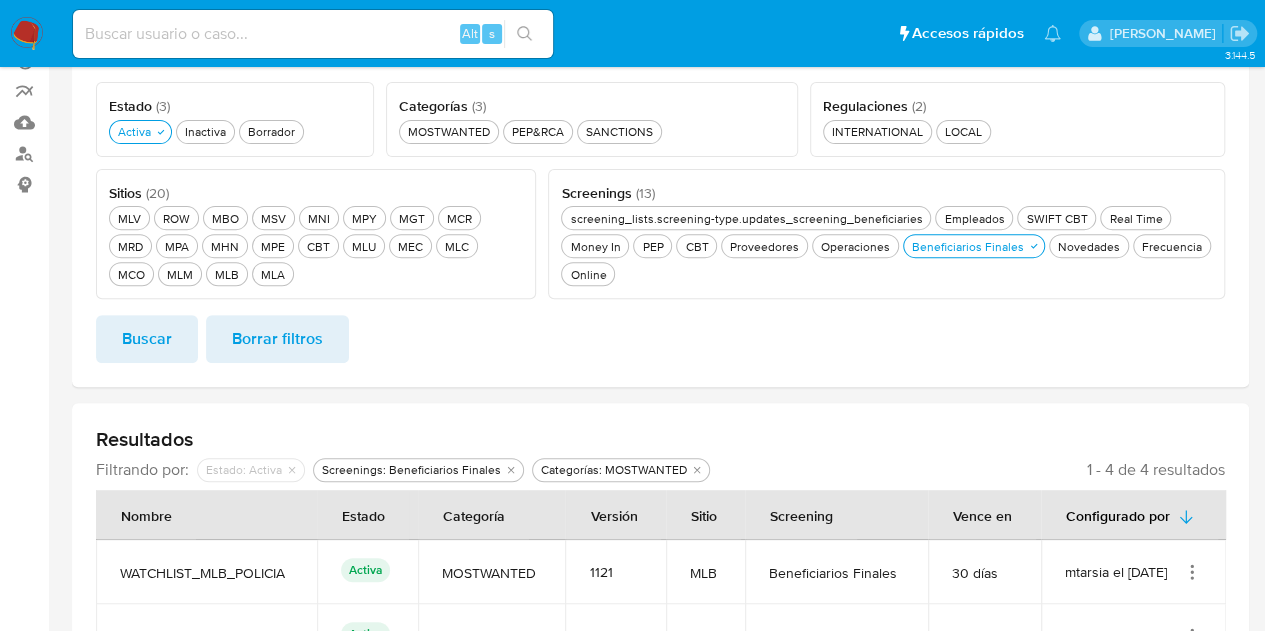 click on "Buscar" at bounding box center (147, 339) 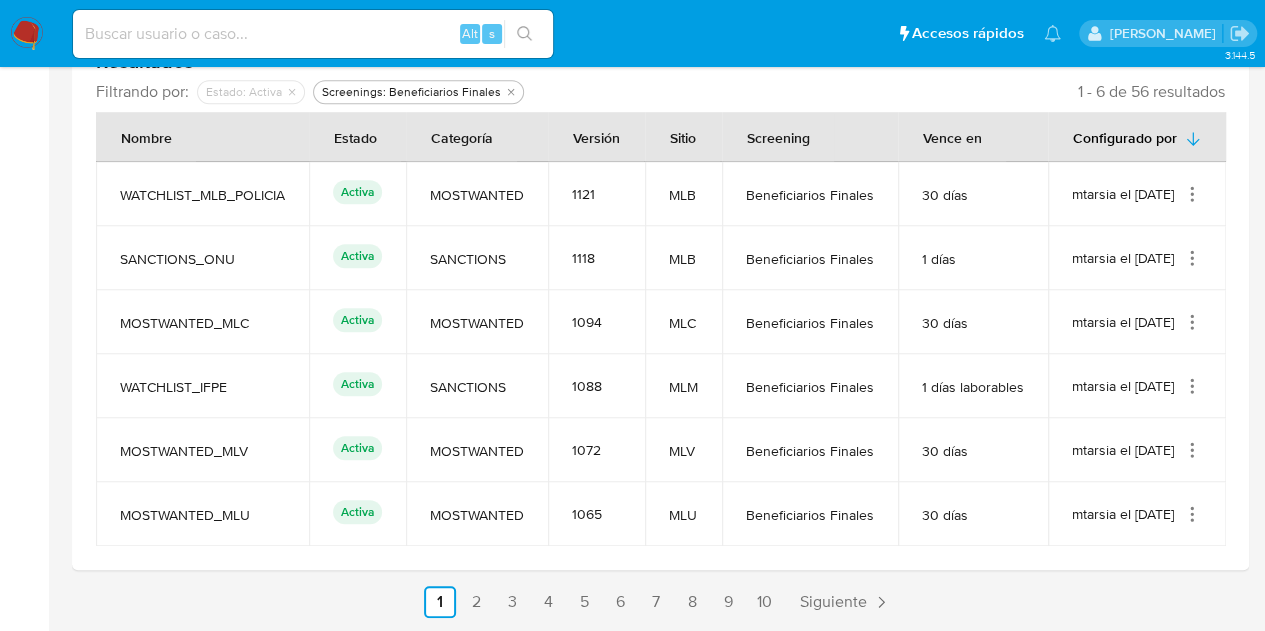 scroll, scrollTop: 742, scrollLeft: 0, axis: vertical 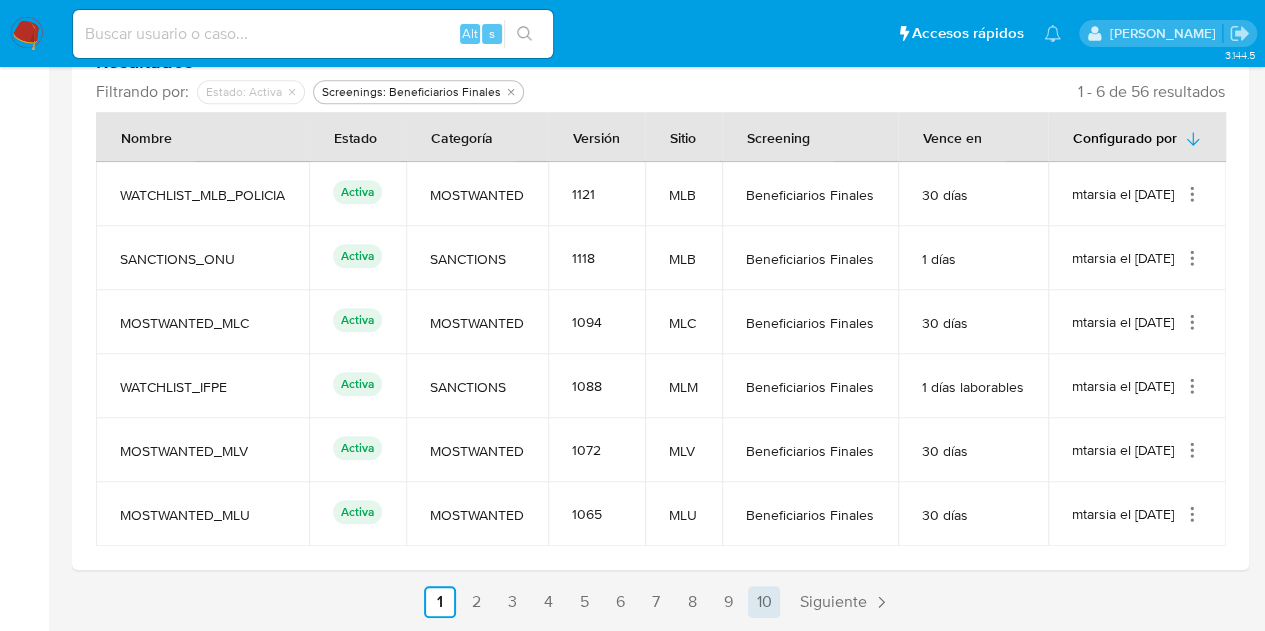 click on "10" at bounding box center [764, 602] 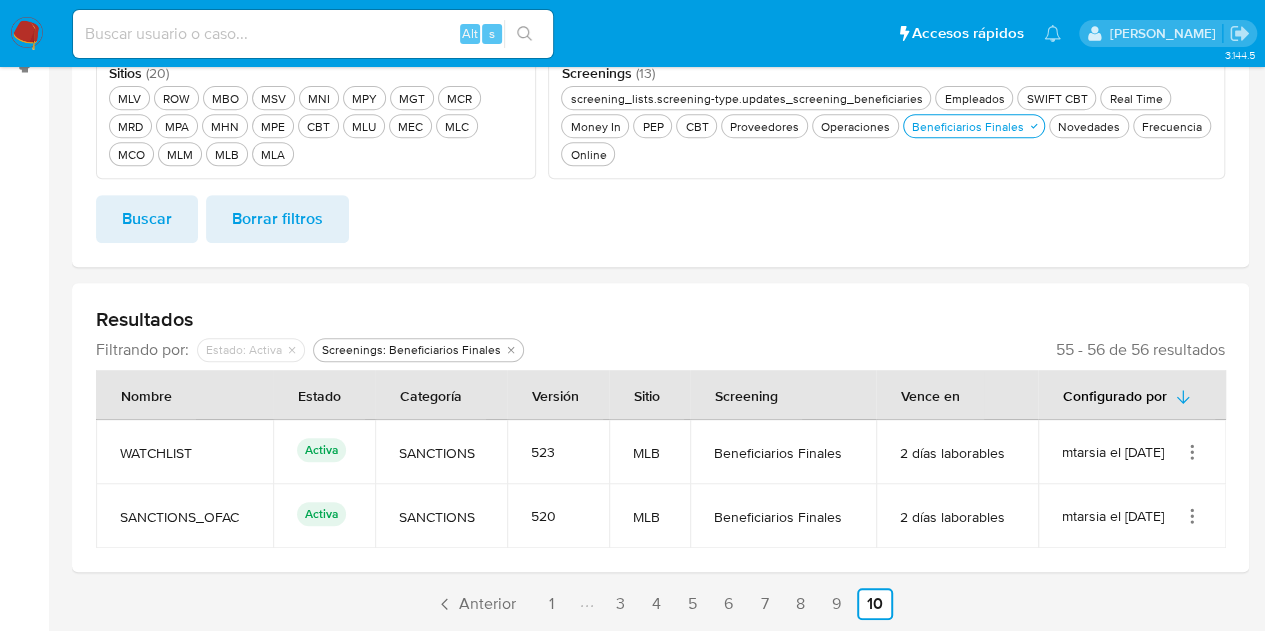 scroll, scrollTop: 378, scrollLeft: 0, axis: vertical 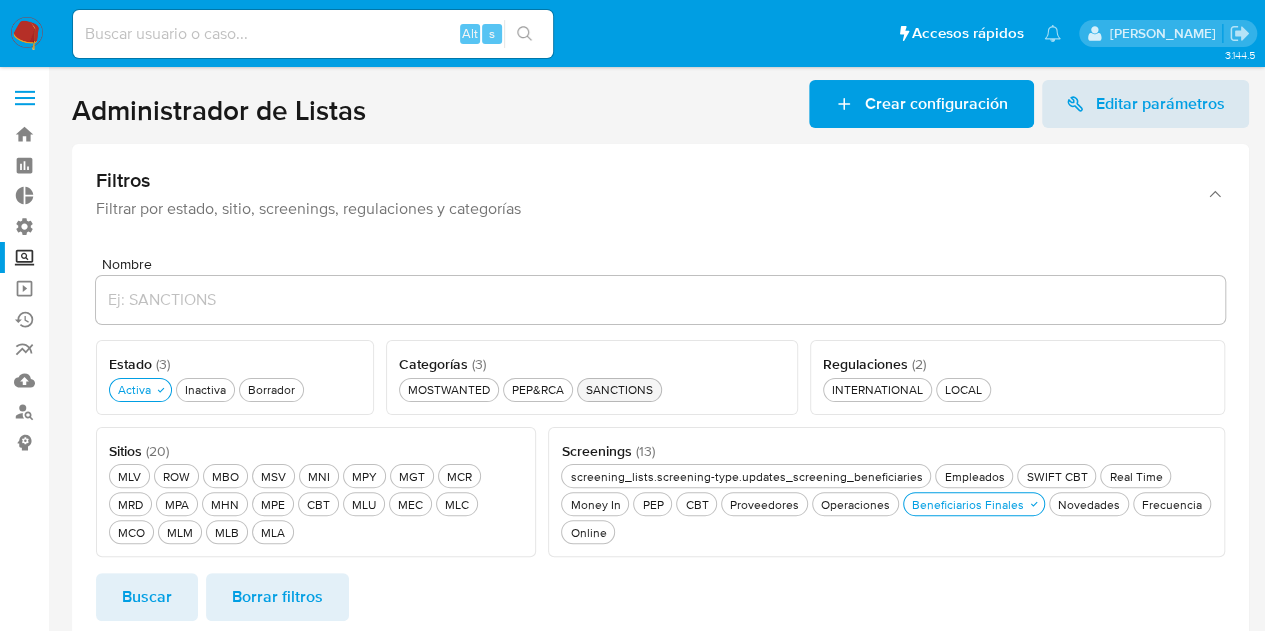 click on "SANCTIONS SANCTIONS" at bounding box center [619, 389] 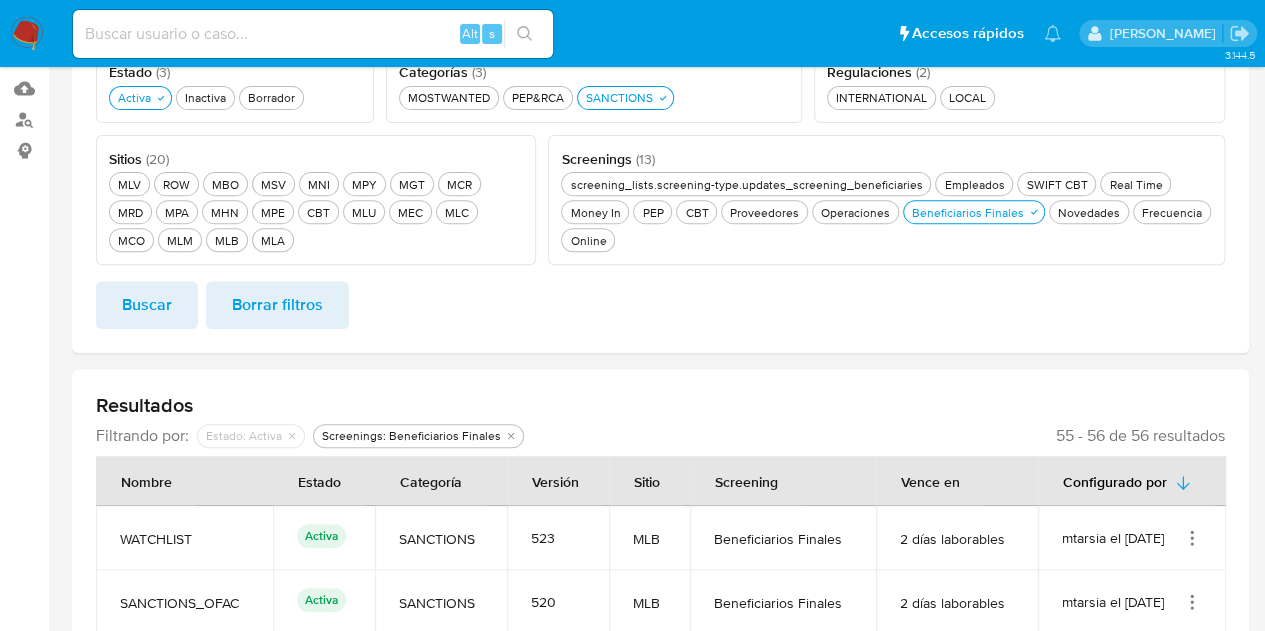 scroll, scrollTop: 300, scrollLeft: 0, axis: vertical 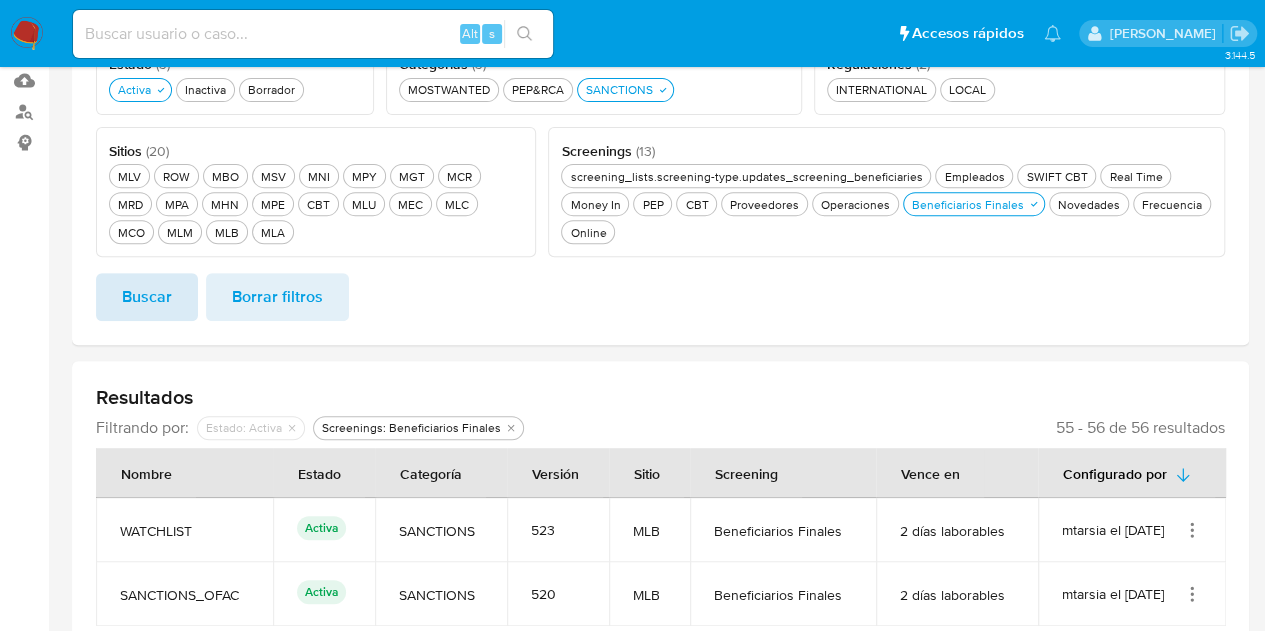 click on "Buscar" at bounding box center (147, 297) 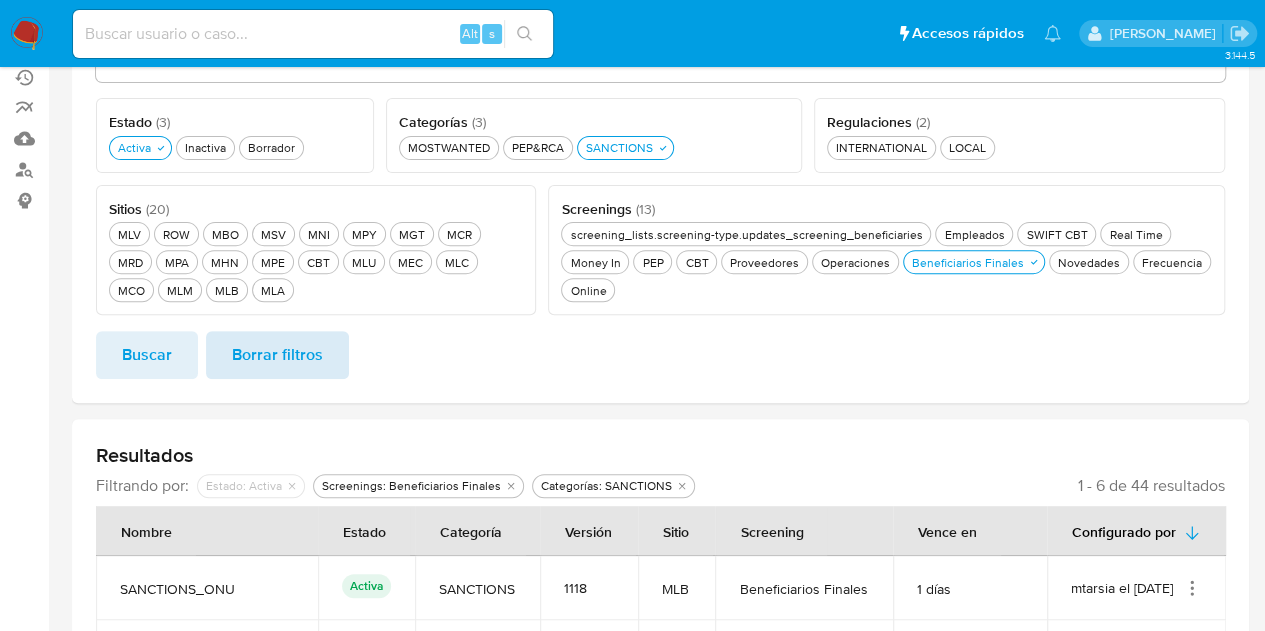 scroll, scrollTop: 142, scrollLeft: 0, axis: vertical 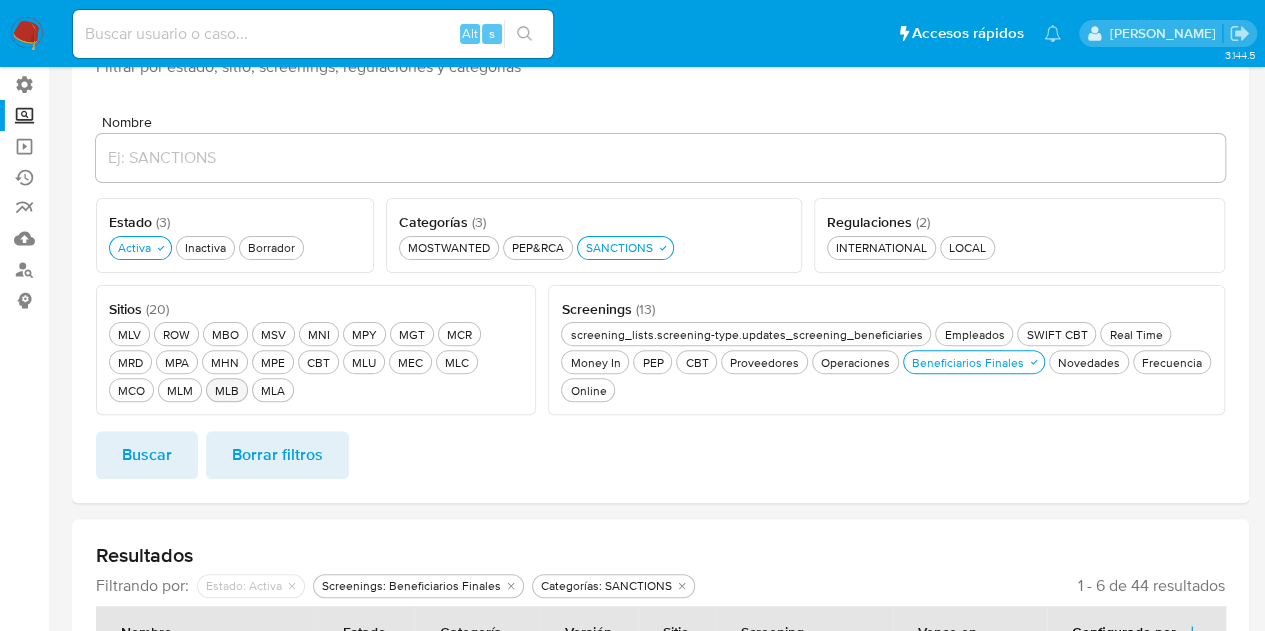 click on "MLB MLB" at bounding box center [227, 390] 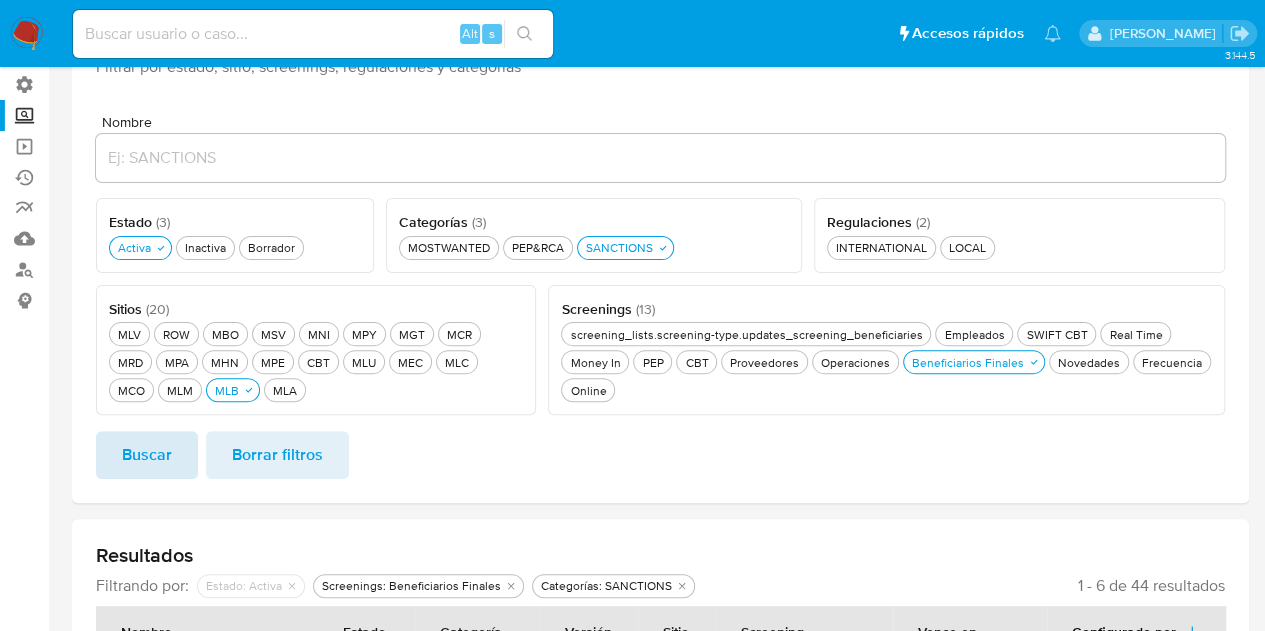 click on "Buscar" at bounding box center [147, 455] 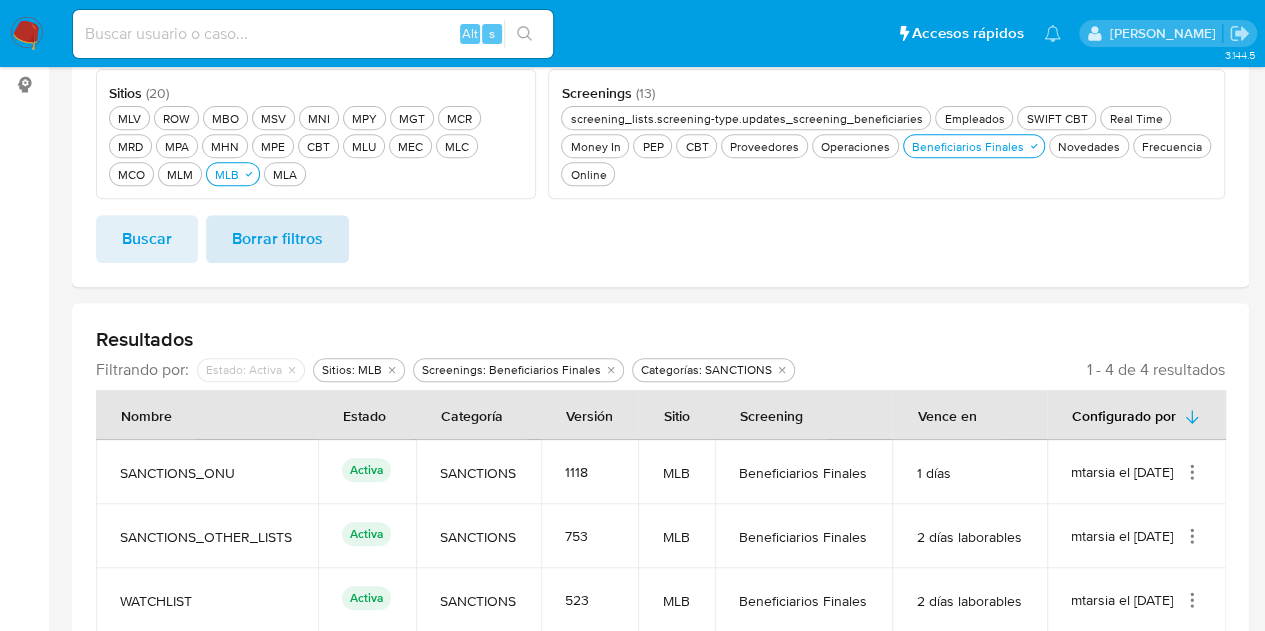 scroll, scrollTop: 530, scrollLeft: 0, axis: vertical 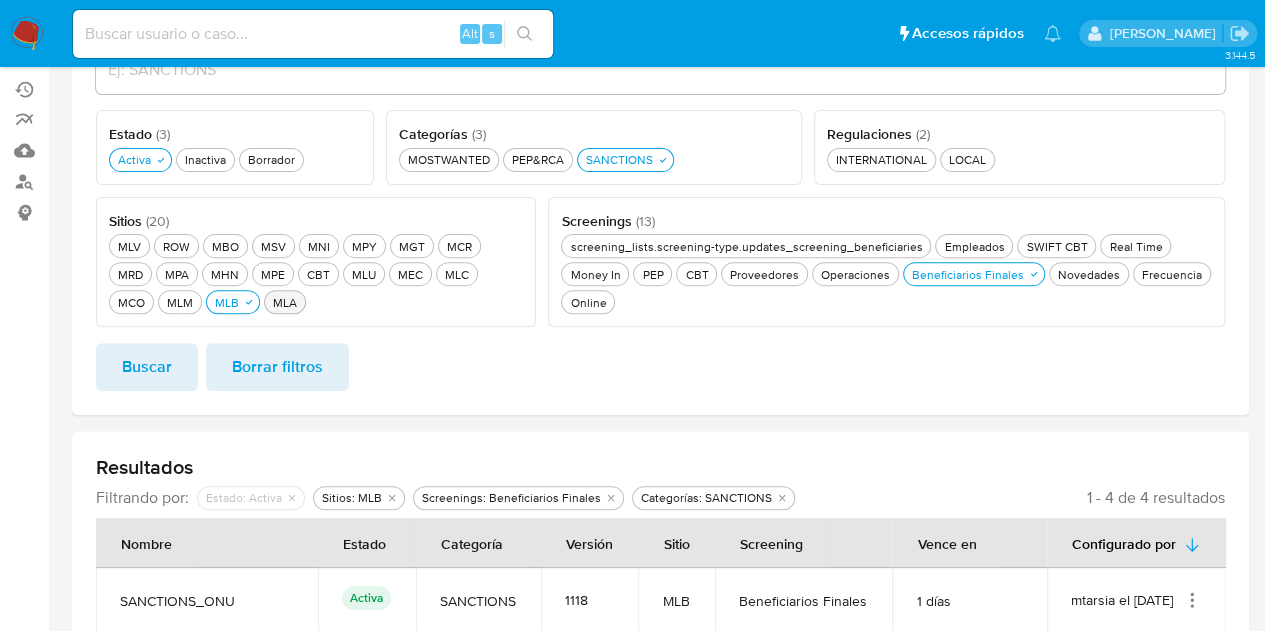 click on "MLA MLA" at bounding box center [285, 302] 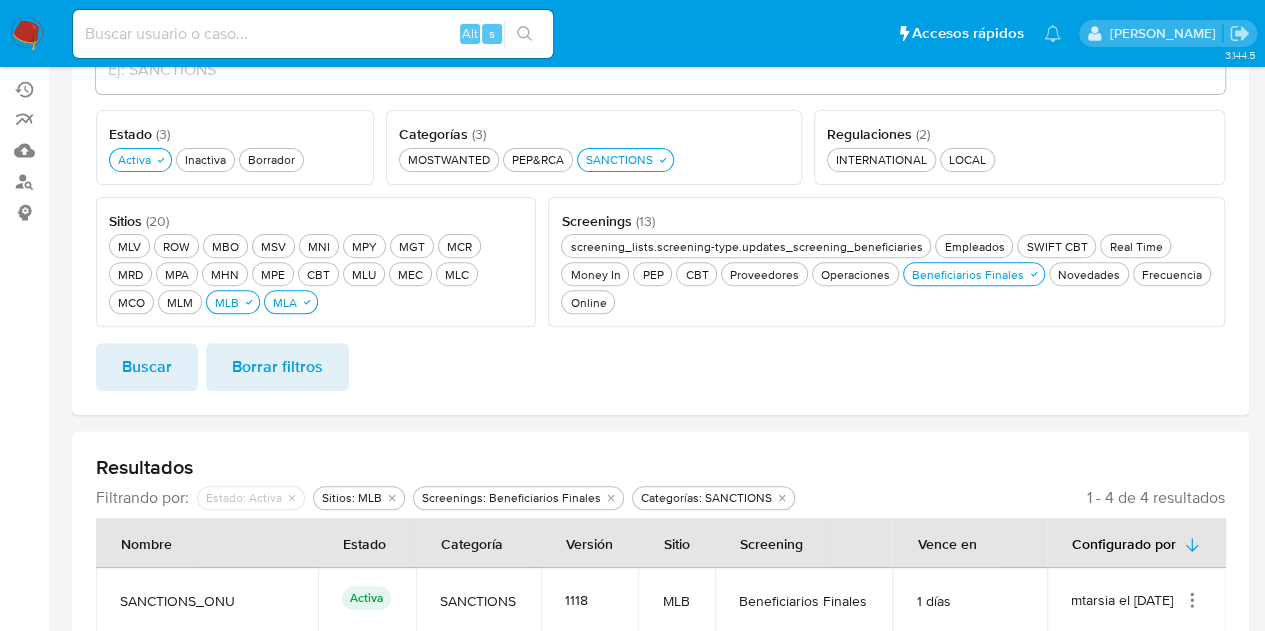 click on "Buscar" at bounding box center [147, 367] 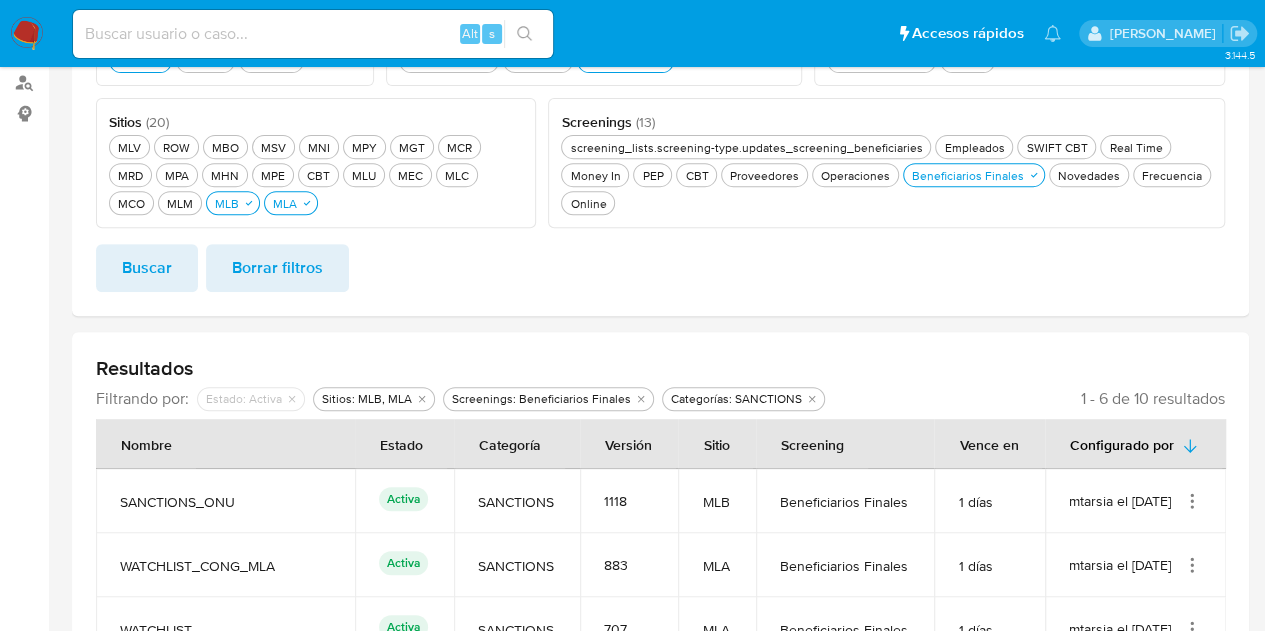 scroll, scrollTop: 230, scrollLeft: 0, axis: vertical 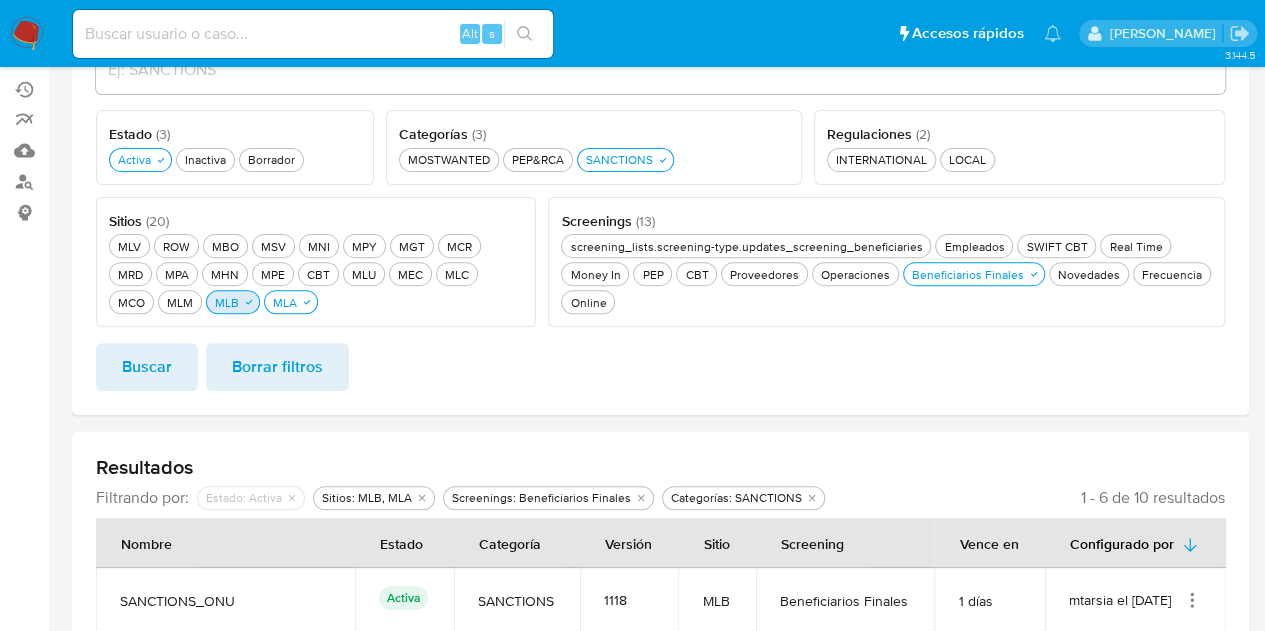 click 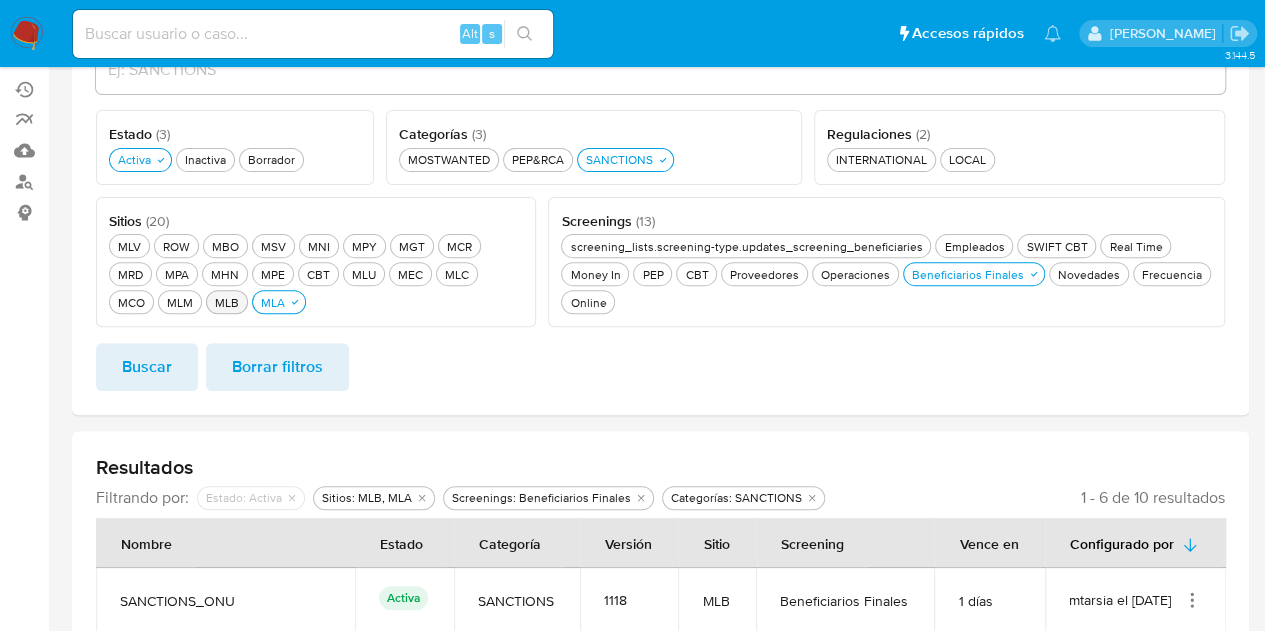 click on "Buscar" at bounding box center (147, 367) 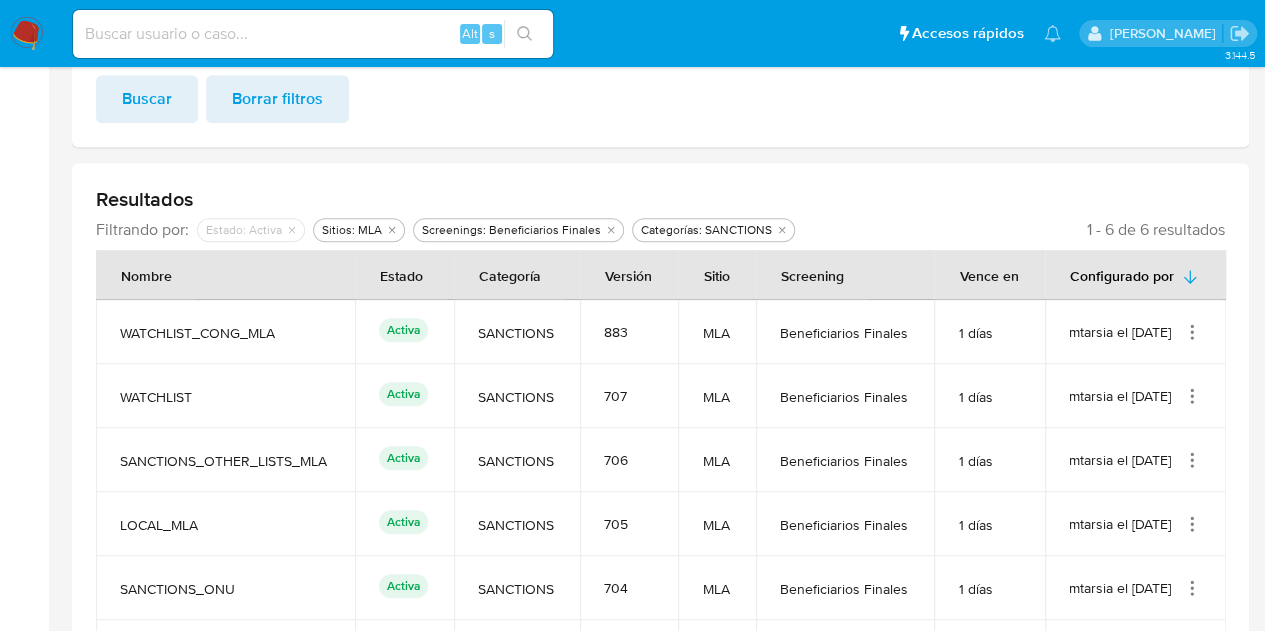 scroll, scrollTop: 412, scrollLeft: 0, axis: vertical 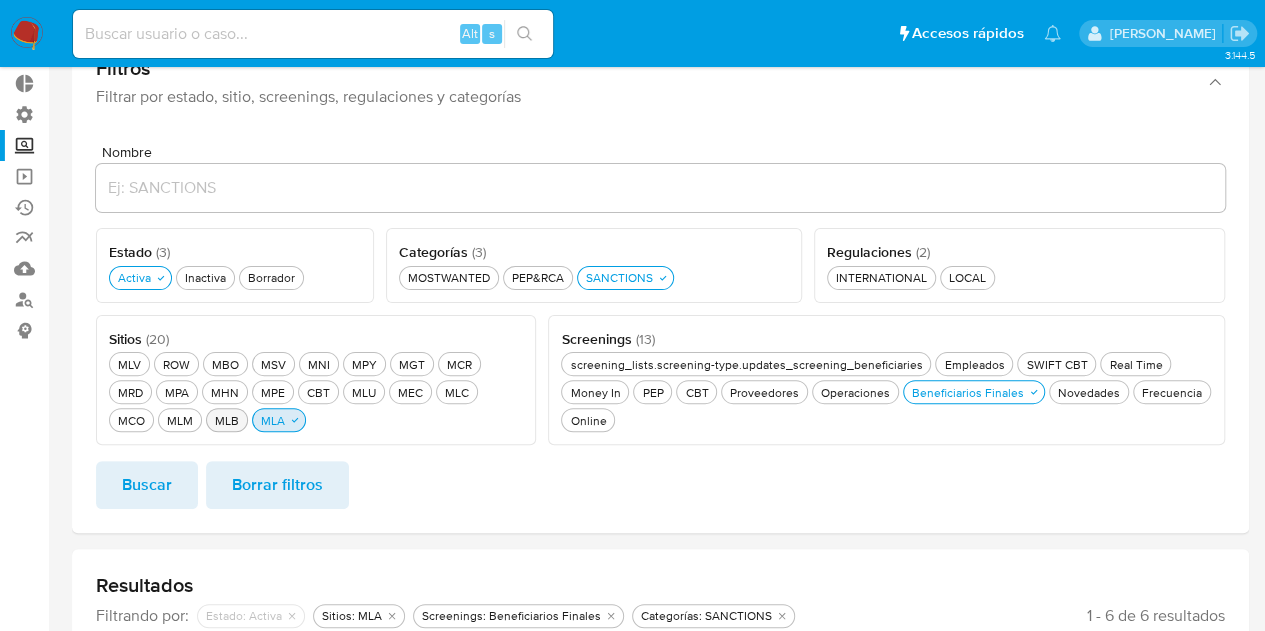 click on "MLA MLA" at bounding box center [279, 420] 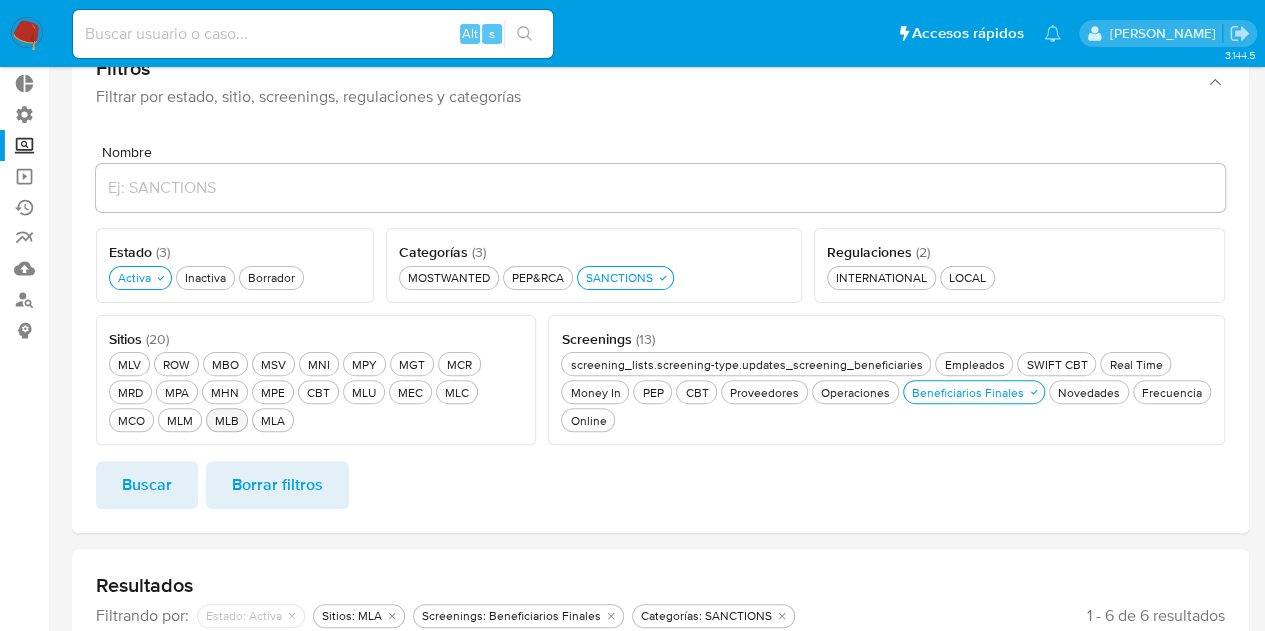drag, startPoint x: 495, startPoint y: 395, endPoint x: 419, endPoint y: 440, distance: 88.32327 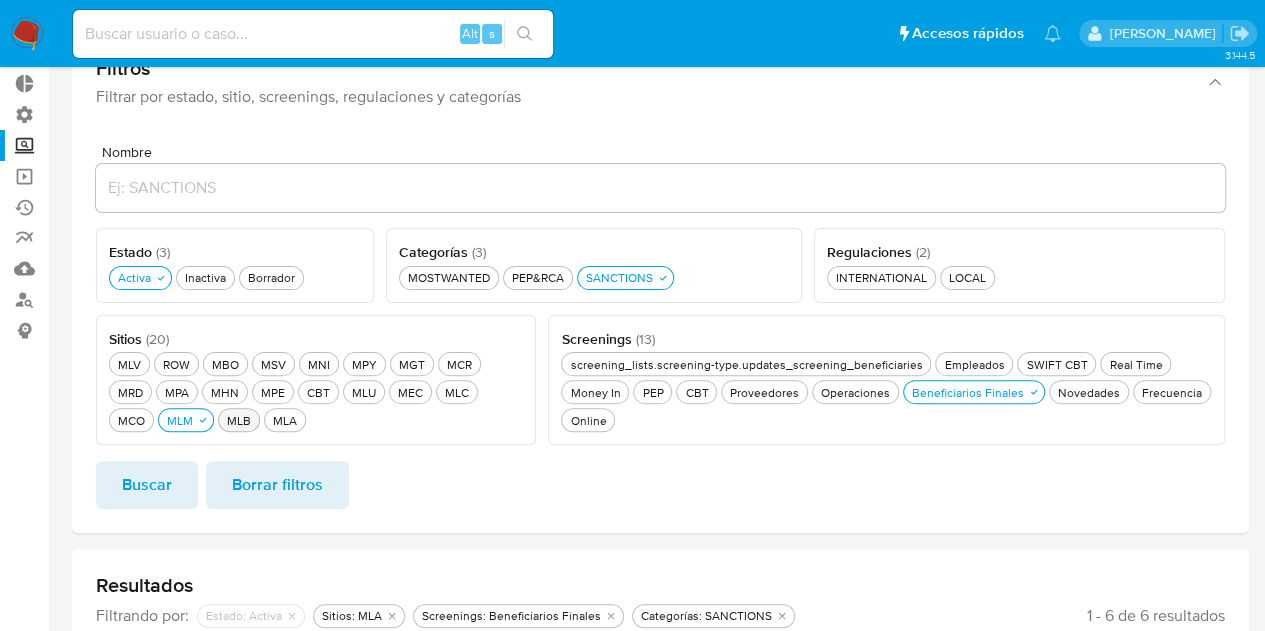 click on "Buscar" at bounding box center [147, 485] 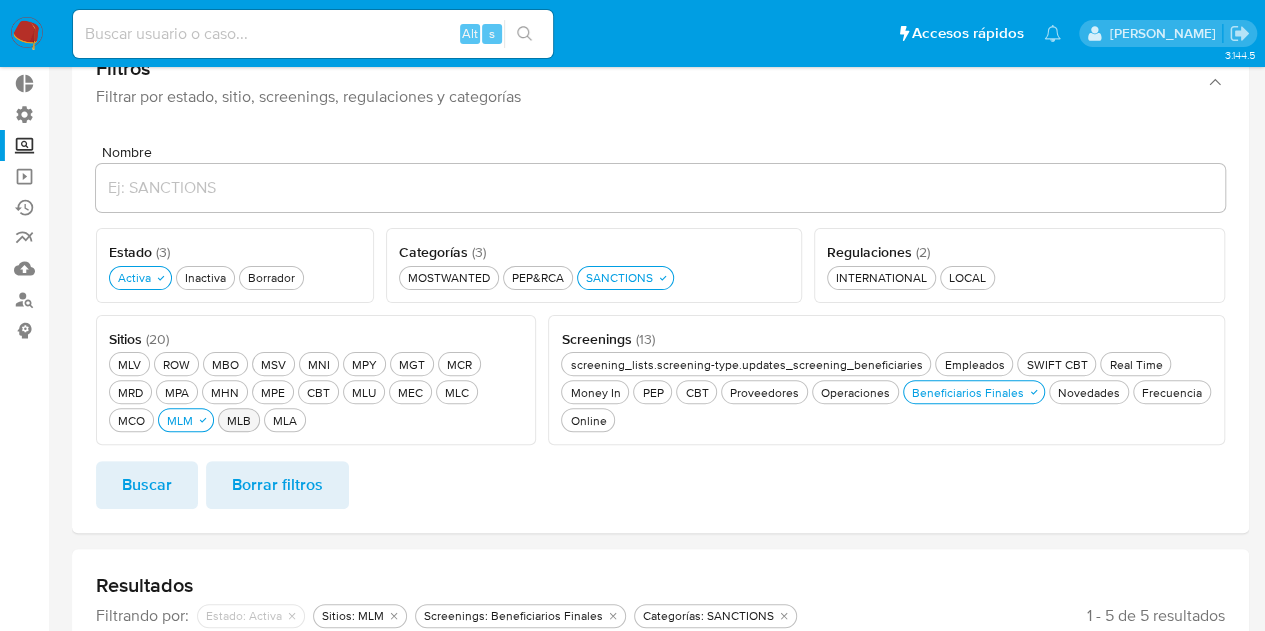 scroll, scrollTop: 612, scrollLeft: 0, axis: vertical 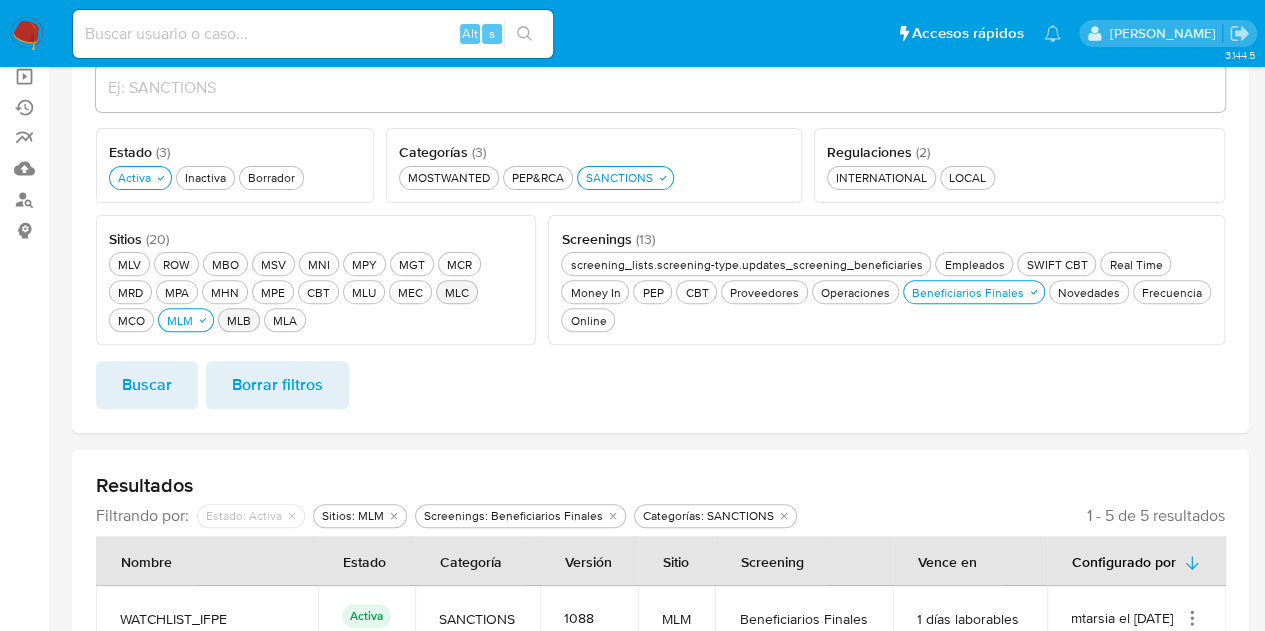 click on "MLC MLC" at bounding box center [457, 292] 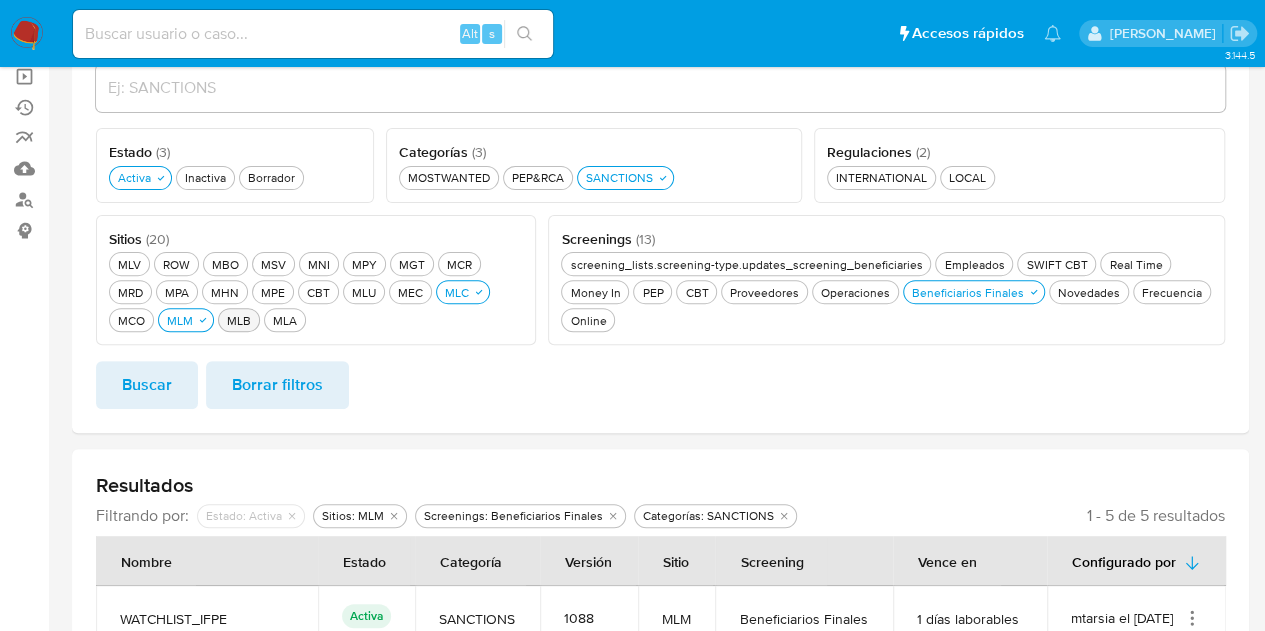 click on "Buscar" at bounding box center [147, 385] 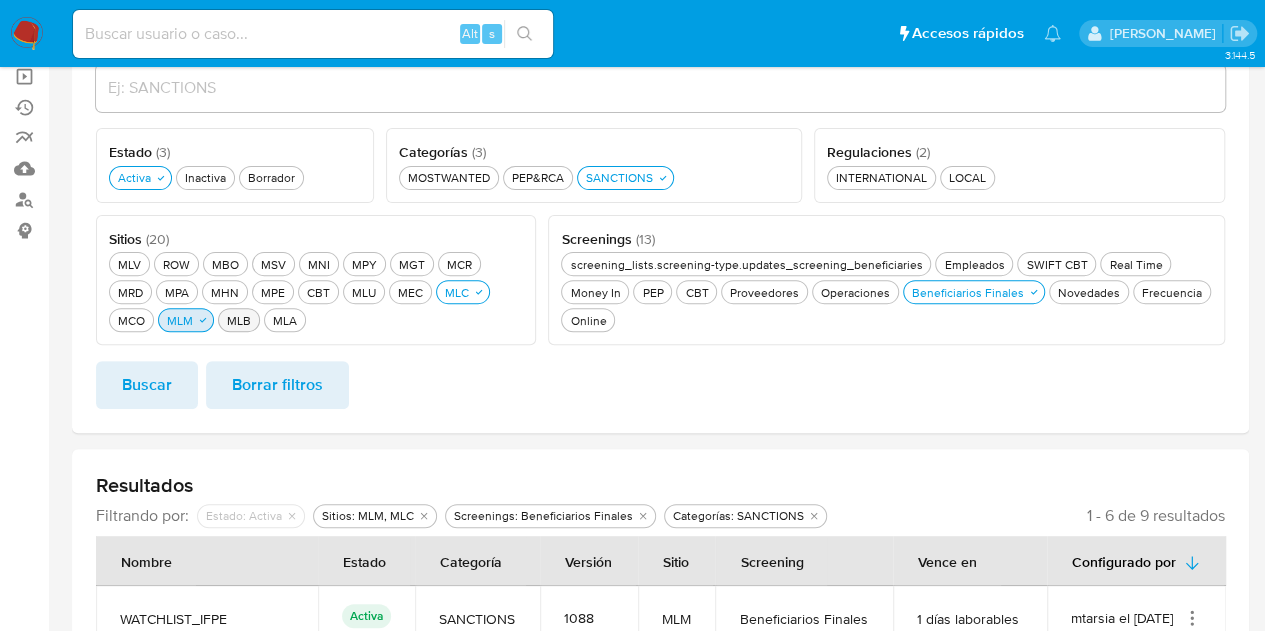 click on "MLM MLM" at bounding box center [180, 320] 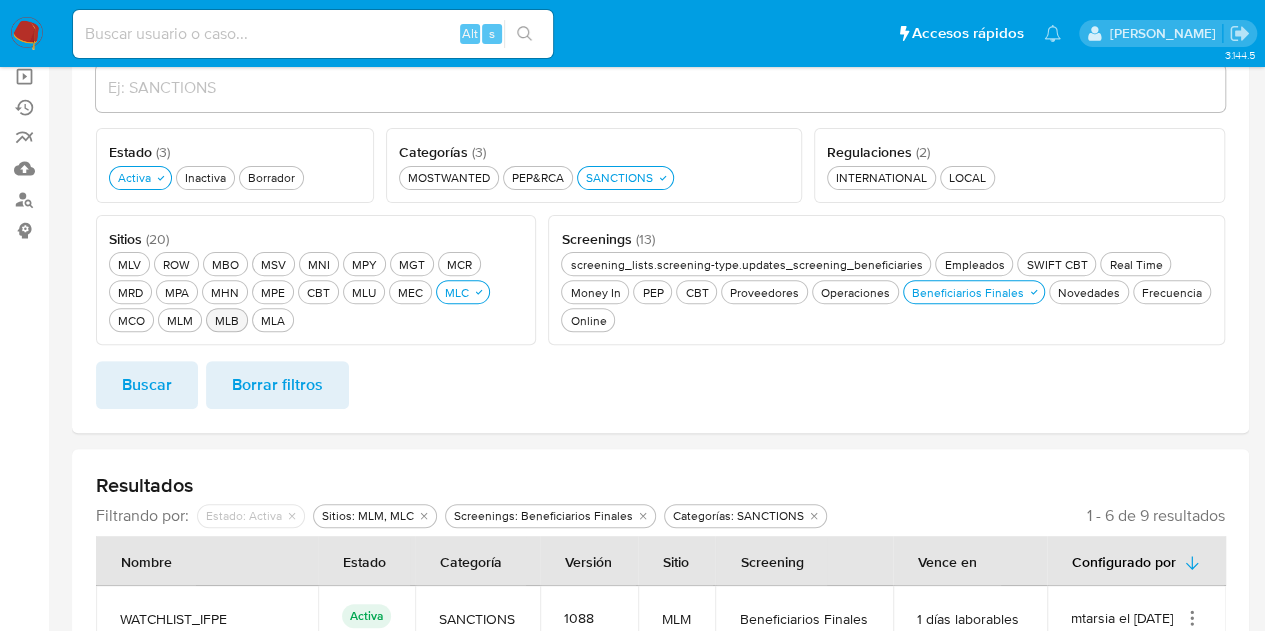 click on "Nombre Estado   ( 3 )   Este campo es requerido Activa Activa Inactiva Inactiva Borrador Borrador Sitios   ( 20 )   Este campo es requerido MLV MLV ROW ROW MBO MBO MSV MSV MNI MNI MPY MPY MGT MGT MCR MCR MRD MRD MPA MPA MHN MHN MPE MPE CBT CBT MLU MLU MEC MEC MLC MLC MCO MCO MLM MLM MLB MLB MLA MLA Screenings   ( 13 )   Este campo es requerido screening_lists.screening-type.updates_screening_beneficiaries screening_lists.screening-type.updates_screening_beneficiaries Empleados Empleados SWIFT CBT SWIFT CBT Real Time Real Time Money In Money In PEP PEP CBT CBT Proveedores Proveedores Operaciones Operaciones Beneficiarios Finales Beneficiarios Finales Novedades Novedades Frecuencia Frecuencia Online Online Regulaciones   ( 2 )   Este campo es requerido INTERNATIONAL INTERNATIONAL LOCAL LOCAL Categorías   ( 3 )   Este campo es requerido MOSTWANTED MOSTWANTED PEP&RCA PEP&RCA SANCTIONS SANCTIONS Buscar Borrar filtros" at bounding box center (660, 227) 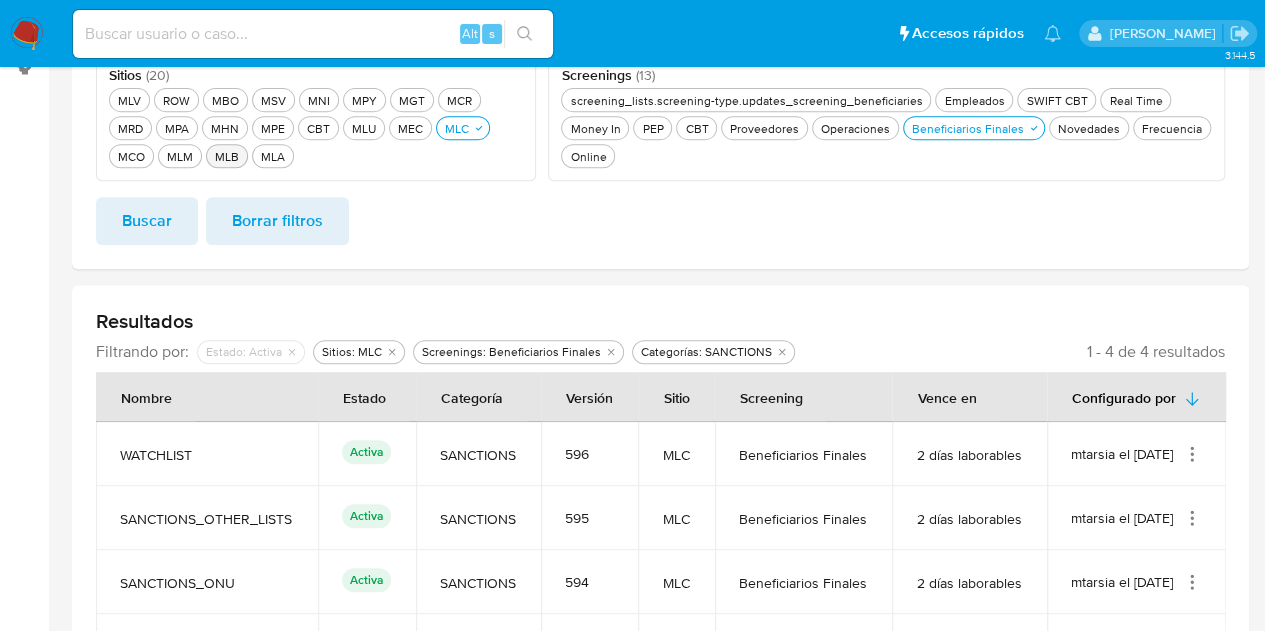 scroll, scrollTop: 530, scrollLeft: 0, axis: vertical 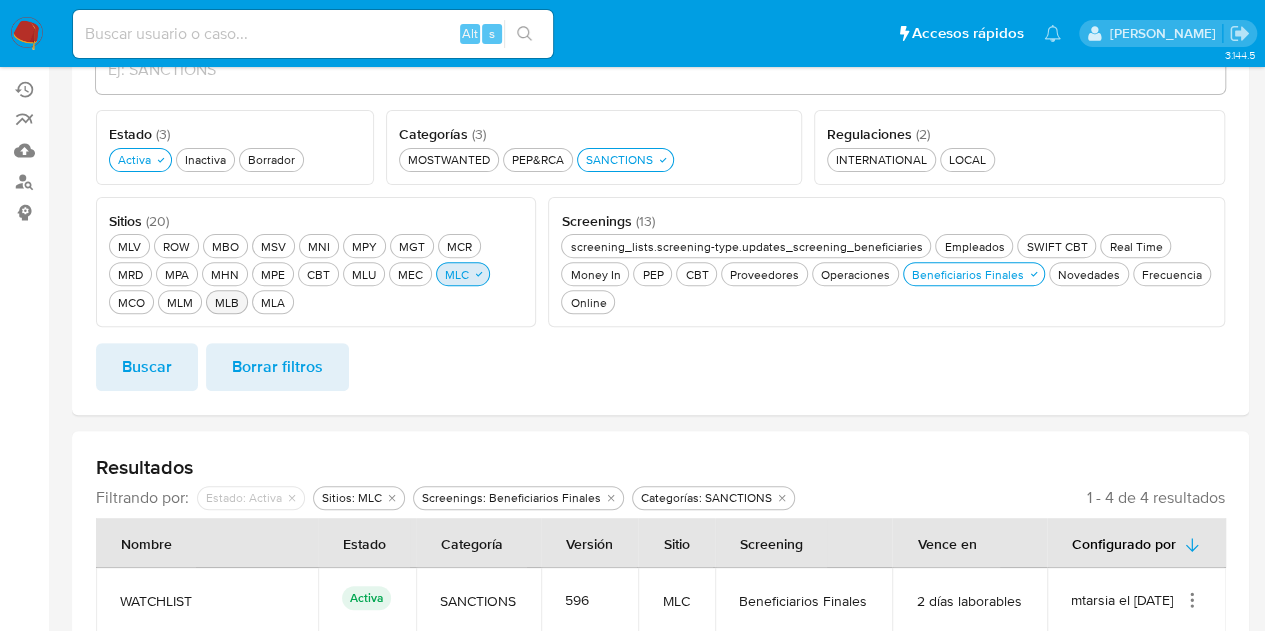 click 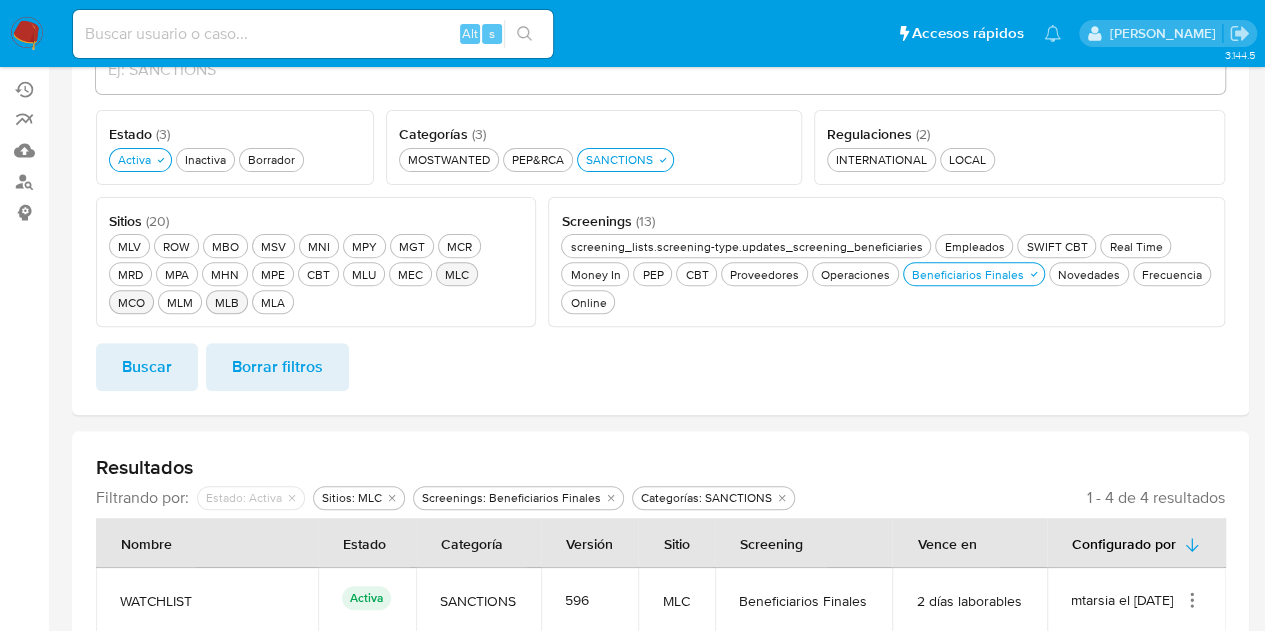 click on "MCO MCO" at bounding box center (131, 302) 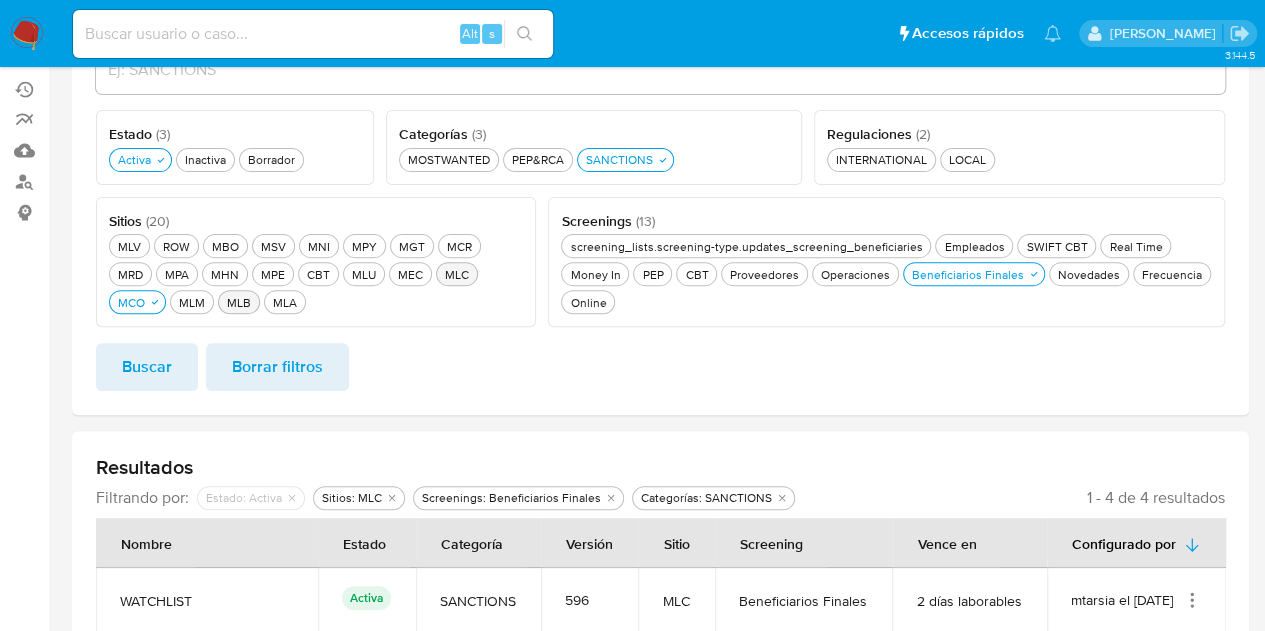click on "Buscar" at bounding box center (147, 367) 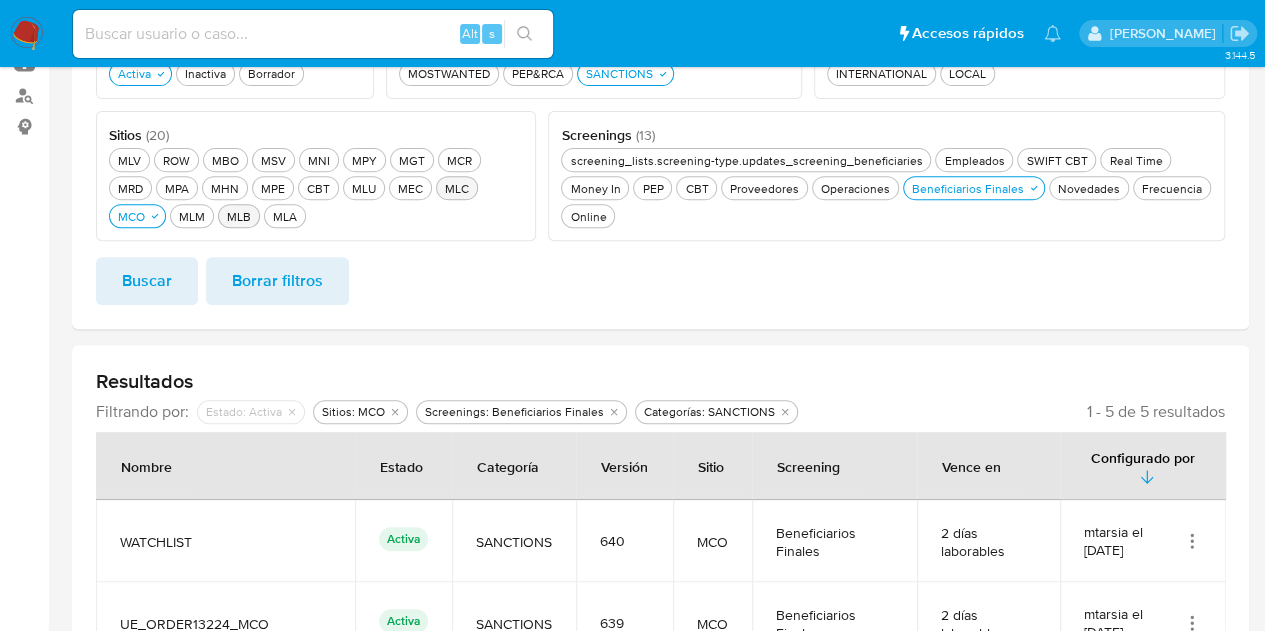 scroll, scrollTop: 312, scrollLeft: 0, axis: vertical 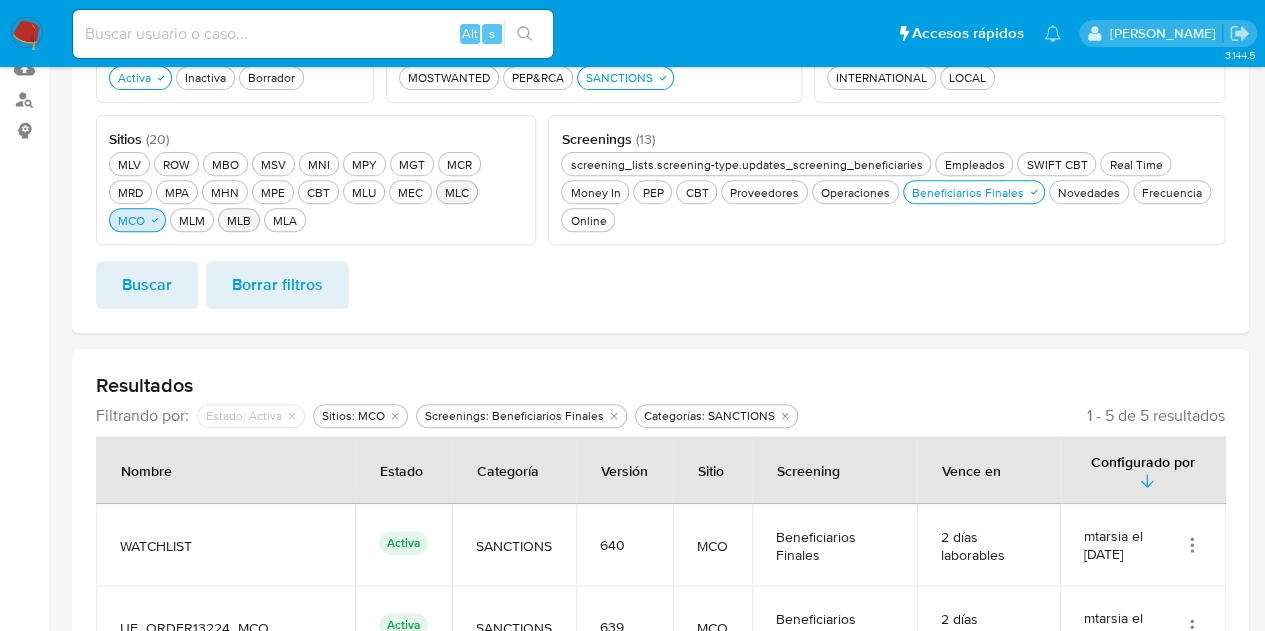 click on "MCO MCO" at bounding box center [137, 220] 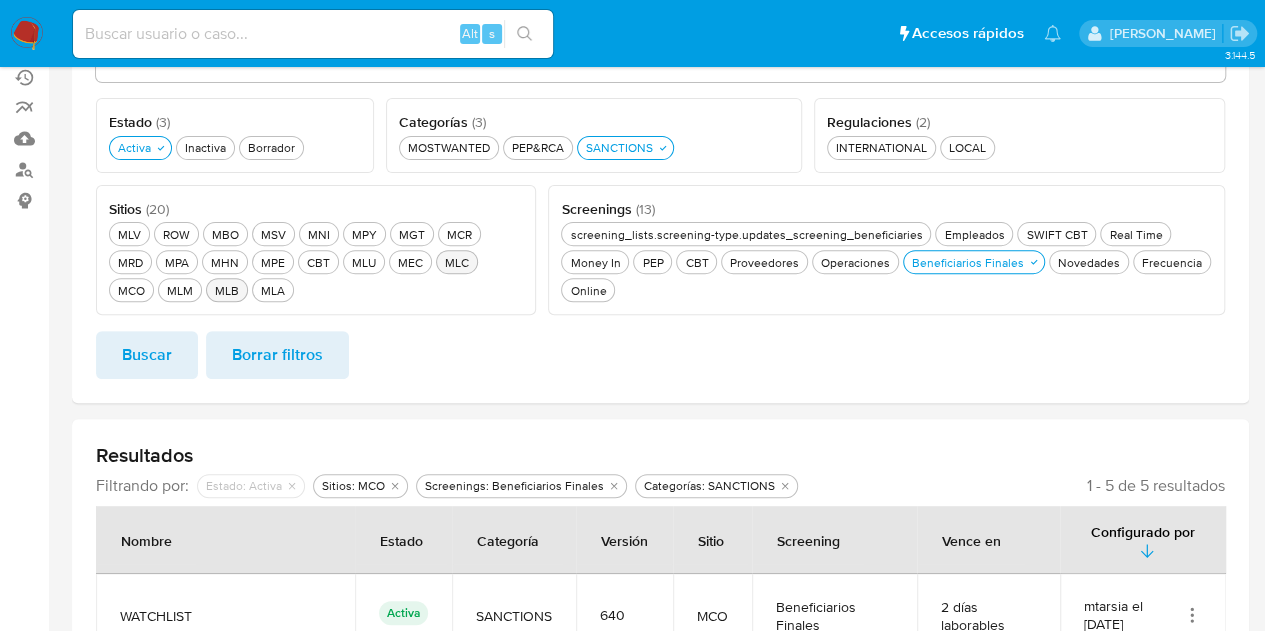 scroll, scrollTop: 212, scrollLeft: 0, axis: vertical 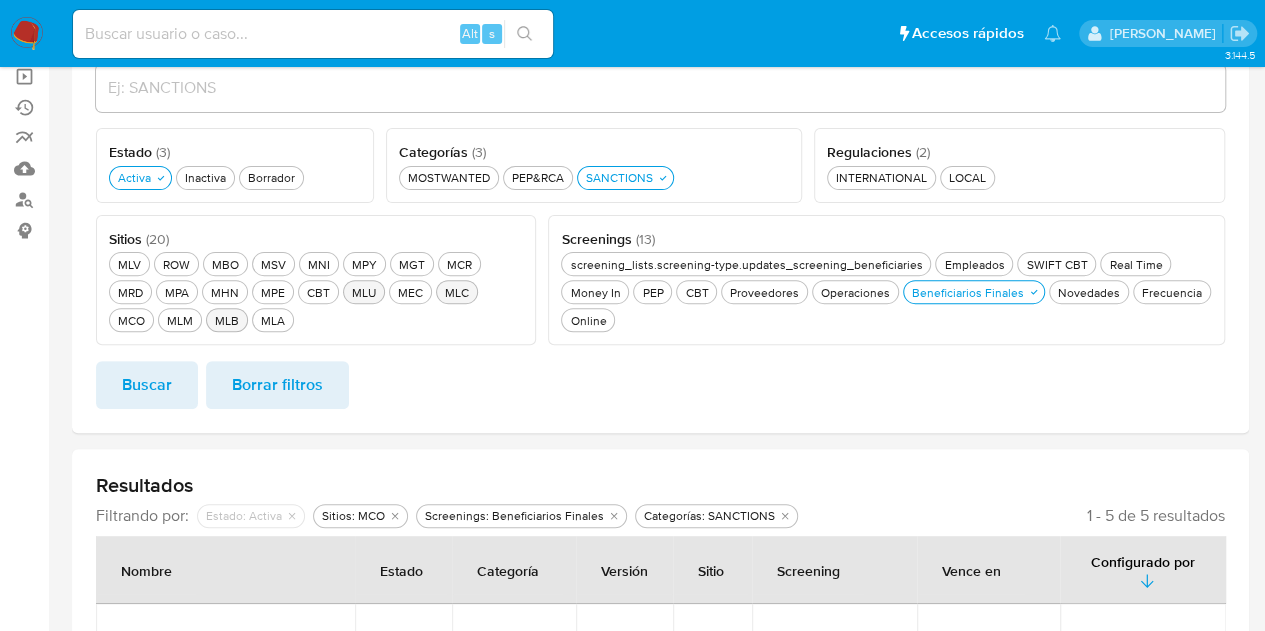 click on "MLU MLU" at bounding box center [364, 292] 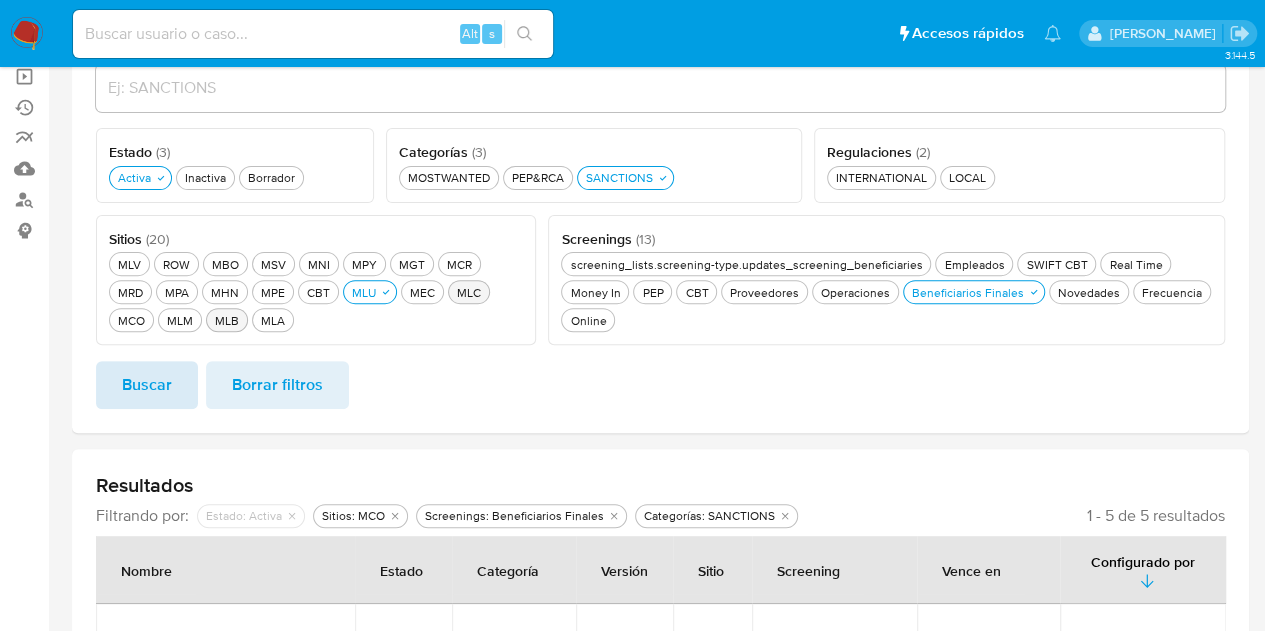 click on "Buscar" at bounding box center (147, 385) 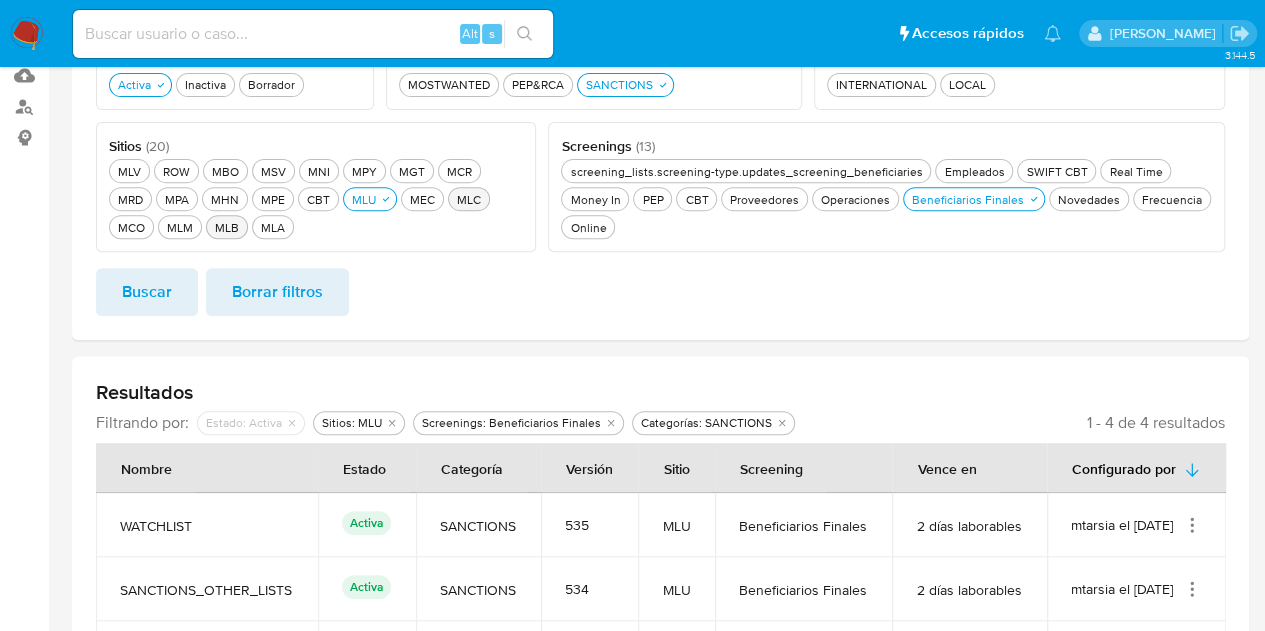 scroll, scrollTop: 530, scrollLeft: 0, axis: vertical 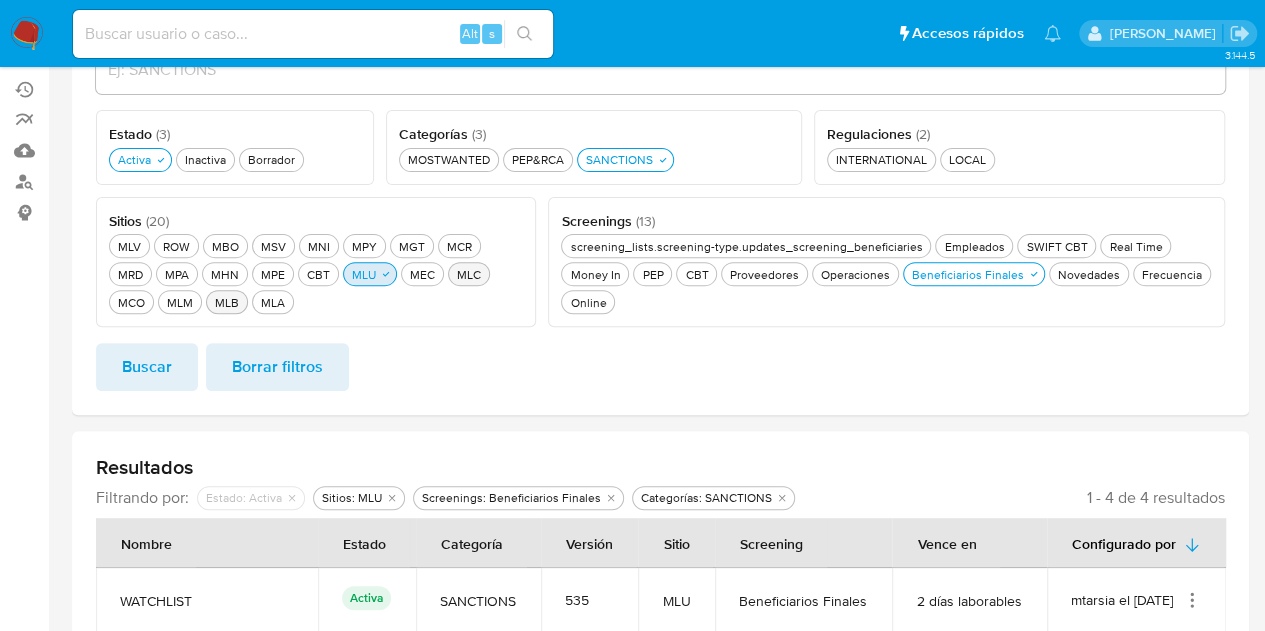 click on "MLU MLU" at bounding box center [364, 274] 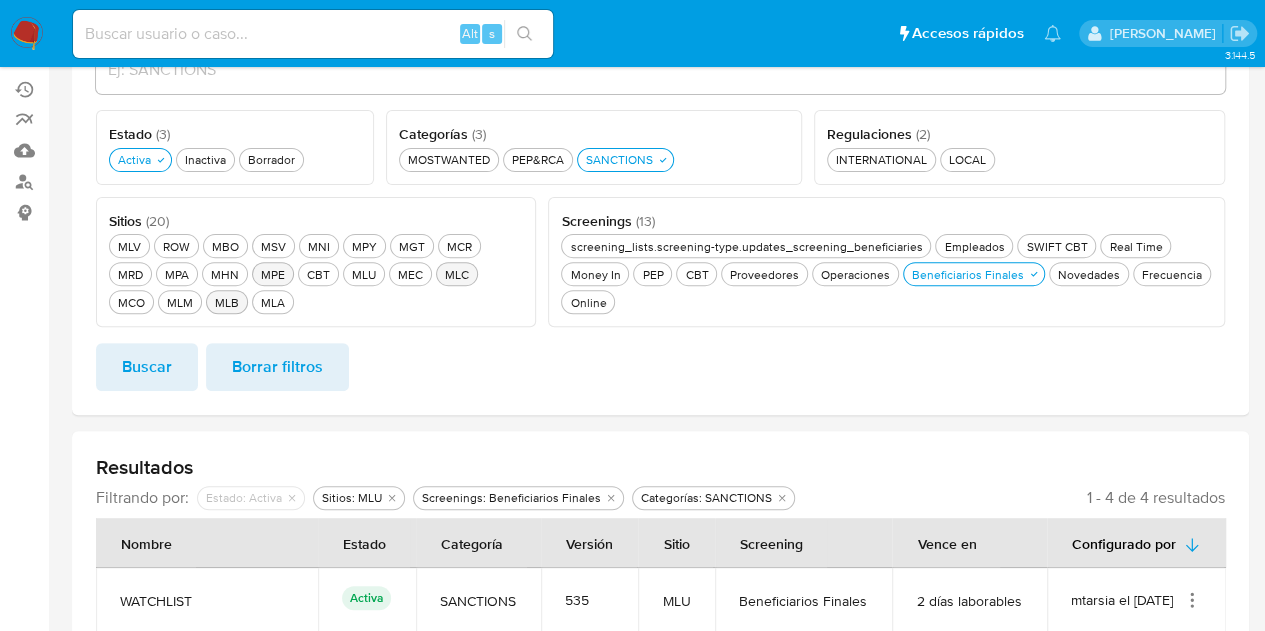 click on "MPE MPE" at bounding box center [273, 274] 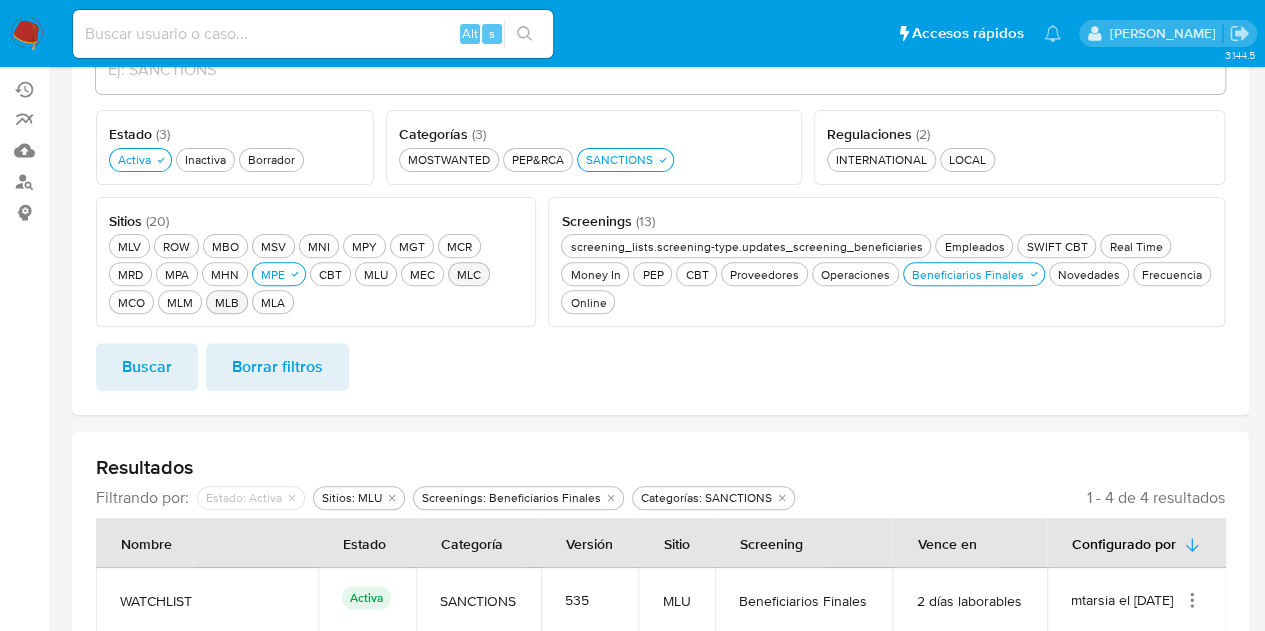 click on "Buscar" at bounding box center (147, 367) 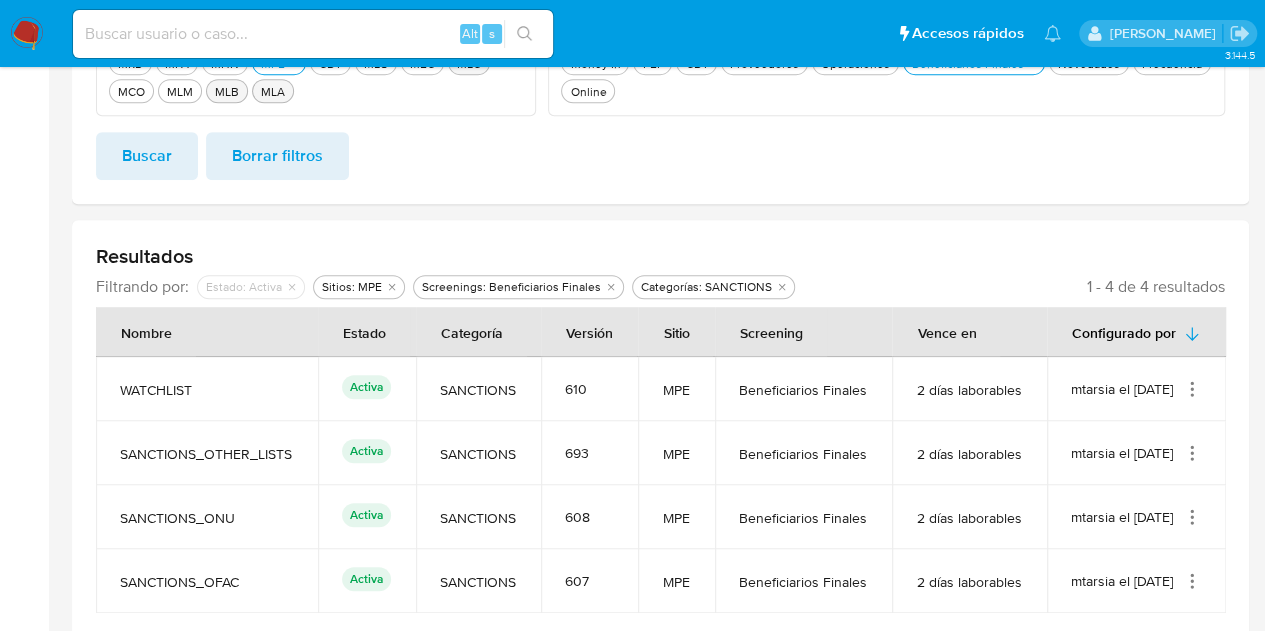 scroll, scrollTop: 230, scrollLeft: 0, axis: vertical 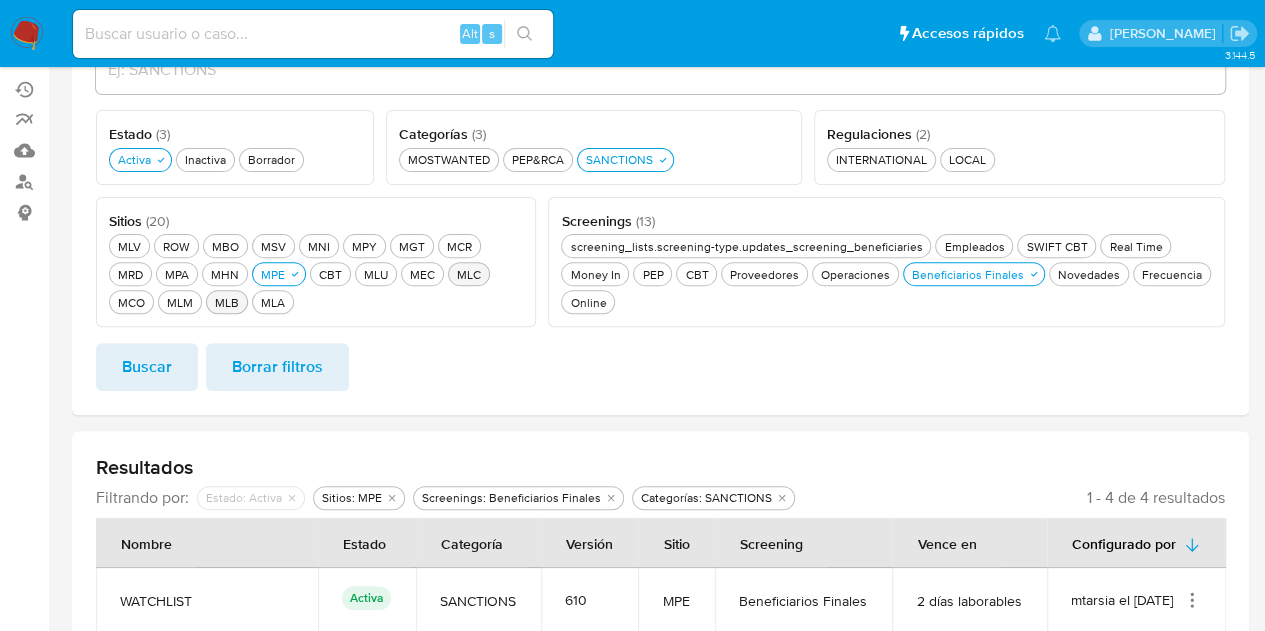 click on "Buscar" at bounding box center (147, 367) 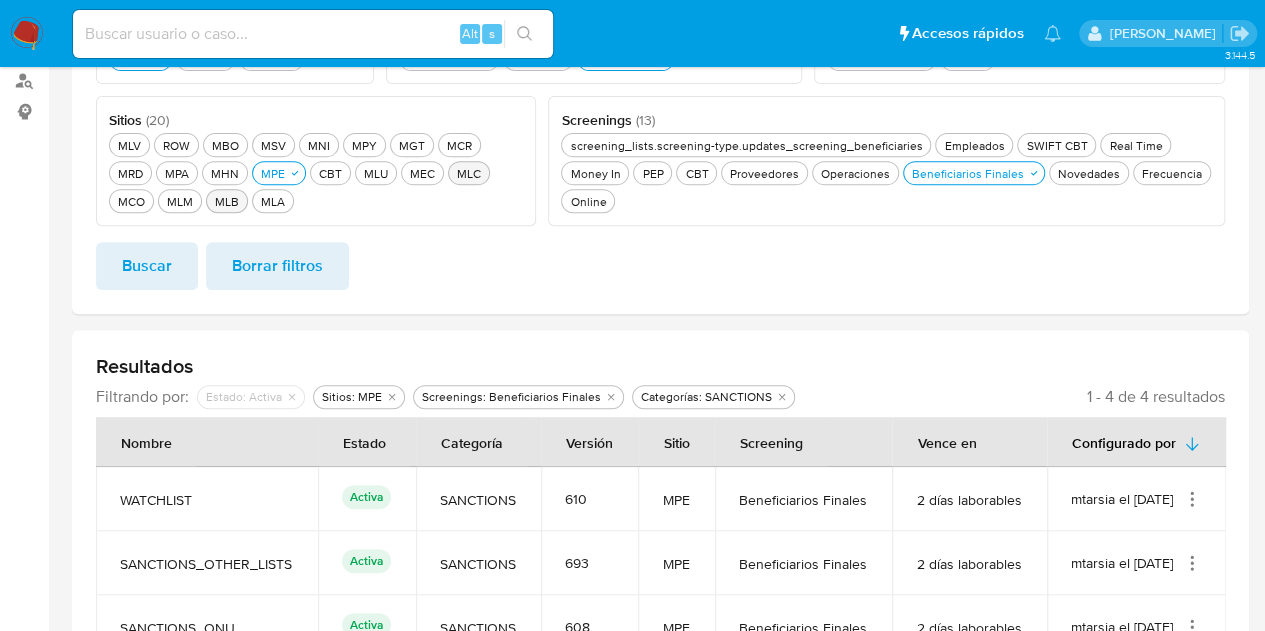 scroll, scrollTop: 530, scrollLeft: 0, axis: vertical 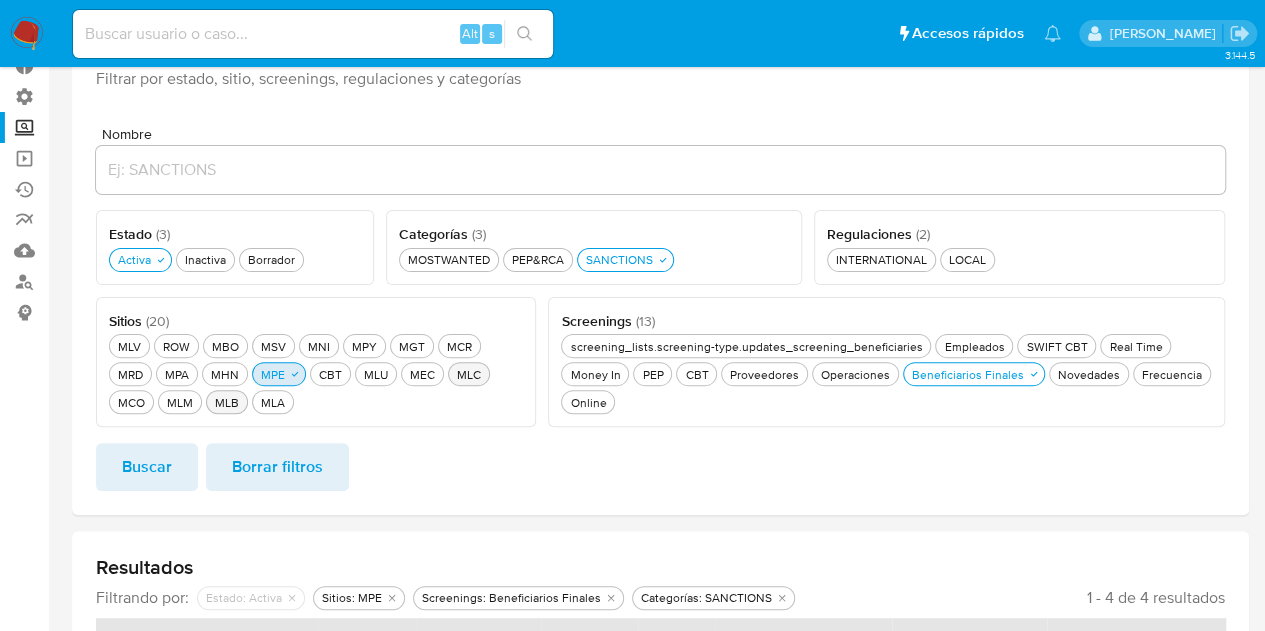 click 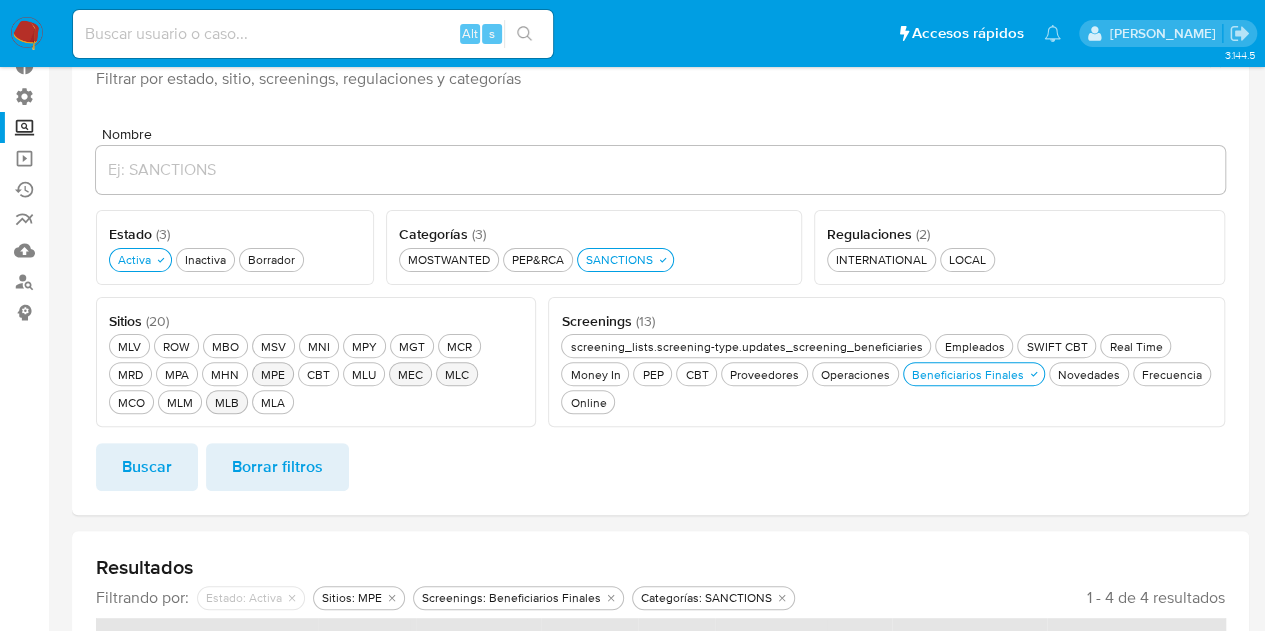 click on "MEC MEC" at bounding box center [410, 374] 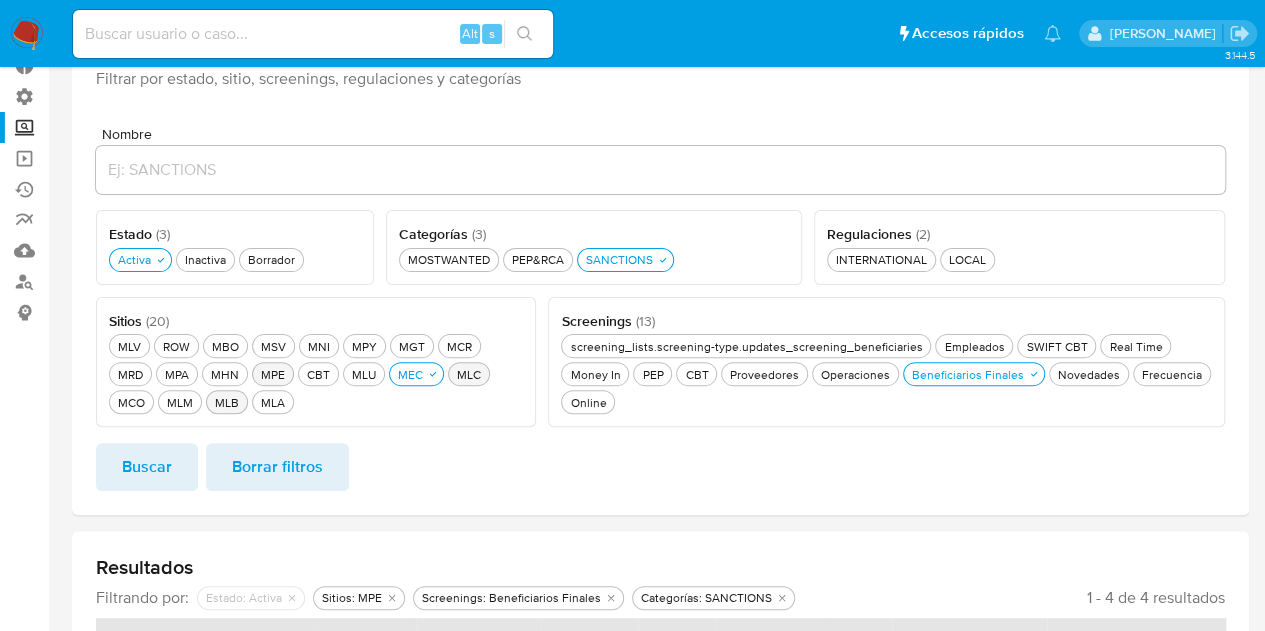 click on "Buscar" at bounding box center (147, 467) 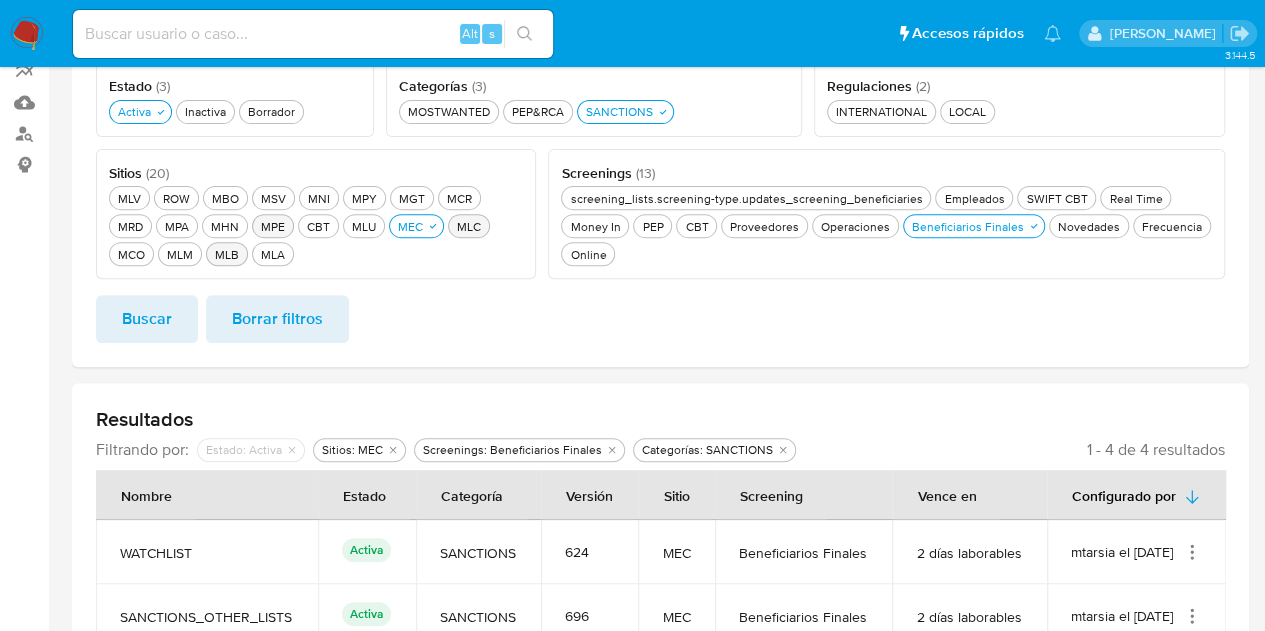 scroll, scrollTop: 230, scrollLeft: 0, axis: vertical 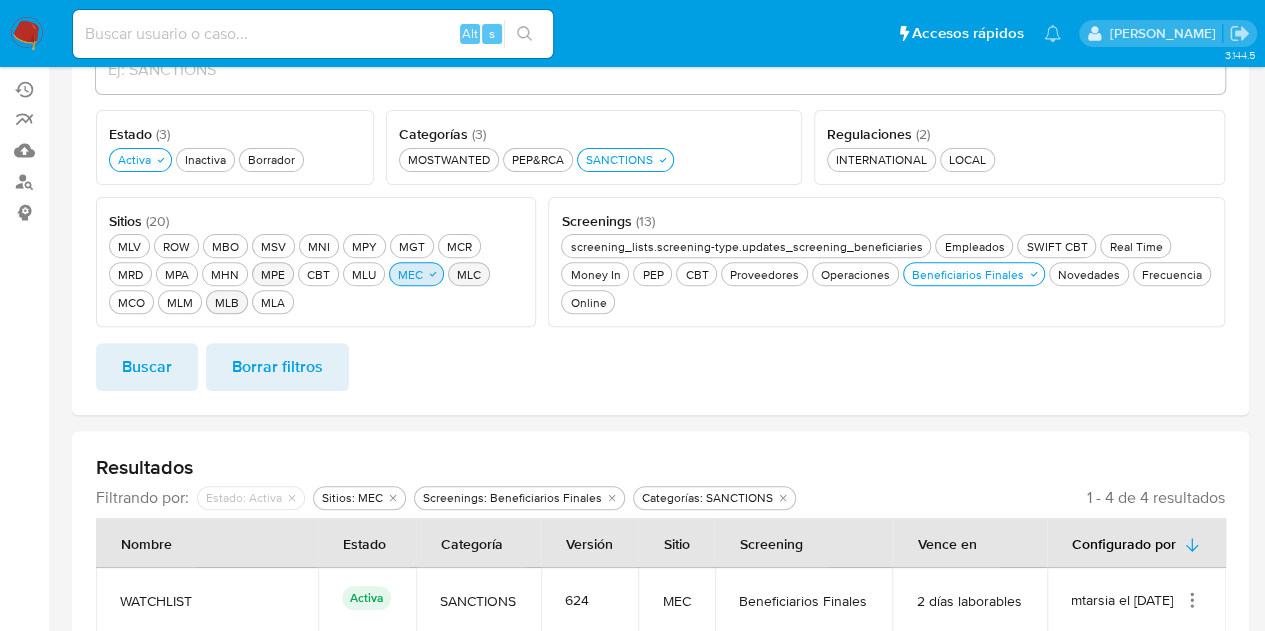 click on "MEC MEC" at bounding box center [410, 274] 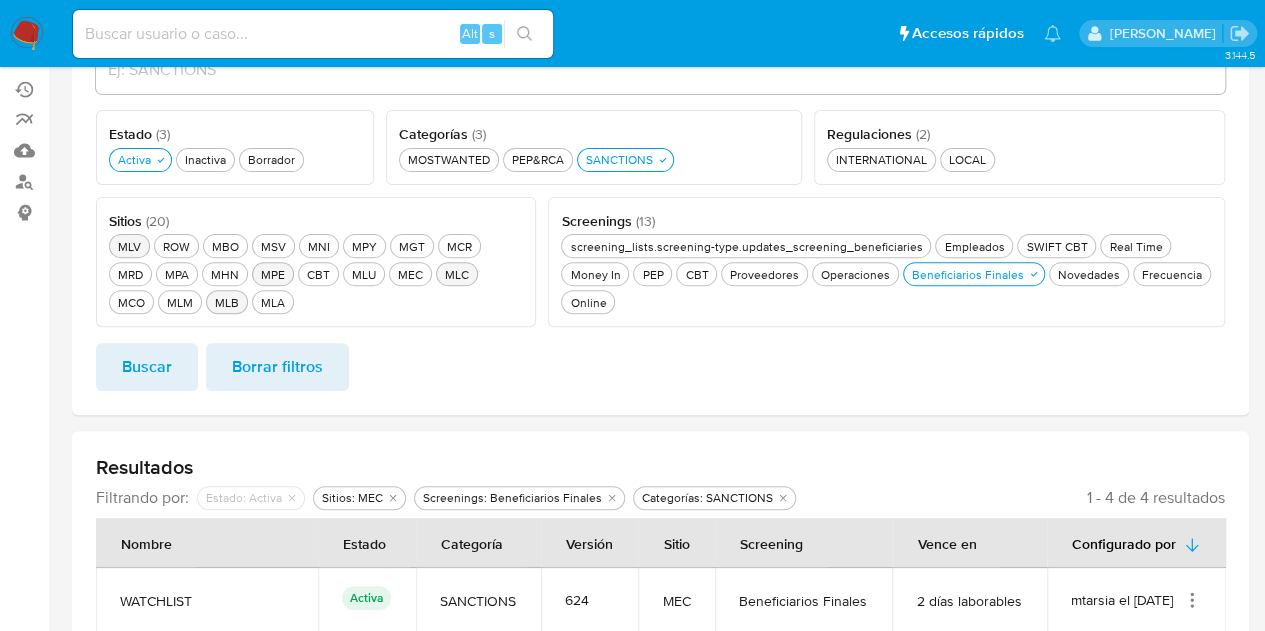 click on "MLV MLV" at bounding box center [129, 246] 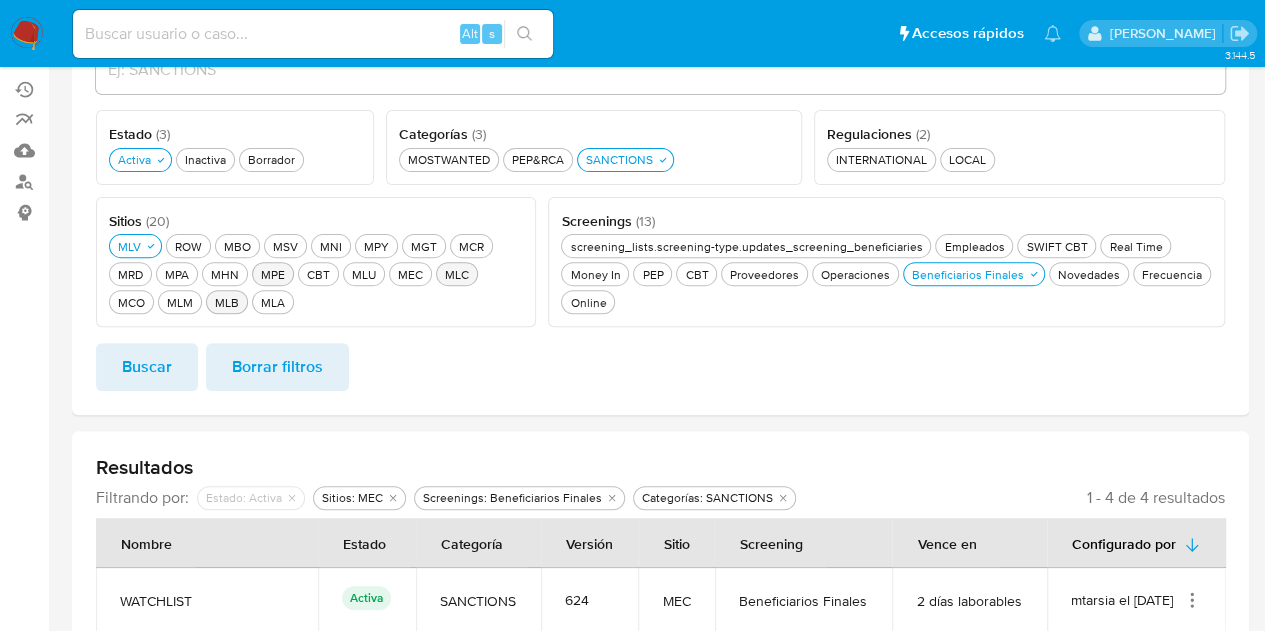 click on "Buscar" at bounding box center (147, 367) 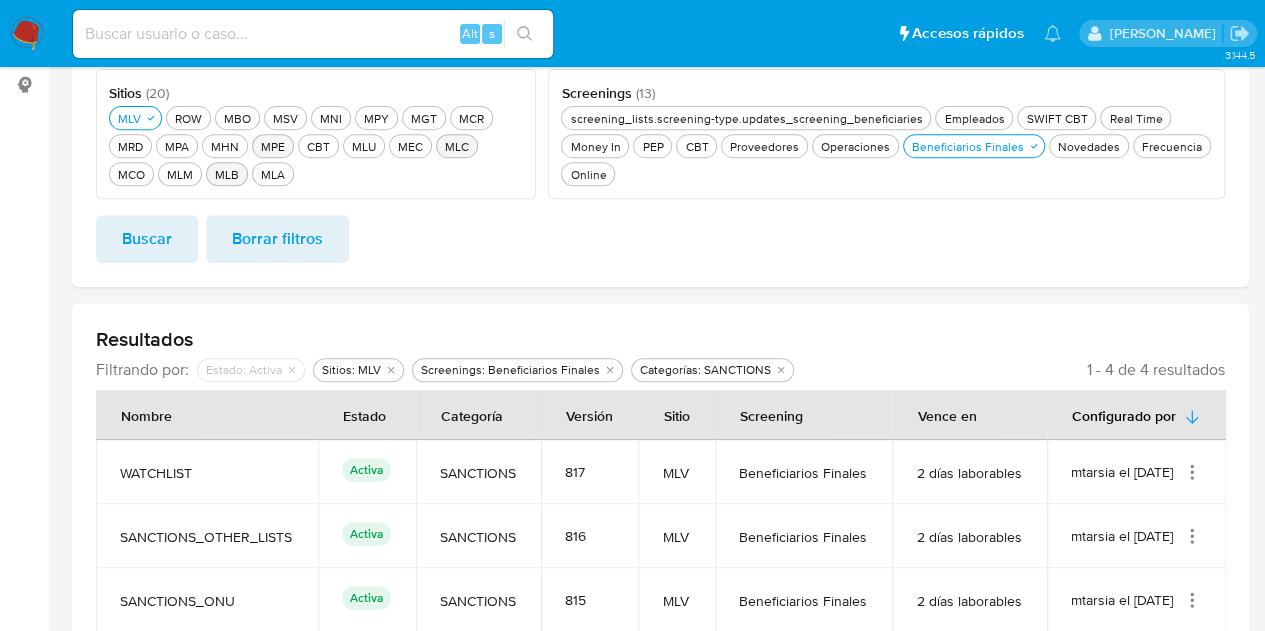 scroll, scrollTop: 530, scrollLeft: 0, axis: vertical 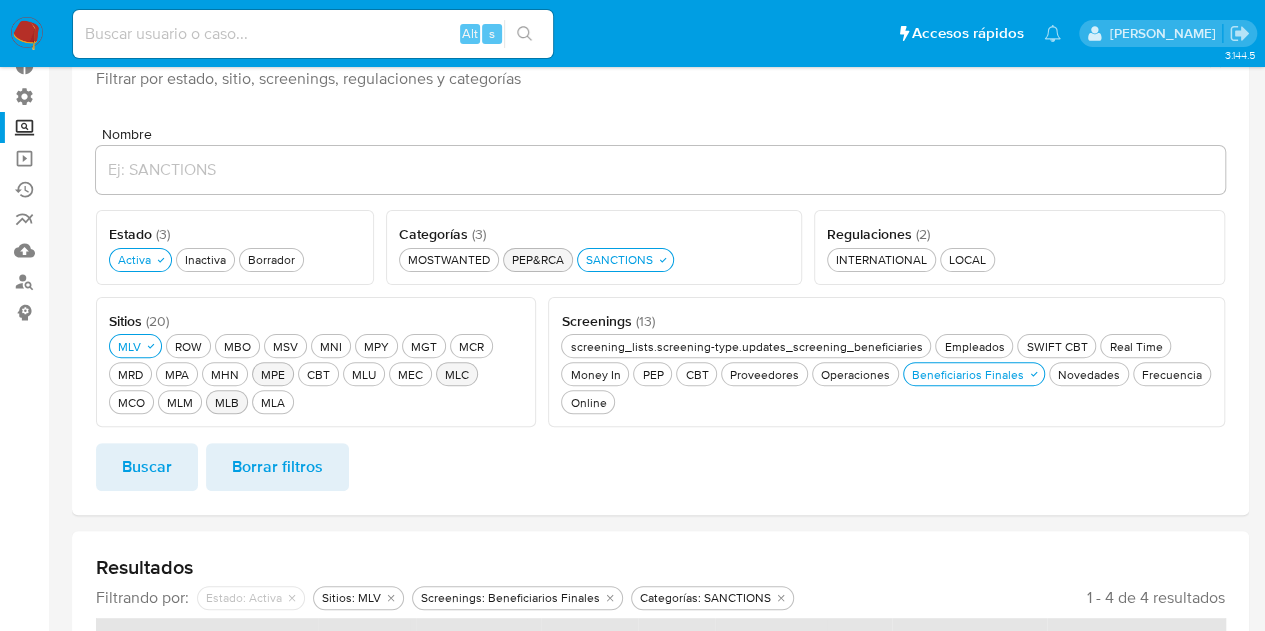 click on "PEP&RCA PEP&RCA" at bounding box center [538, 259] 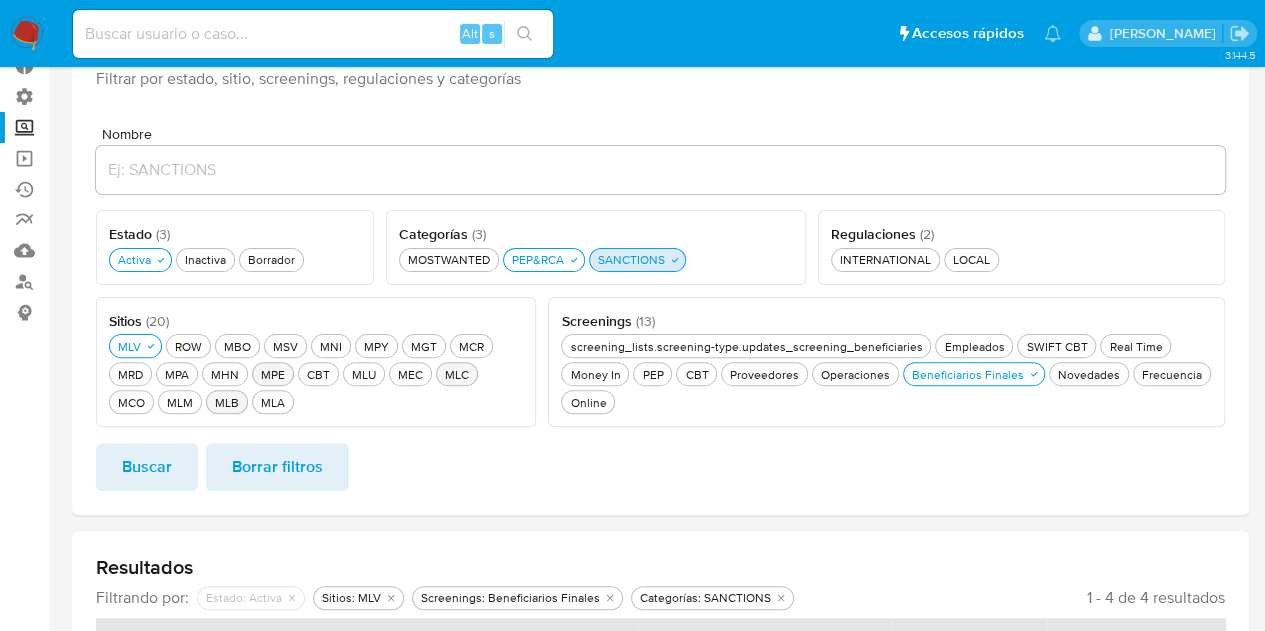 click on "SANCTIONS SANCTIONS" at bounding box center [631, 259] 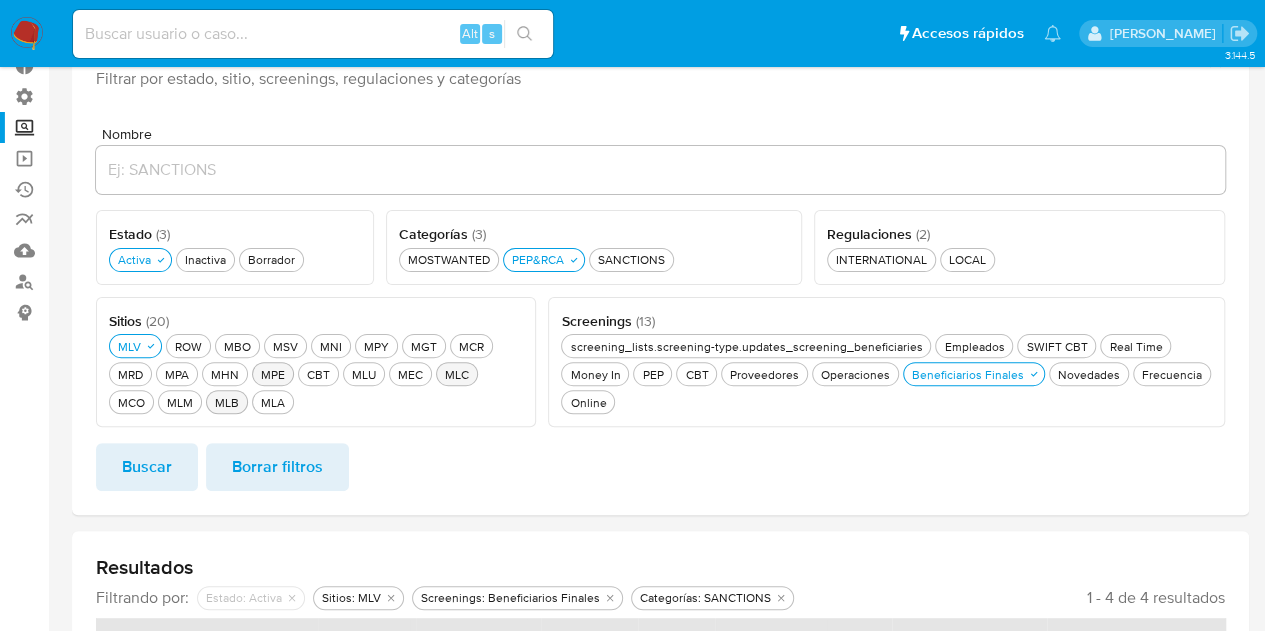 click on "Buscar" at bounding box center [147, 467] 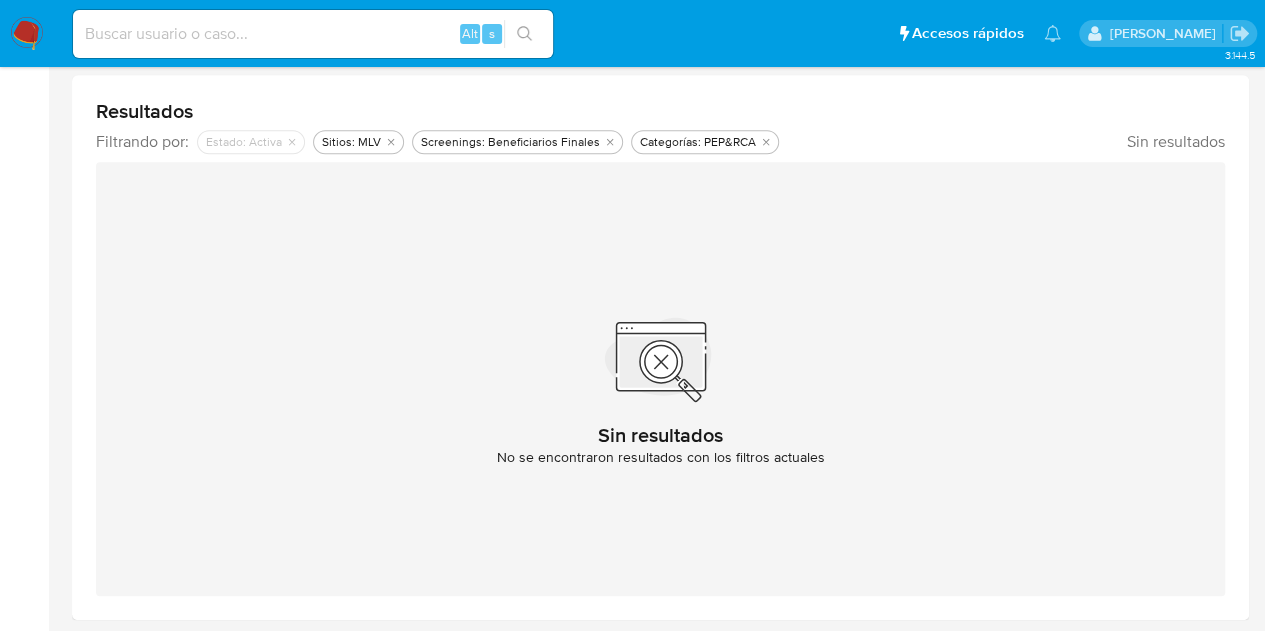 scroll, scrollTop: 186, scrollLeft: 0, axis: vertical 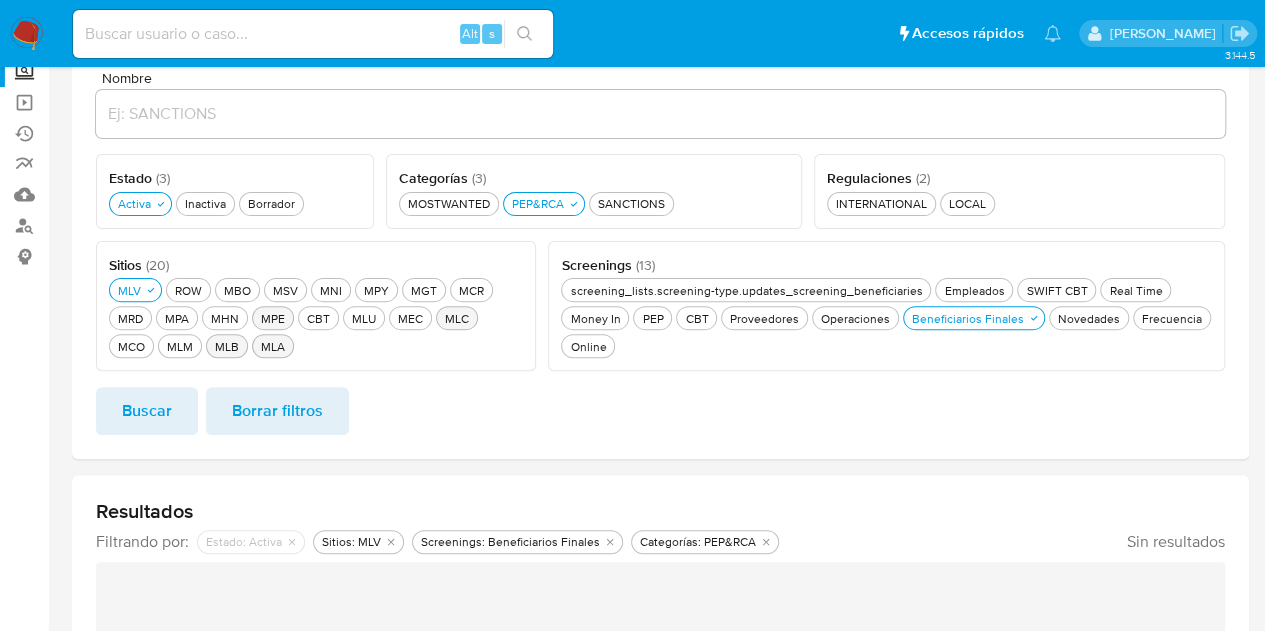 click on "MLA MLA" at bounding box center [273, 346] 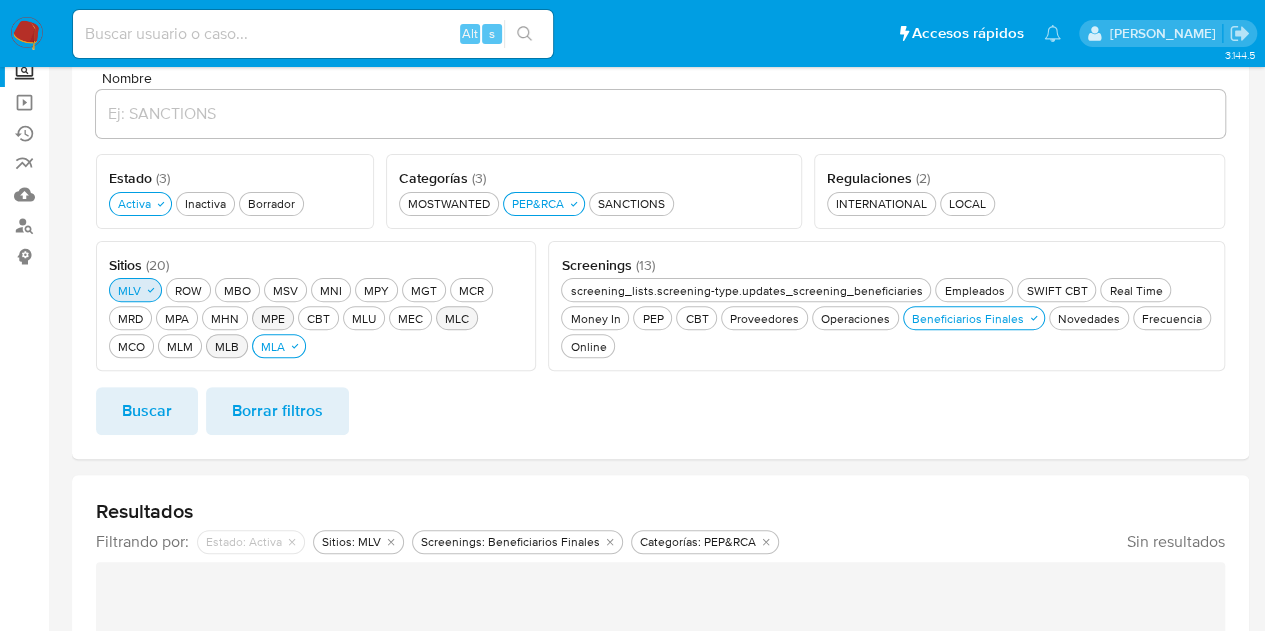 click on "MLV MLV" at bounding box center (129, 290) 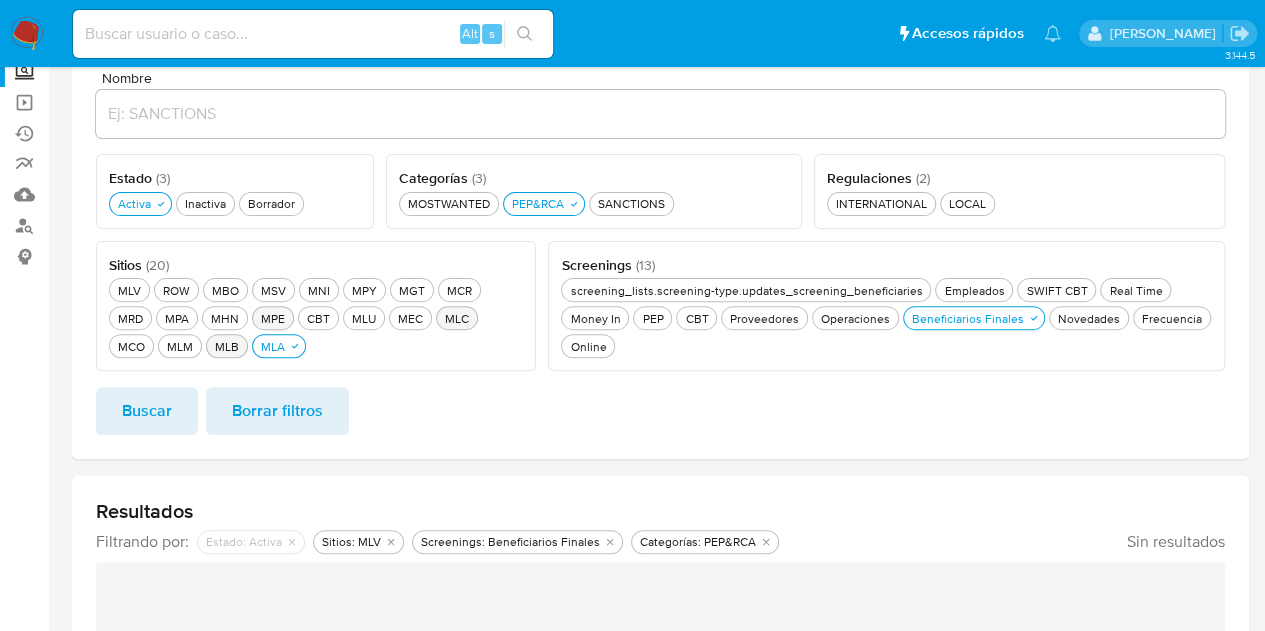 click on "Buscar" at bounding box center (147, 411) 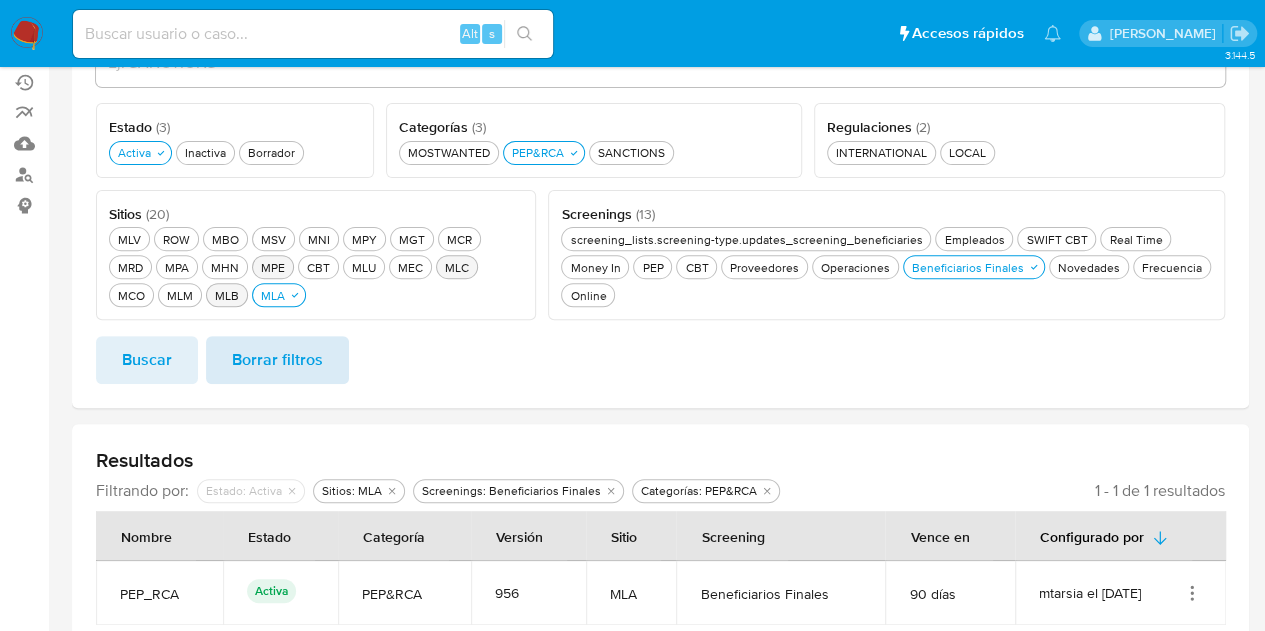 scroll, scrollTop: 266, scrollLeft: 0, axis: vertical 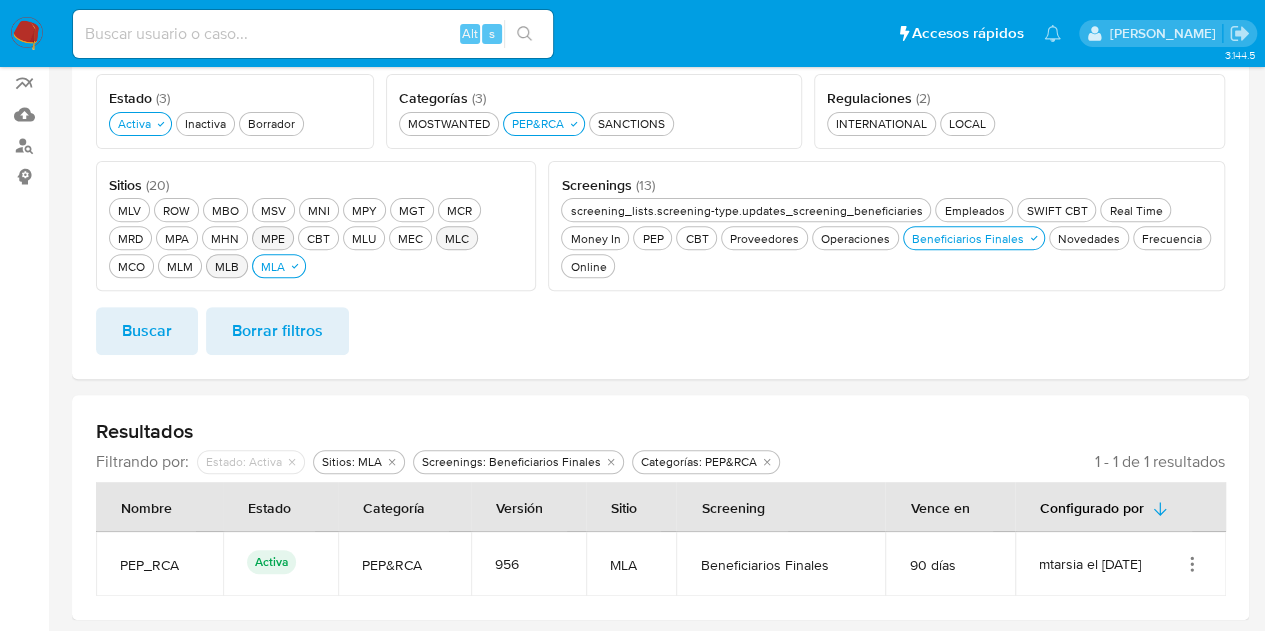 click on "MLV MLV ROW ROW MBO MBO MSV MSV MNI MNI MPY MPY MGT MGT MCR MCR MRD MRD MPA MPA MHN MHN MPE MPE CBT CBT MLU MLU MEC MEC MLC MLC MCO MCO MLM MLM MLB MLB MLA MLA" at bounding box center (316, 236) 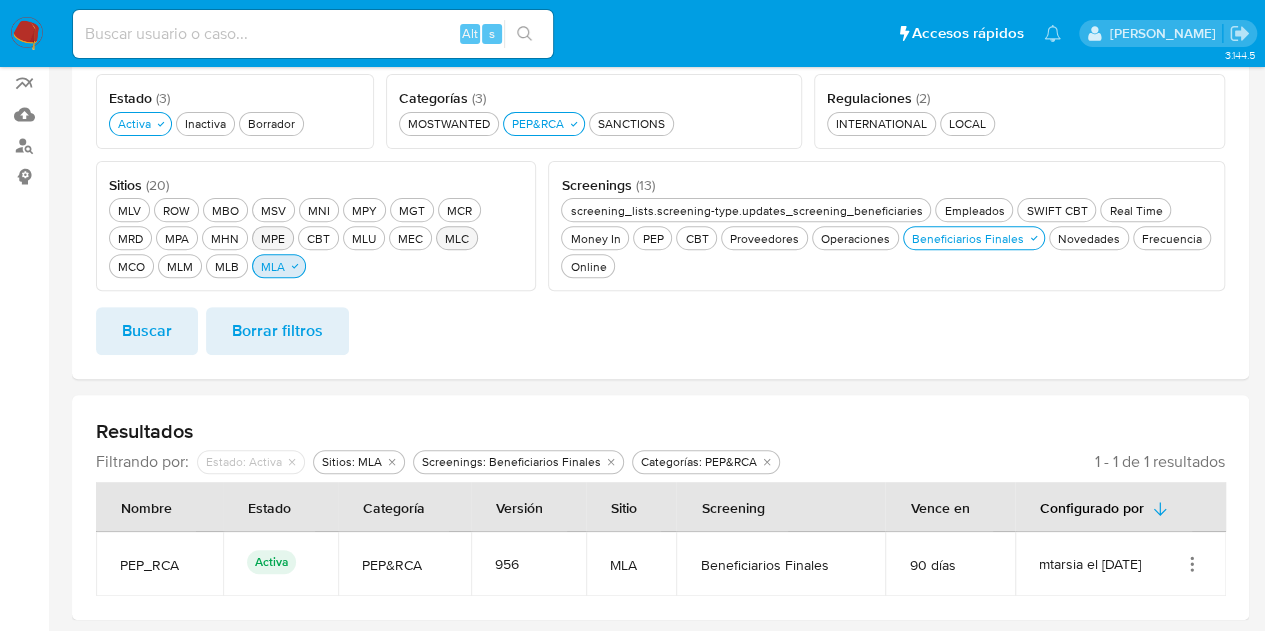 drag, startPoint x: 143, startPoint y: 257, endPoint x: 181, endPoint y: 270, distance: 40.16217 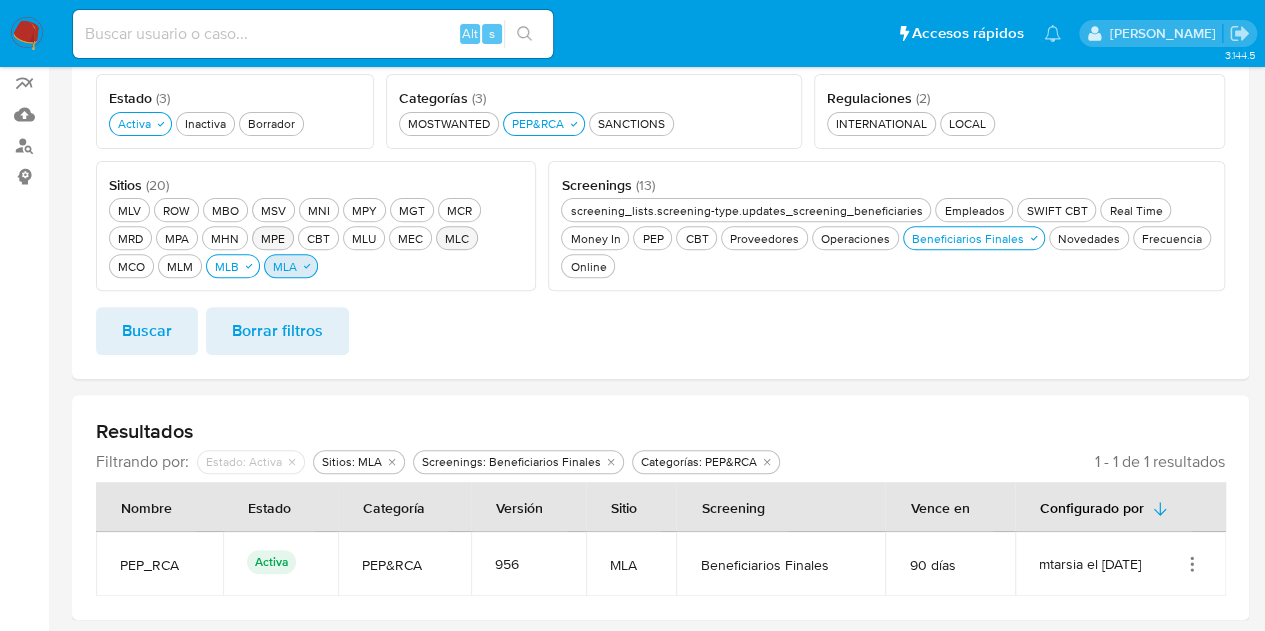 click on "MLA MLA" at bounding box center (291, 266) 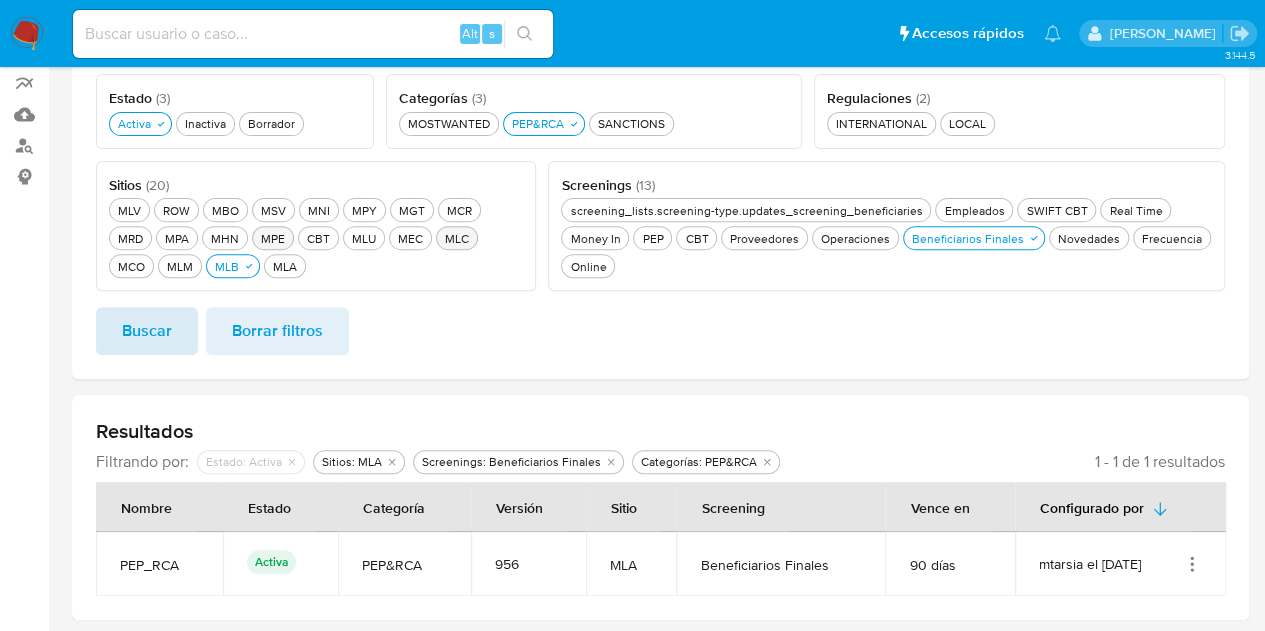 click on "Buscar" at bounding box center [147, 331] 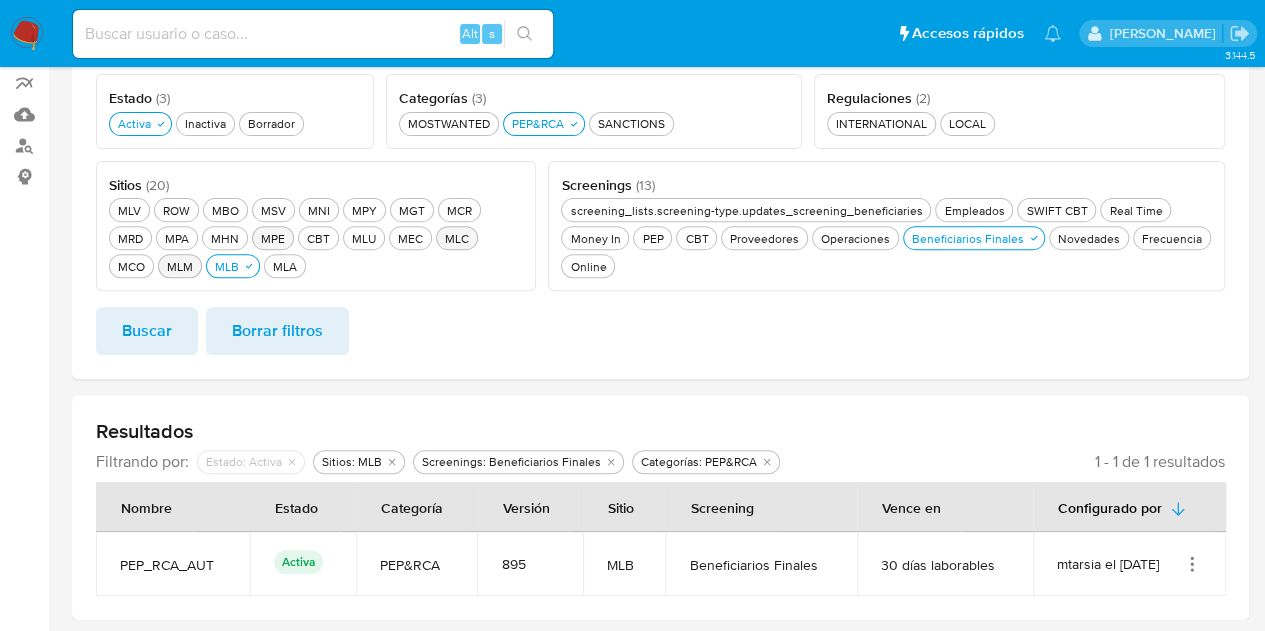 click on "MLM MLM" at bounding box center [180, 266] 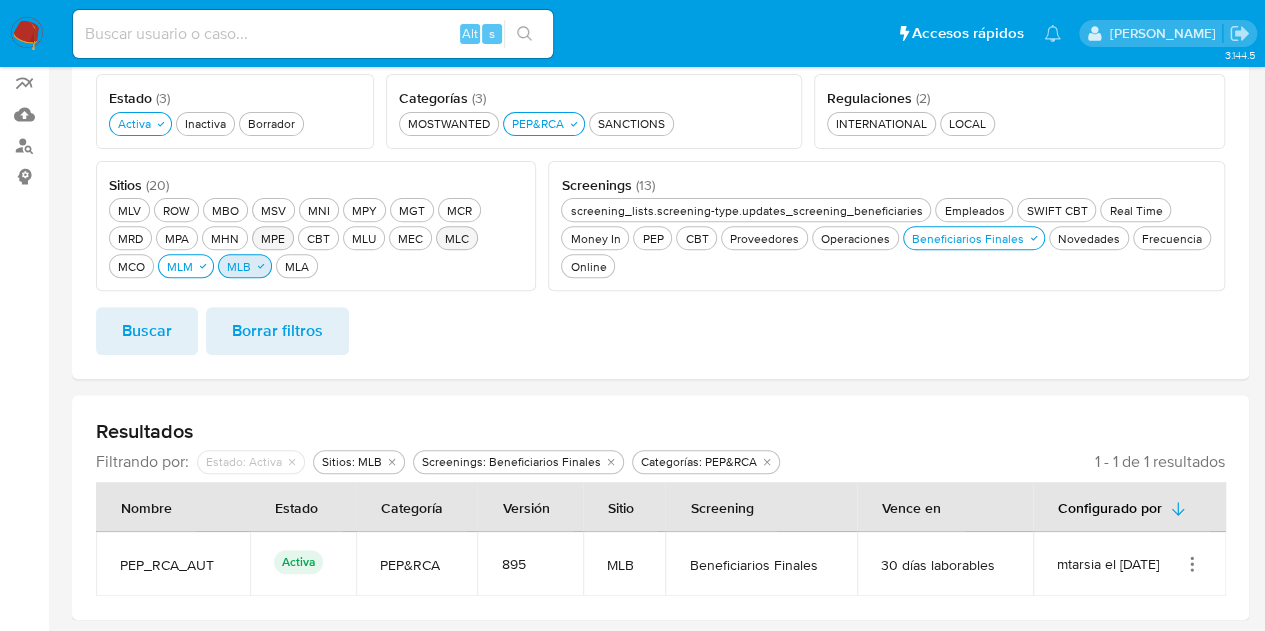 click on "MLB MLB" at bounding box center (239, 266) 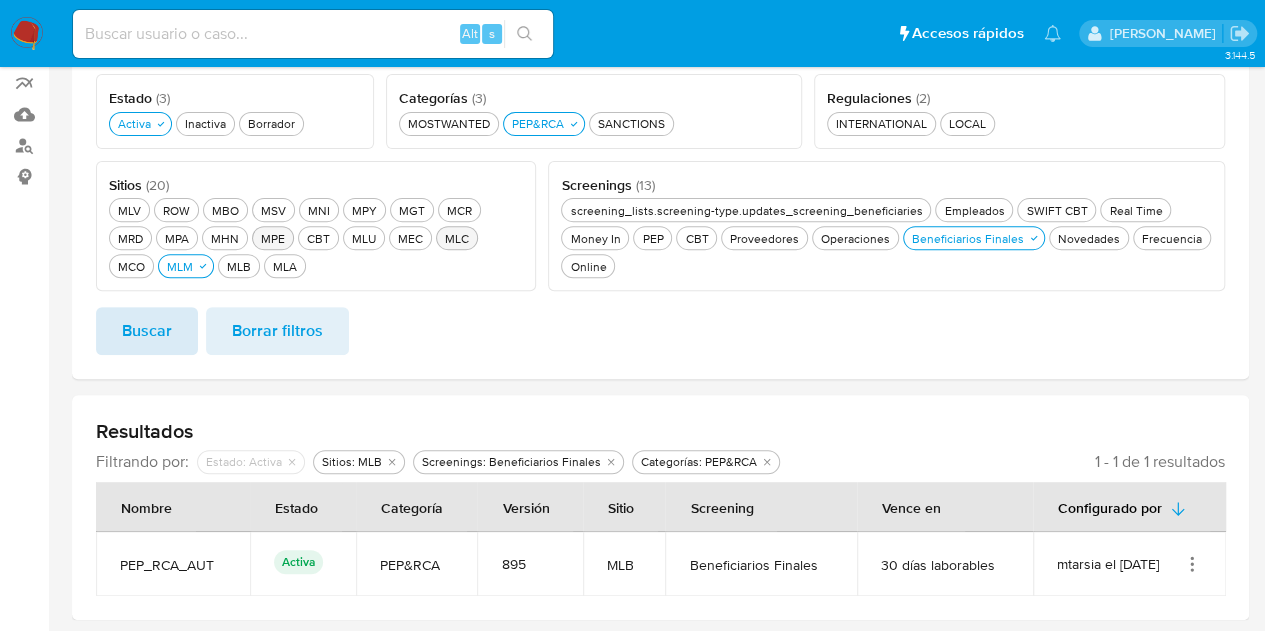 click on "Buscar" at bounding box center [147, 331] 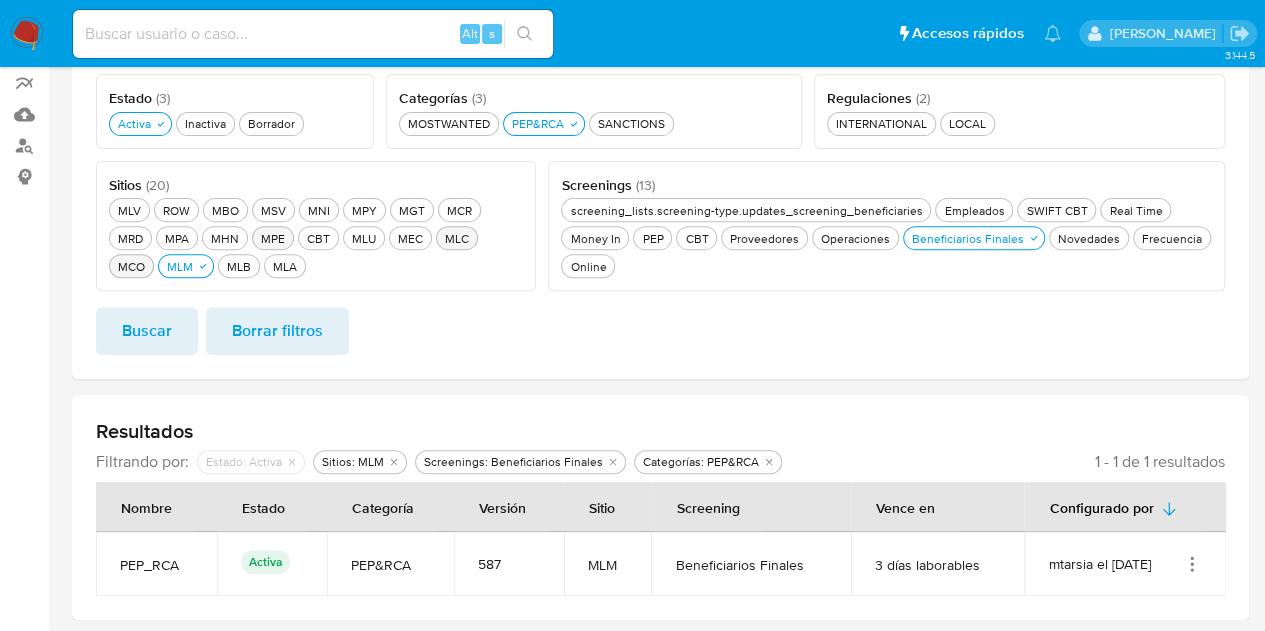 click on "MCO MCO" at bounding box center (131, 266) 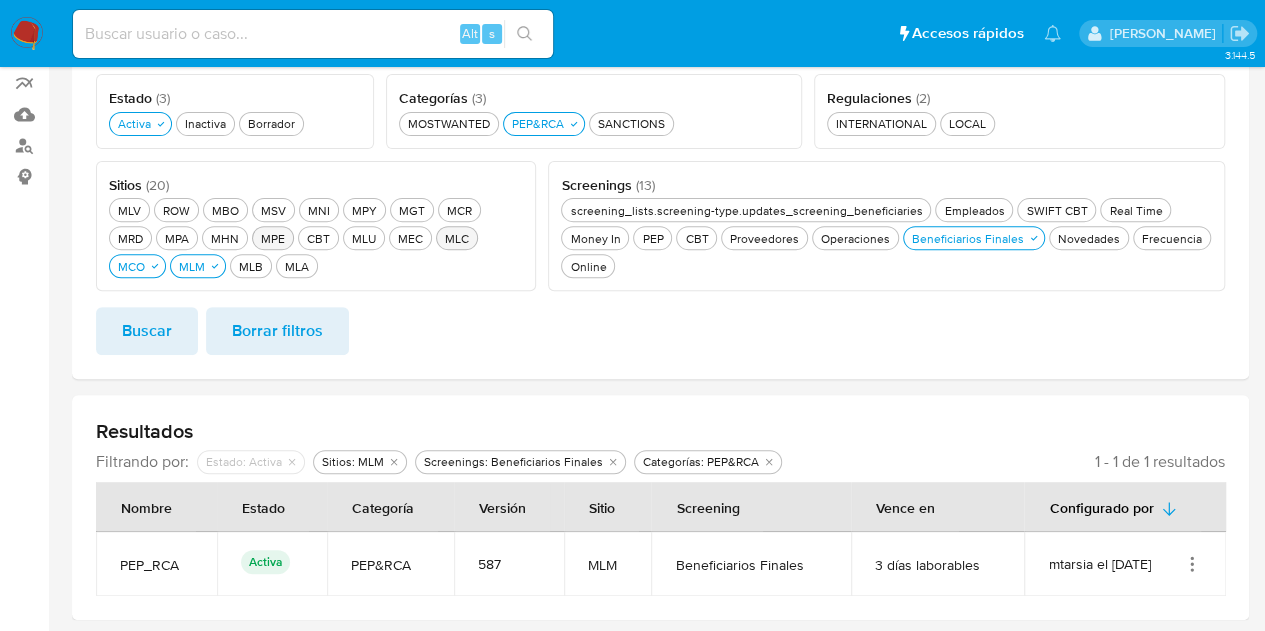 click on "MLV MLV ROW ROW MBO MBO MSV MSV MNI MNI MPY MPY MGT MGT MCR MCR MRD MRD MPA MPA MHN MHN MPE MPE CBT CBT MLU MLU MEC MEC MLC MLC MCO MCO MLM MLM MLB MLB MLA MLA" at bounding box center (316, 236) 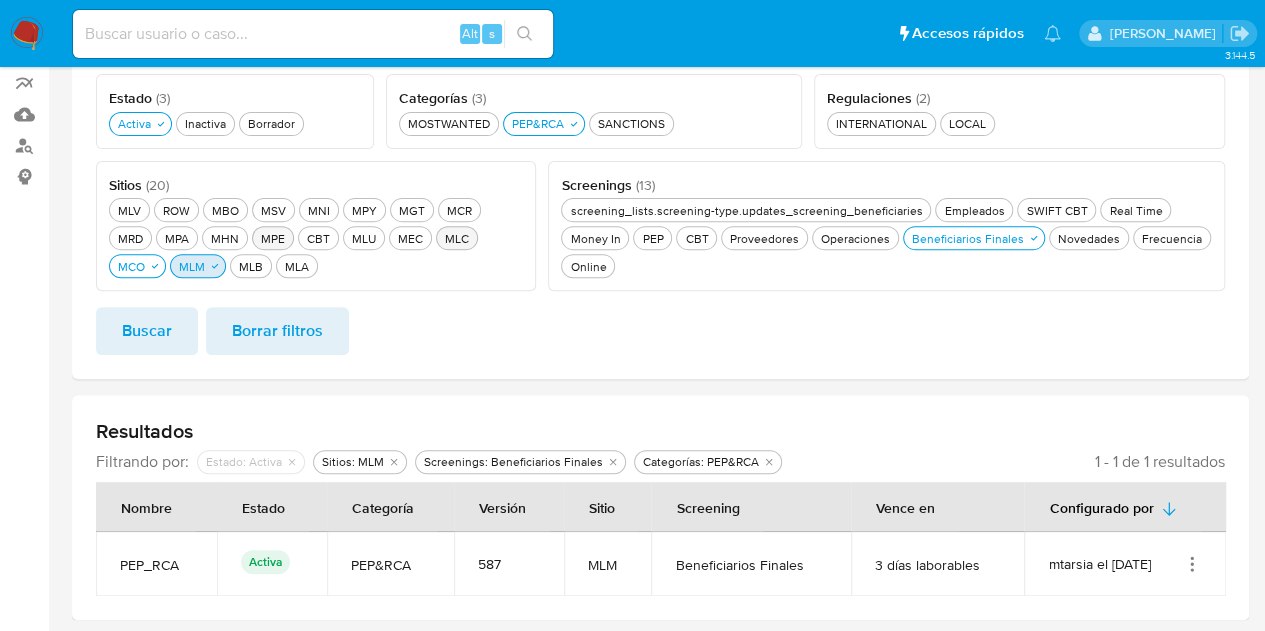 click 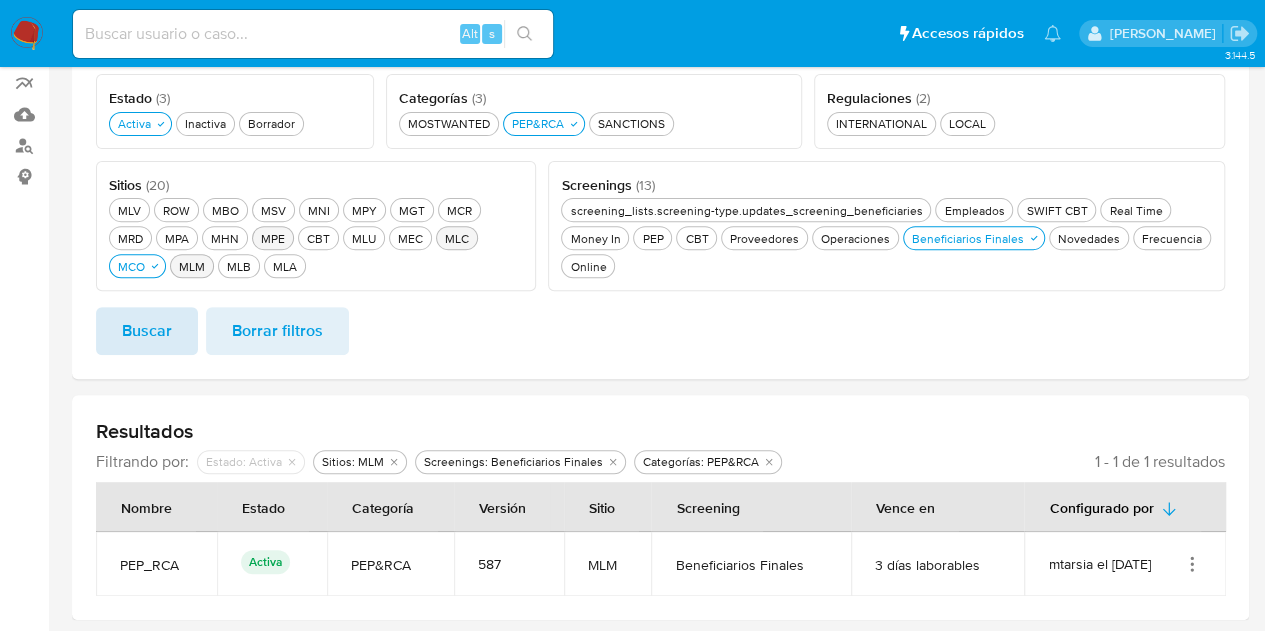click on "Buscar" at bounding box center (147, 331) 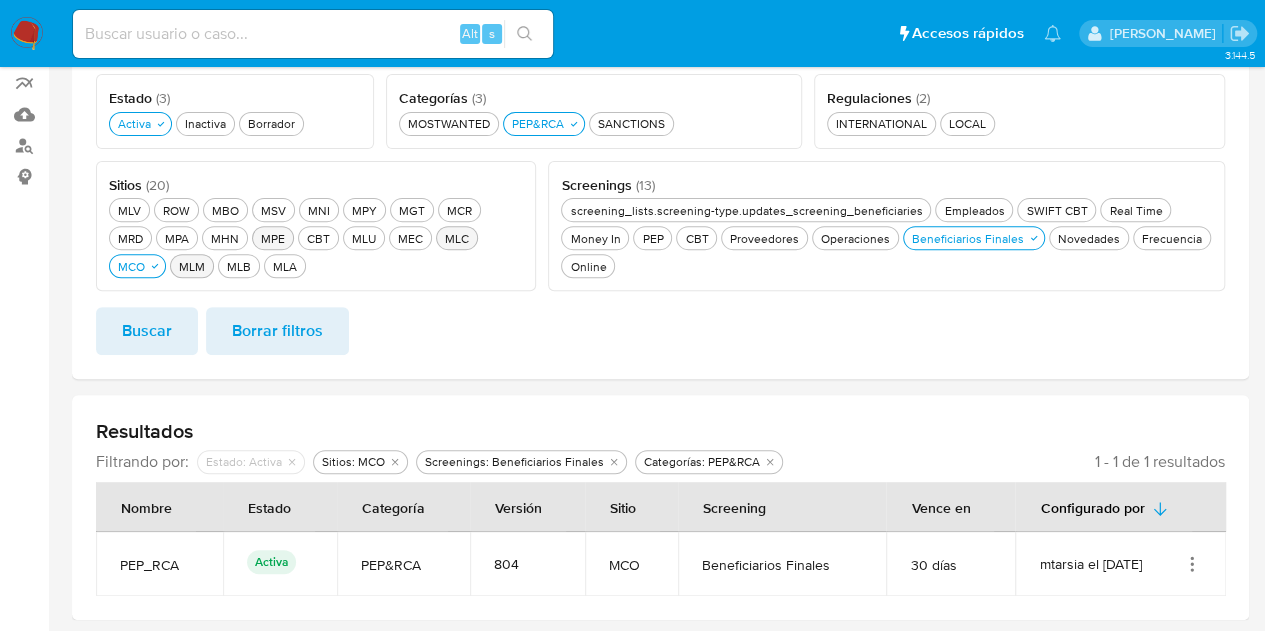 click on "MLC MLC" at bounding box center (457, 238) 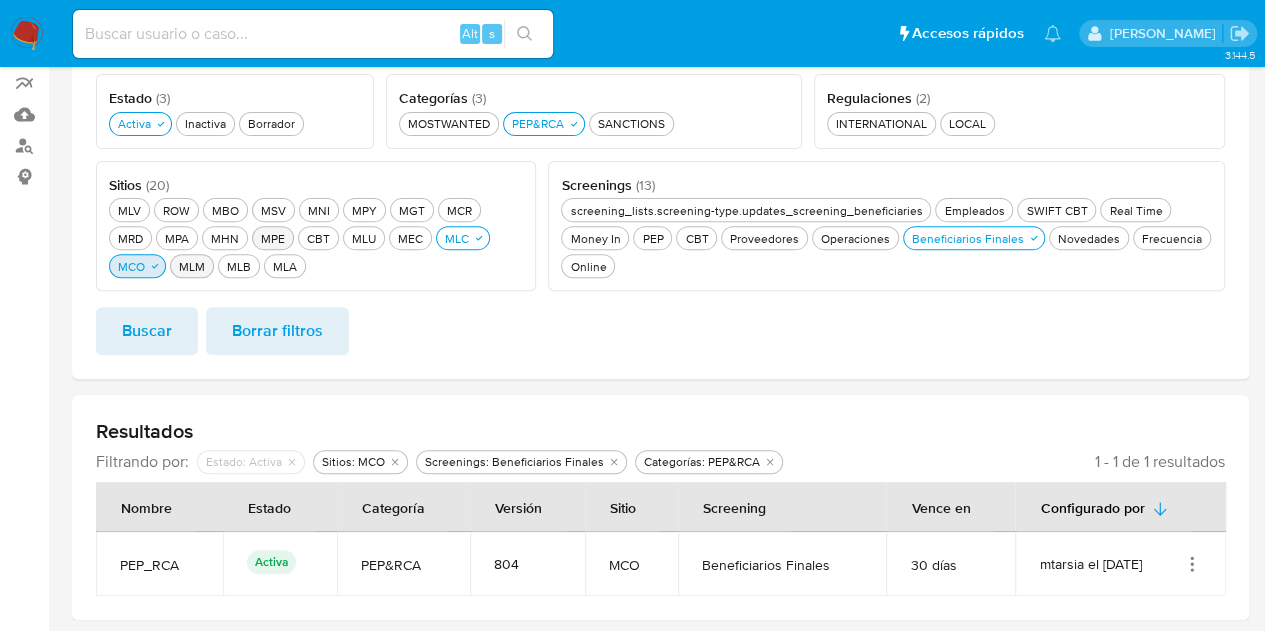 click on "MCO MCO" at bounding box center [131, 266] 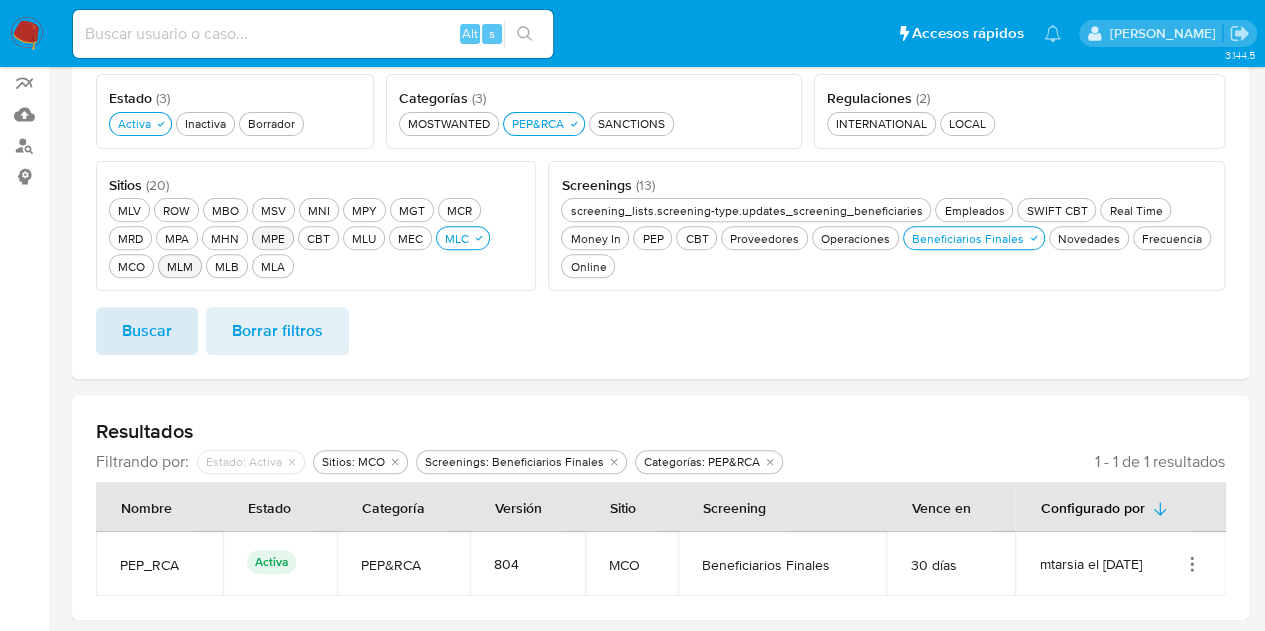 click on "Buscar" at bounding box center [147, 331] 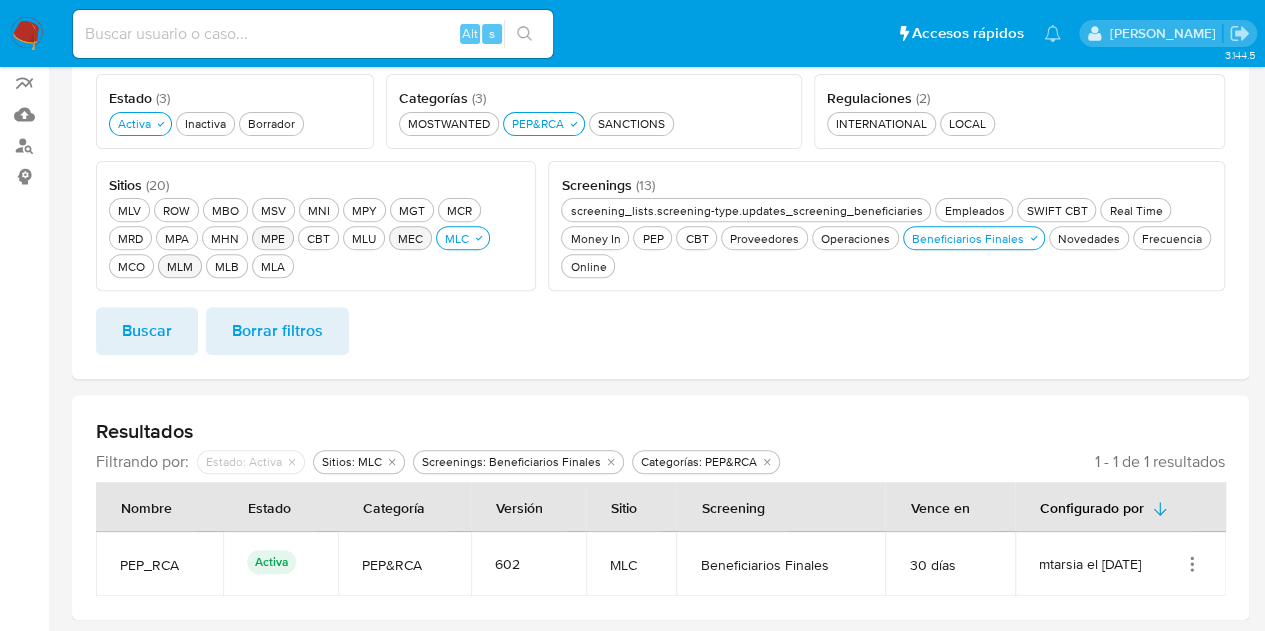 click on "MEC MEC" at bounding box center (410, 238) 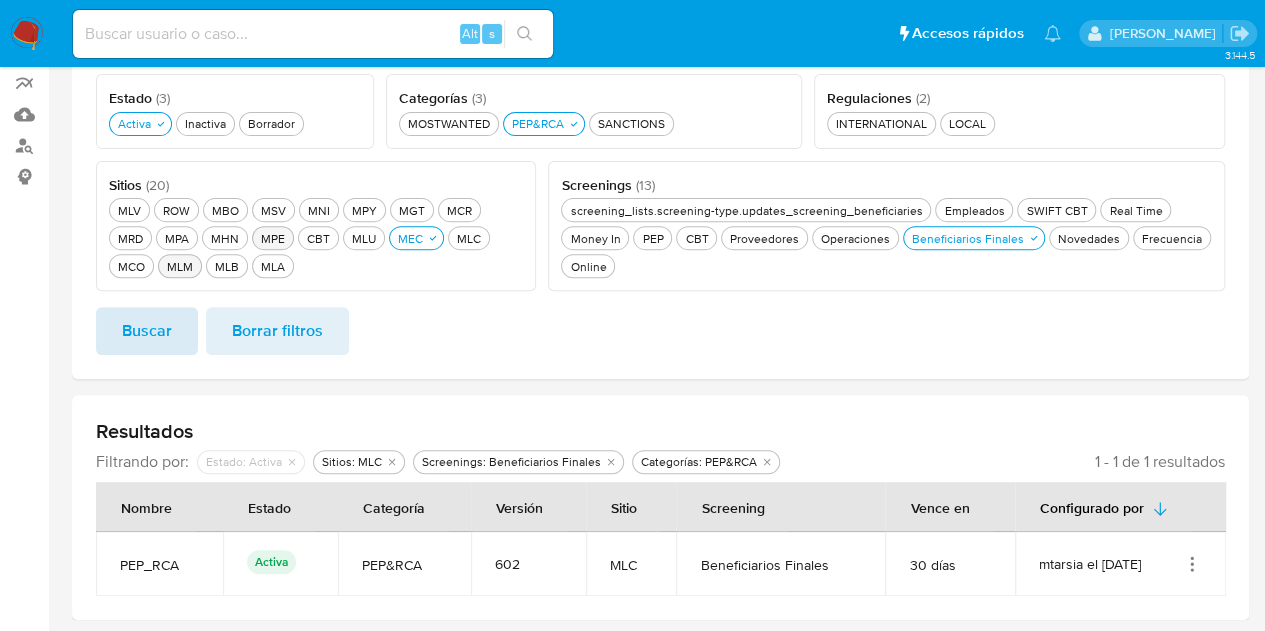 click on "Buscar" at bounding box center (147, 331) 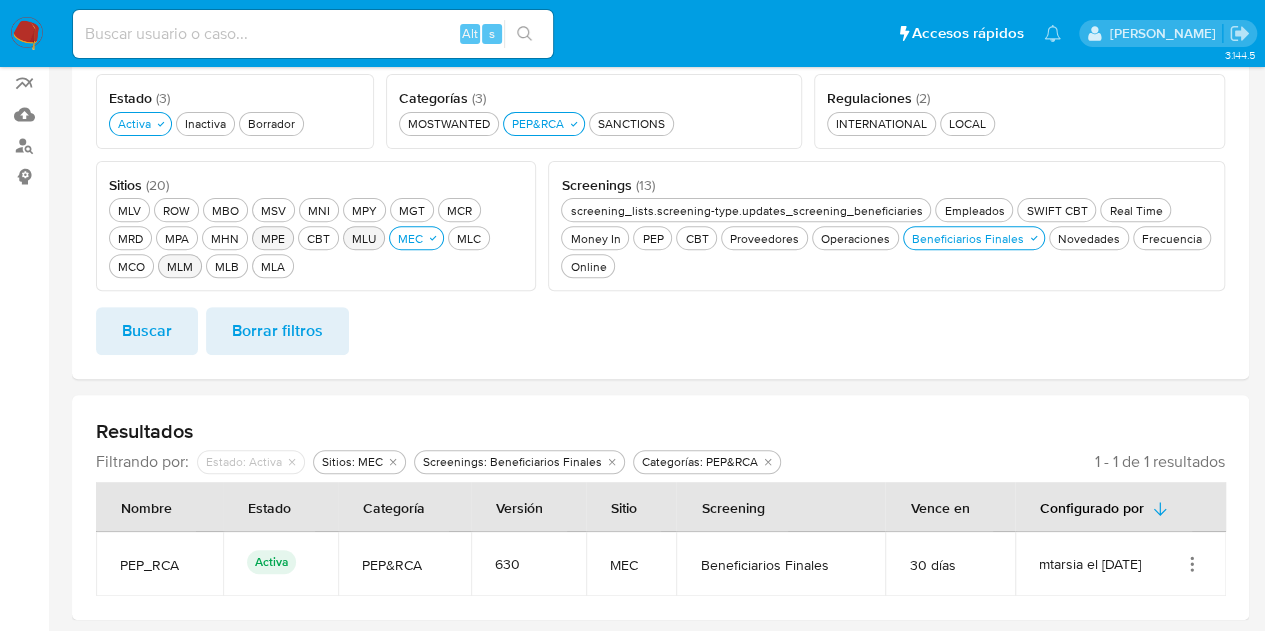 click on "MLU MLU" at bounding box center [364, 238] 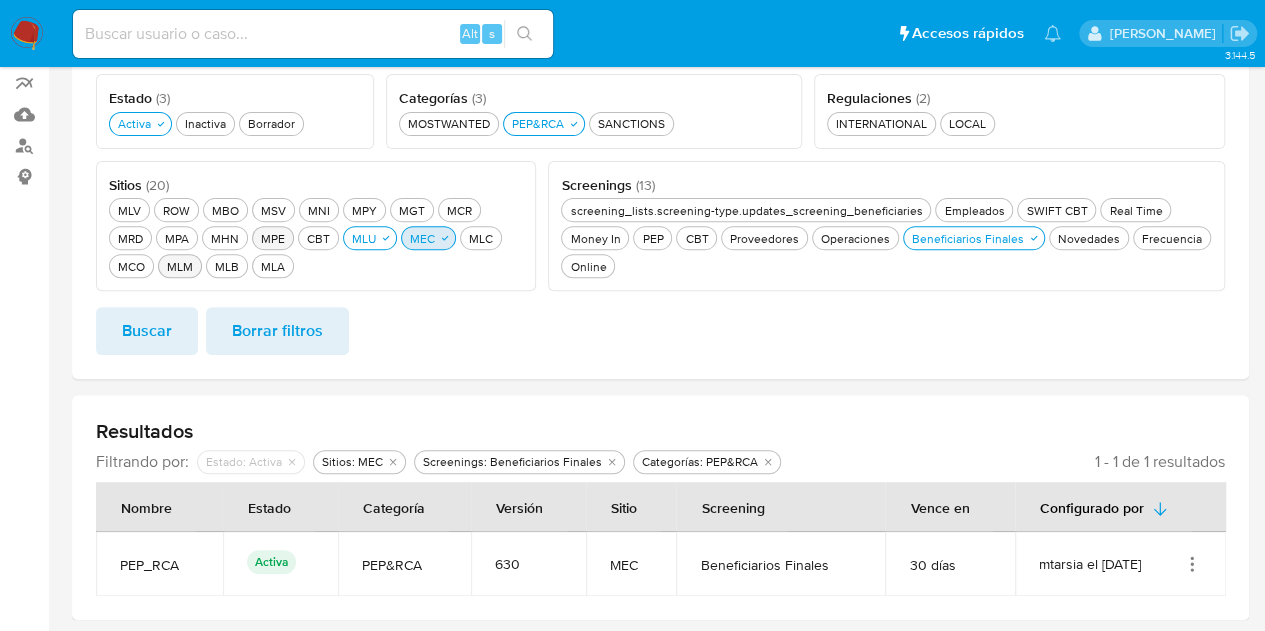 click on "MEC MEC" at bounding box center [428, 238] 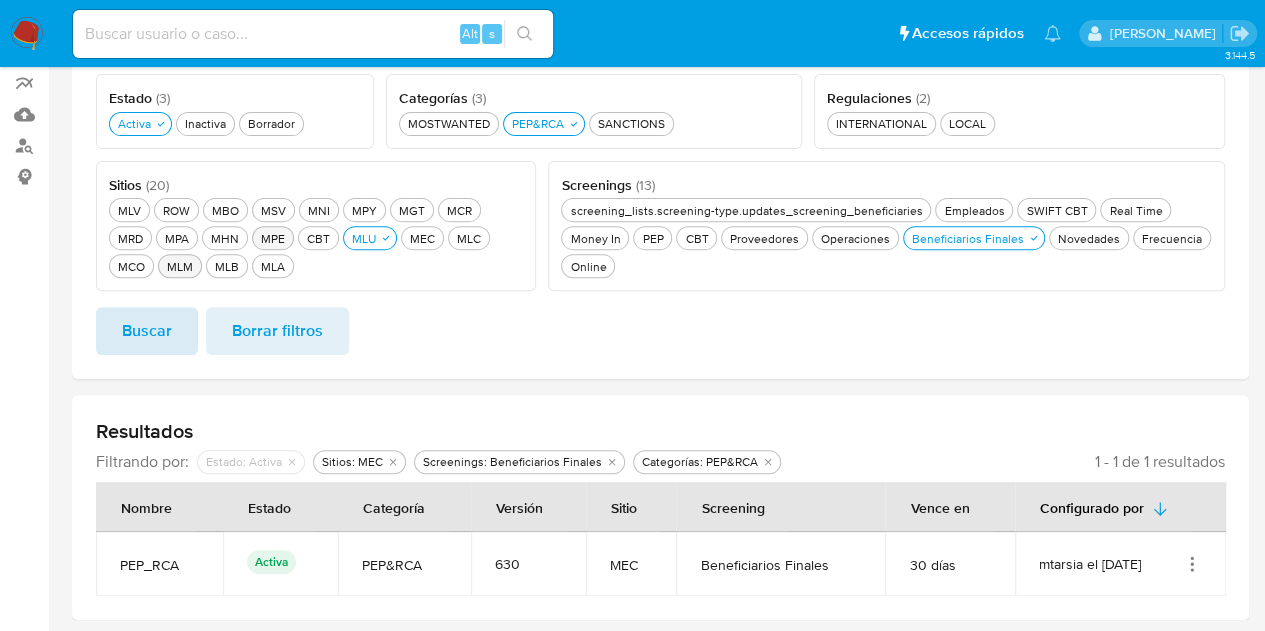 click on "Buscar" at bounding box center (147, 331) 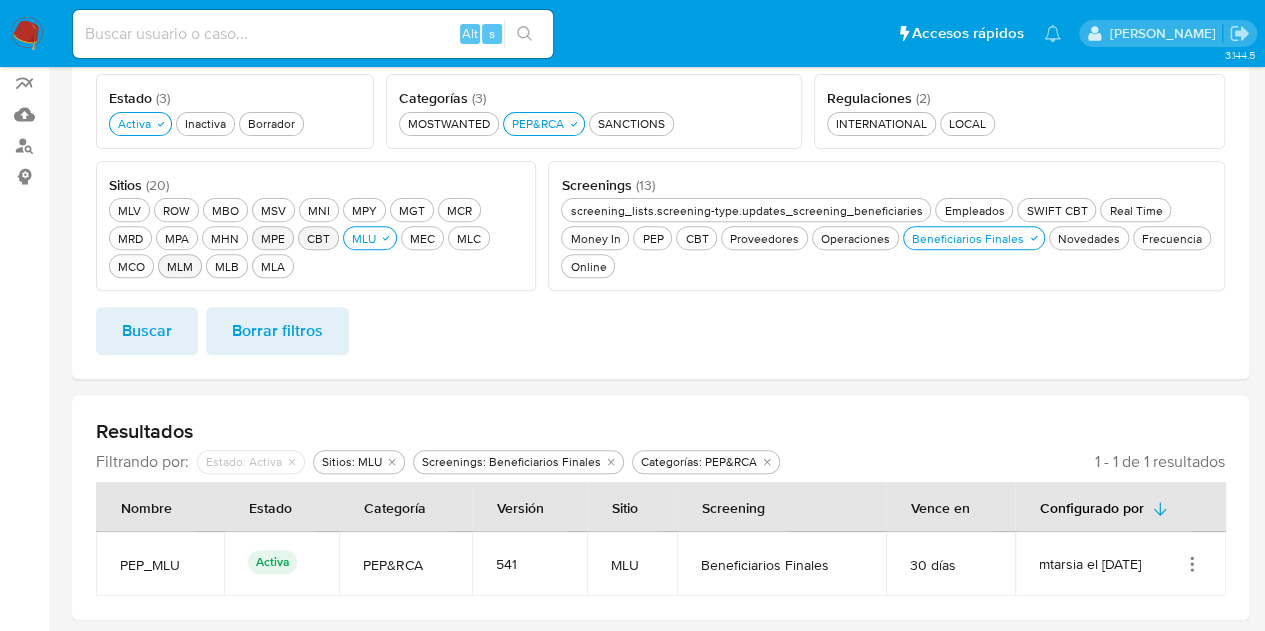 click on "CBT CBT" at bounding box center [318, 238] 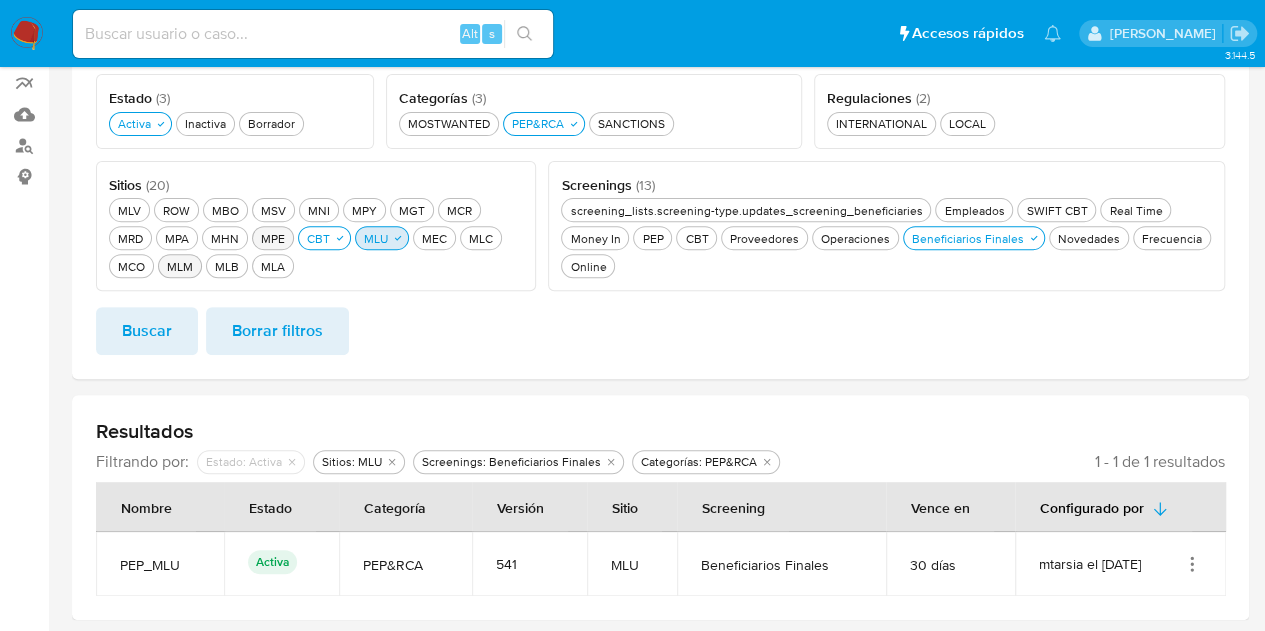 click on "MLU MLU" at bounding box center [376, 238] 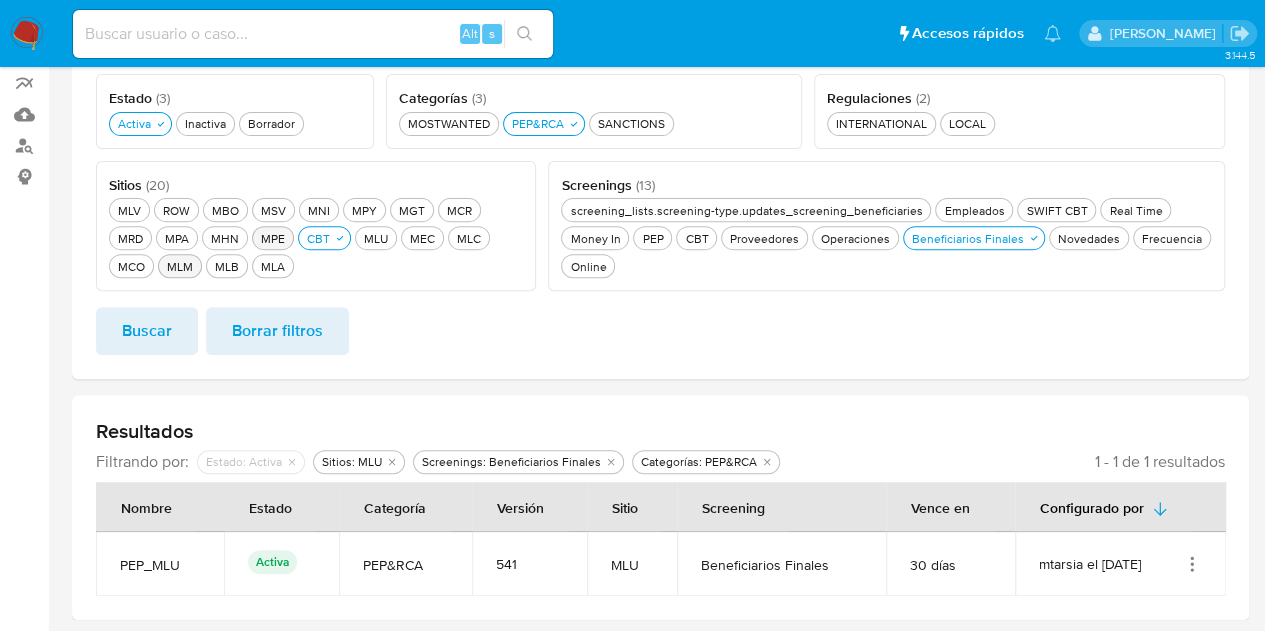 click on "MPE MPE" at bounding box center (273, 238) 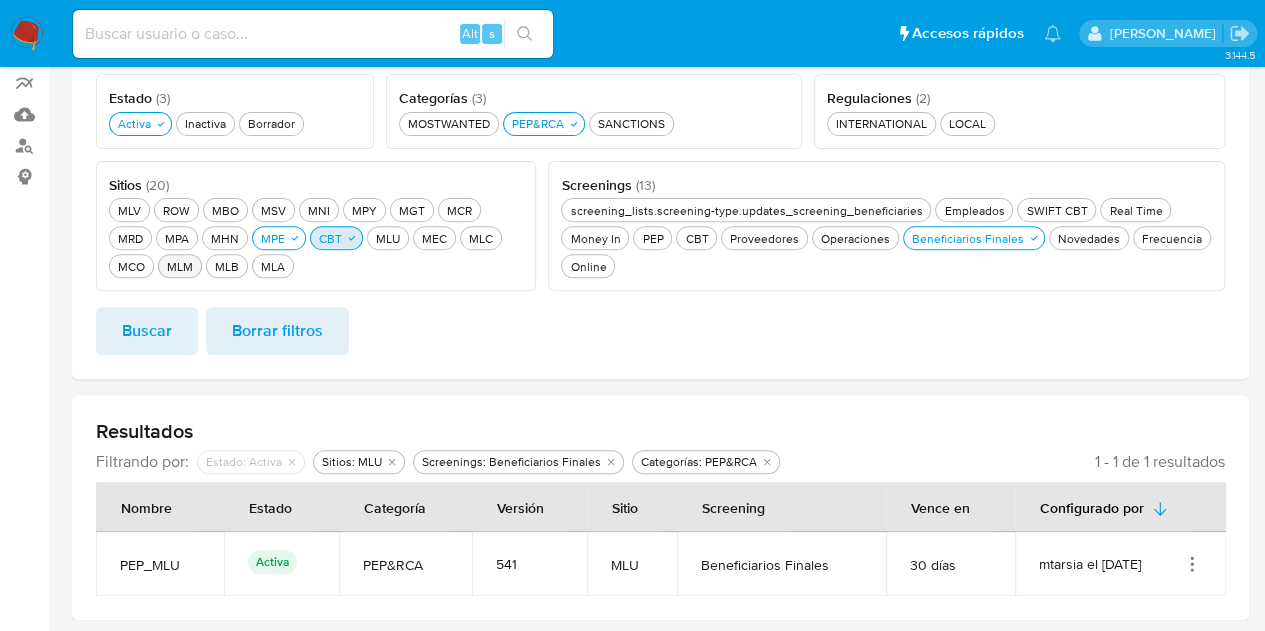 click on "CBT CBT" at bounding box center [330, 238] 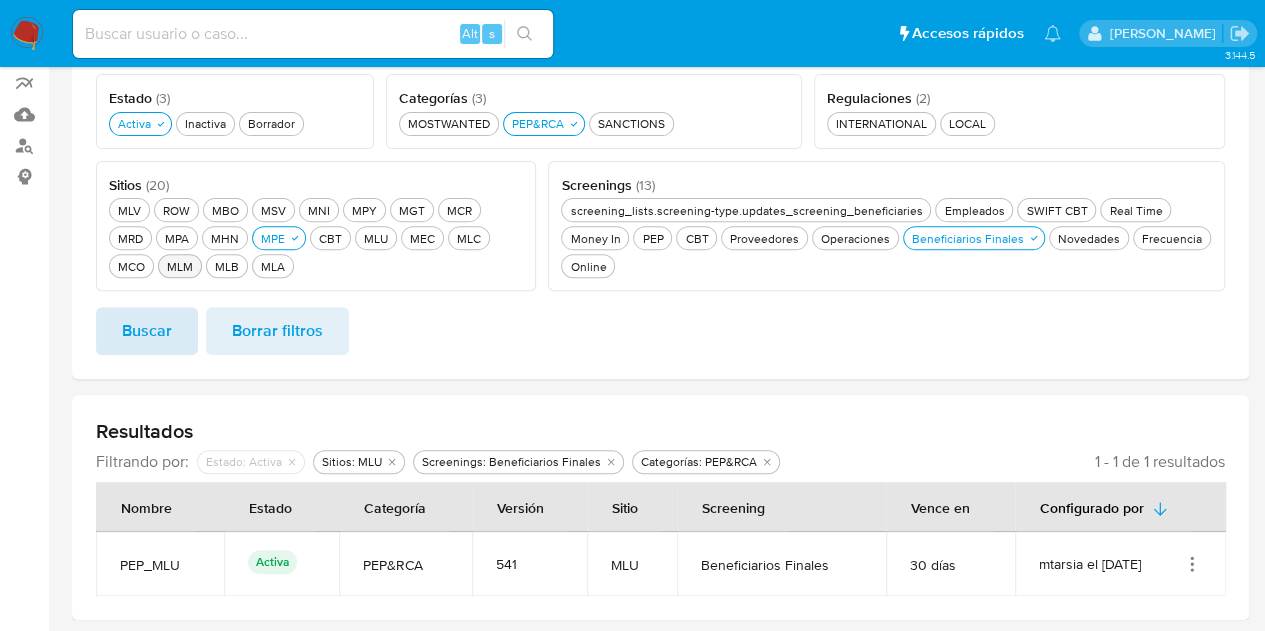 click on "Buscar" at bounding box center (147, 331) 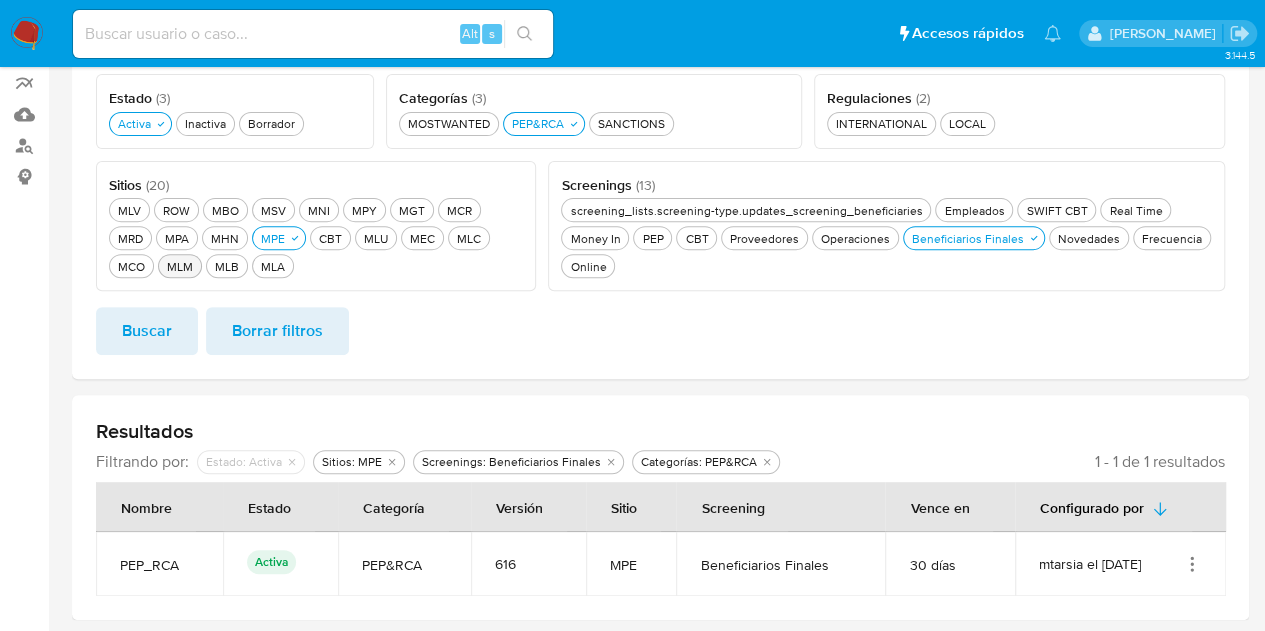 scroll, scrollTop: 0, scrollLeft: 0, axis: both 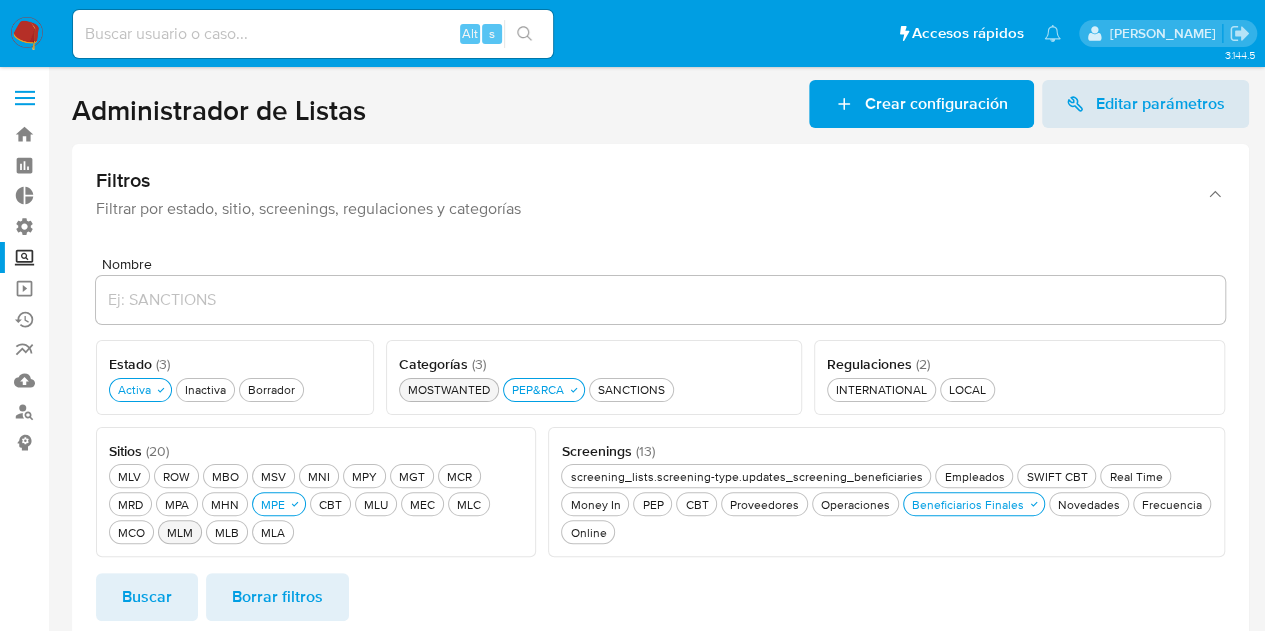 click on "MOSTWANTED MOSTWANTED" at bounding box center [449, 389] 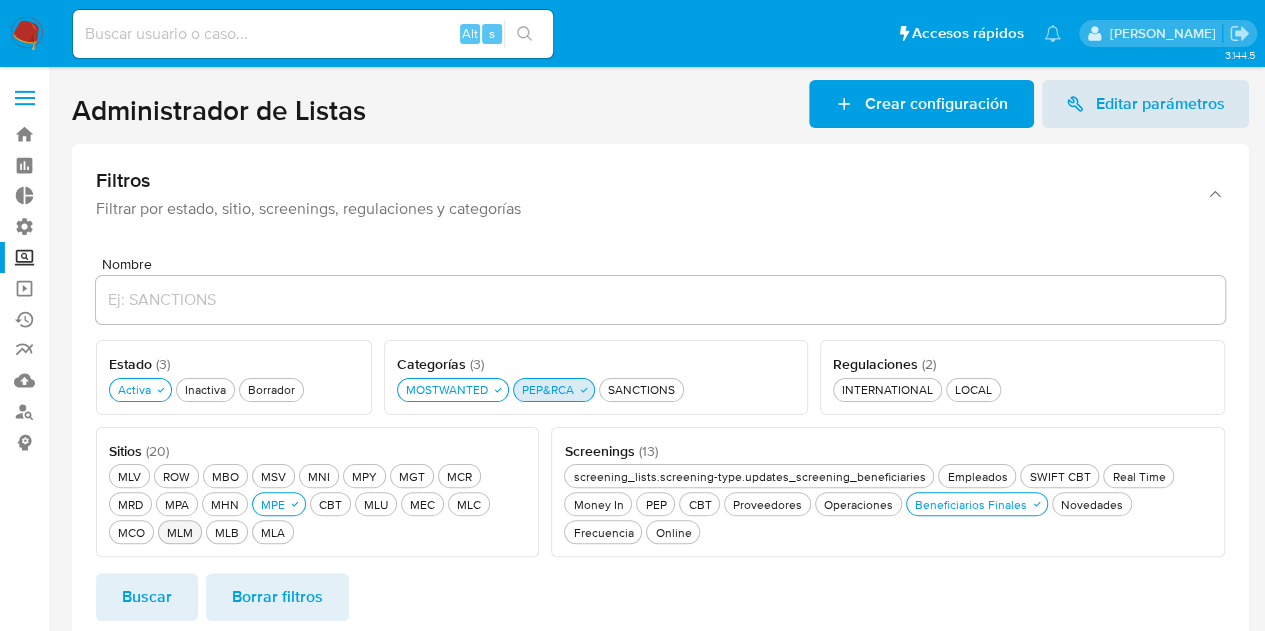 click on "PEP&RCA PEP&RCA" at bounding box center [554, 390] 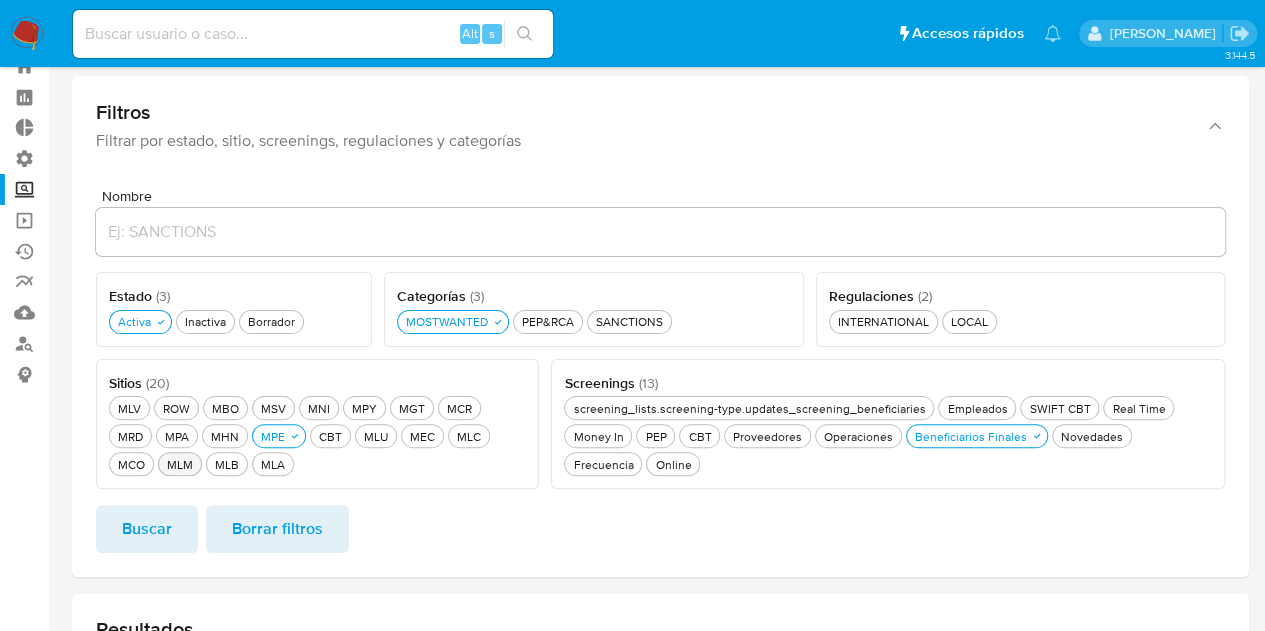 scroll, scrollTop: 100, scrollLeft: 0, axis: vertical 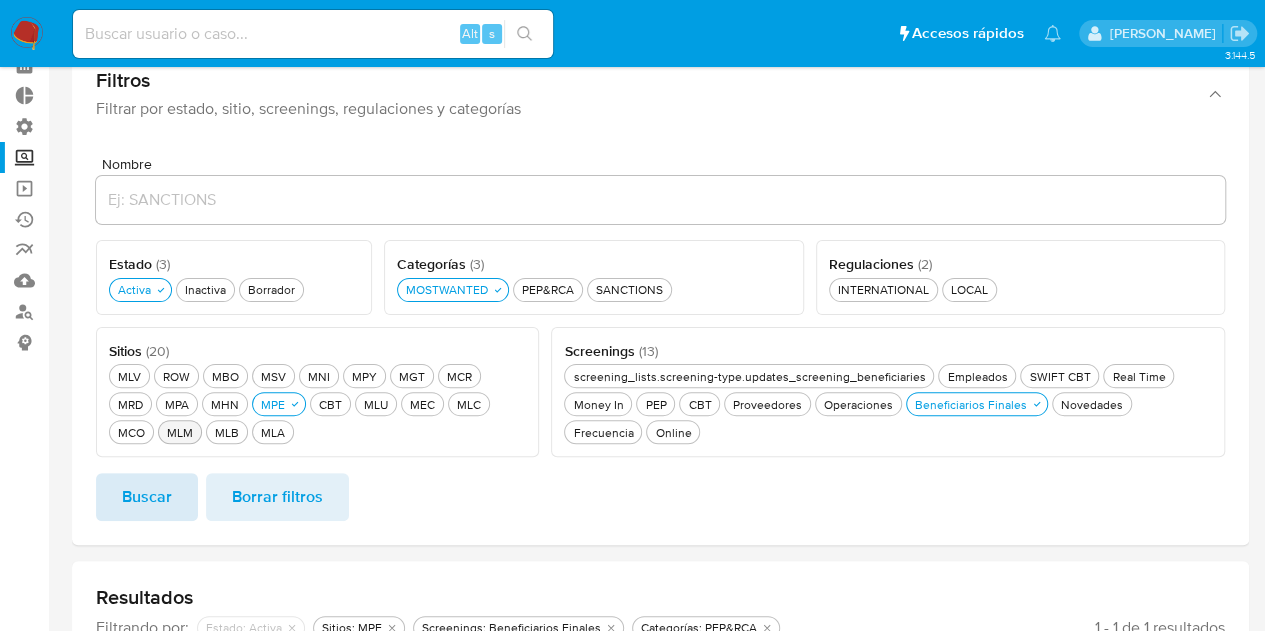 click on "Nombre Estado   ( 3 )   Este campo es requerido Activa Activa Inactiva Inactiva Borrador Borrador Sitios   ( 20 )   Este campo es requerido MLV MLV ROW ROW MBO MBO MSV MSV MNI MNI MPY MPY MGT MGT MCR MCR MRD MRD MPA MPA MHN MHN MPE MPE CBT CBT MLU MLU MEC MEC MLC MLC MCO MCO MLM MLM MLB MLB MLA MLA Screenings   ( 13 )   Este campo es requerido screening_lists.screening-type.updates_screening_beneficiaries screening_lists.screening-type.updates_screening_beneficiaries Empleados Empleados SWIFT CBT SWIFT CBT Real Time Real Time Money In Money In PEP PEP CBT CBT Proveedores Proveedores Operaciones Operaciones Beneficiarios Finales Beneficiarios Finales Novedades Novedades Frecuencia Frecuencia Online Online Regulaciones   ( 2 )   Este campo es requerido INTERNATIONAL INTERNATIONAL LOCAL LOCAL Categorías   ( 3 )   Este campo es requerido MOSTWANTED MOSTWANTED PEP&RCA PEP&RCA SANCTIONS SANCTIONS Buscar Borrar filtros" at bounding box center (660, 339) 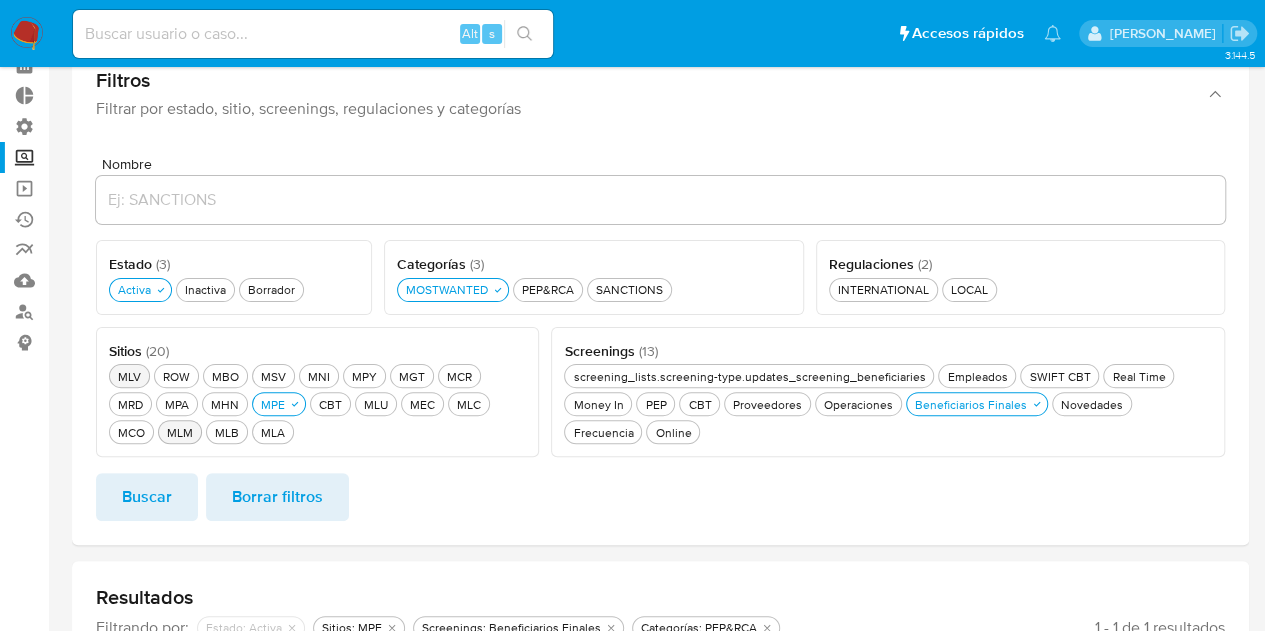 click on "MLV MLV" at bounding box center [129, 376] 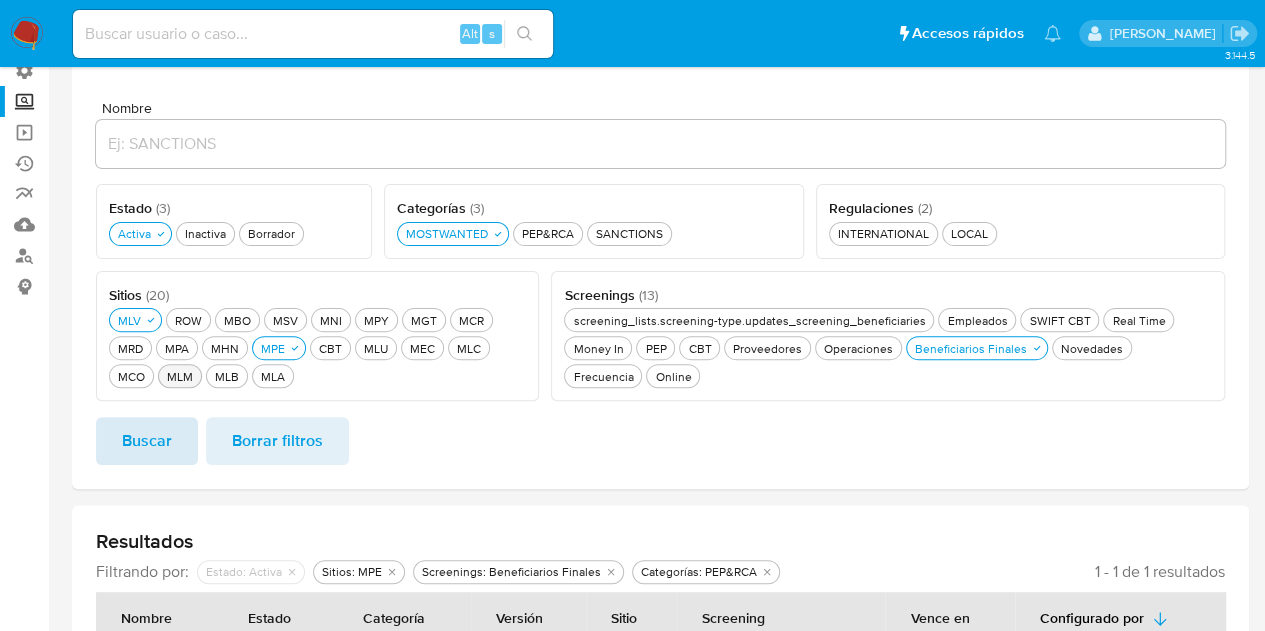 scroll, scrollTop: 266, scrollLeft: 0, axis: vertical 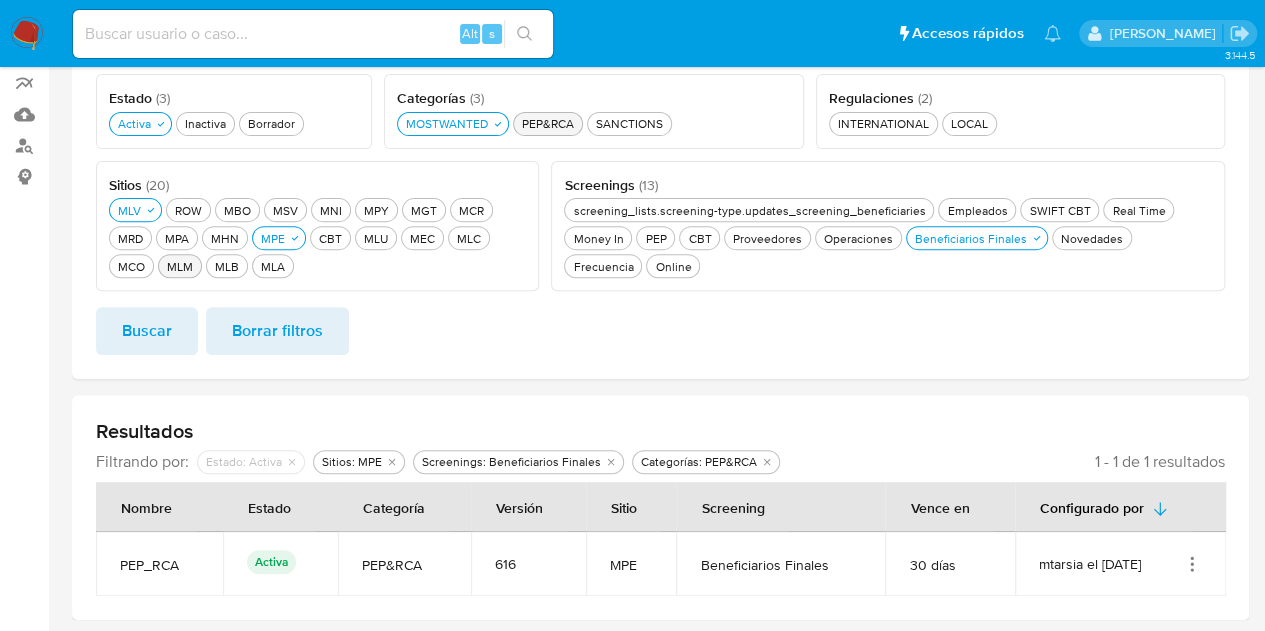 click on "PEP&RCA PEP&RCA" at bounding box center (548, 123) 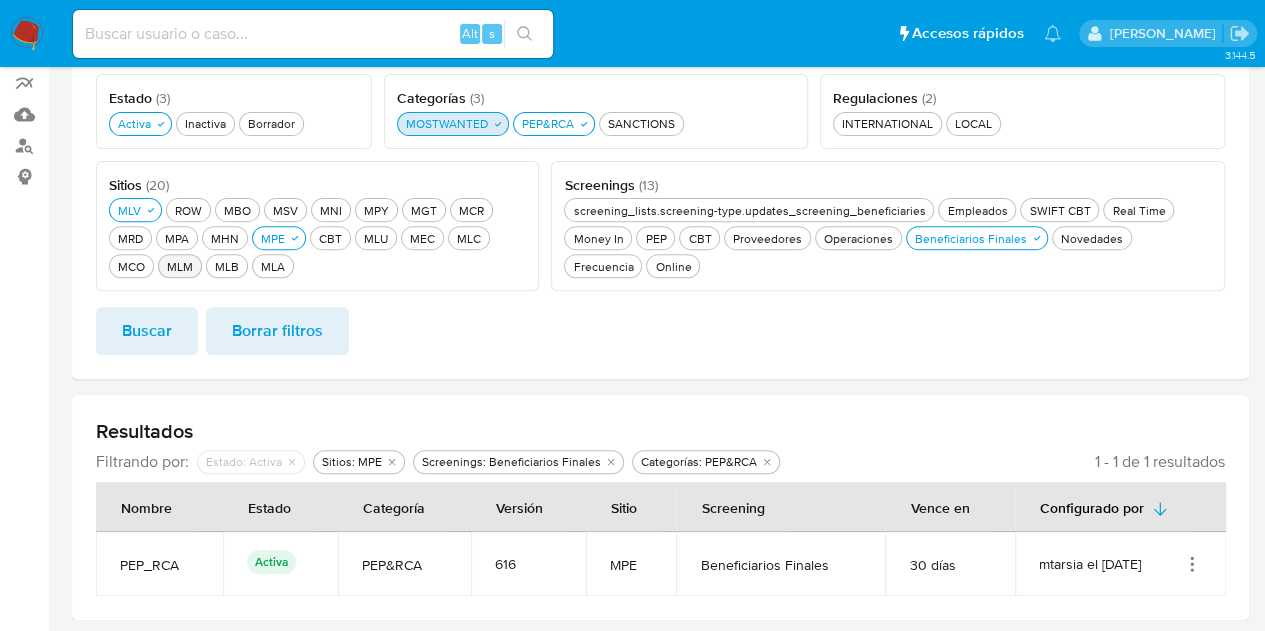 click on "MOSTWANTED MOSTWANTED" at bounding box center [453, 124] 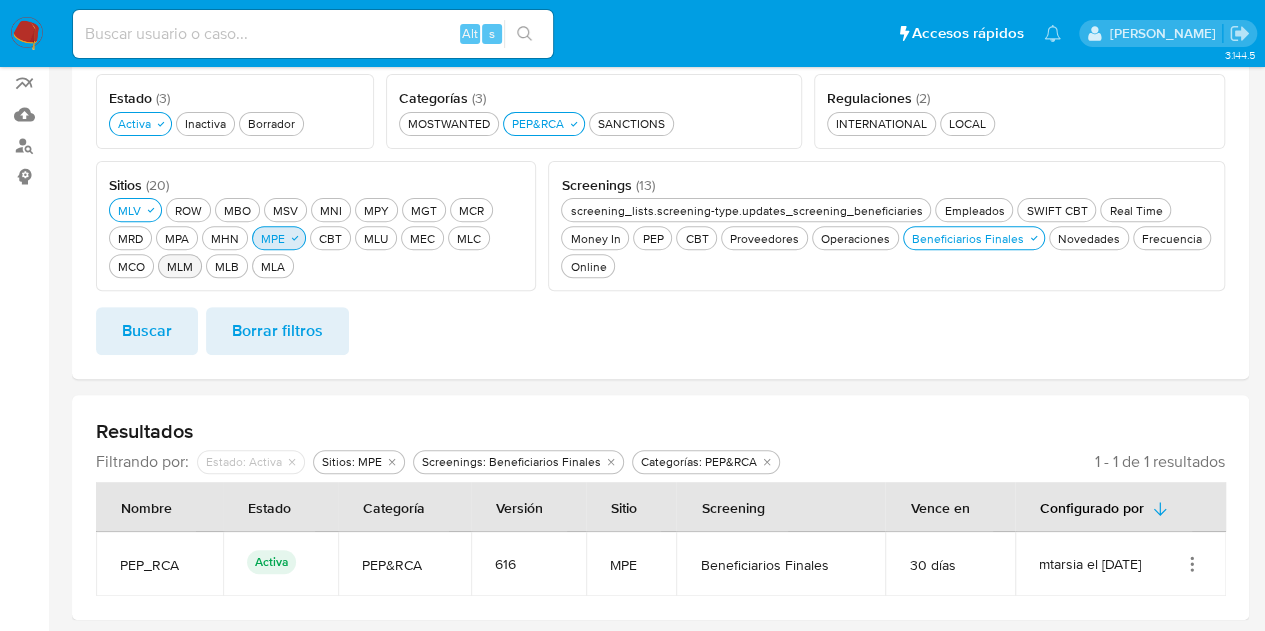 click on "MPE MPE" at bounding box center (273, 238) 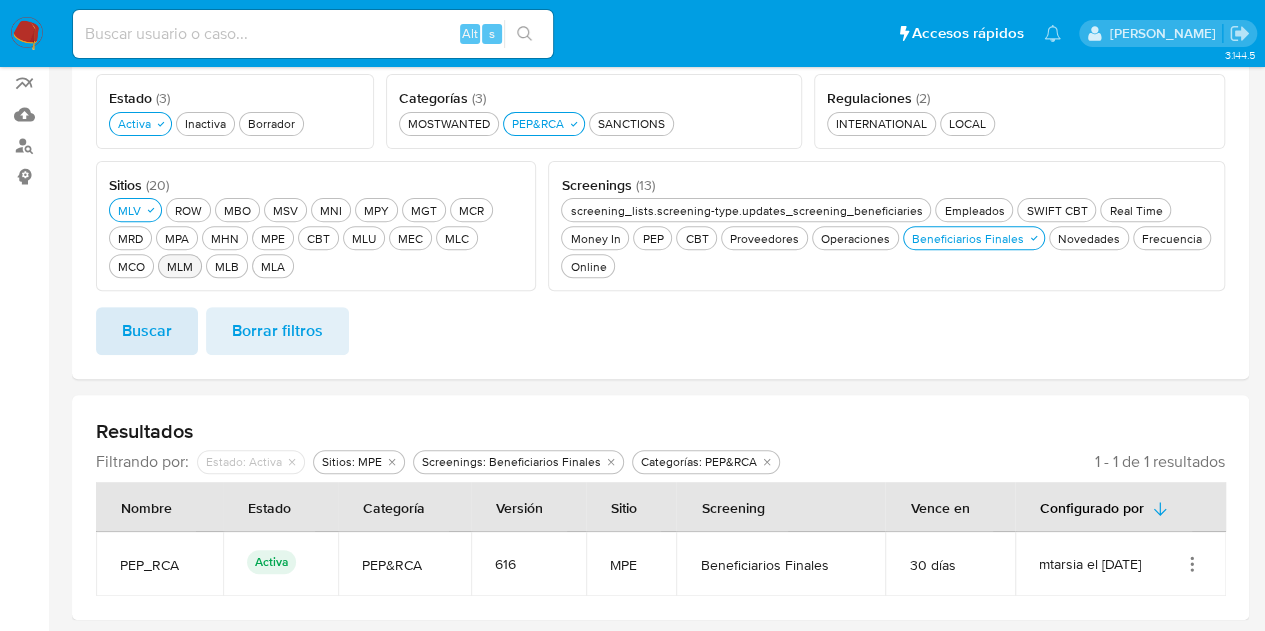 click on "Buscar" at bounding box center [147, 331] 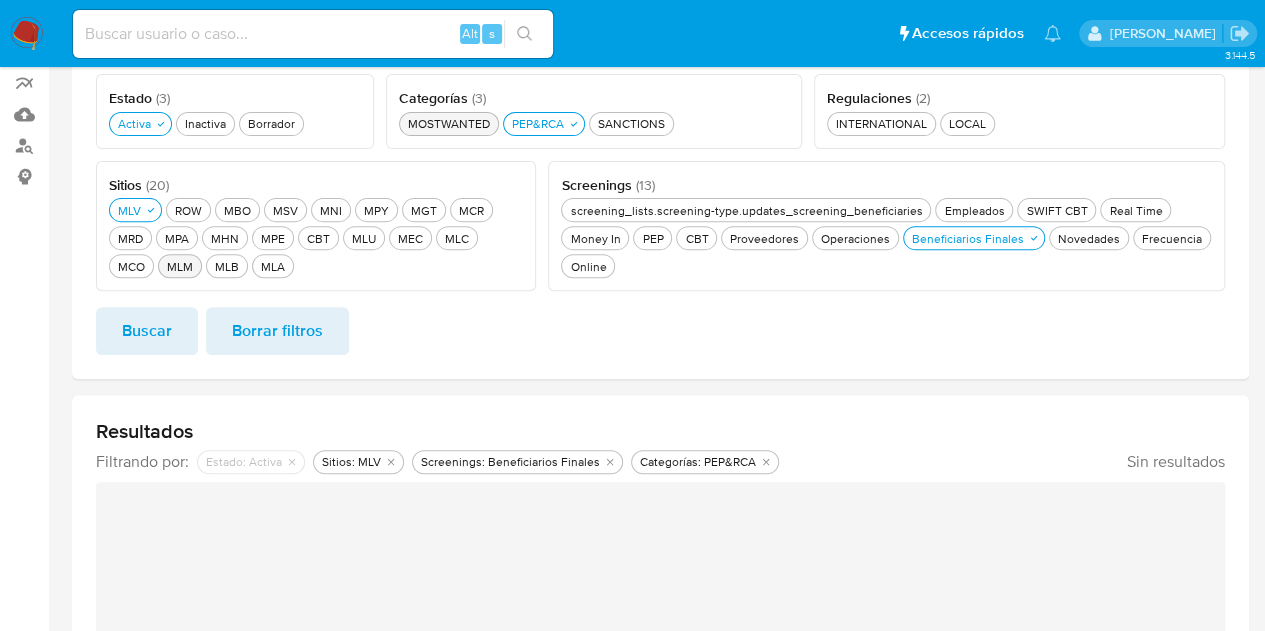 click on "MOSTWANTED MOSTWANTED" at bounding box center [449, 123] 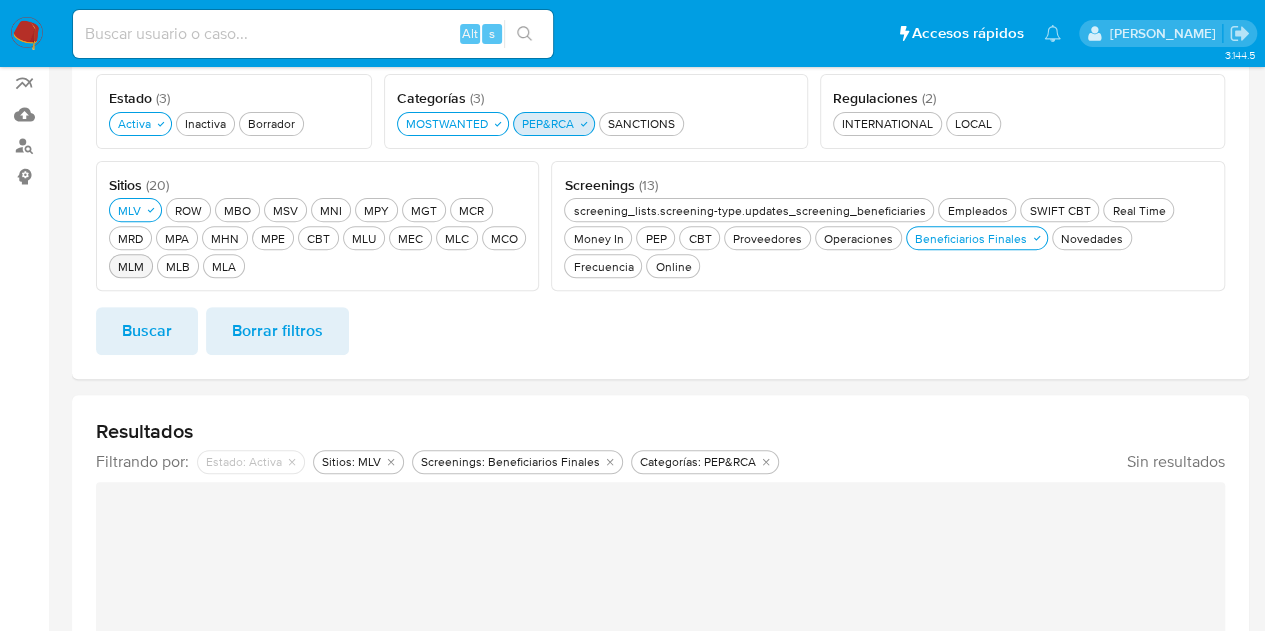 click on "PEP&RCA PEP&RCA" at bounding box center (548, 123) 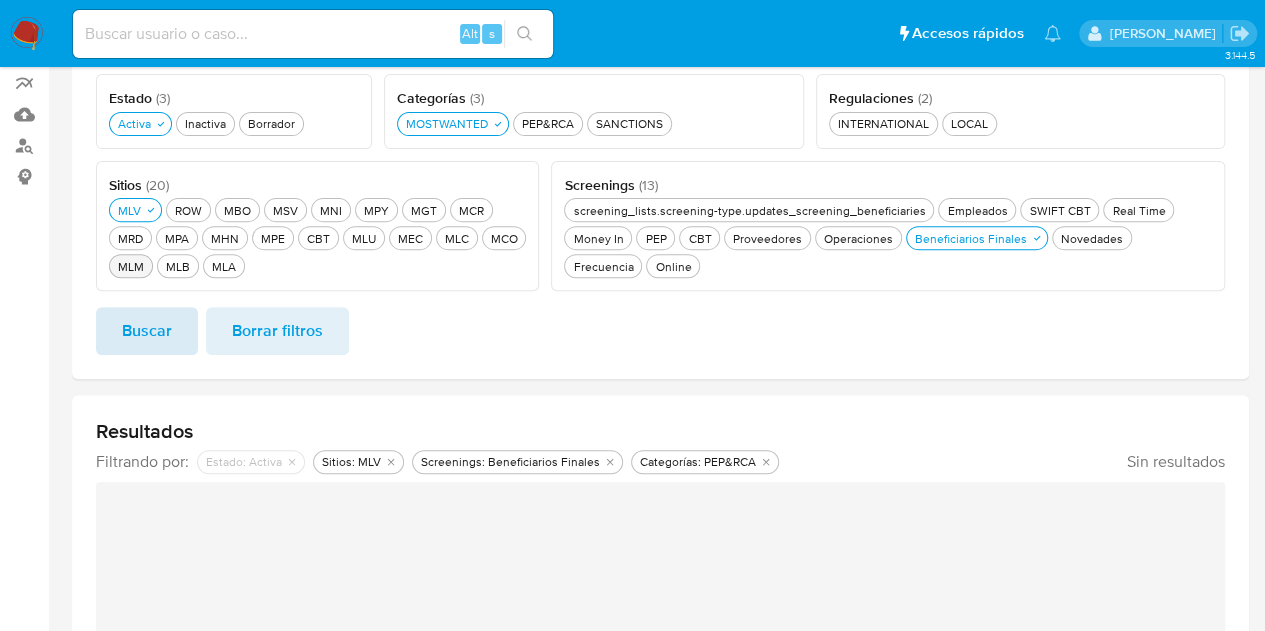 click on "Buscar" at bounding box center [147, 331] 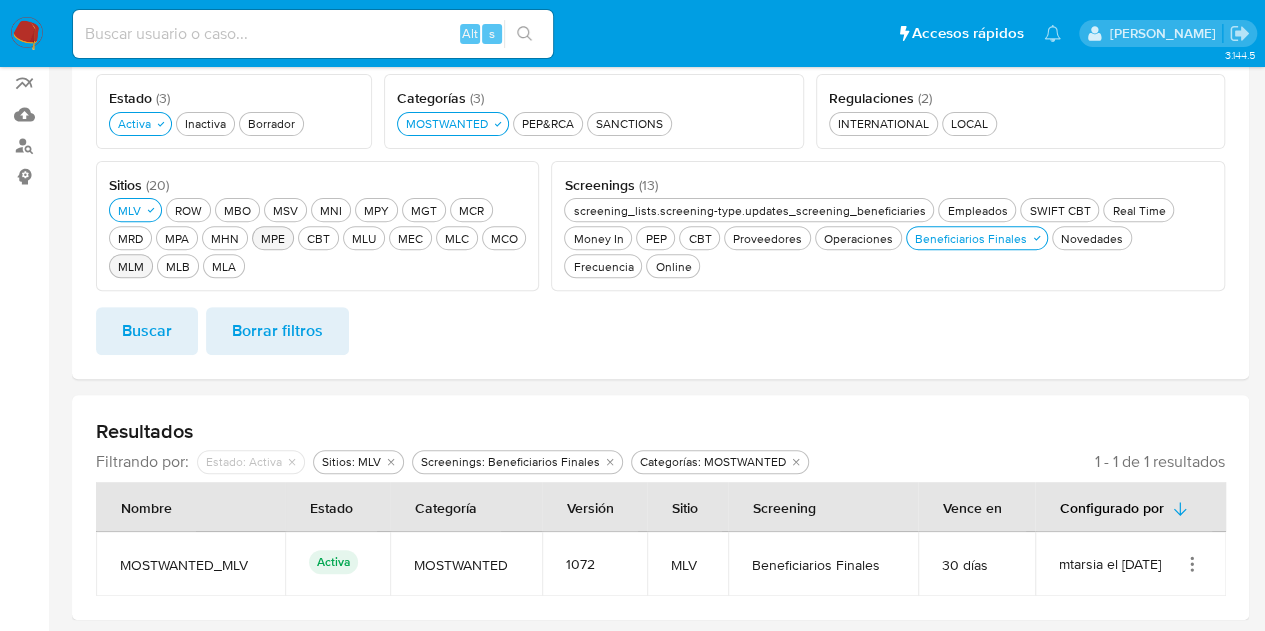 click on "MPE MPE" at bounding box center (273, 238) 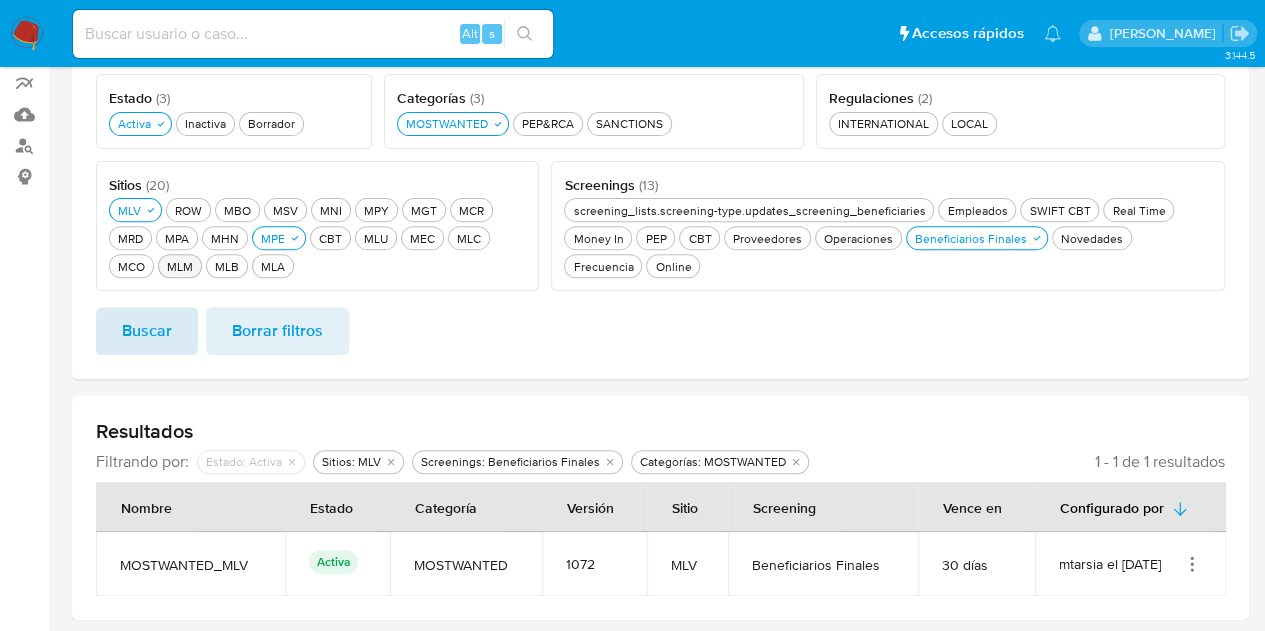 click on "Buscar" at bounding box center (147, 331) 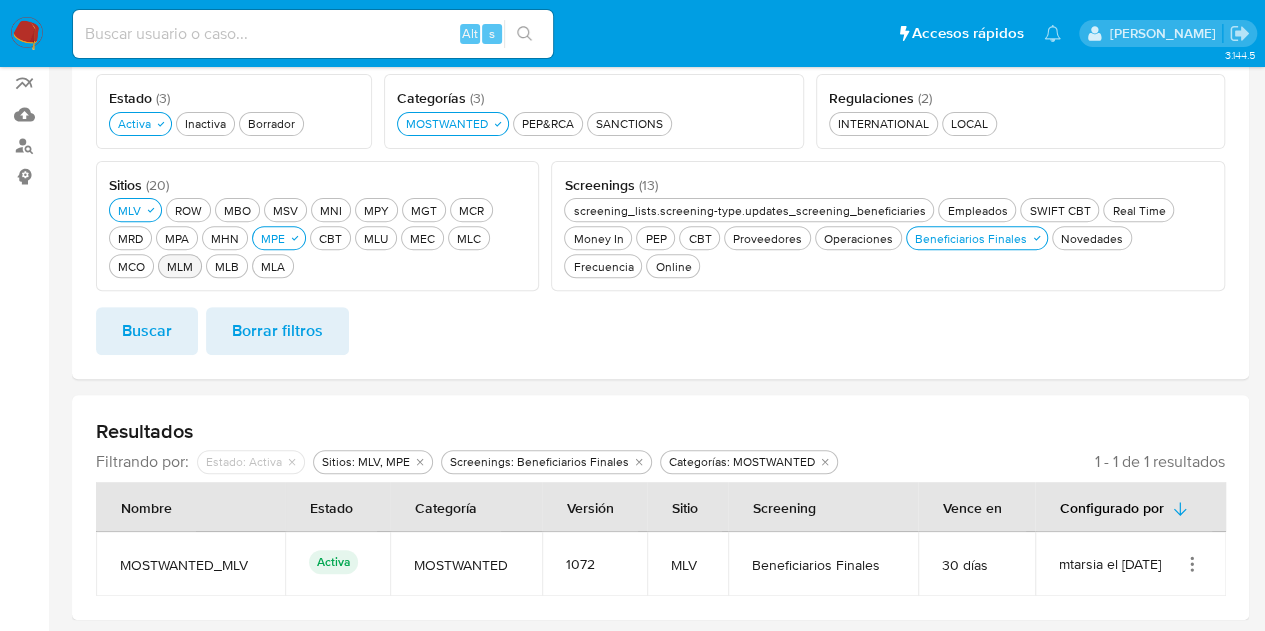 drag, startPoint x: 149, startPoint y: 213, endPoint x: 152, endPoint y: 227, distance: 14.3178215 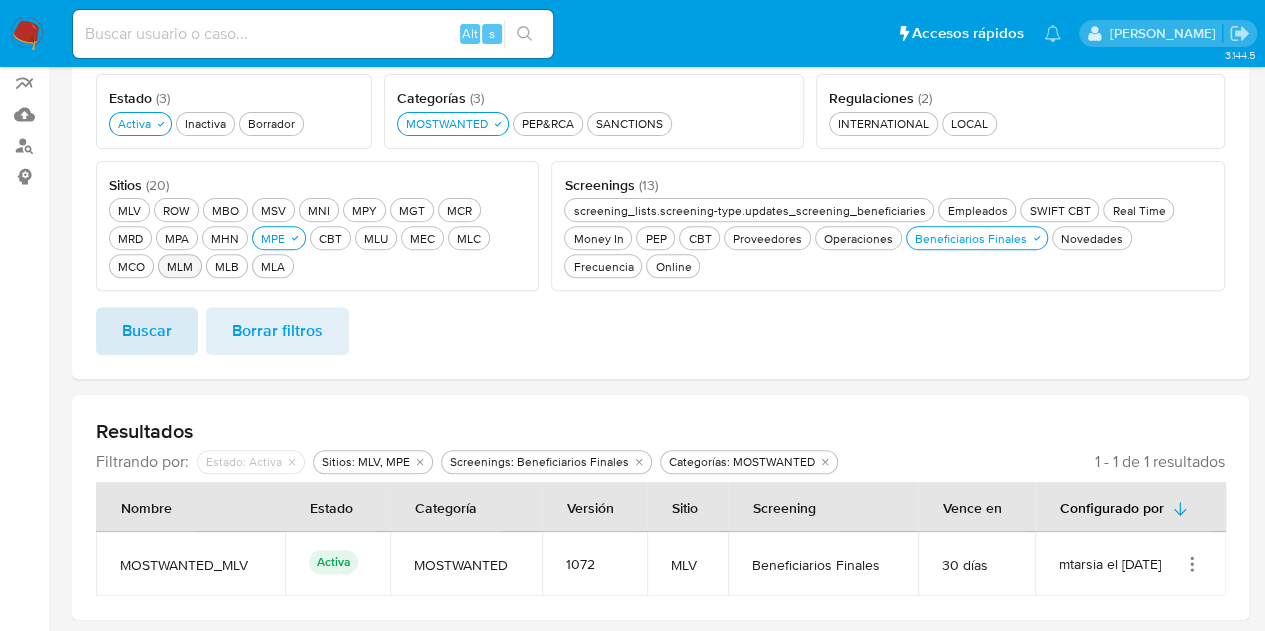 click on "Buscar" at bounding box center [147, 331] 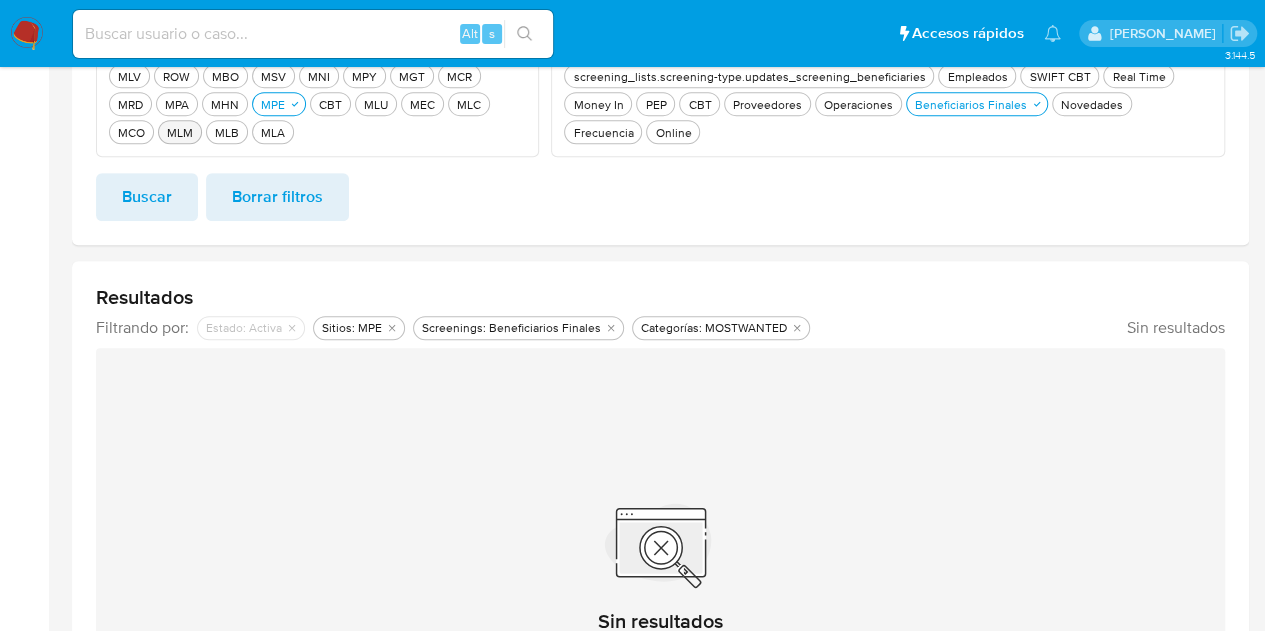 scroll, scrollTop: 186, scrollLeft: 0, axis: vertical 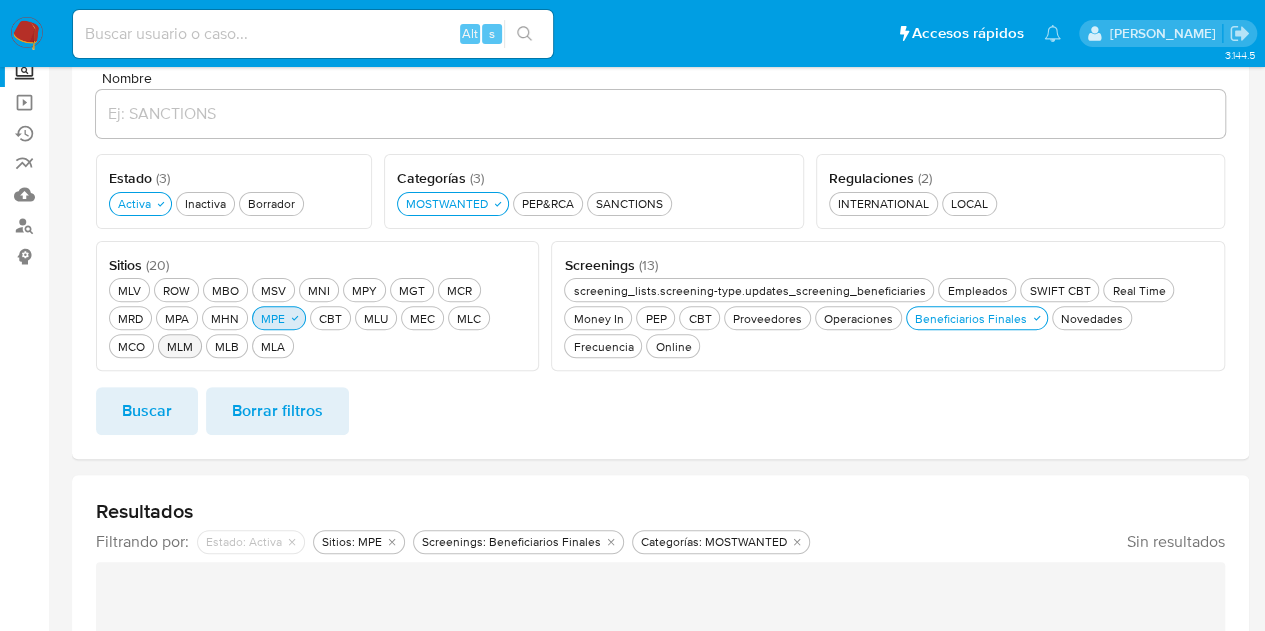 click on "MPE MPE" at bounding box center (279, 318) 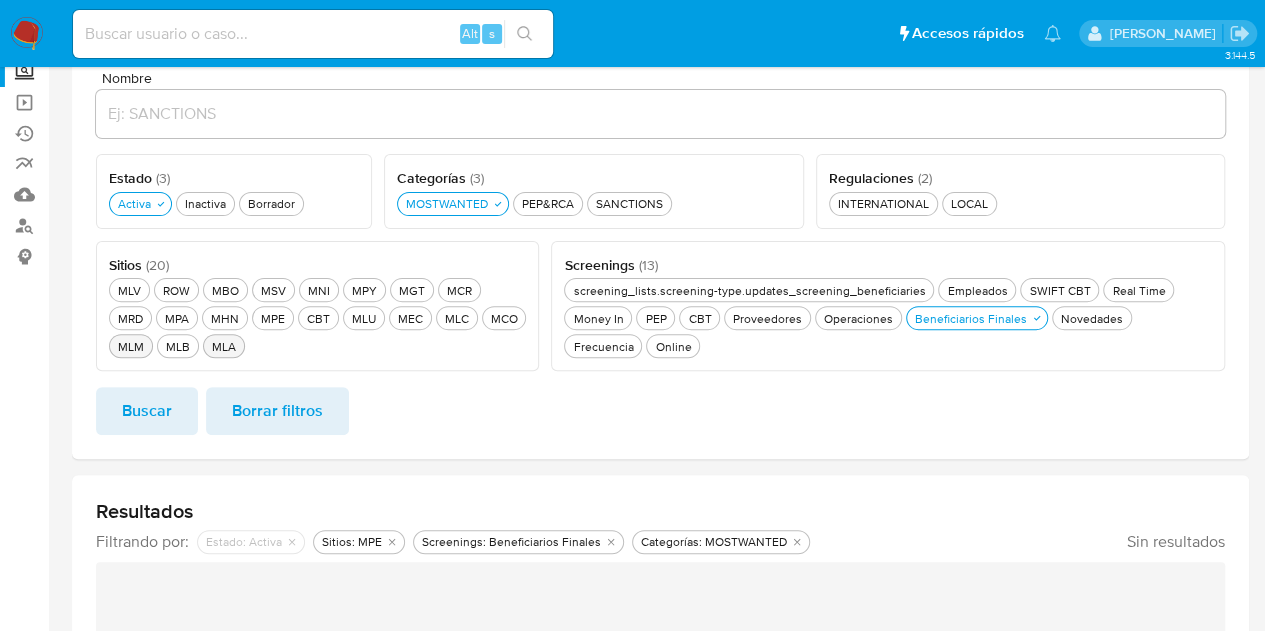 click on "MLA MLA" at bounding box center (224, 346) 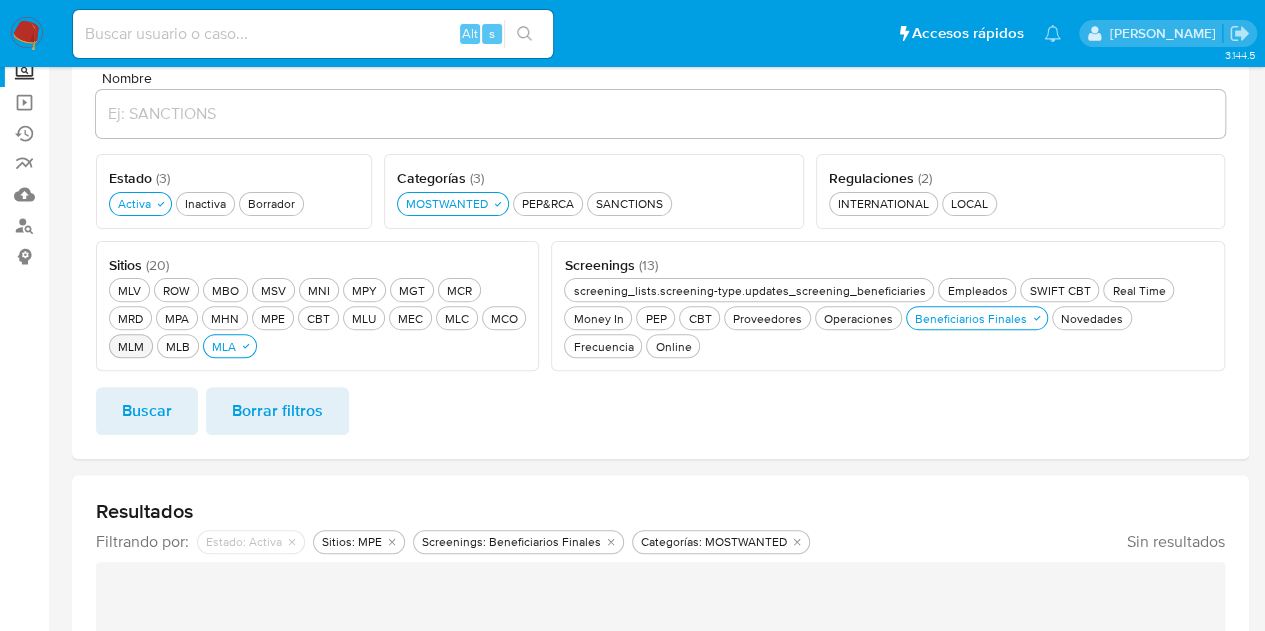 click on "Buscar" at bounding box center (147, 411) 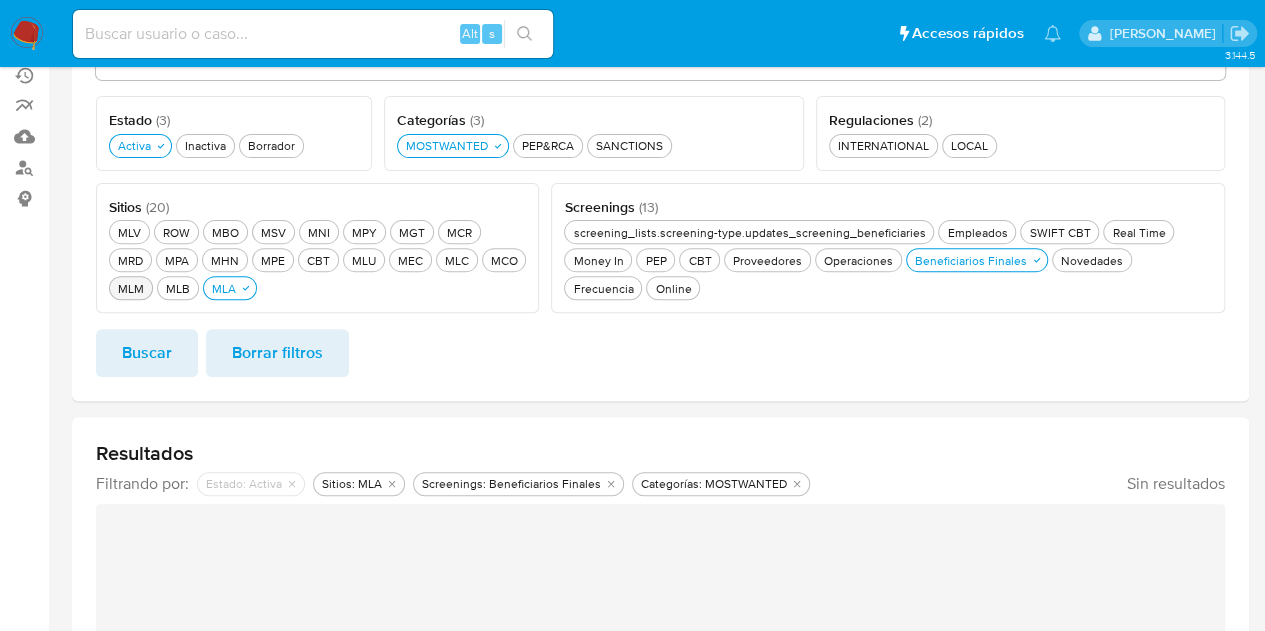 scroll, scrollTop: 186, scrollLeft: 0, axis: vertical 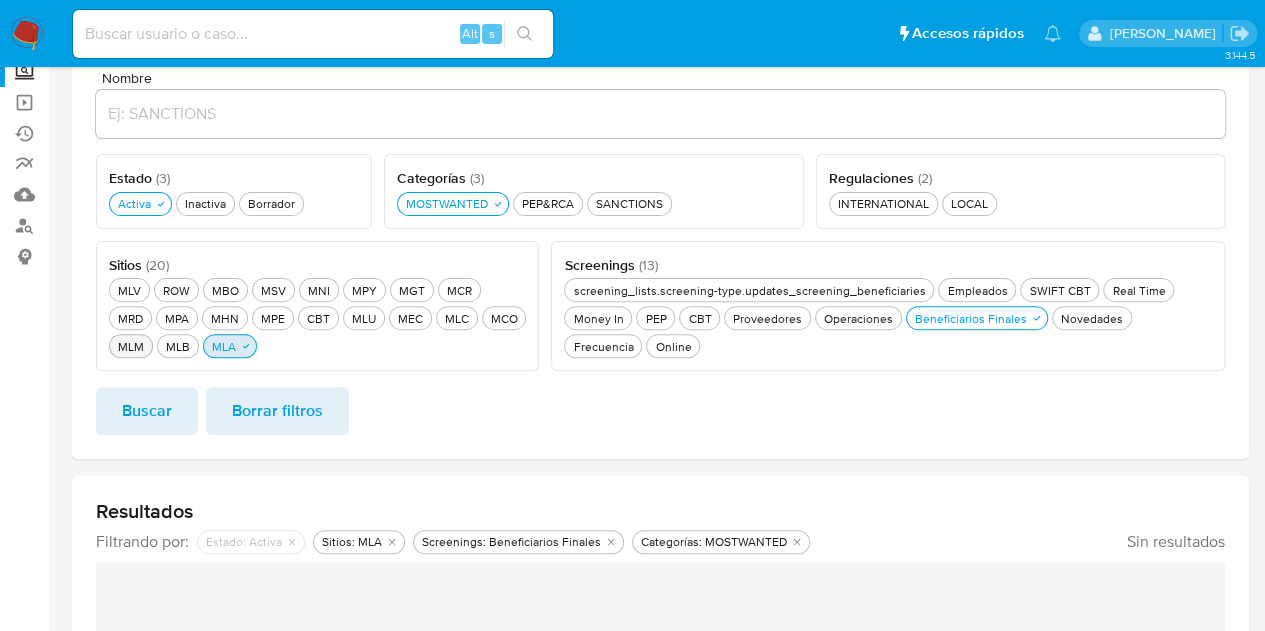 click on "MLA MLA" at bounding box center (224, 346) 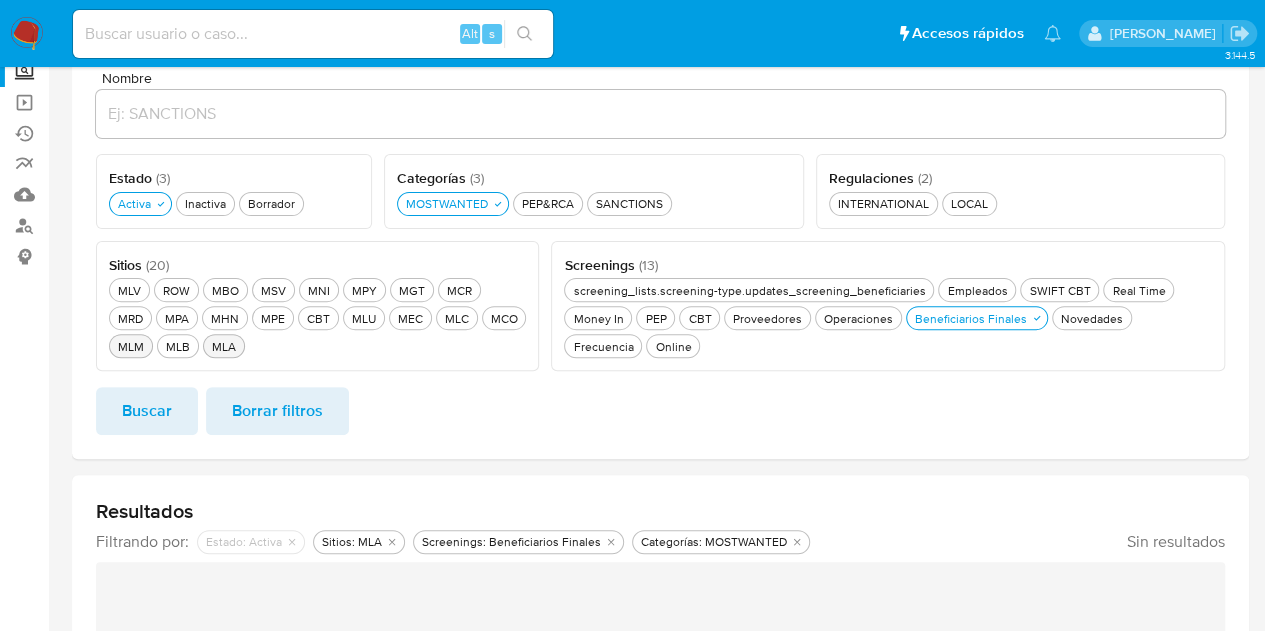 click on "MLA MLA" at bounding box center [224, 346] 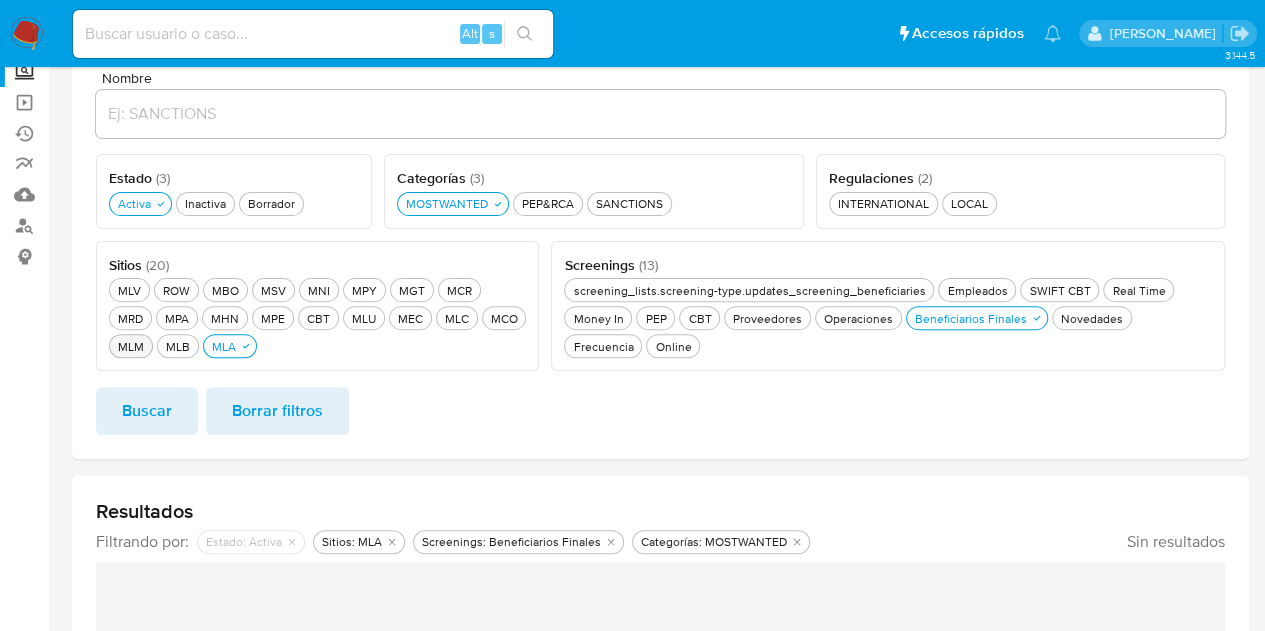 click on "Buscar" at bounding box center (147, 411) 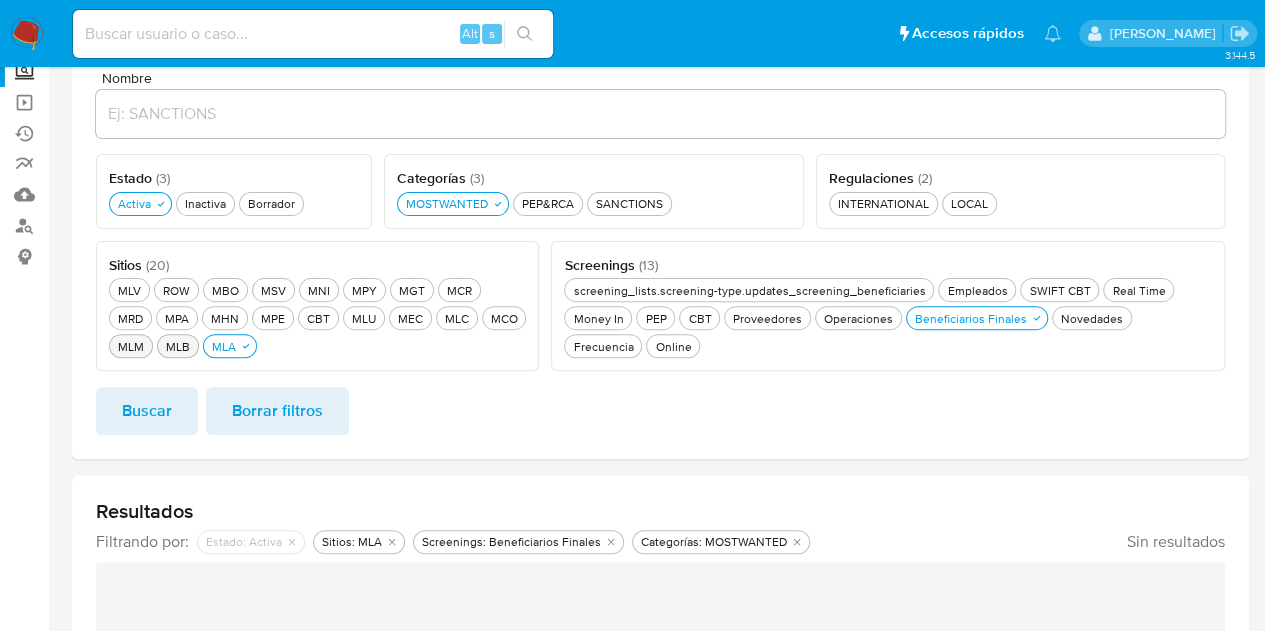 click on "MLB MLB" at bounding box center (178, 346) 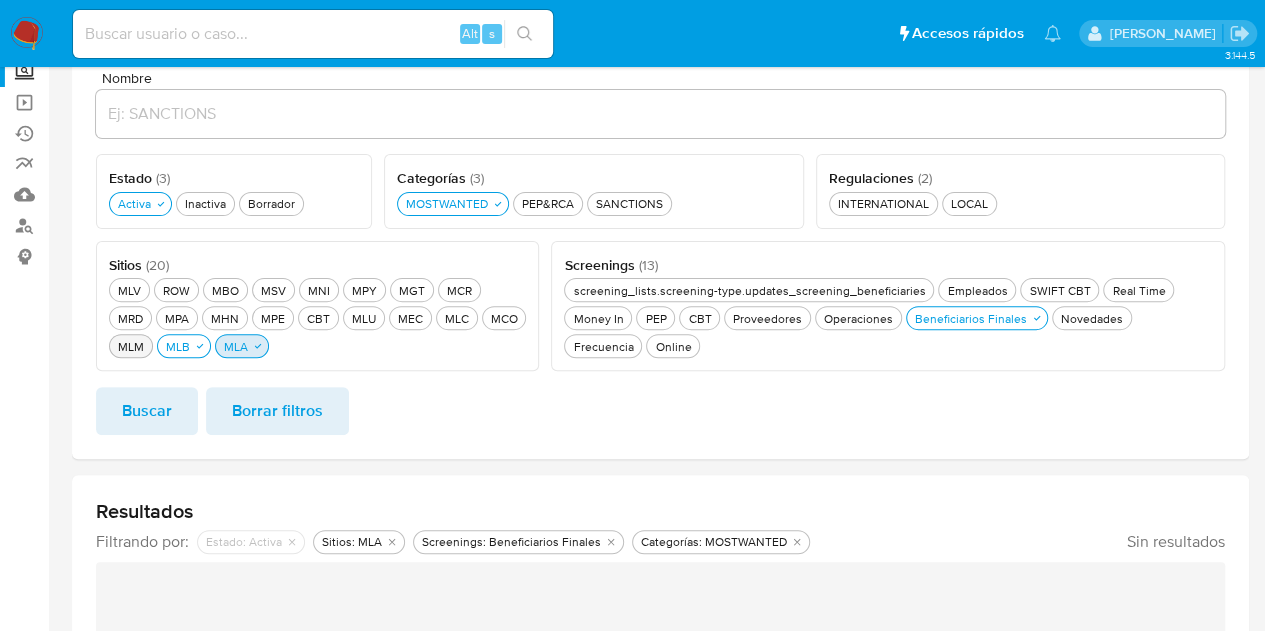 click on "MLA MLA" at bounding box center [236, 346] 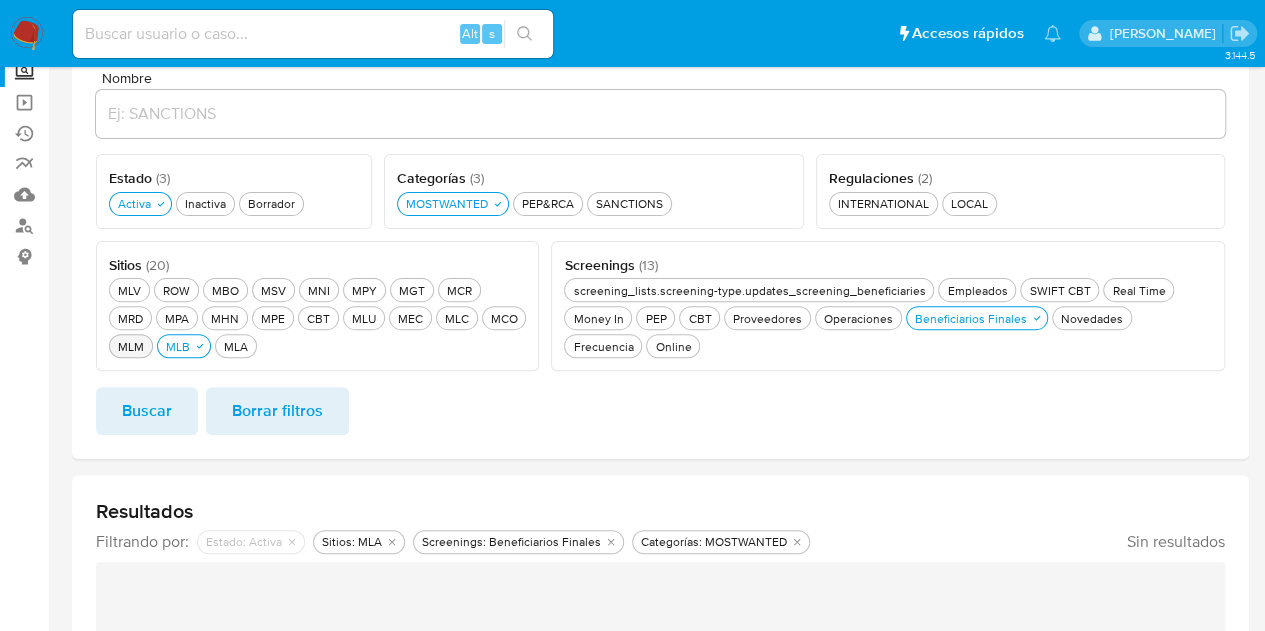 click on "Buscar" at bounding box center [147, 411] 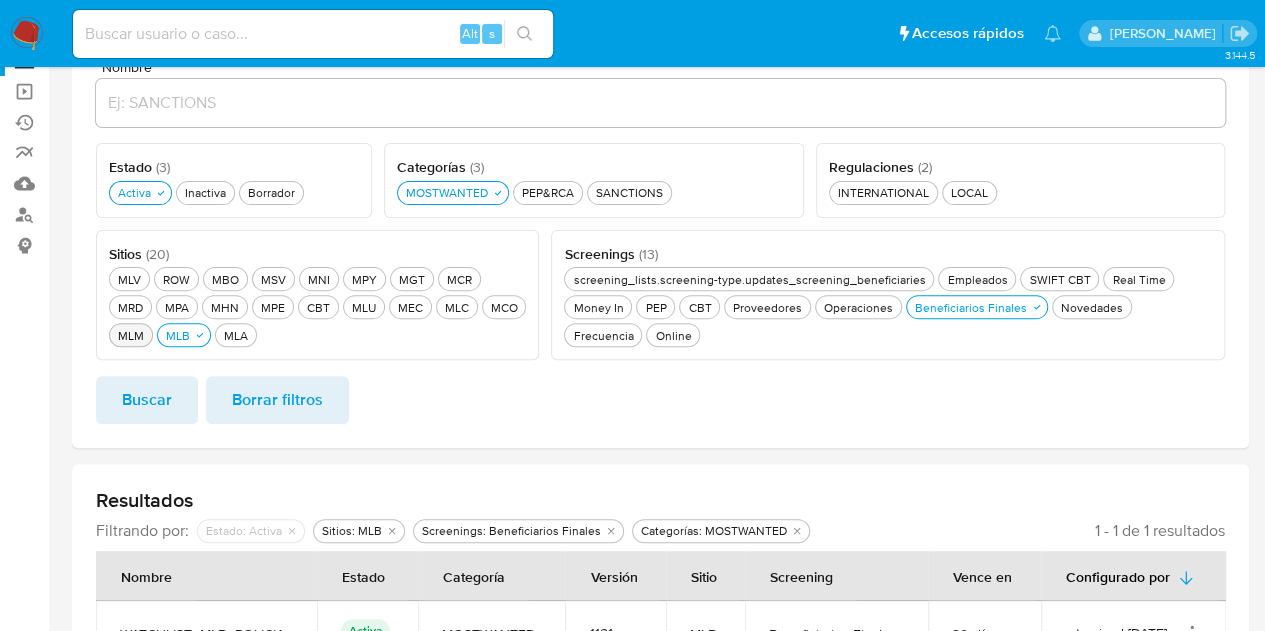 scroll, scrollTop: 166, scrollLeft: 0, axis: vertical 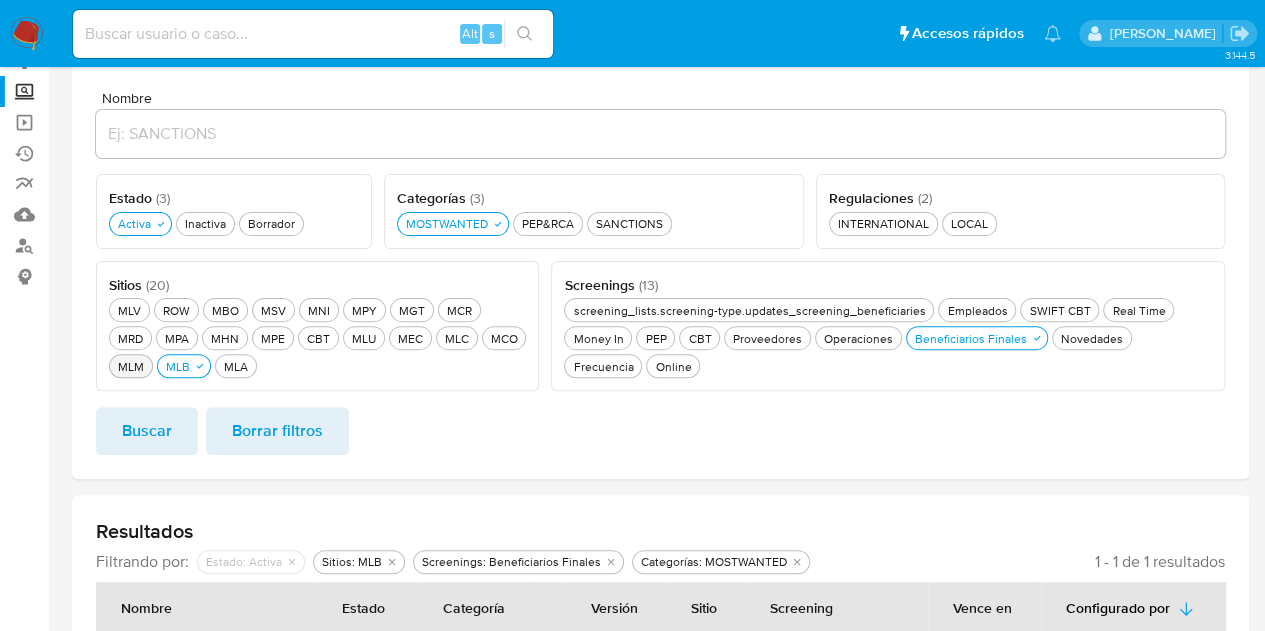 click on "MLM MLM" at bounding box center [131, 366] 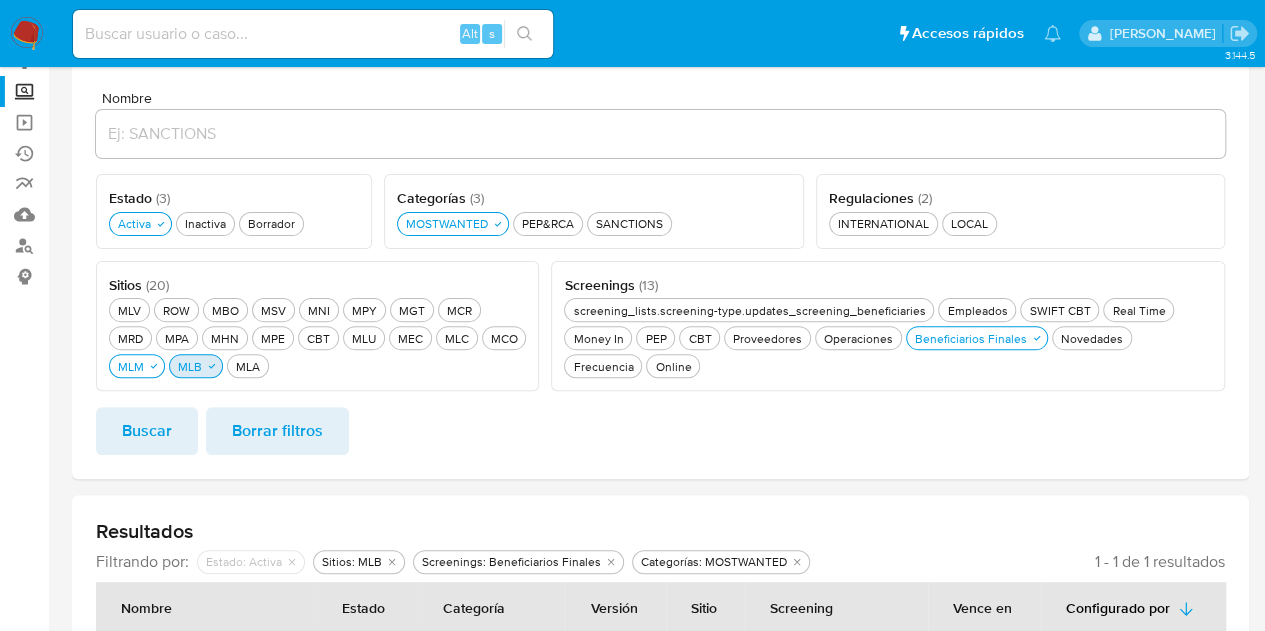 click on "MLB MLB" at bounding box center [190, 366] 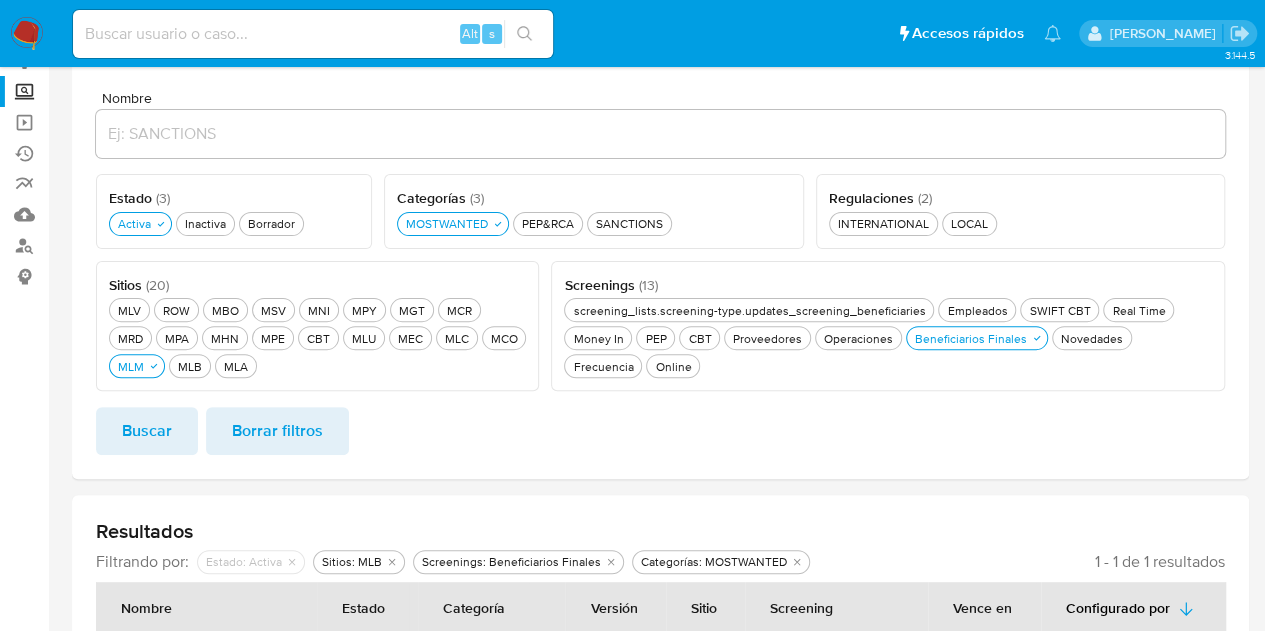 click on "Nombre Estado   ( 3 )   Este campo es requerido Activa Activa Inactiva Inactiva Borrador Borrador Sitios   ( 20 )   Este campo es requerido MLV MLV ROW ROW MBO MBO MSV MSV MNI MNI MPY MPY MGT MGT MCR MCR MRD MRD MPA MPA MHN MHN MPE MPE CBT CBT MLU MLU MEC MEC MLC MLC MCO MCO MLM MLM MLB MLB MLA MLA Screenings   ( 13 )   Este campo es requerido screening_lists.screening-type.updates_screening_beneficiaries screening_lists.screening-type.updates_screening_beneficiaries Empleados Empleados SWIFT CBT SWIFT CBT Real Time Real Time Money In Money In PEP PEP CBT CBT Proveedores Proveedores Operaciones Operaciones Beneficiarios Finales Beneficiarios Finales Novedades Novedades Frecuencia Frecuencia Online Online Regulaciones   ( 2 )   Este campo es requerido INTERNATIONAL INTERNATIONAL LOCAL LOCAL Categorías   ( 3 )   Este campo es requerido MOSTWANTED MOSTWANTED PEP&RCA PEP&RCA SANCTIONS SANCTIONS Buscar Borrar filtros" at bounding box center (660, 273) 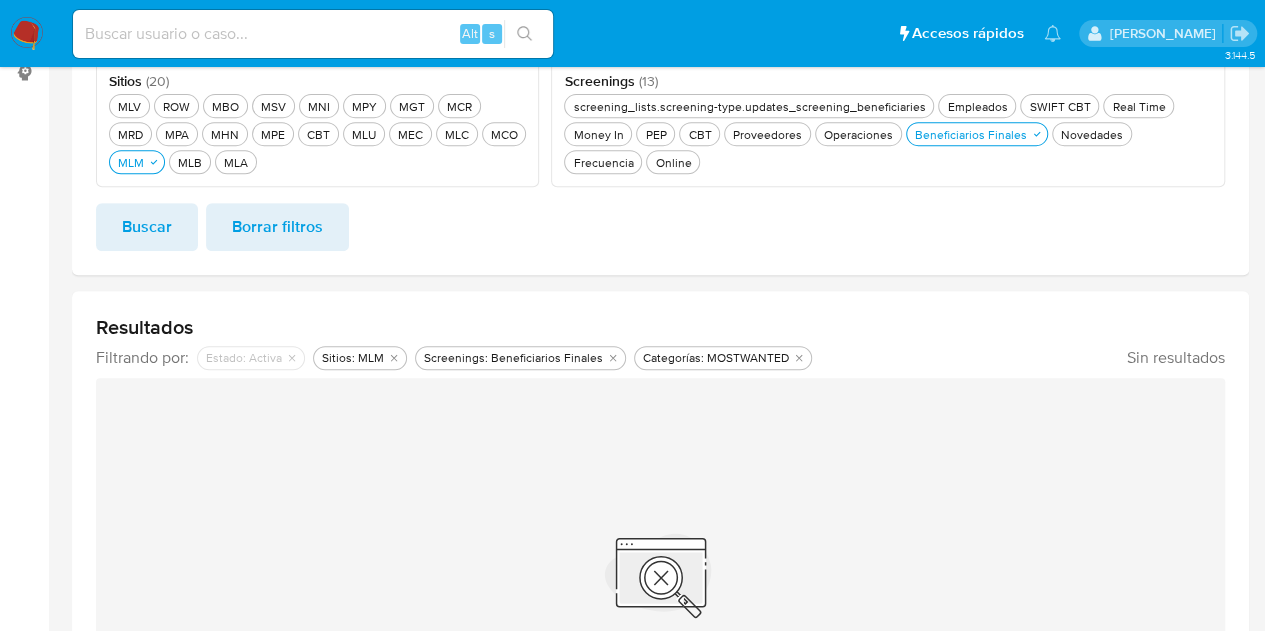 scroll, scrollTop: 266, scrollLeft: 0, axis: vertical 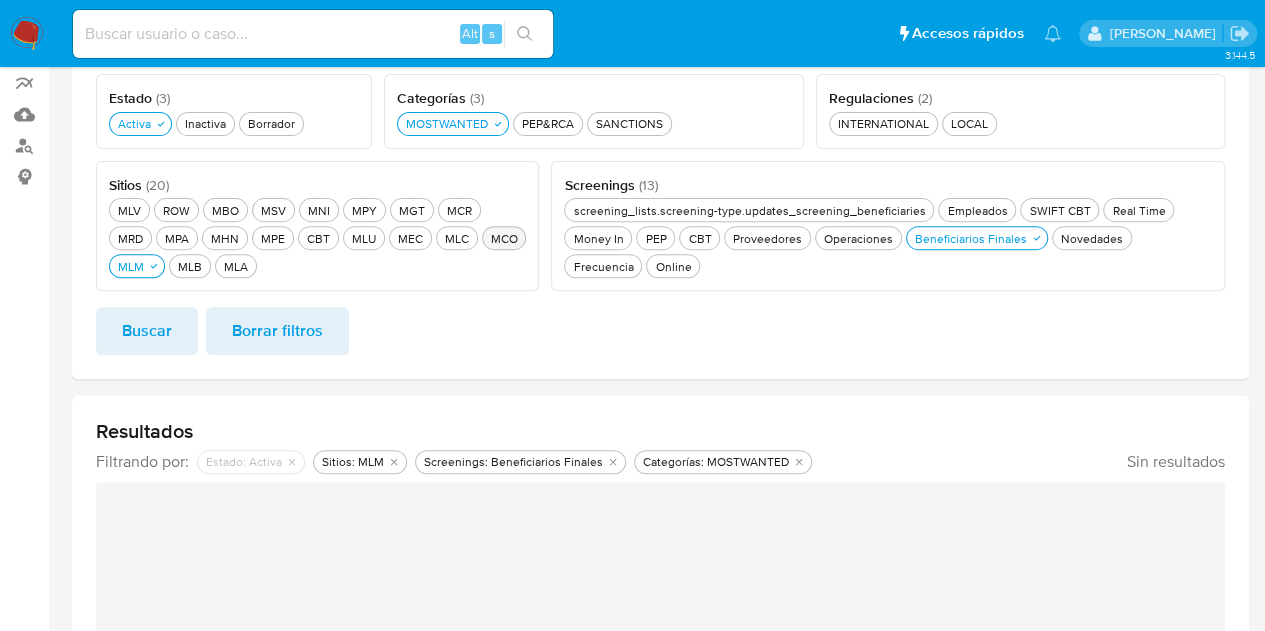 click on "MCO MCO" at bounding box center (504, 238) 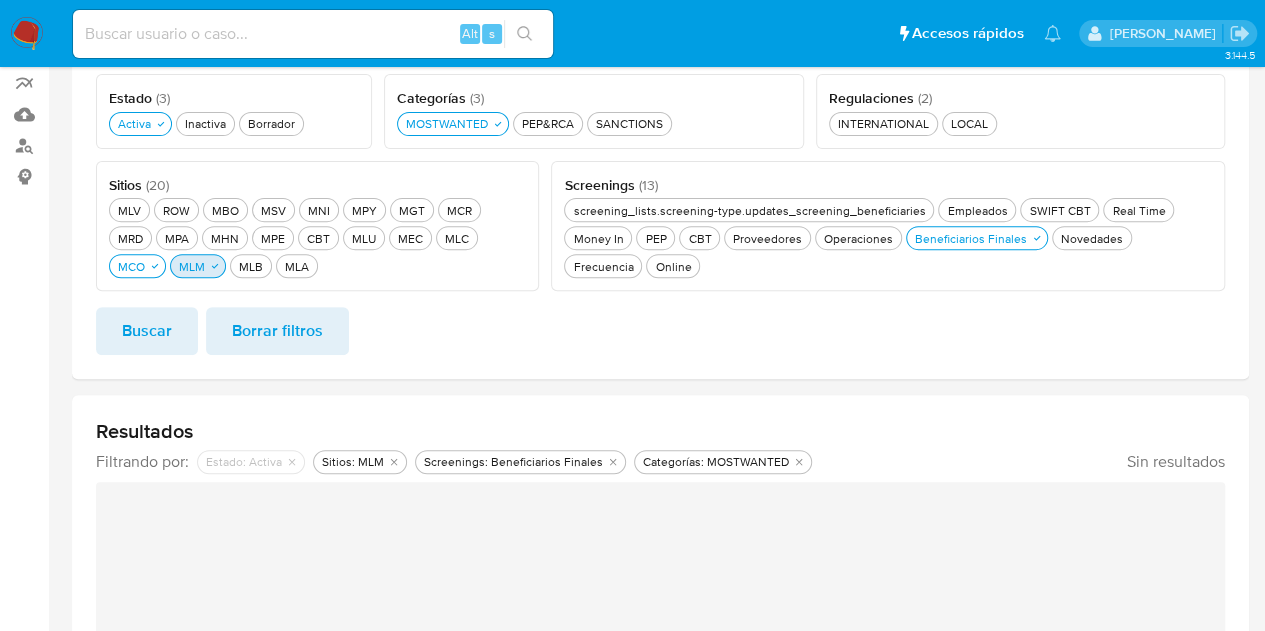 click on "MLM MLM" at bounding box center [192, 266] 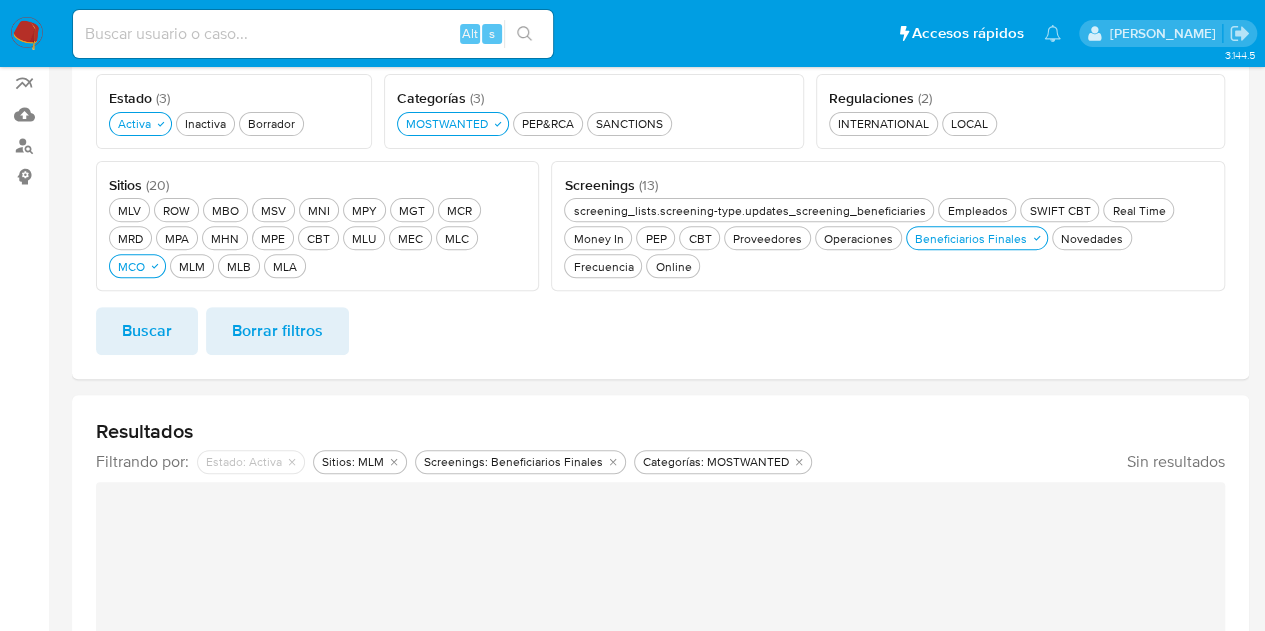 click on "Buscar" at bounding box center (147, 331) 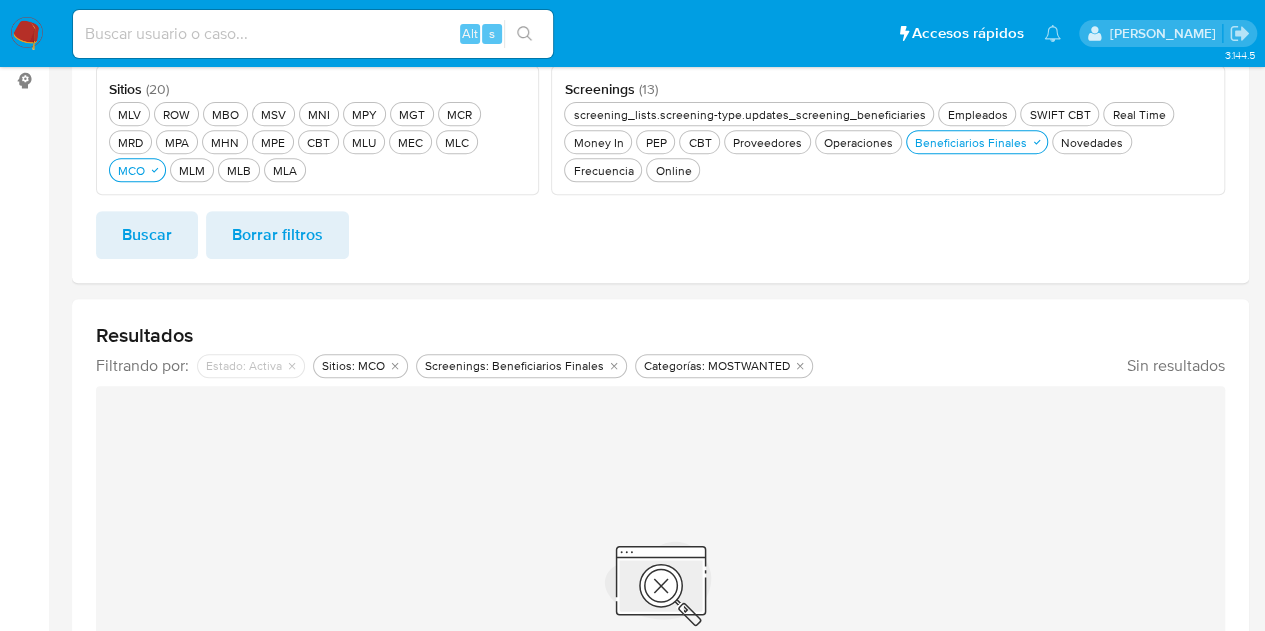scroll, scrollTop: 266, scrollLeft: 0, axis: vertical 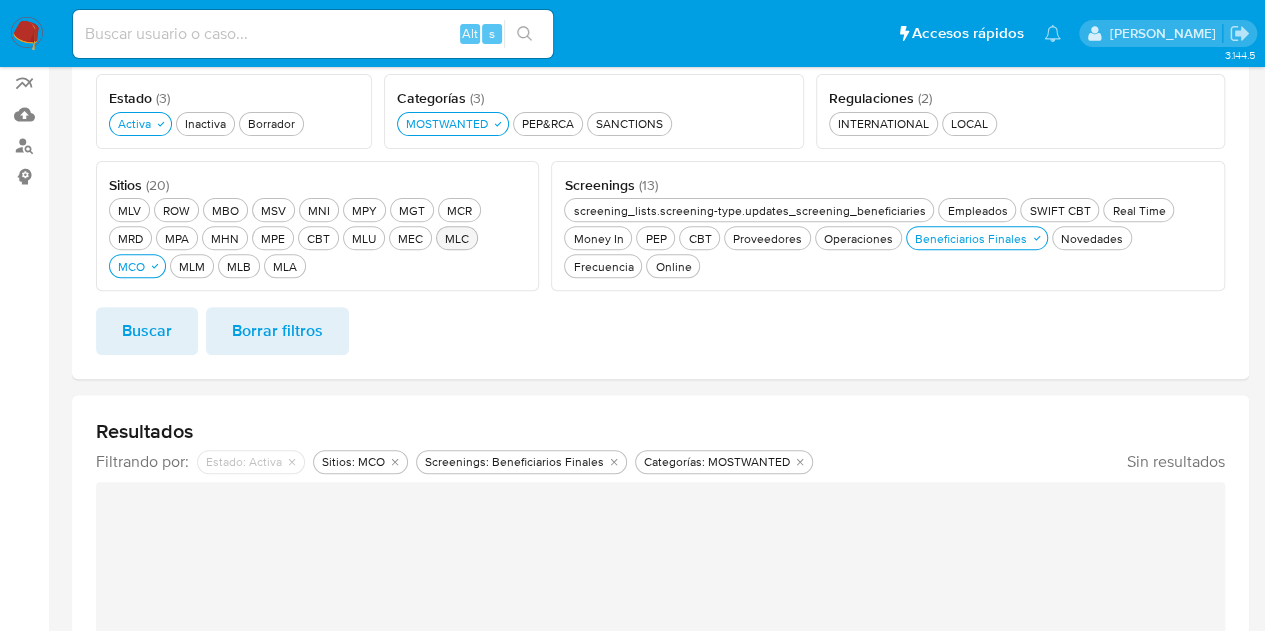 click on "MLC MLC" at bounding box center [457, 238] 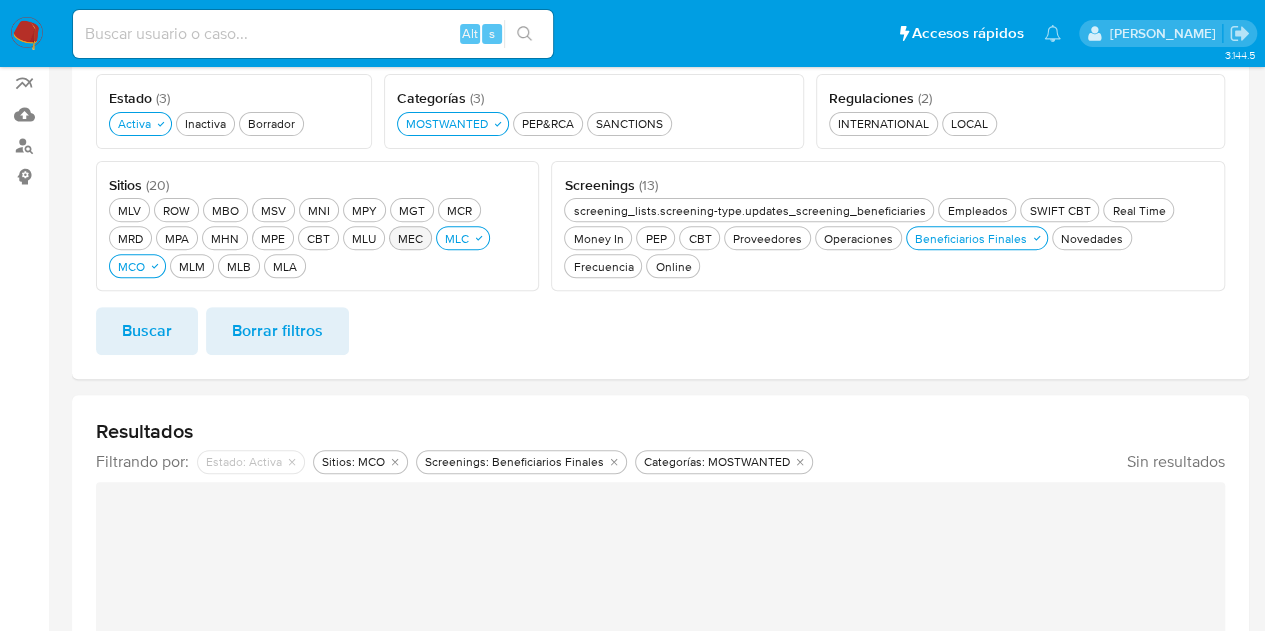 click on "MEC MEC" at bounding box center (410, 238) 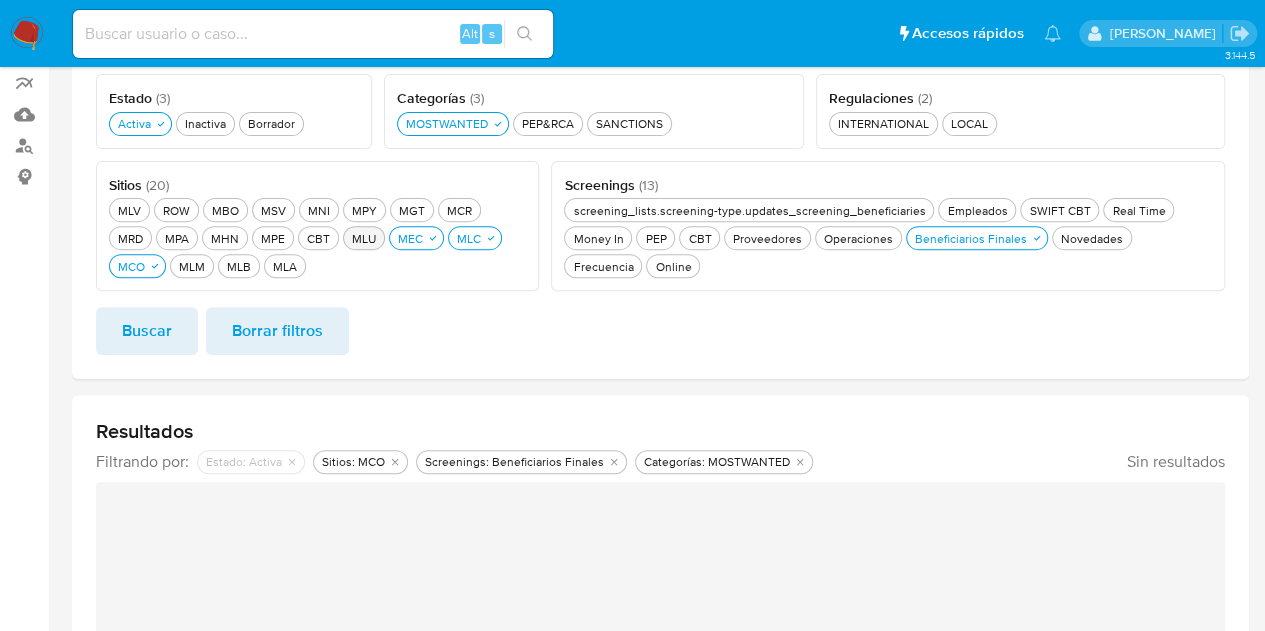 click on "MLU MLU" at bounding box center (364, 238) 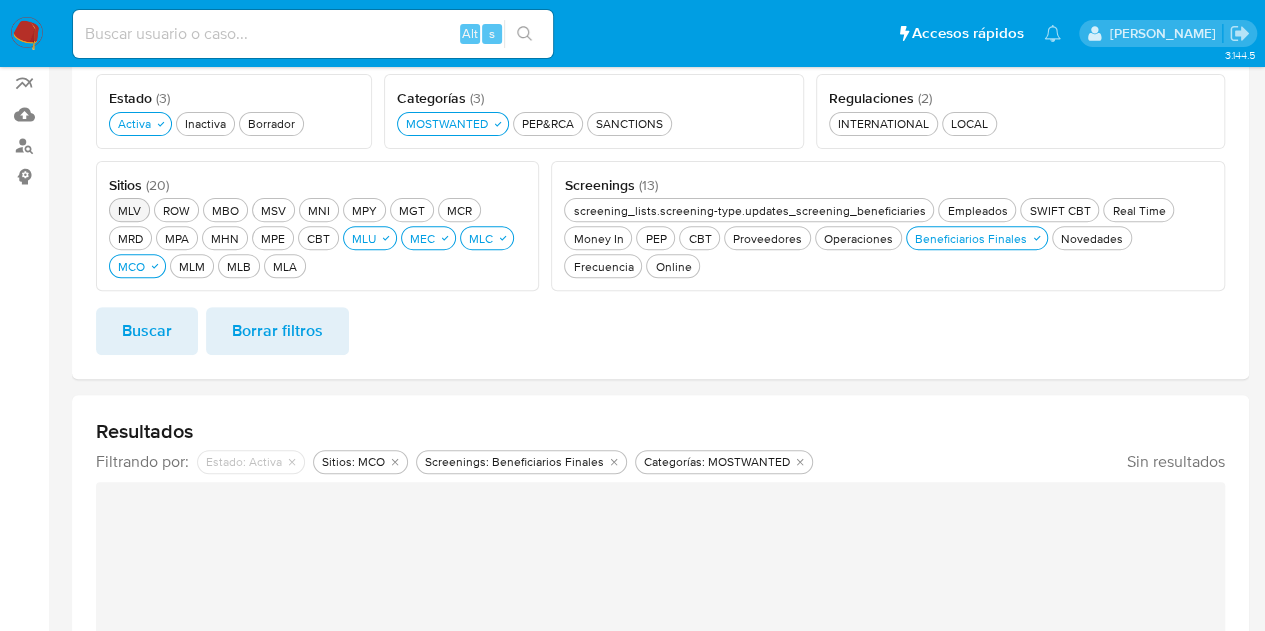 click on "MLV MLV" at bounding box center (129, 210) 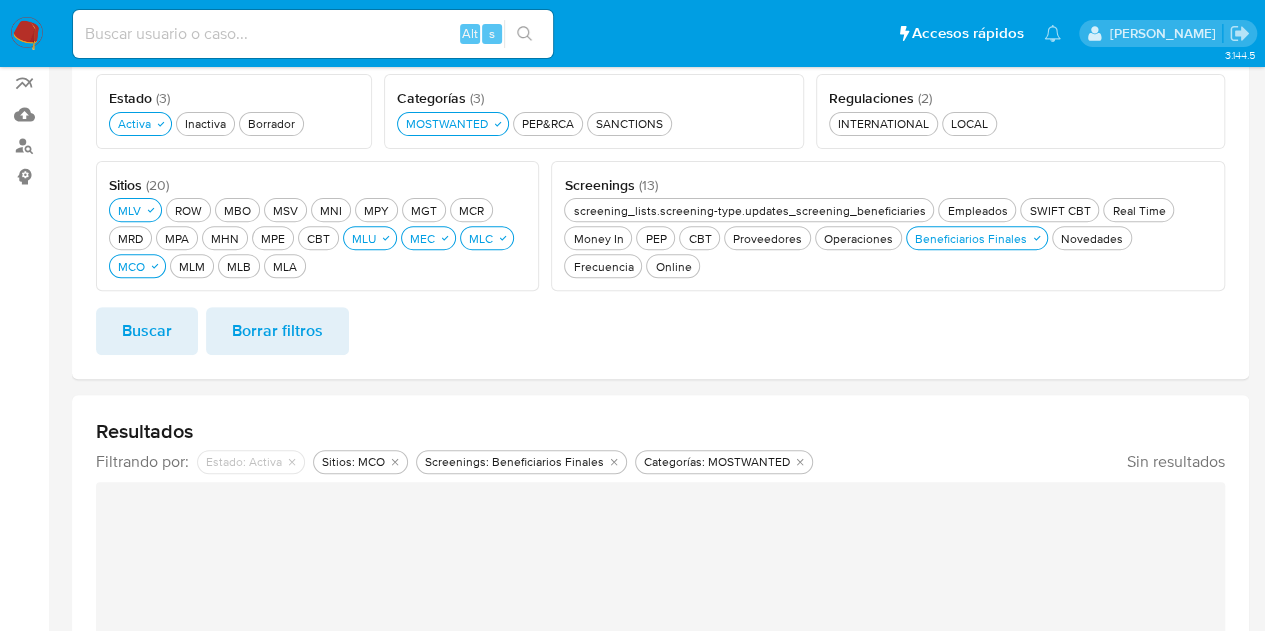 click on "Buscar" at bounding box center [147, 331] 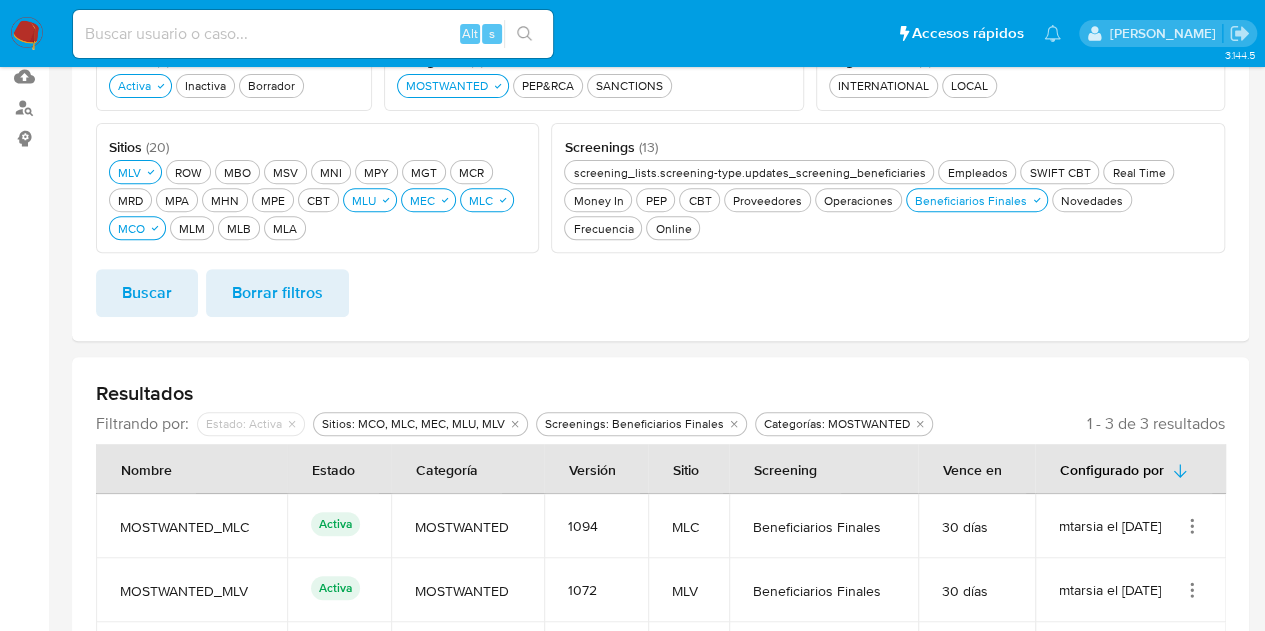 scroll, scrollTop: 194, scrollLeft: 0, axis: vertical 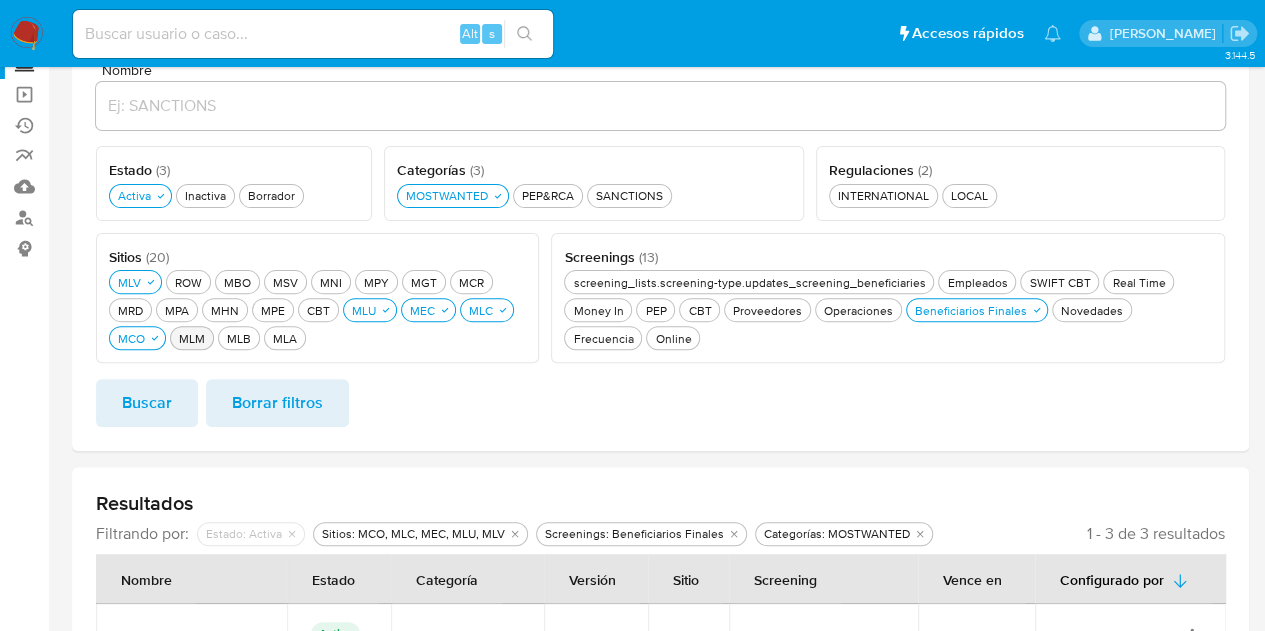click on "MLM MLM" at bounding box center [192, 338] 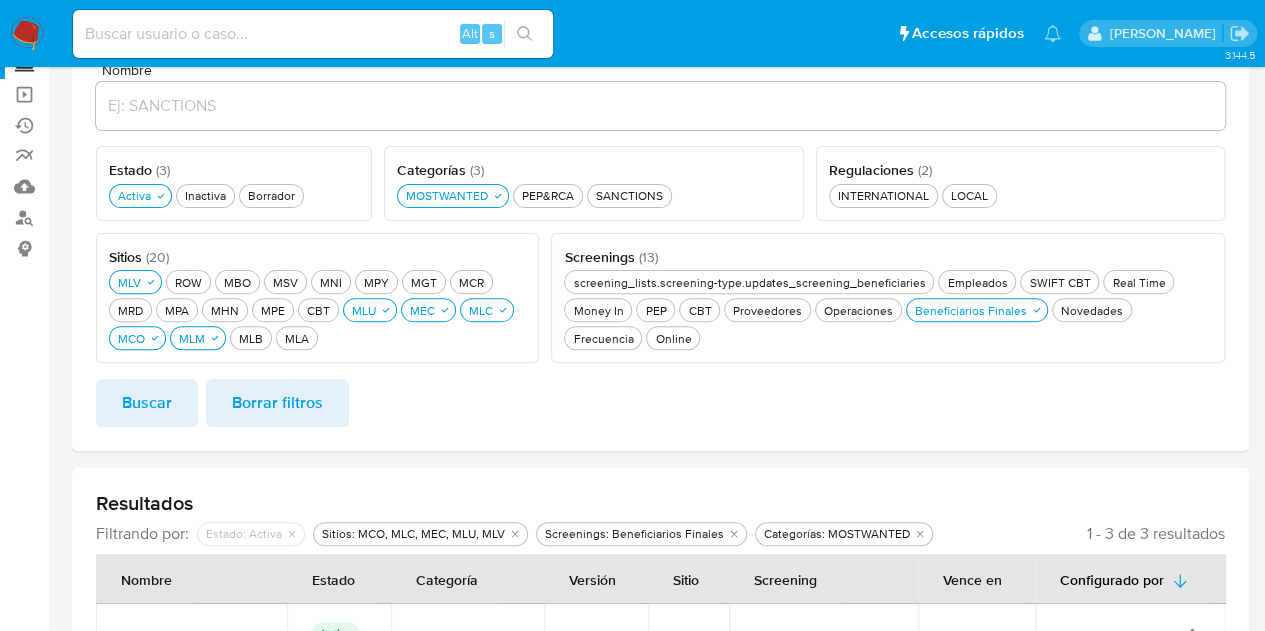 click on "Sitios   ( 20 )   Este campo es requerido MLV MLV ROW ROW MBO MBO MSV MSV MNI MNI MPY MPY MGT MGT MCR MCR MRD MRD MPA MPA MHN MHN MPE MPE CBT CBT MLU MLU MEC MEC MLC MLC MCO MCO MLM MLM MLB MLB MLA MLA" at bounding box center [317, 298] 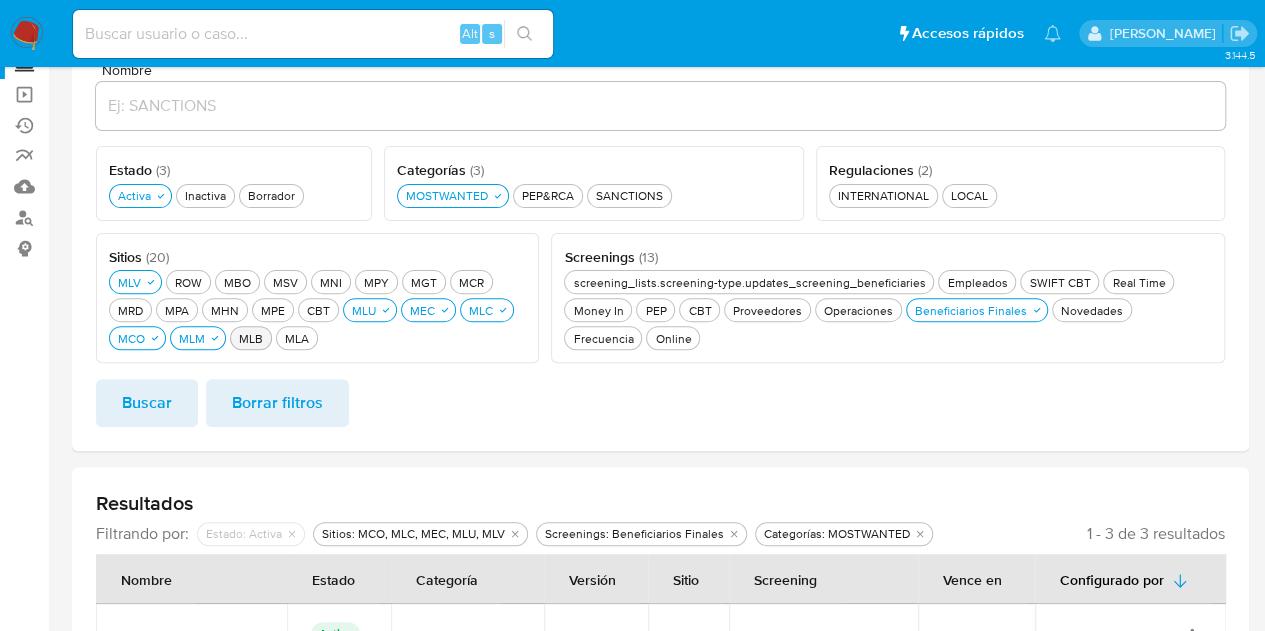 click on "MLB MLB" at bounding box center (251, 338) 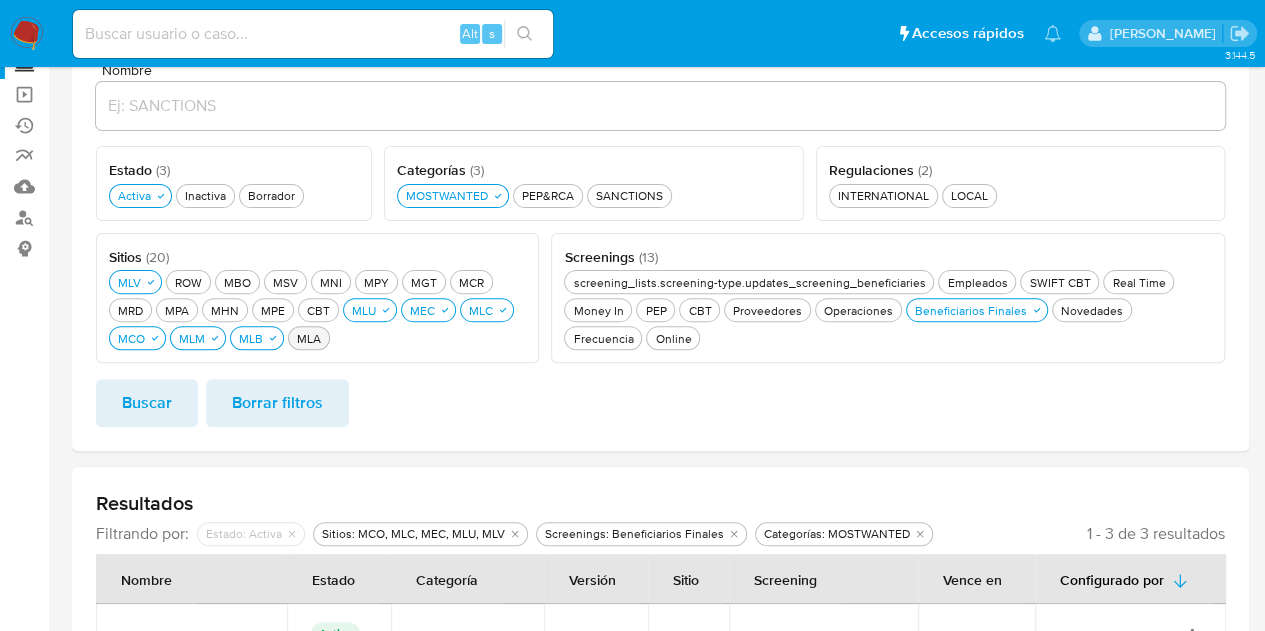 click on "MLA MLA" at bounding box center [309, 338] 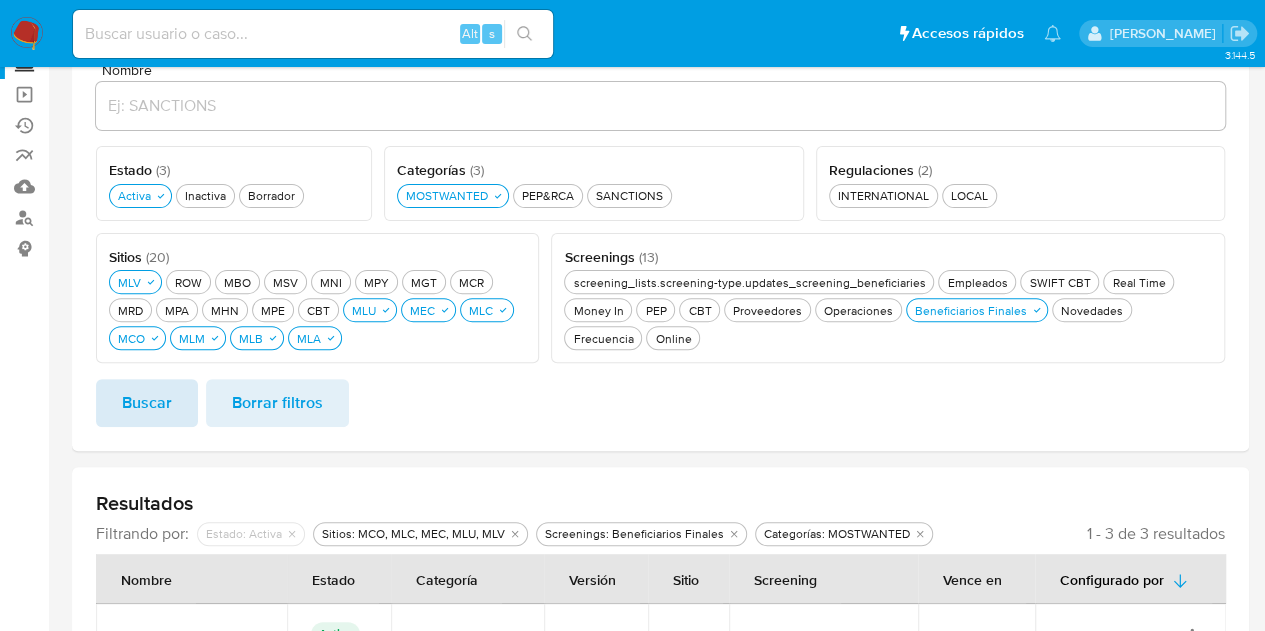 click on "Buscar" at bounding box center (147, 403) 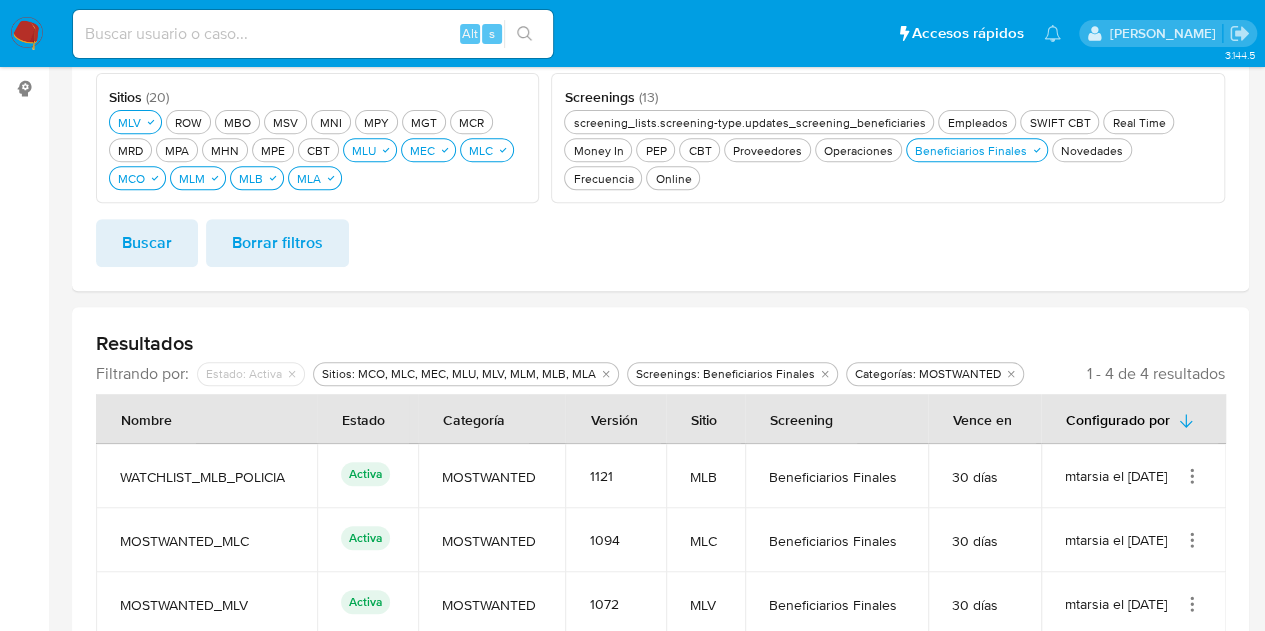 scroll, scrollTop: 458, scrollLeft: 0, axis: vertical 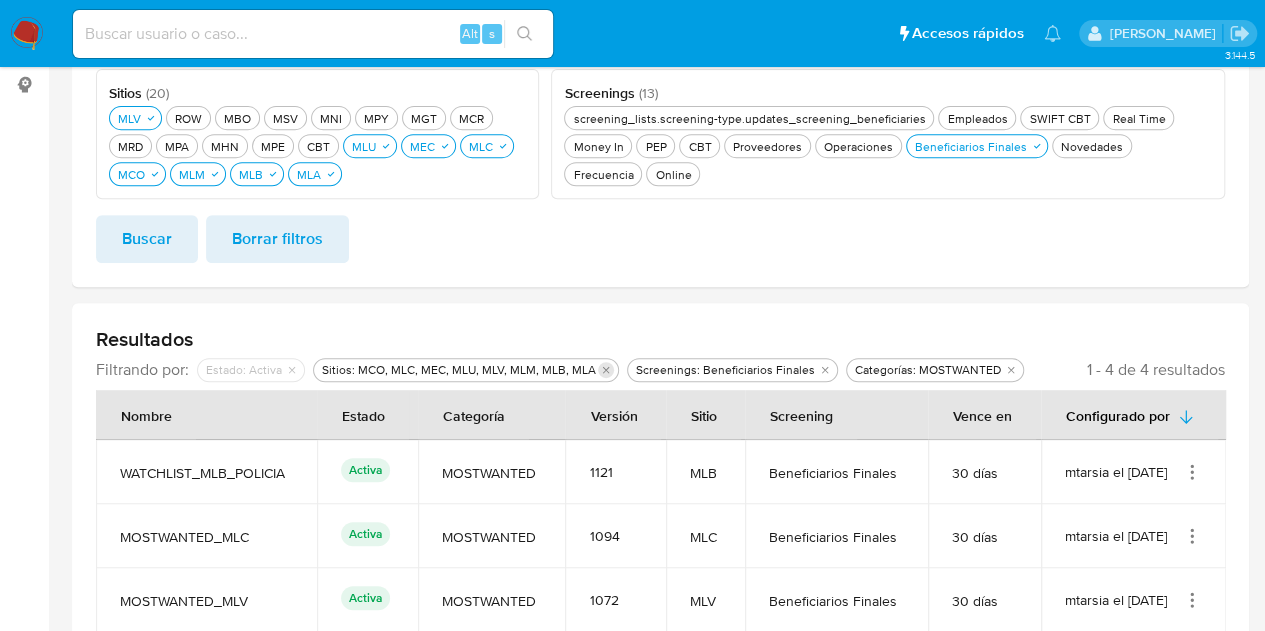 click 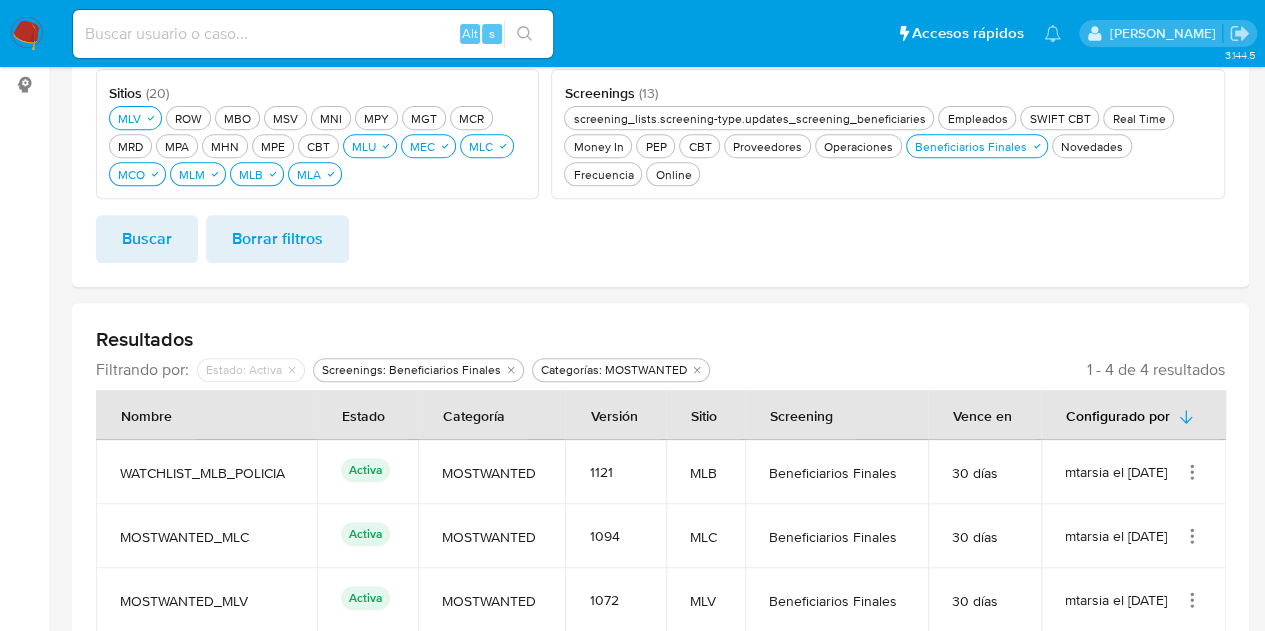 click on "Buscar" at bounding box center [147, 239] 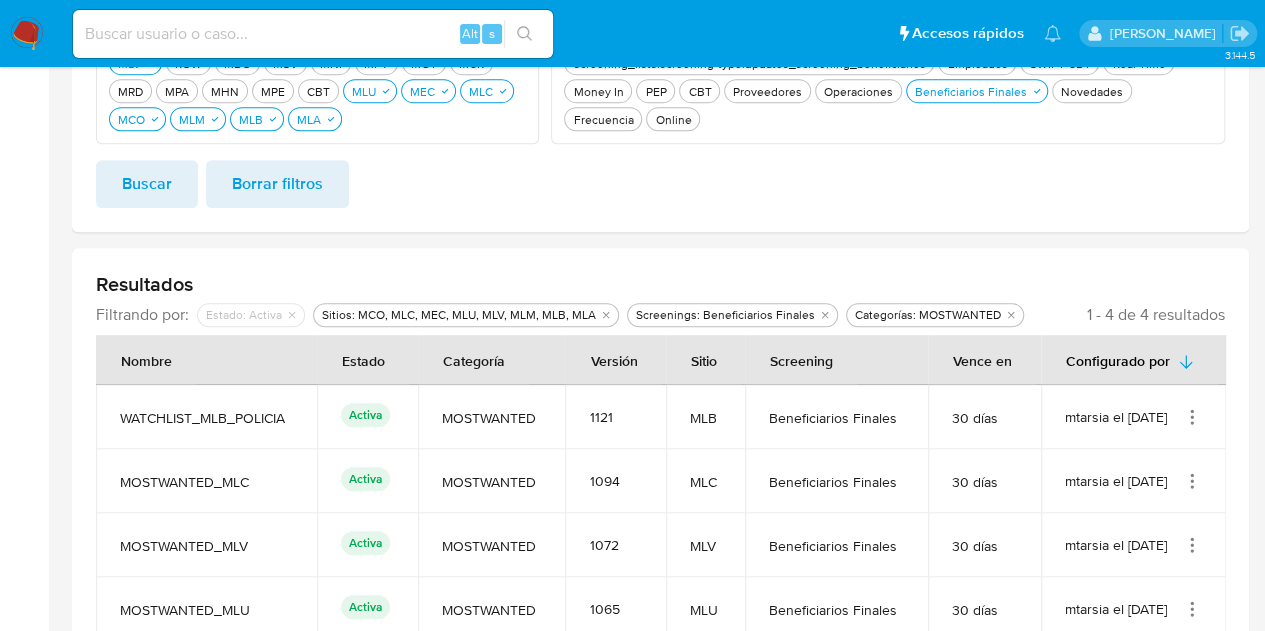 scroll, scrollTop: 458, scrollLeft: 0, axis: vertical 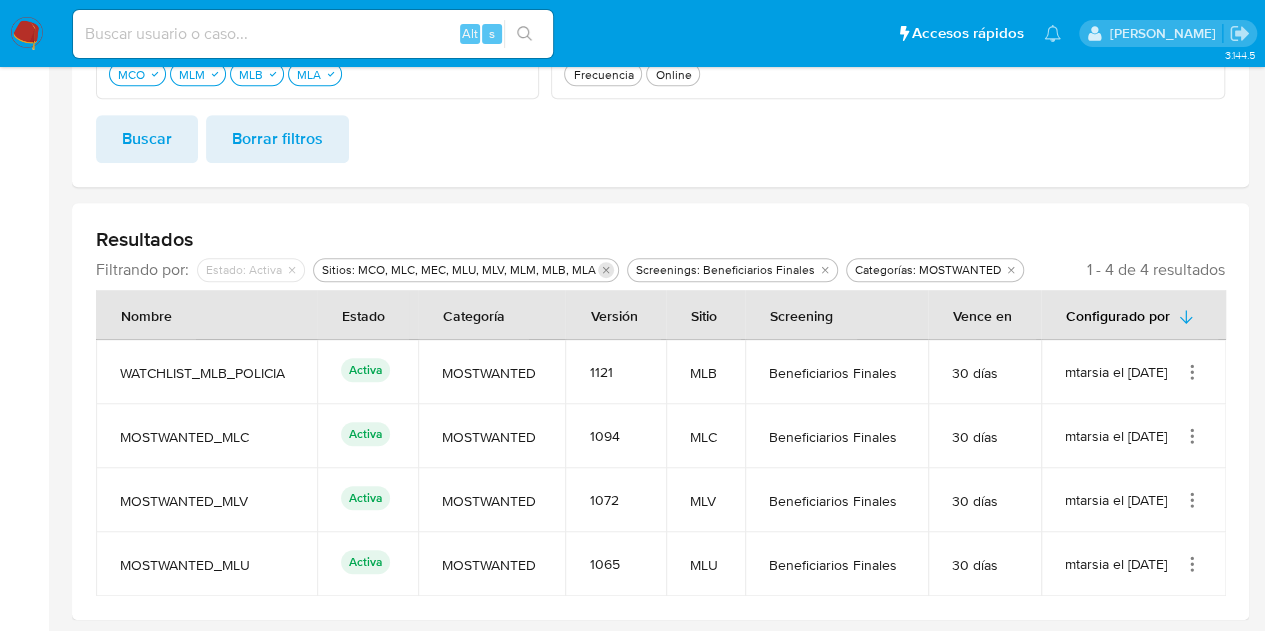 click 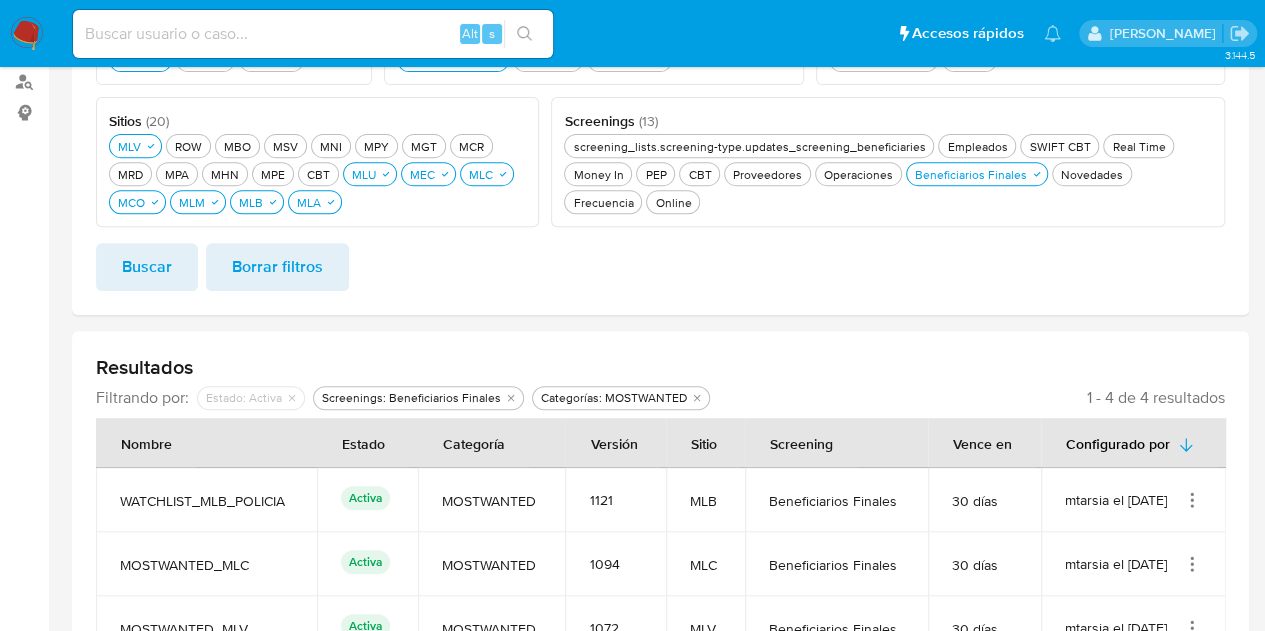 scroll, scrollTop: 258, scrollLeft: 0, axis: vertical 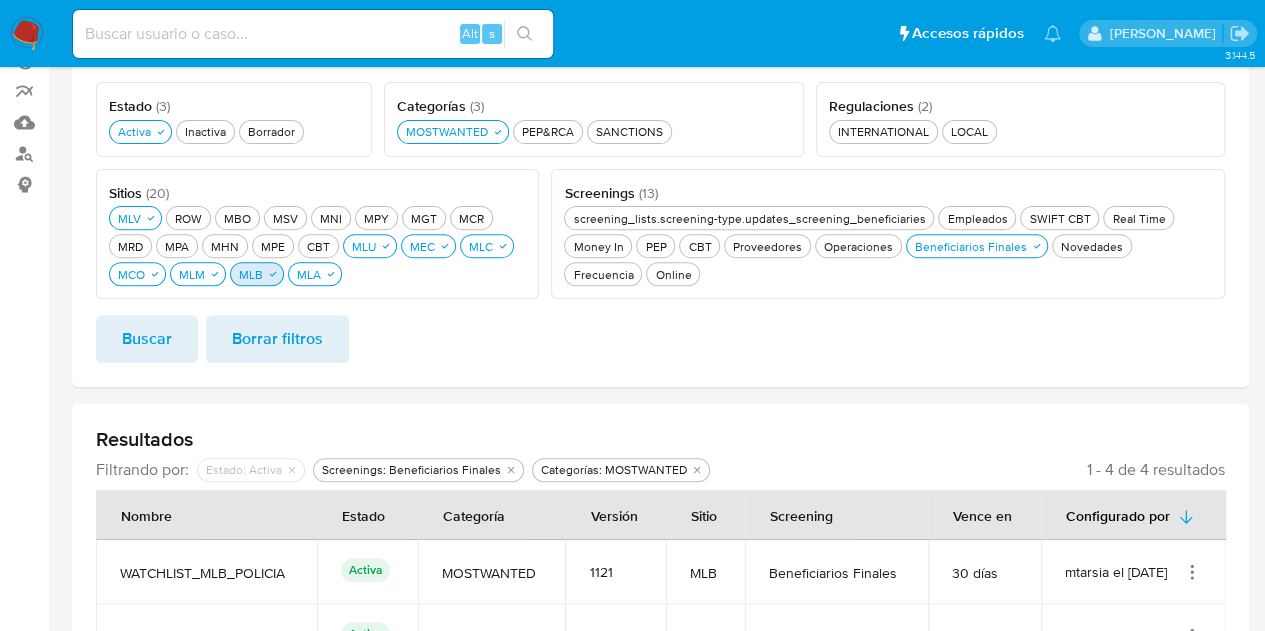 click on "MLB MLB" at bounding box center (251, 274) 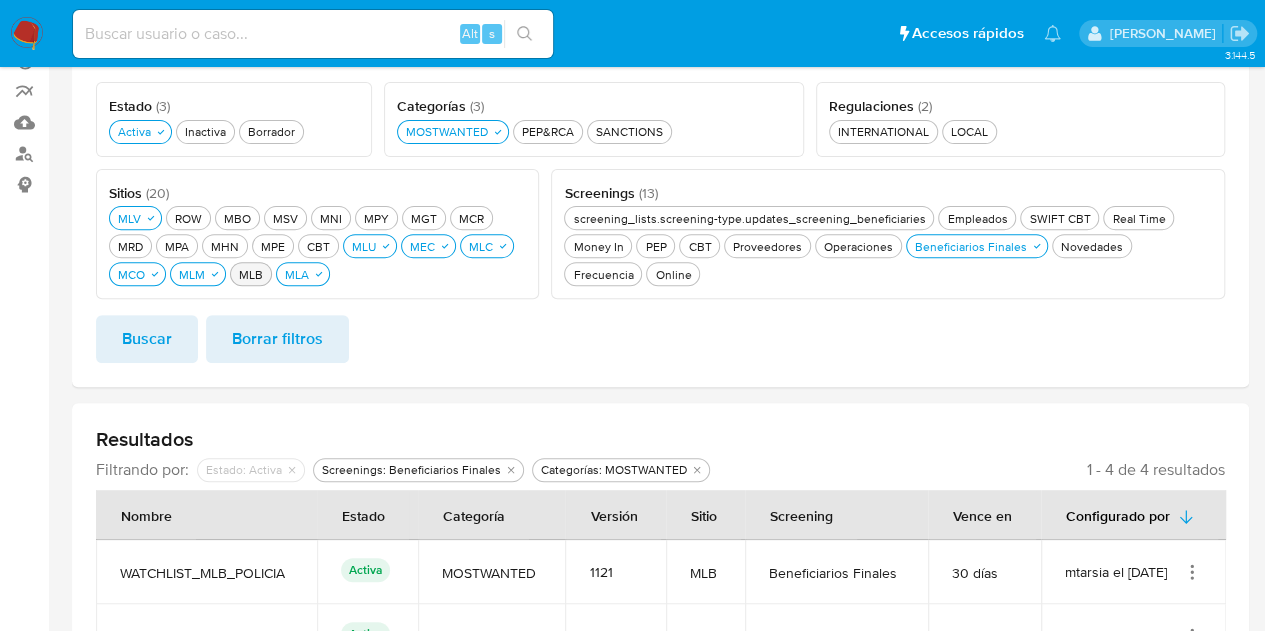 drag, startPoint x: 263, startPoint y: 272, endPoint x: 171, endPoint y: 277, distance: 92.13577 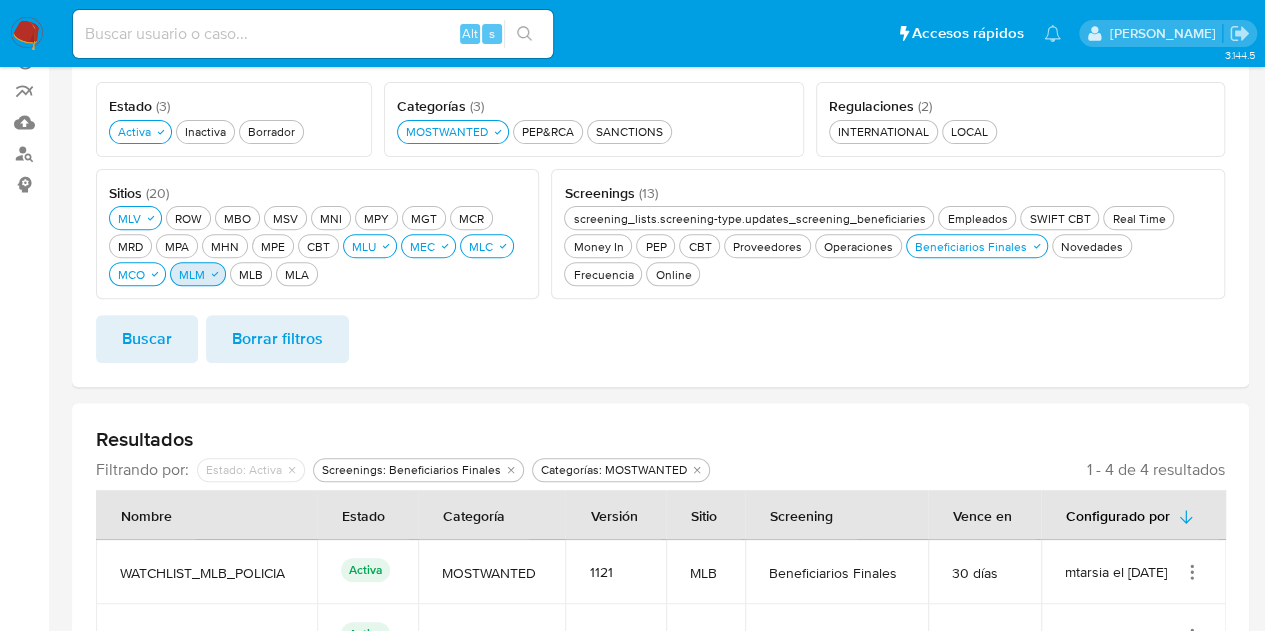click on "MLM MLM" at bounding box center [192, 274] 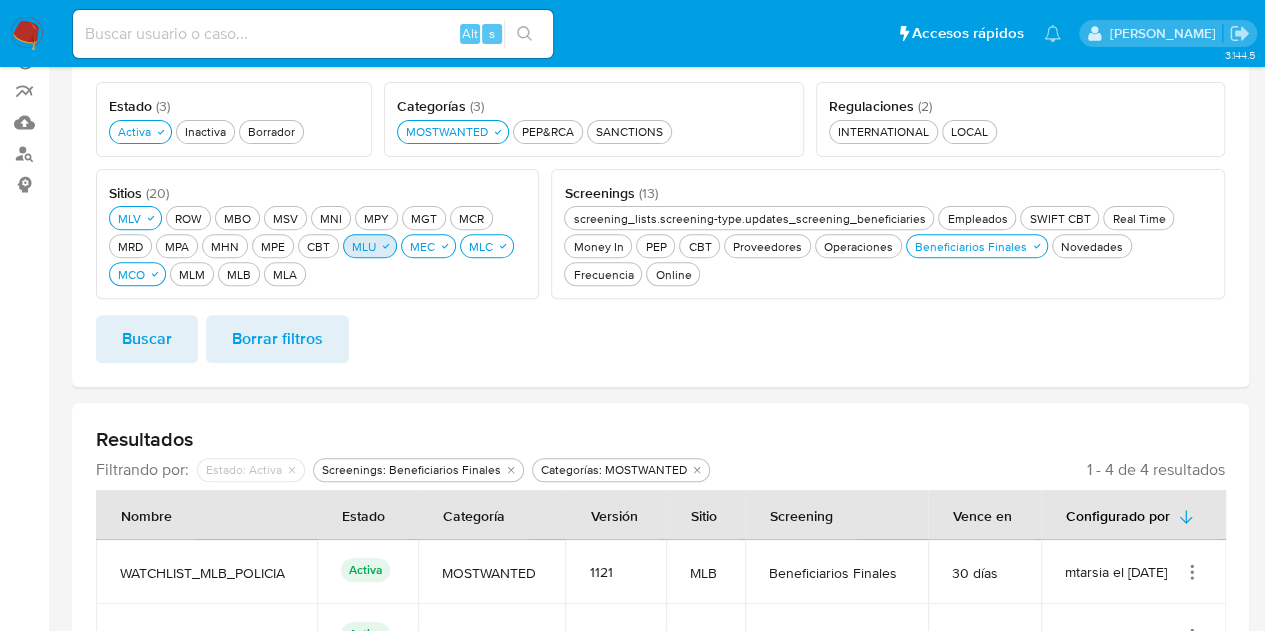 click on "MLU MLU" at bounding box center [364, 246] 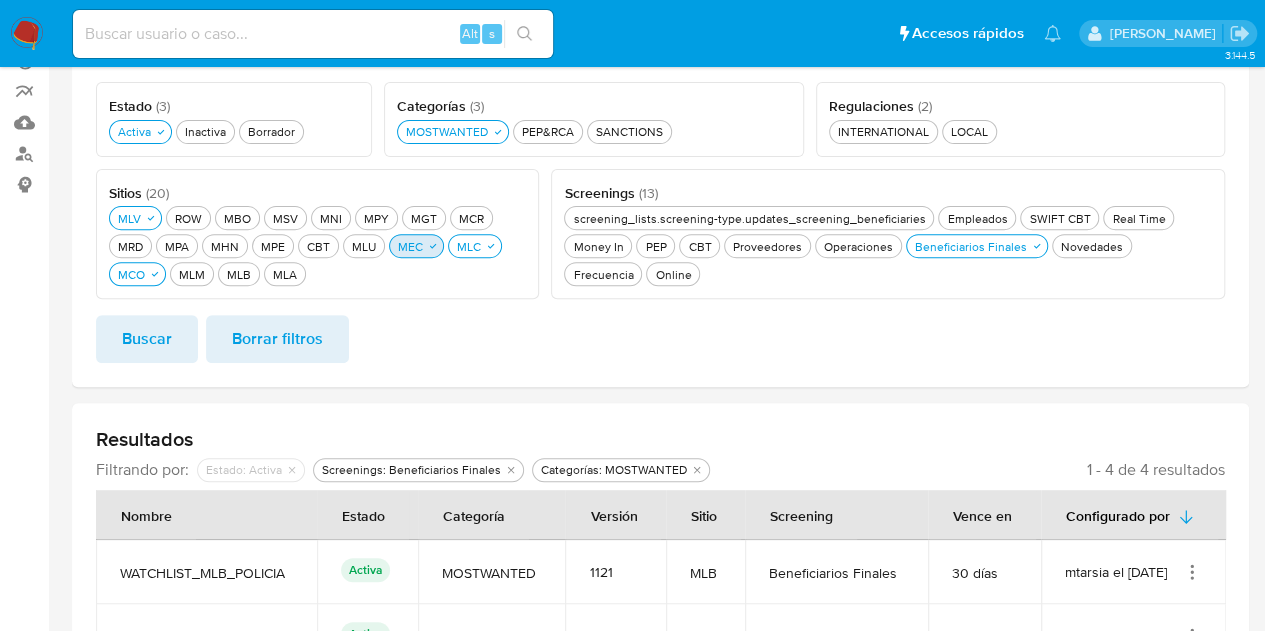 click 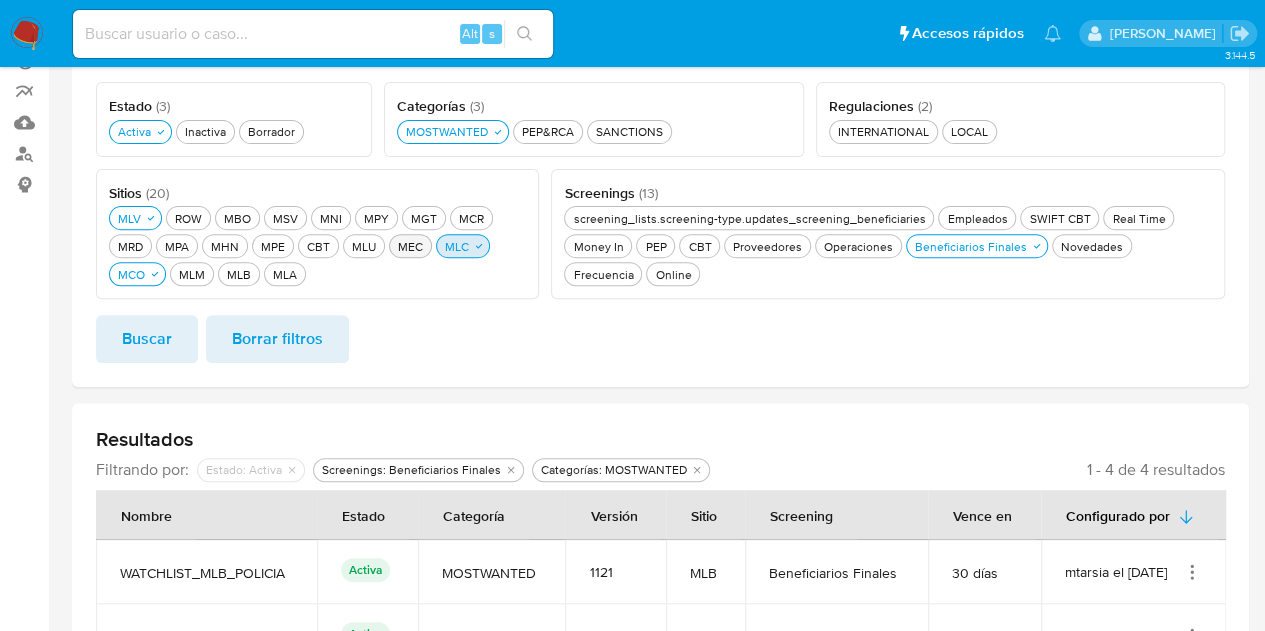 click on "MLC MLC" at bounding box center (463, 246) 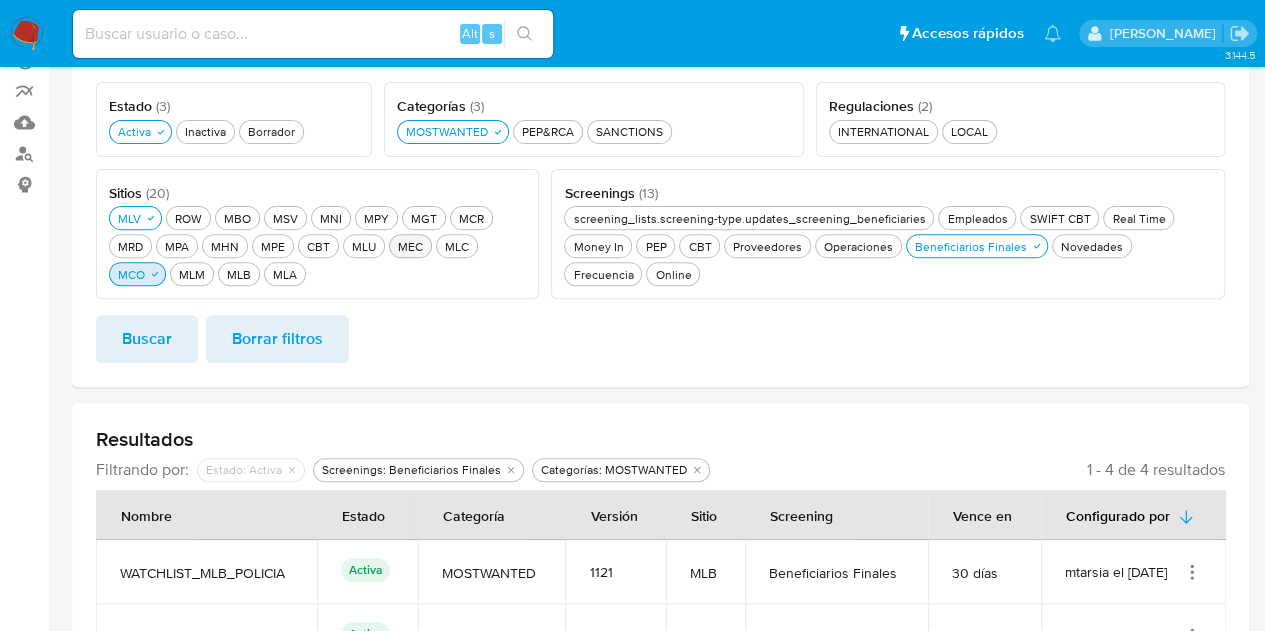 click on "MCO MCO" at bounding box center [131, 274] 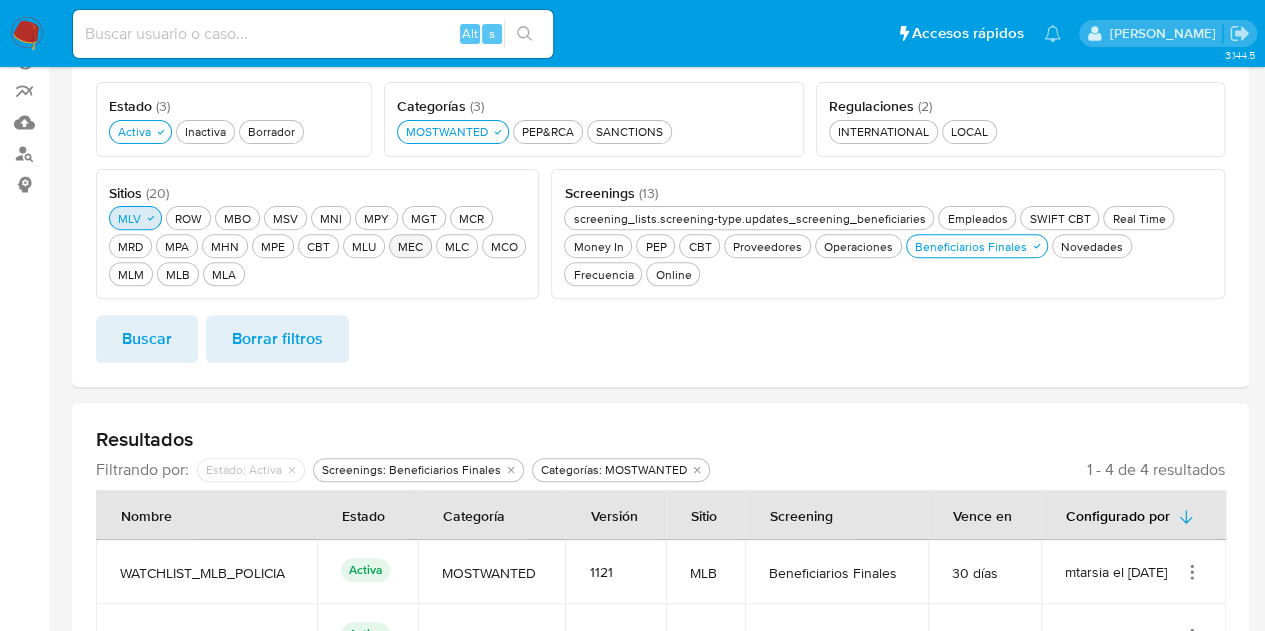 click on "MLV MLV" at bounding box center (135, 218) 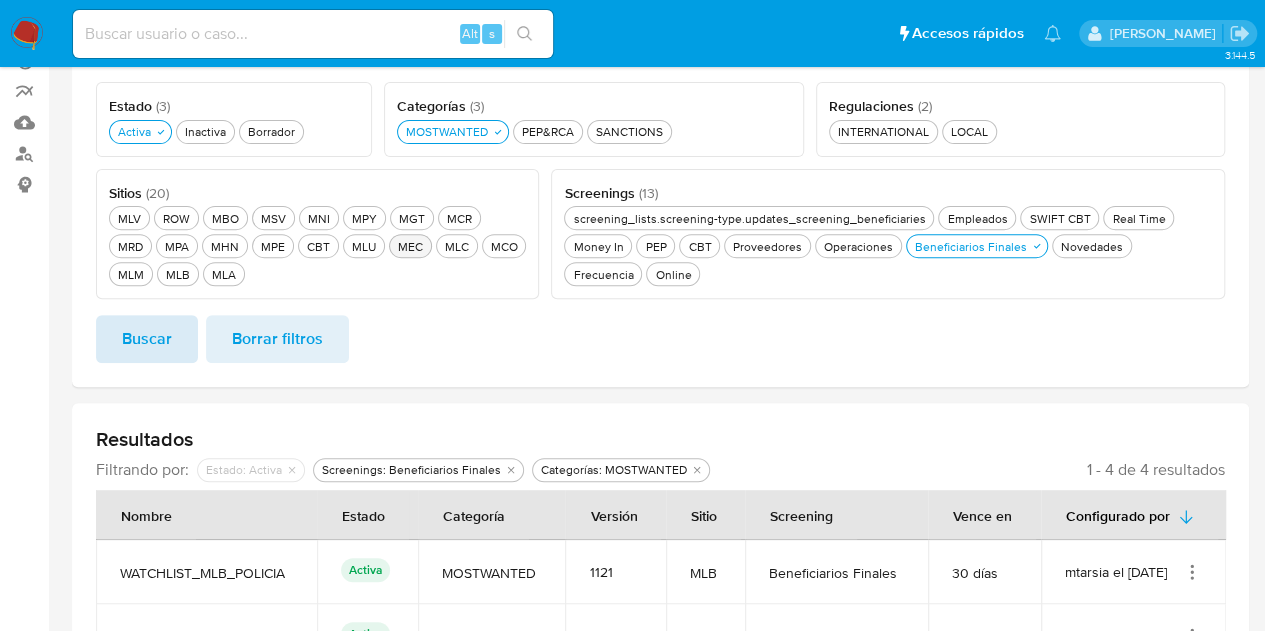 click on "Buscar" at bounding box center [147, 339] 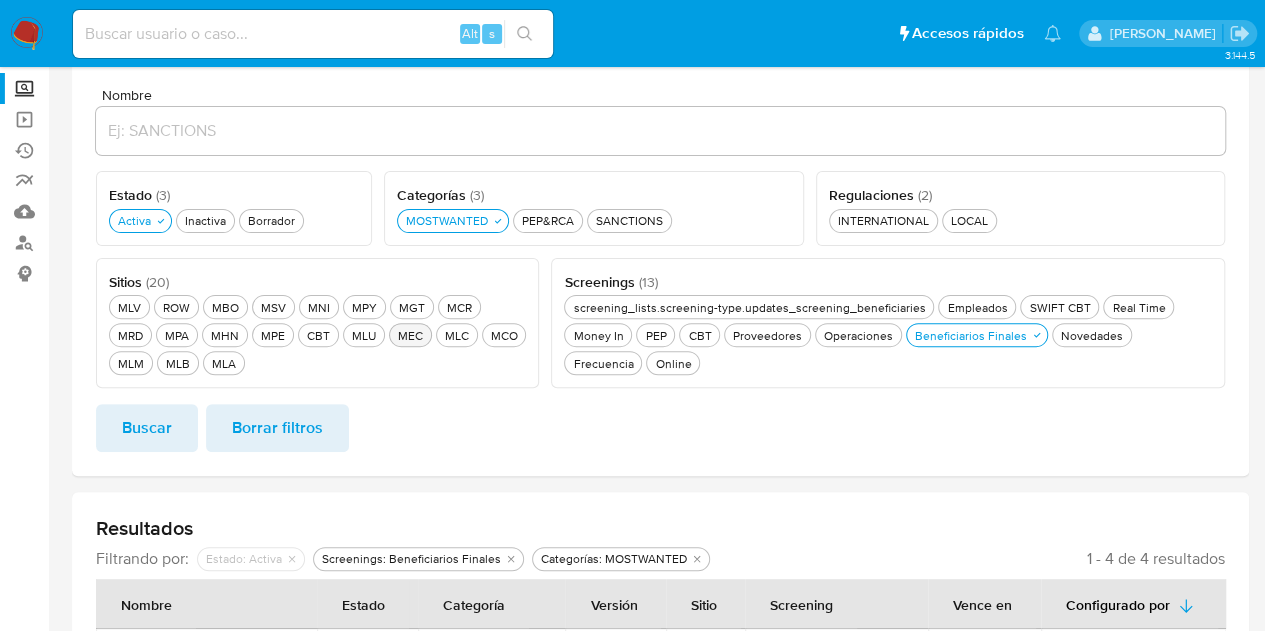 scroll, scrollTop: 58, scrollLeft: 0, axis: vertical 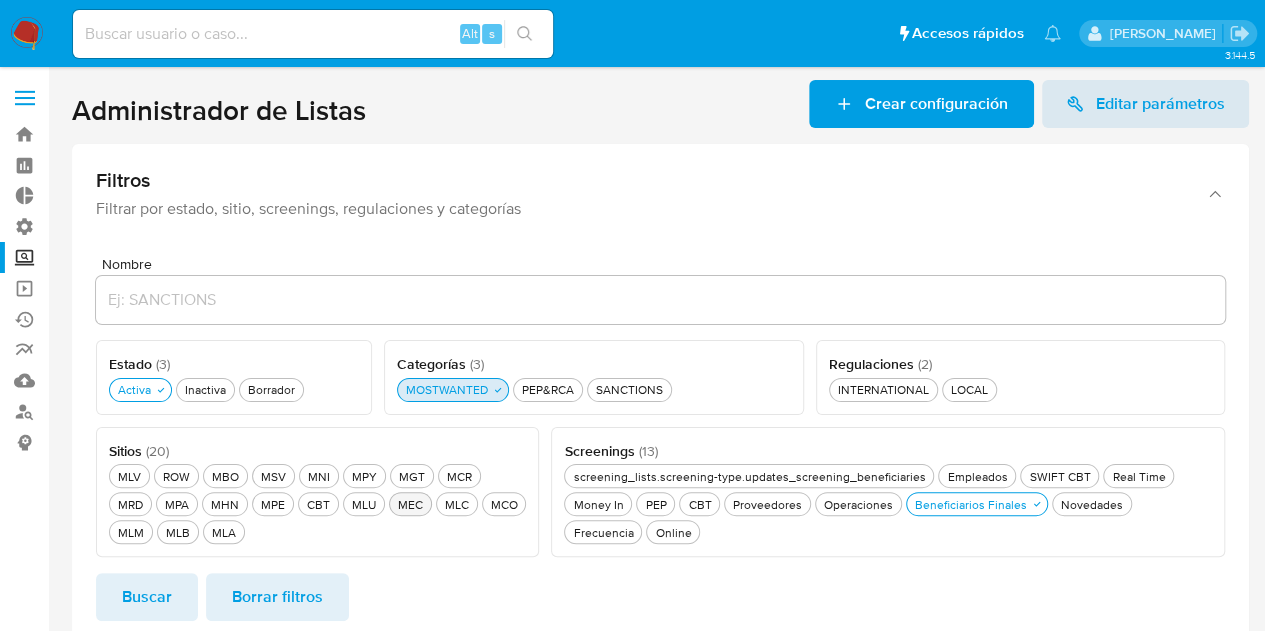 click 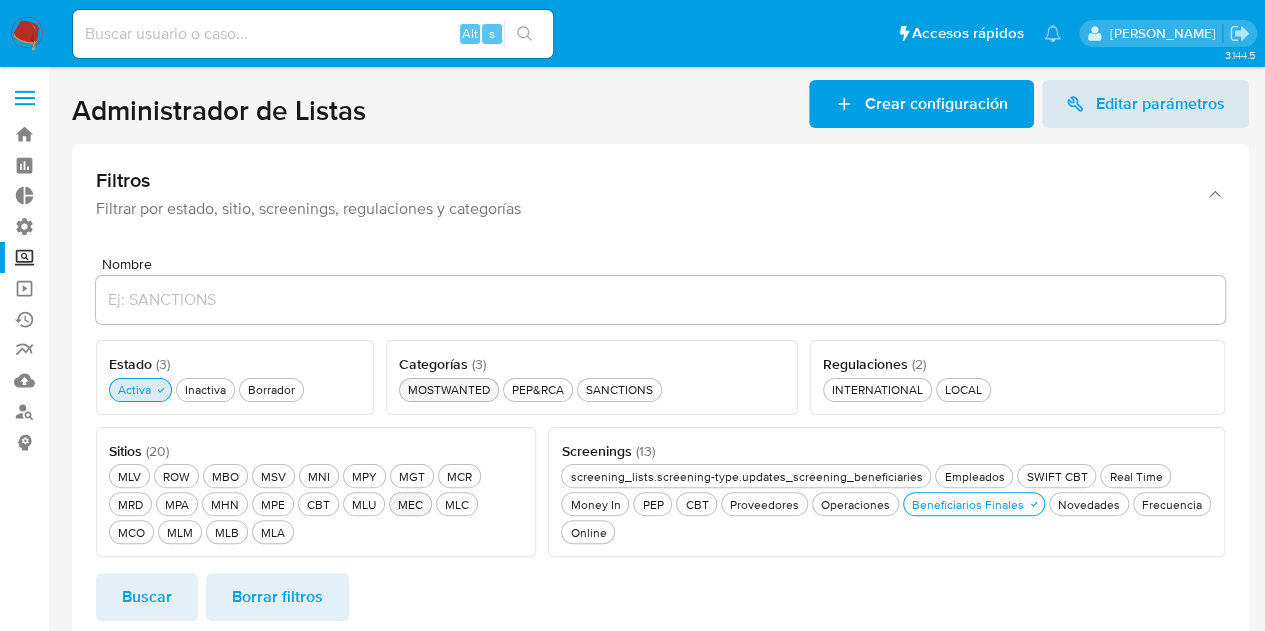 click on "Activa Activa" at bounding box center (140, 390) 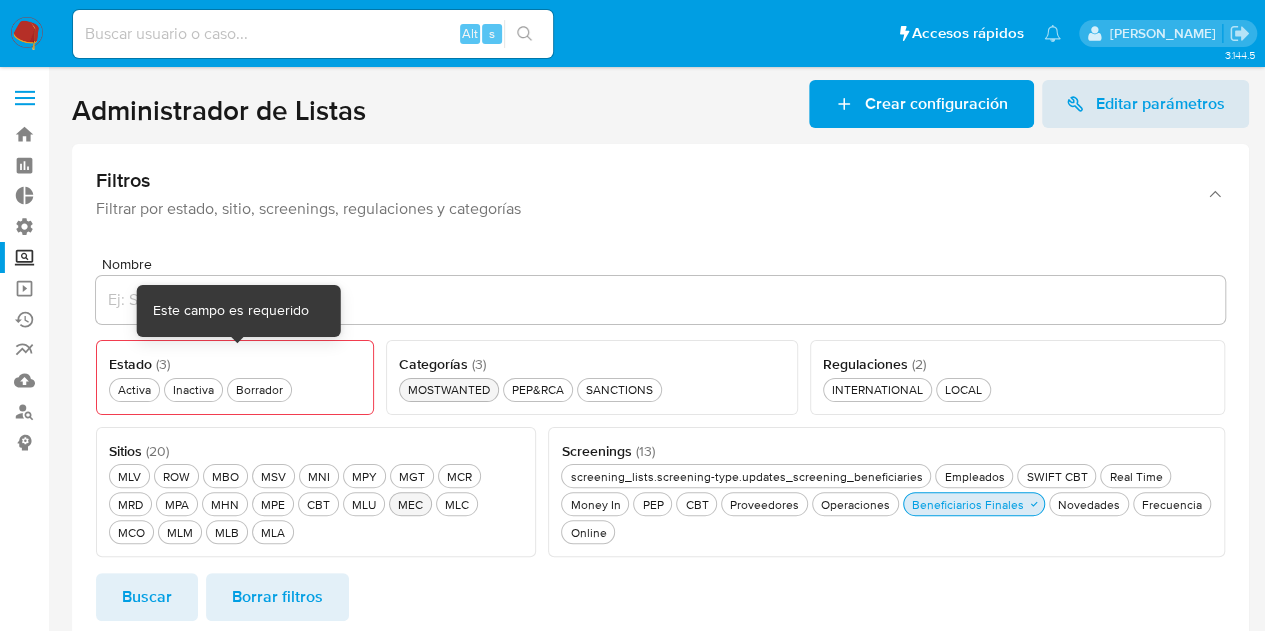 click on "Beneficiarios Finales Beneficiarios Finales" at bounding box center (968, 504) 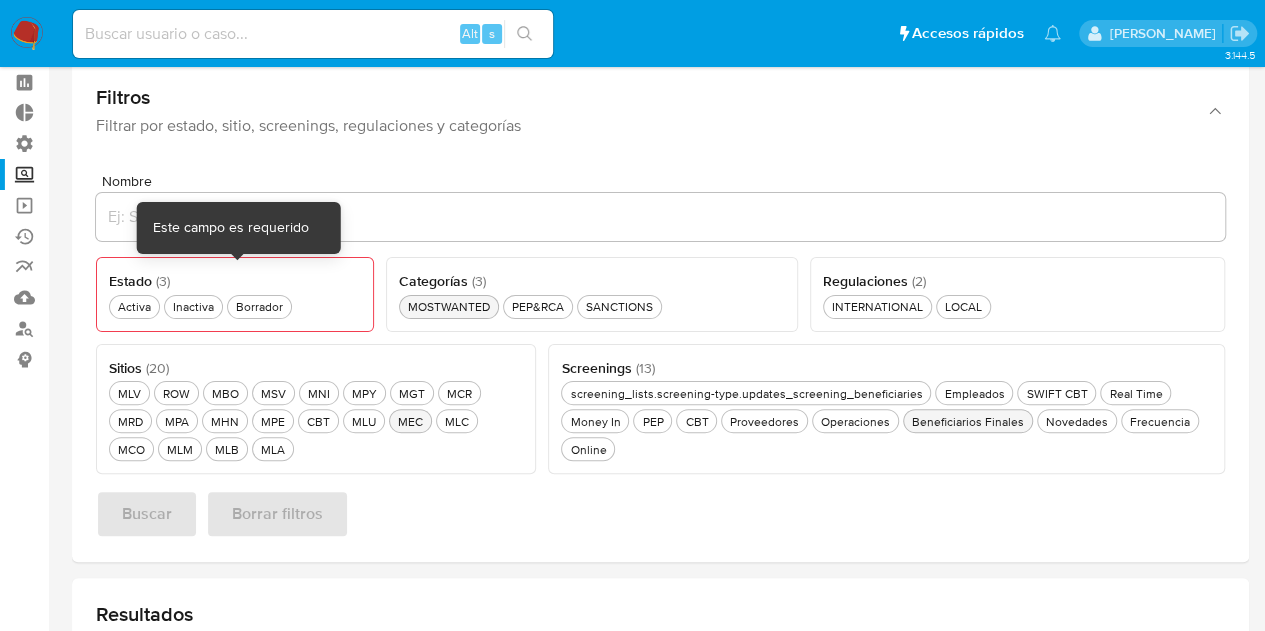 scroll, scrollTop: 200, scrollLeft: 0, axis: vertical 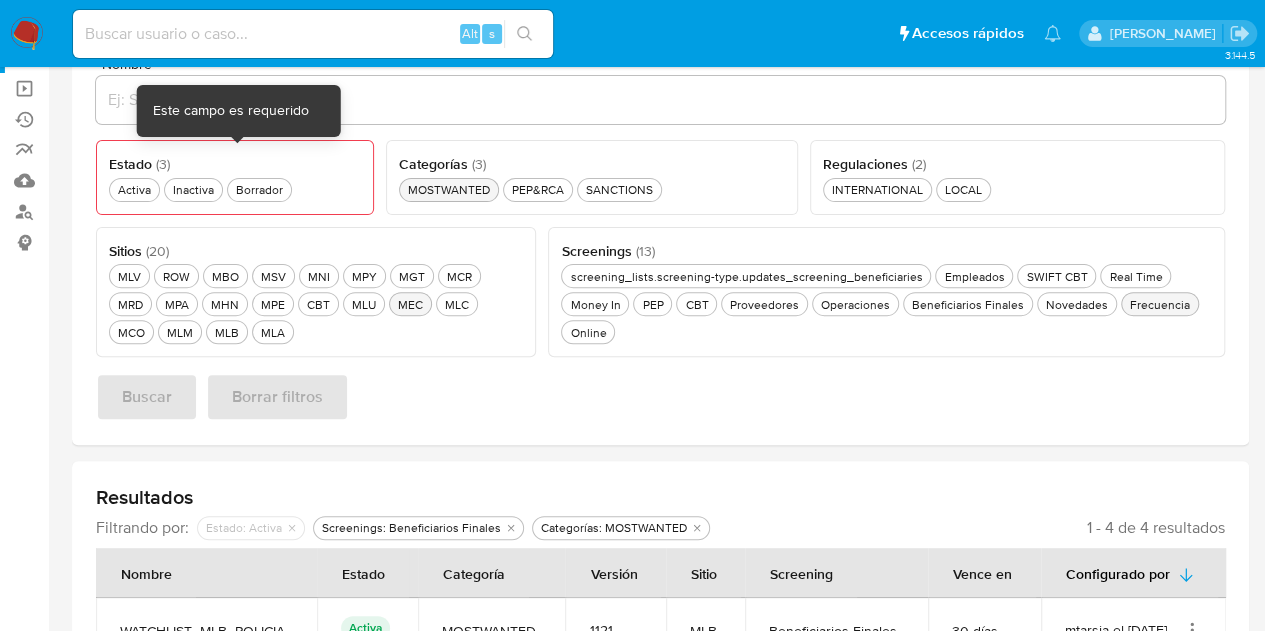 click on "Frecuencia Frecuencia" at bounding box center (1160, 304) 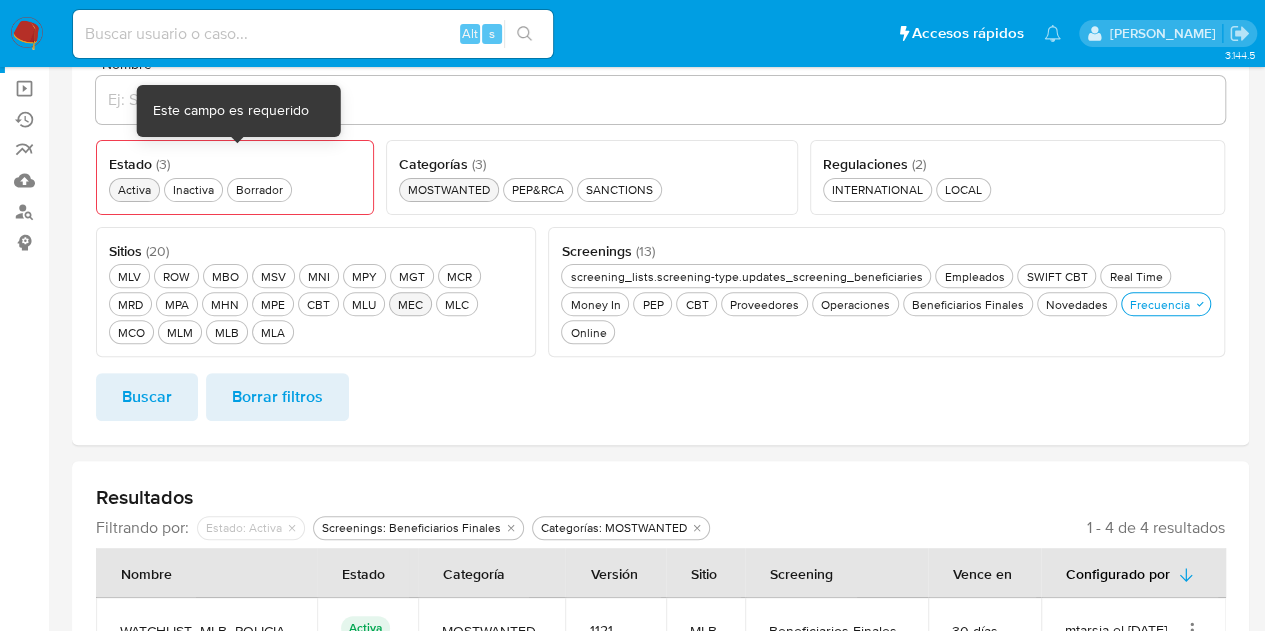 click on "Activa Activa" at bounding box center (134, 189) 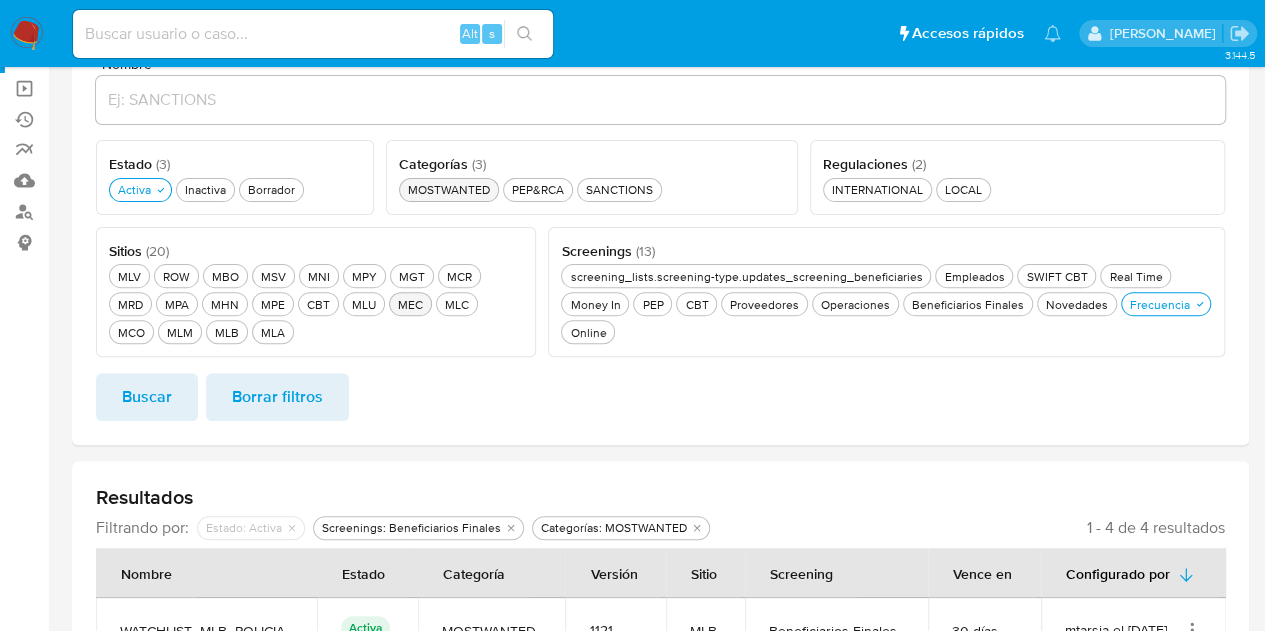 click on "Buscar" at bounding box center (147, 397) 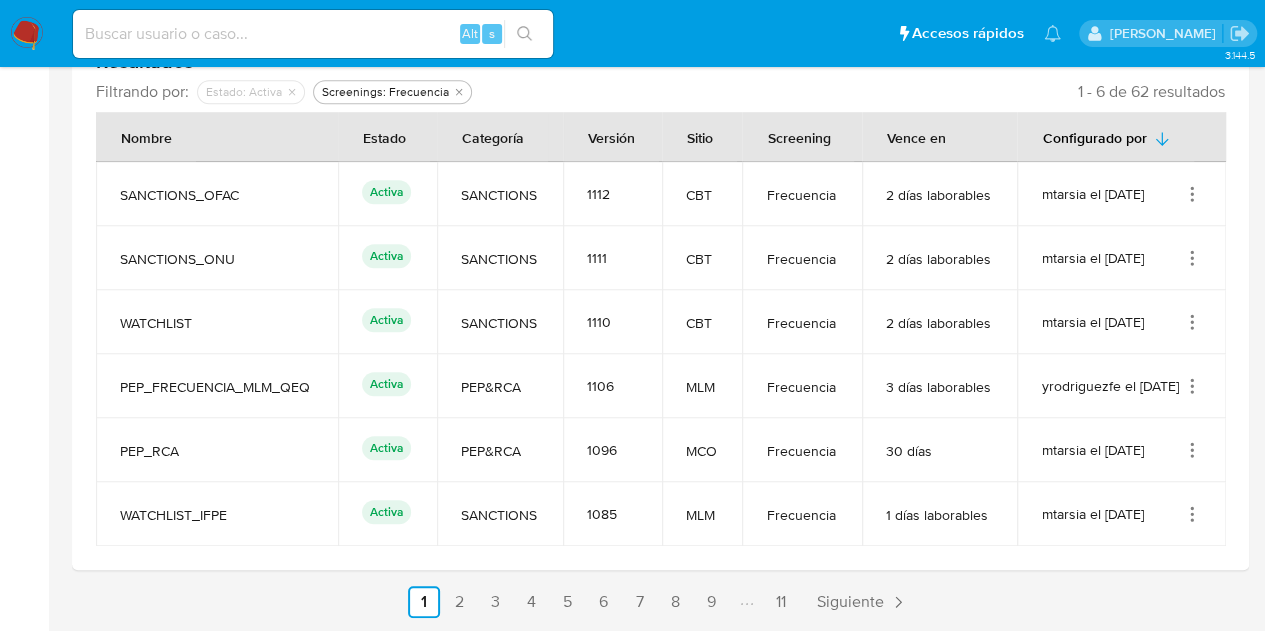 click on "Administrador de Listas   Crear configuración   Editar parámetros Filtros Filtrar por estado, sitio, screenings, regulaciones y categorías Nombre Estado   ( 3 )   Este campo es requerido Activa Activa Inactiva Inactiva Borrador Borrador Sitios   ( 20 )   Este campo es requerido MLV MLV ROW ROW MBO MBO MSV MSV MNI MNI MPY MPY MGT MGT MCR MCR MRD MRD MPA MPA MHN MHN MPE MPE CBT CBT MLU MLU MEC MEC MLC MLC MCO MCO MLM MLM MLB MLB MLA MLA Screenings   ( 13 )   Este campo es requerido screening_lists.screening-type.updates_screening_beneficiaries screening_lists.screening-type.updates_screening_beneficiaries Empleados Empleados SWIFT CBT SWIFT CBT Real Time Real Time Money In Money In PEP PEP CBT CBT Proveedores Proveedores Operaciones Operaciones Beneficiarios Finales Beneficiarios Finales Novedades Novedades Frecuencia Frecuencia Online Online Regulaciones   ( 2 )   Este campo es requerido INTERNATIONAL INTERNATIONAL LOCAL LOCAL Categorías   ( 3 )   Este campo es requerido MOSTWANTED MOSTWANTED PEP&RCA : CBT" at bounding box center (660, 31) 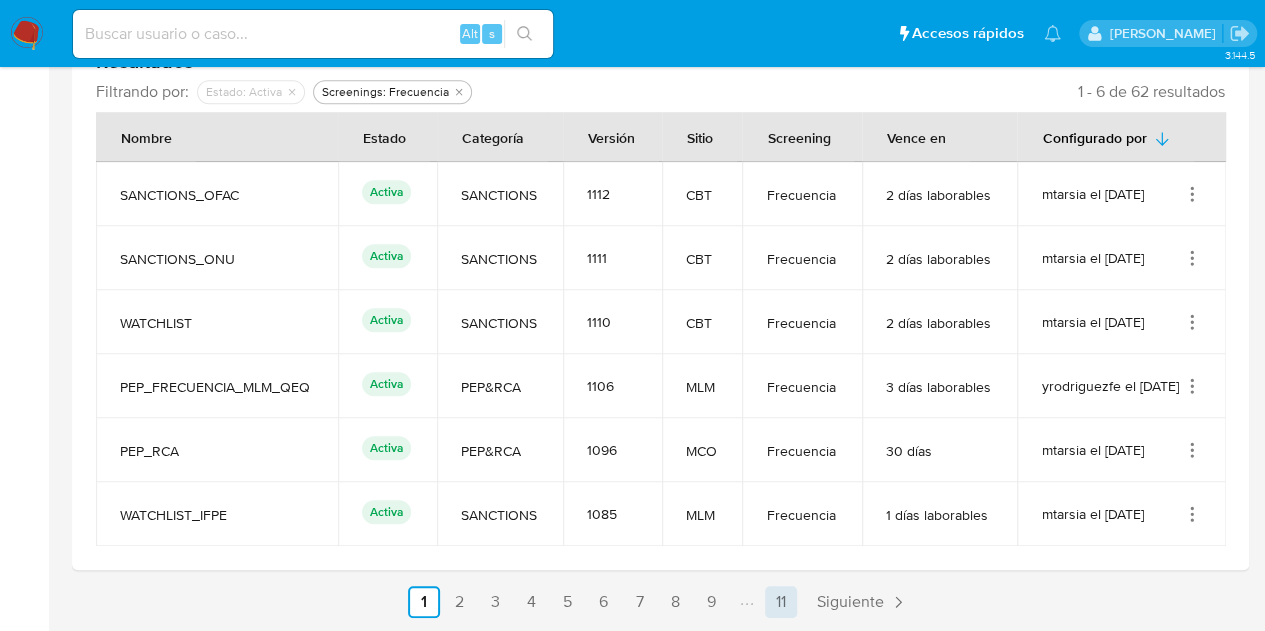 click on "11" at bounding box center (781, 602) 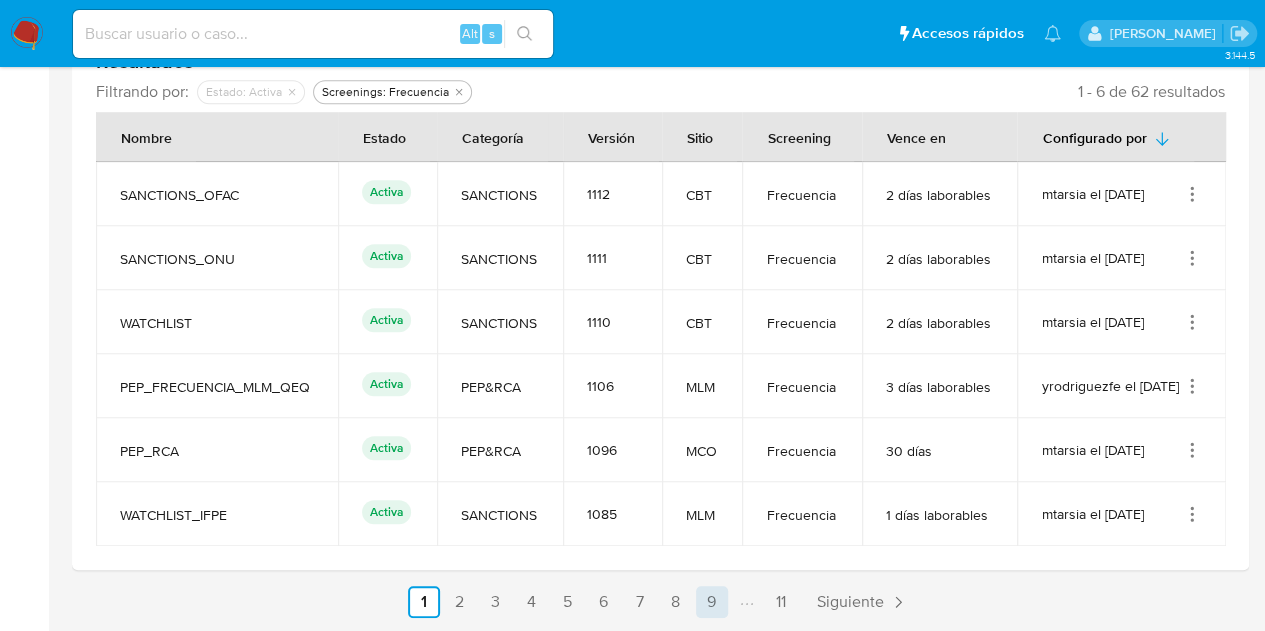 scroll, scrollTop: 378, scrollLeft: 0, axis: vertical 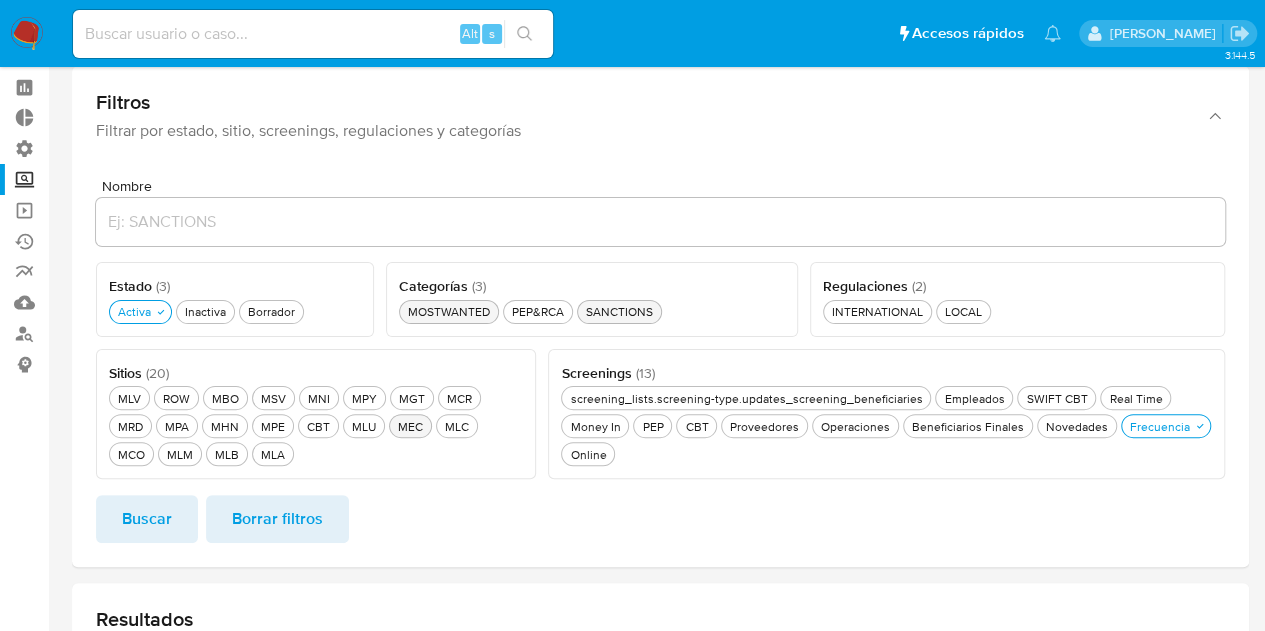 click on "SANCTIONS SANCTIONS" at bounding box center (619, 311) 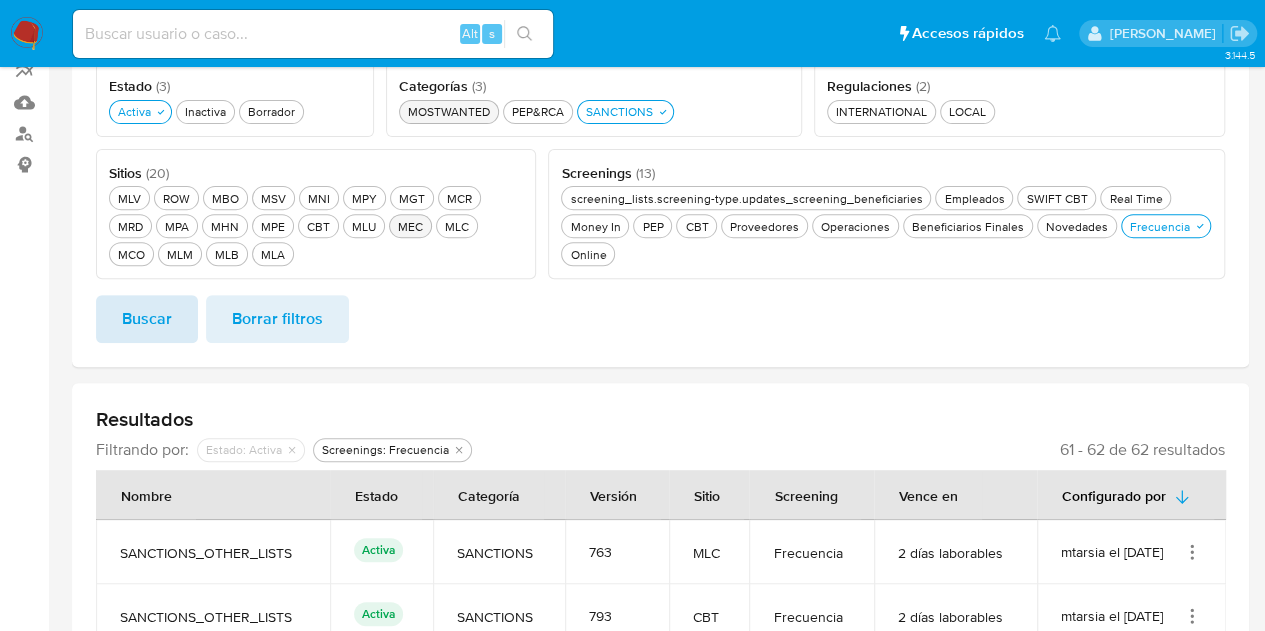 click on "Buscar" at bounding box center (147, 319) 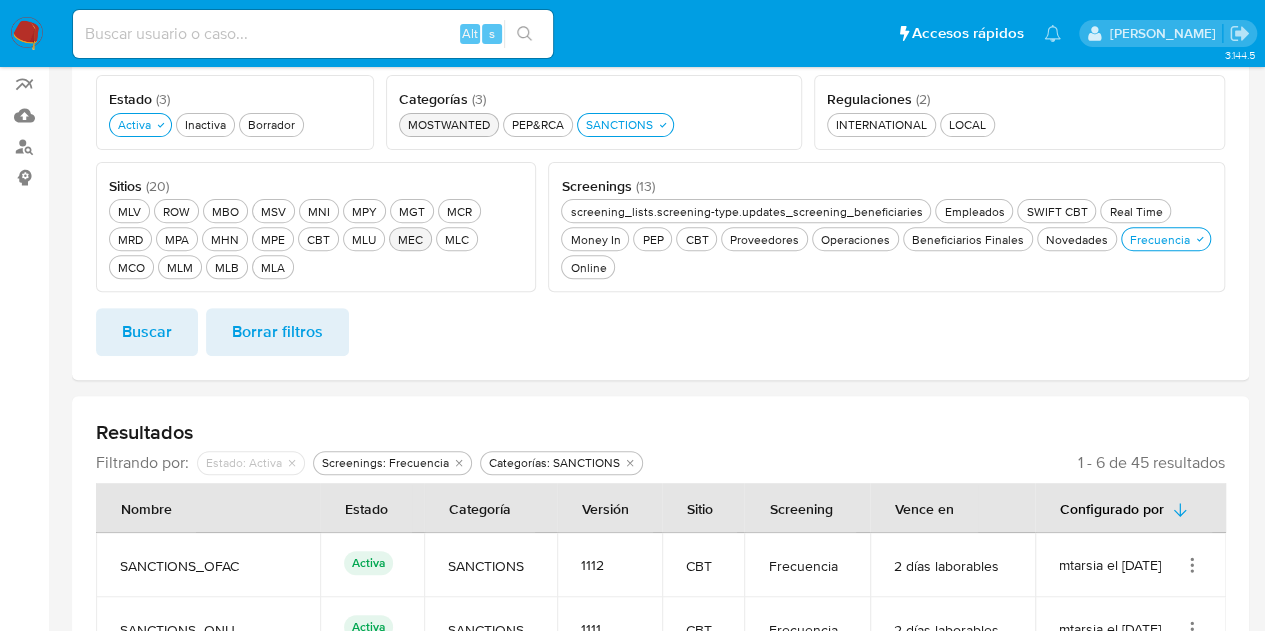 scroll, scrollTop: 234, scrollLeft: 0, axis: vertical 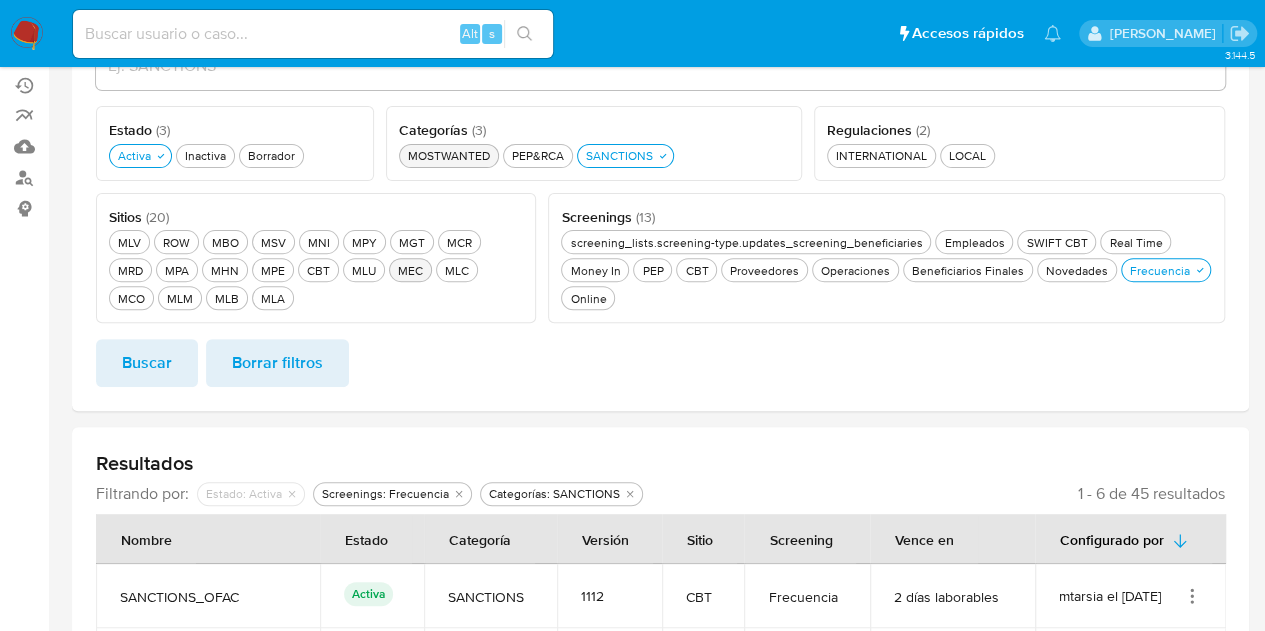 click on "MLV MLV ROW ROW MBO MBO MSV MSV MNI MNI MPY MPY MGT MGT MCR MCR MRD MRD MPA MPA MHN MHN MPE MPE CBT CBT MLU MLU MEC MEC MLC MLC MCO MCO MLM MLM MLB MLB MLA MLA" at bounding box center (316, 268) 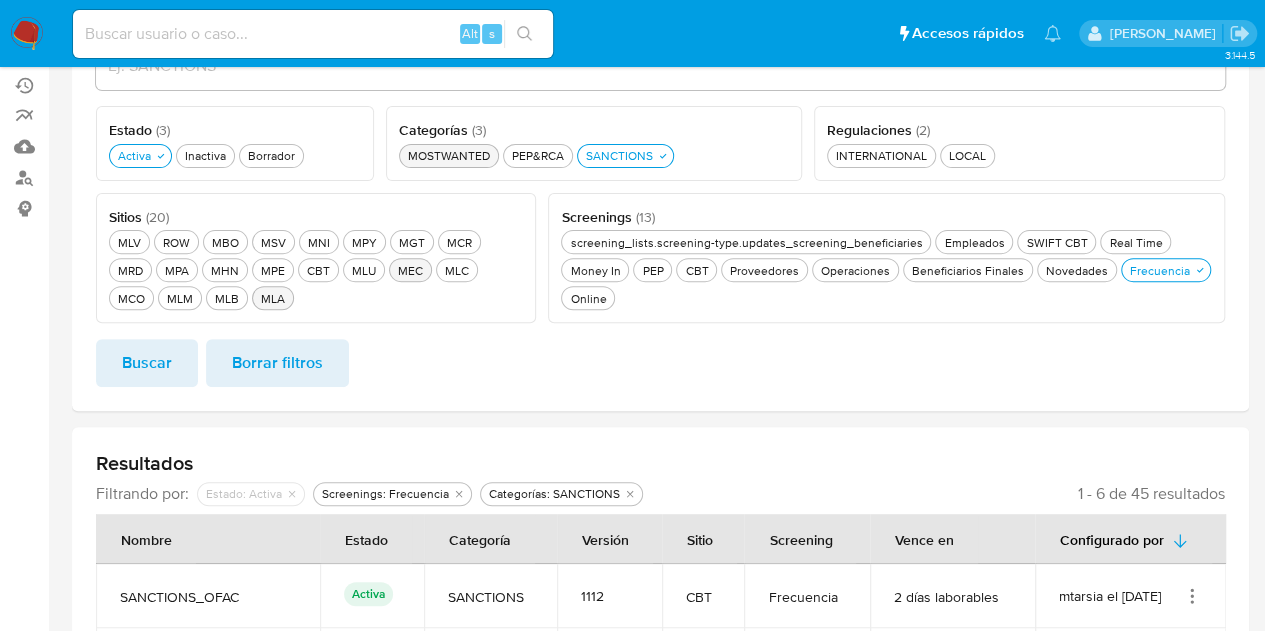 click on "MLA MLA" at bounding box center (273, 298) 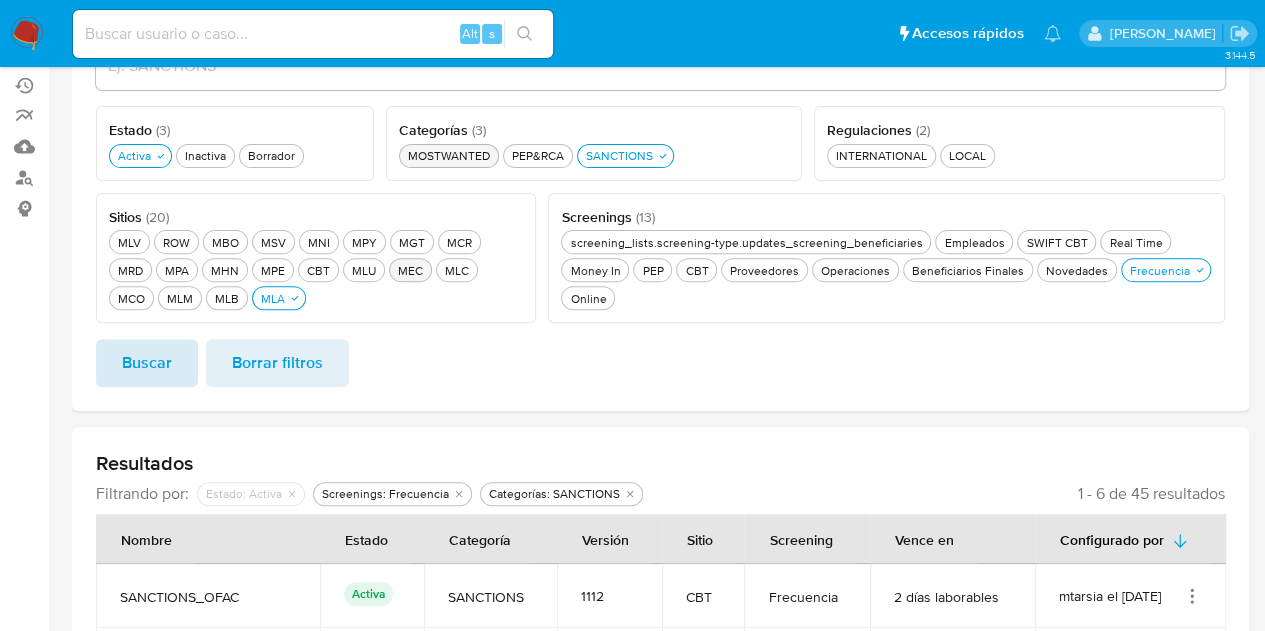 click on "Buscar" at bounding box center [147, 363] 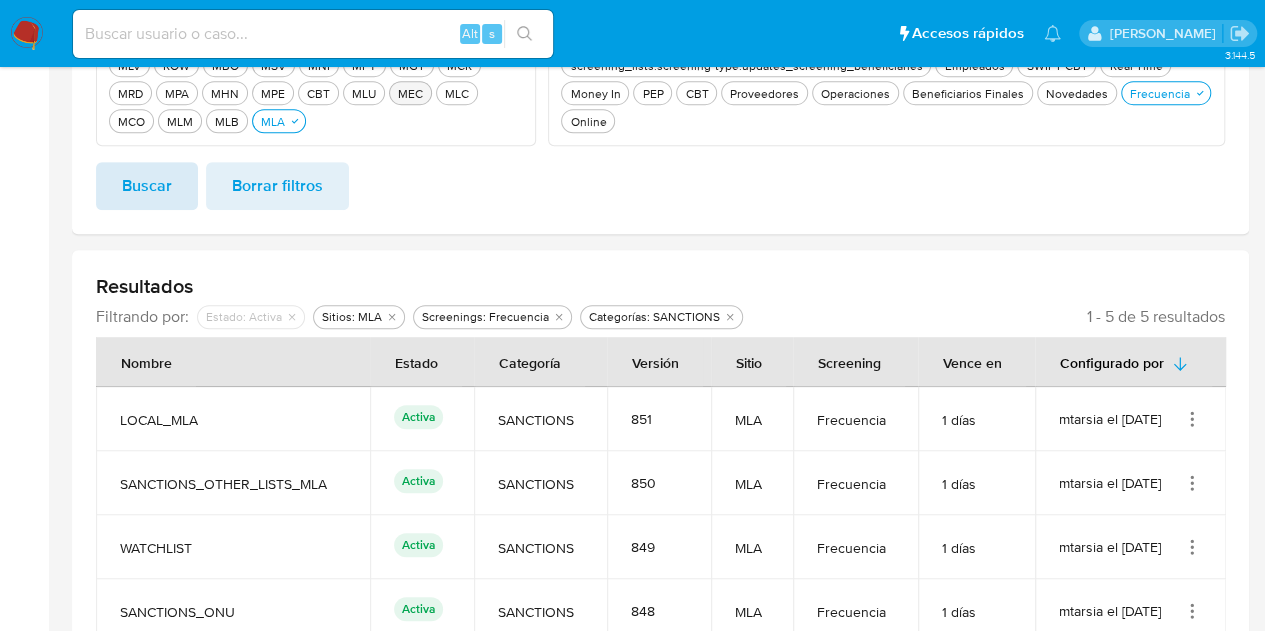 scroll, scrollTop: 322, scrollLeft: 0, axis: vertical 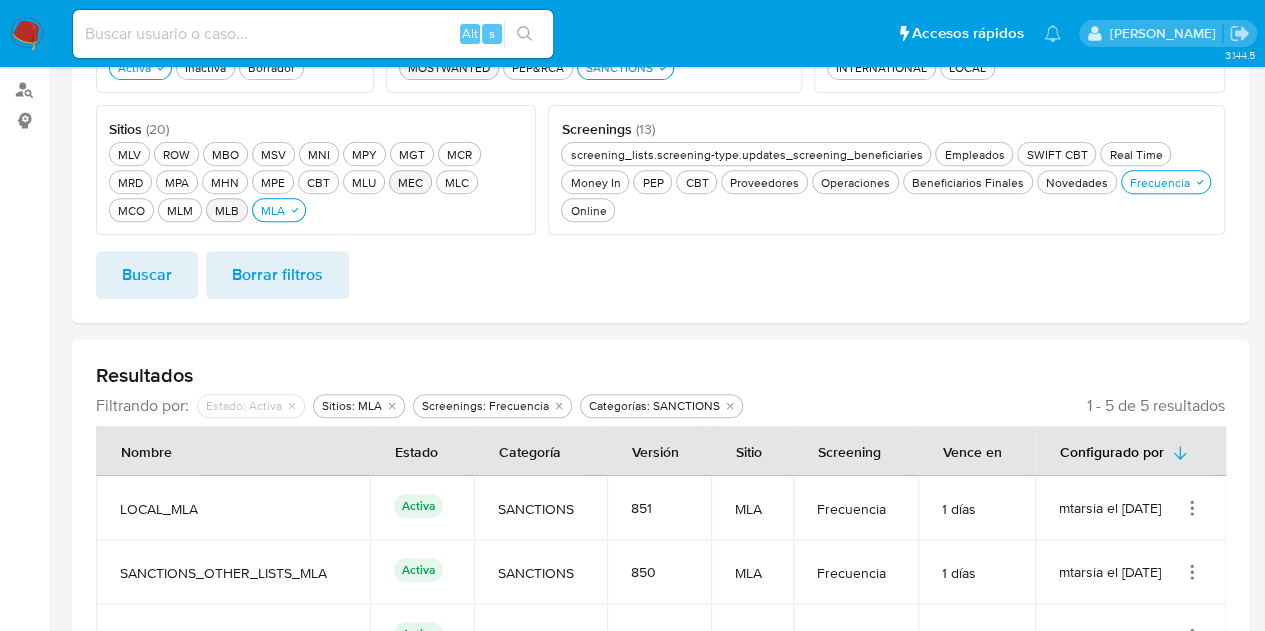 click on "MLB MLB" at bounding box center [227, 210] 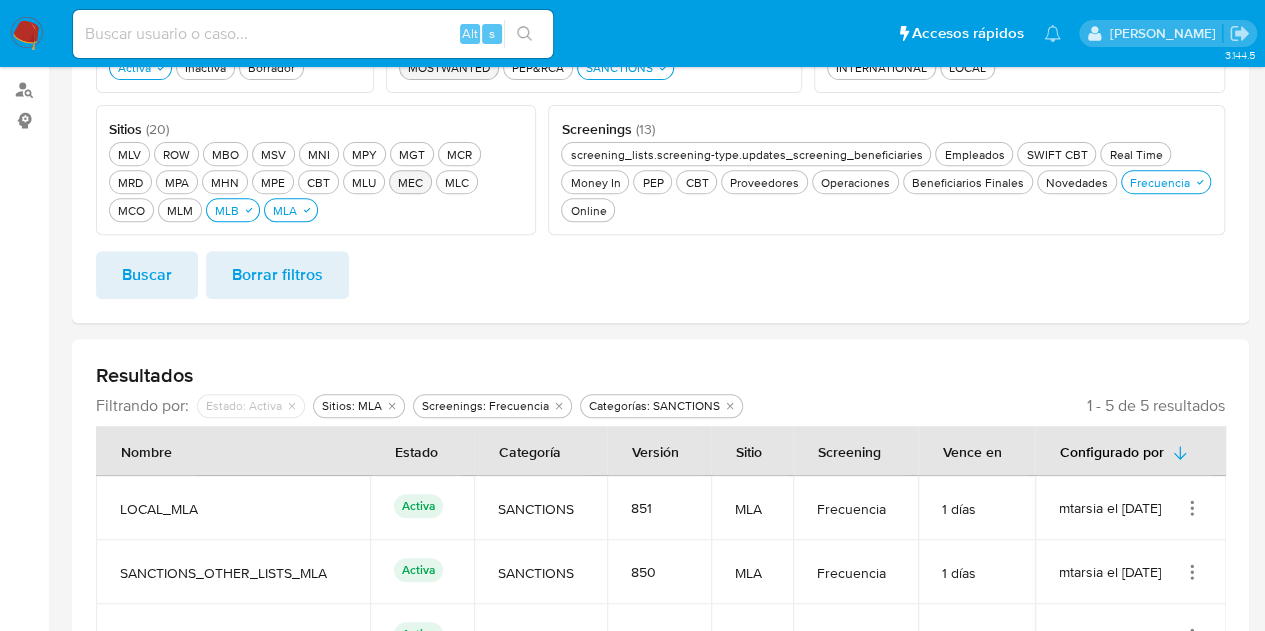 click on "MLV MLV ROW ROW MBO MBO MSV MSV MNI MNI MPY MPY MGT MGT MCR MCR MRD MRD MPA MPA MHN MHN MPE MPE CBT CBT MLU MLU MEC MEC MLC MLC MCO MCO MLM MLM MLB MLB MLA MLA" at bounding box center [316, 180] 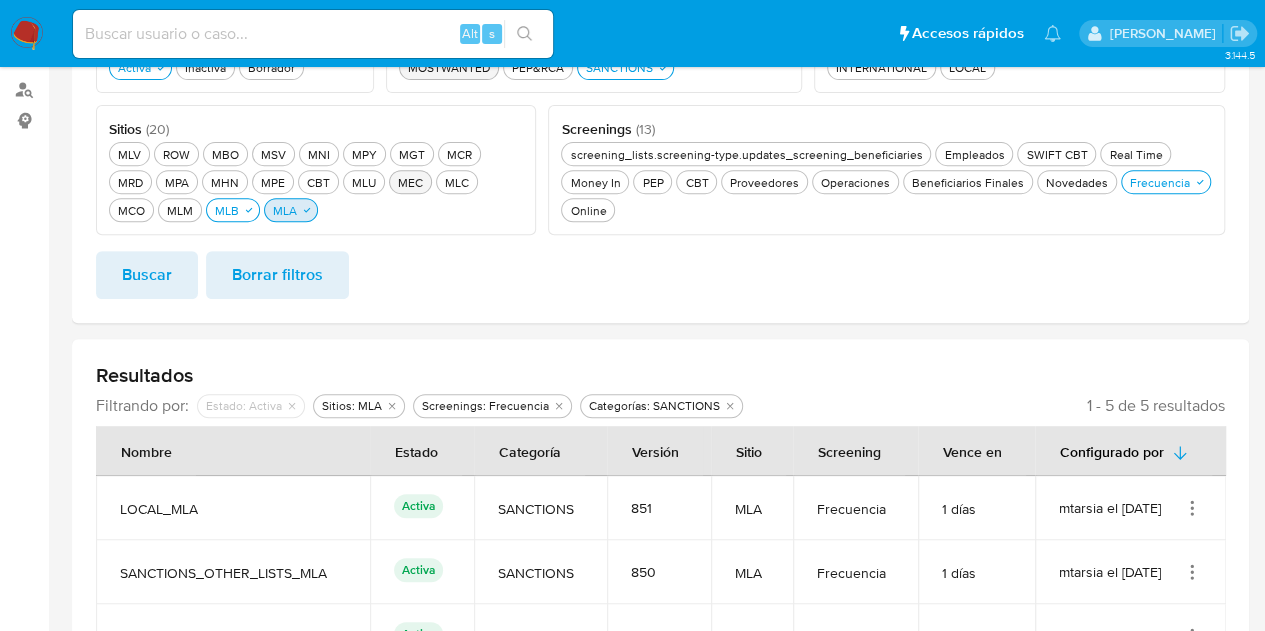 click on "MLA MLA" at bounding box center [285, 210] 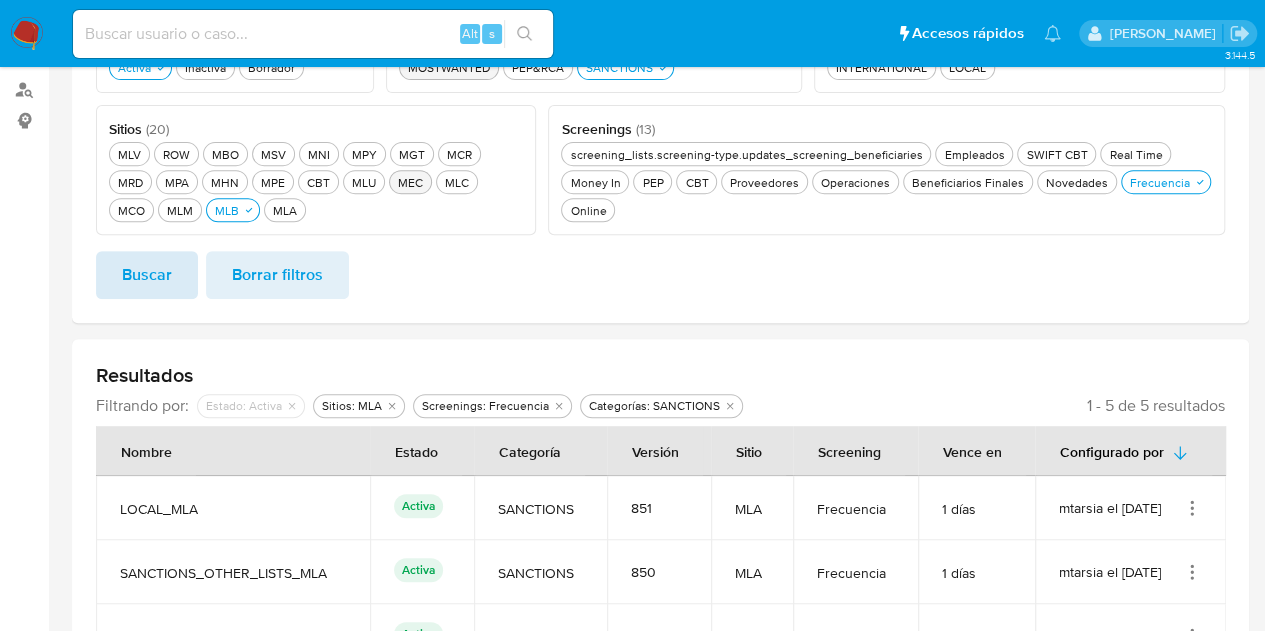 click on "Buscar" at bounding box center [147, 275] 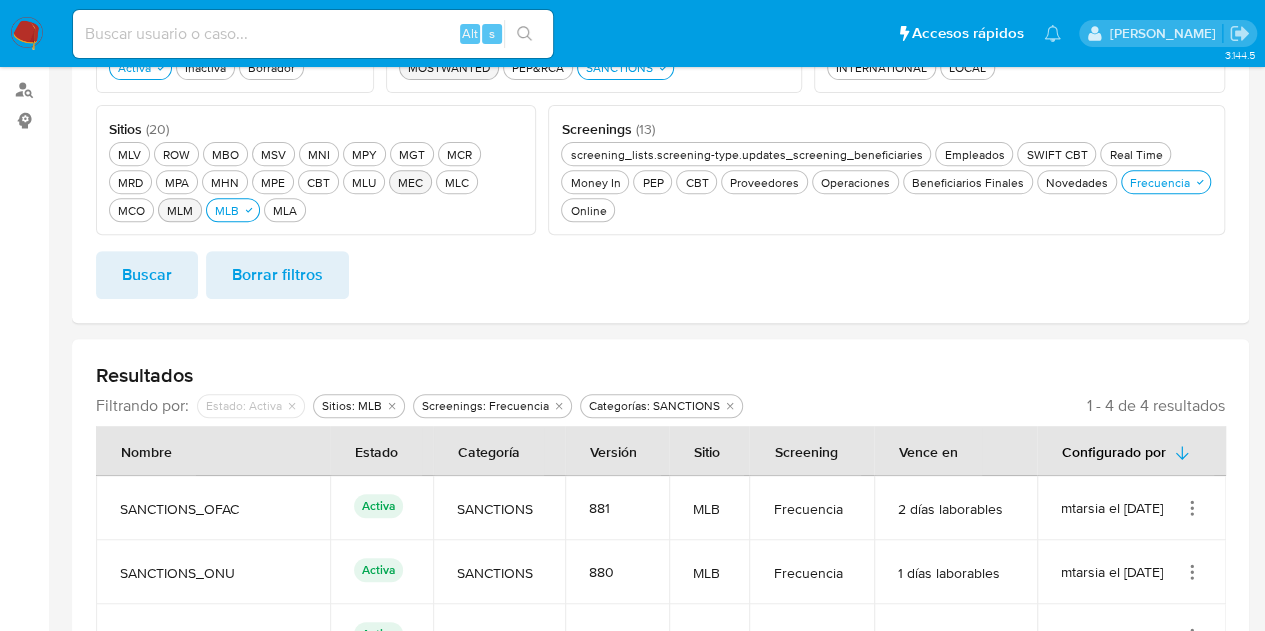 click on "MLM MLM" at bounding box center [180, 210] 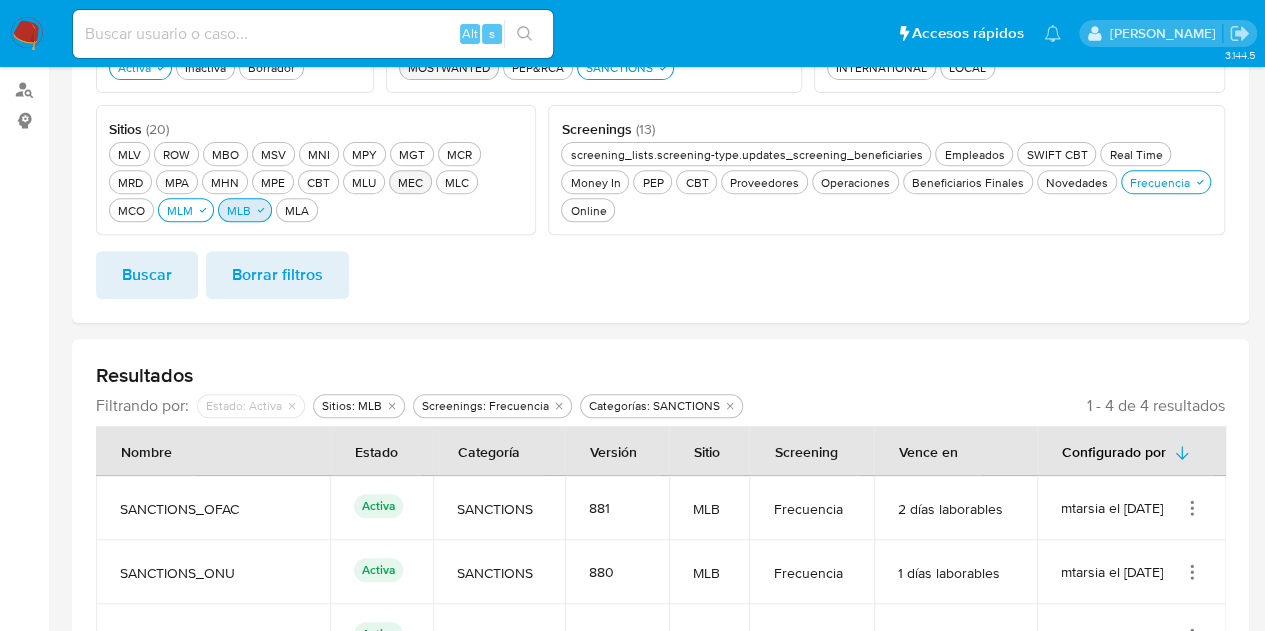 click on "MLB MLB" at bounding box center (239, 210) 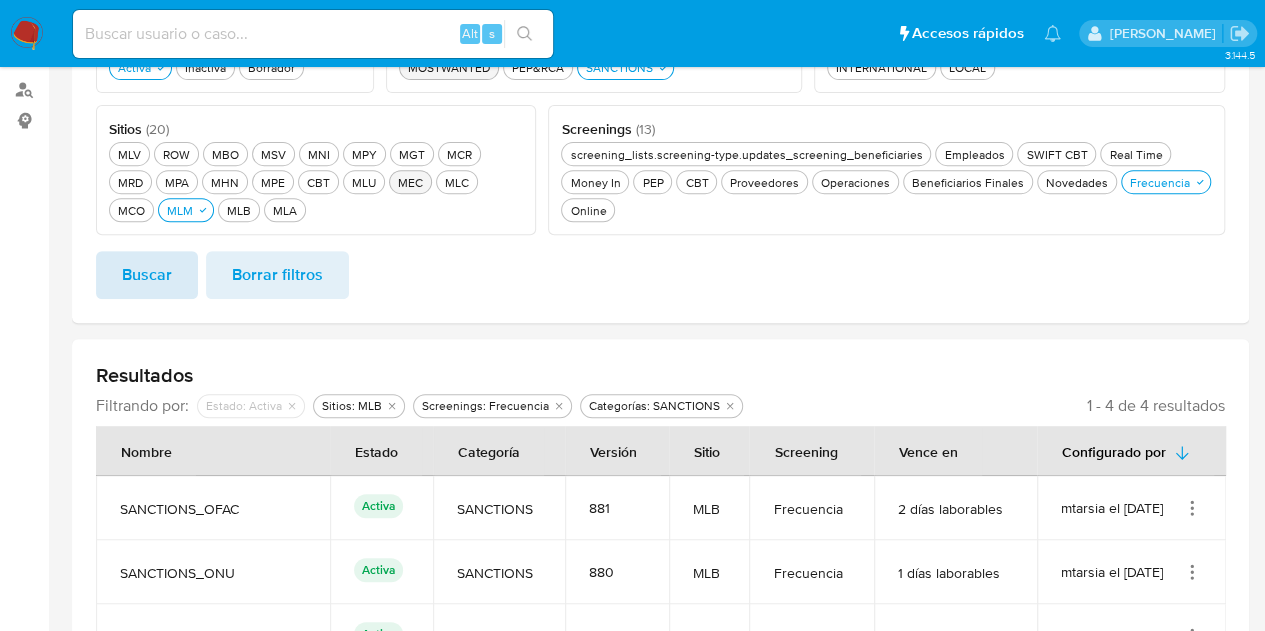 click on "Buscar" at bounding box center [147, 275] 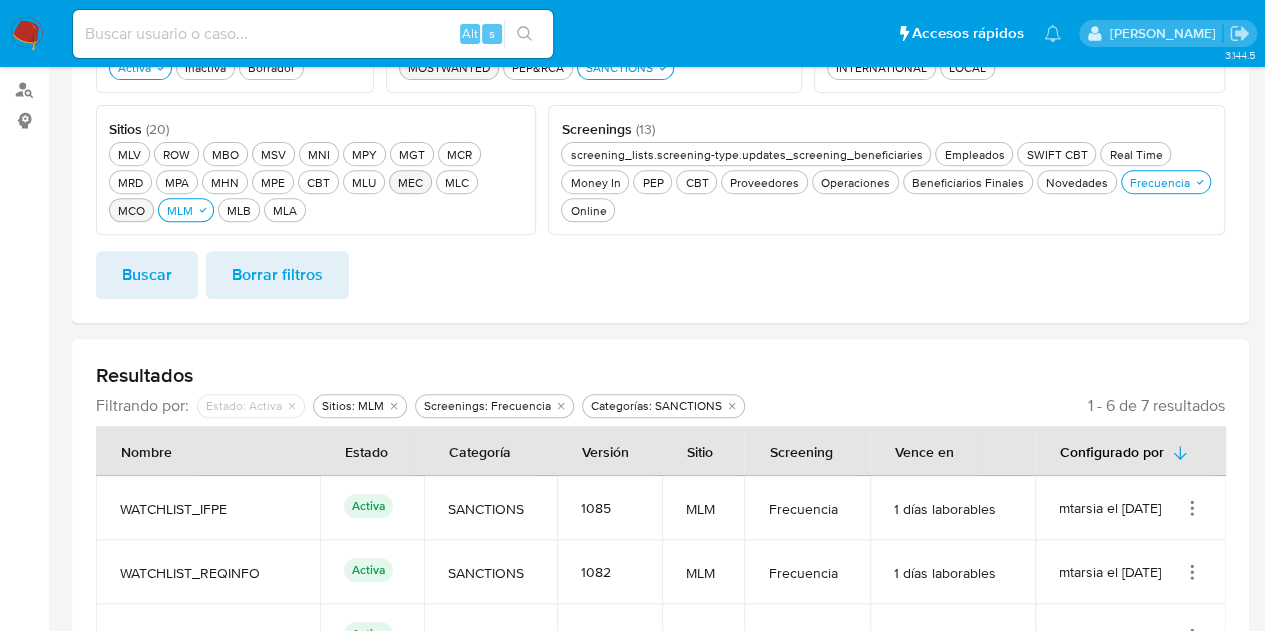 click on "MCO MCO" at bounding box center [131, 210] 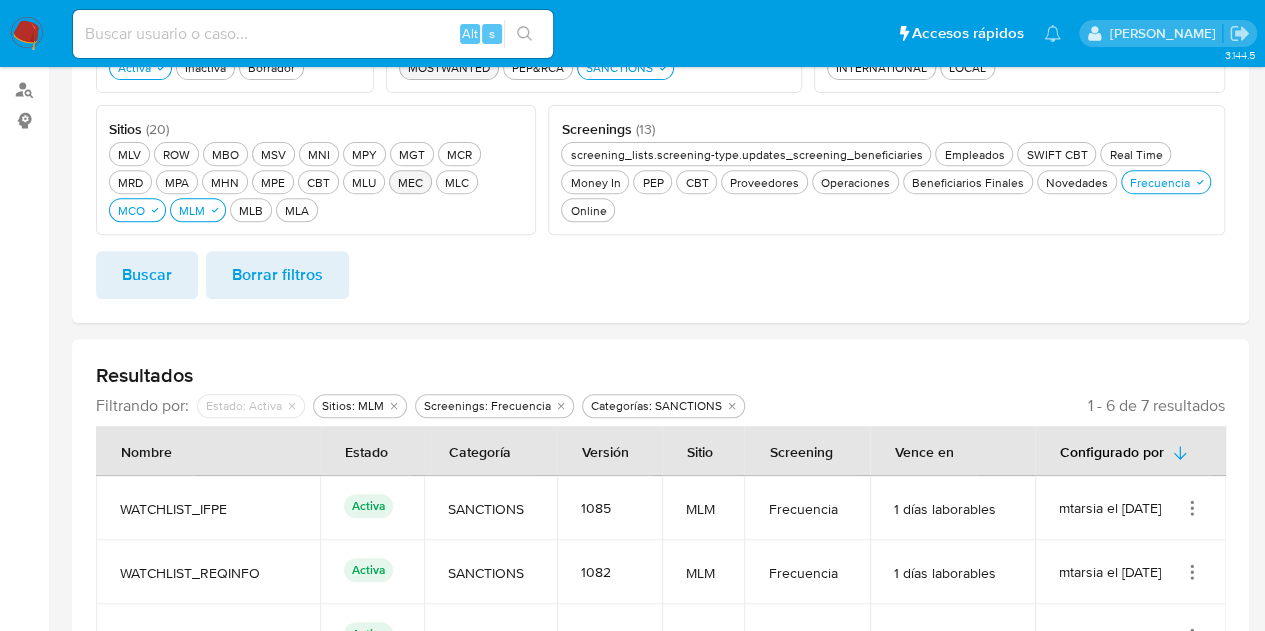 drag, startPoint x: 501, startPoint y: 177, endPoint x: 482, endPoint y: 185, distance: 20.615528 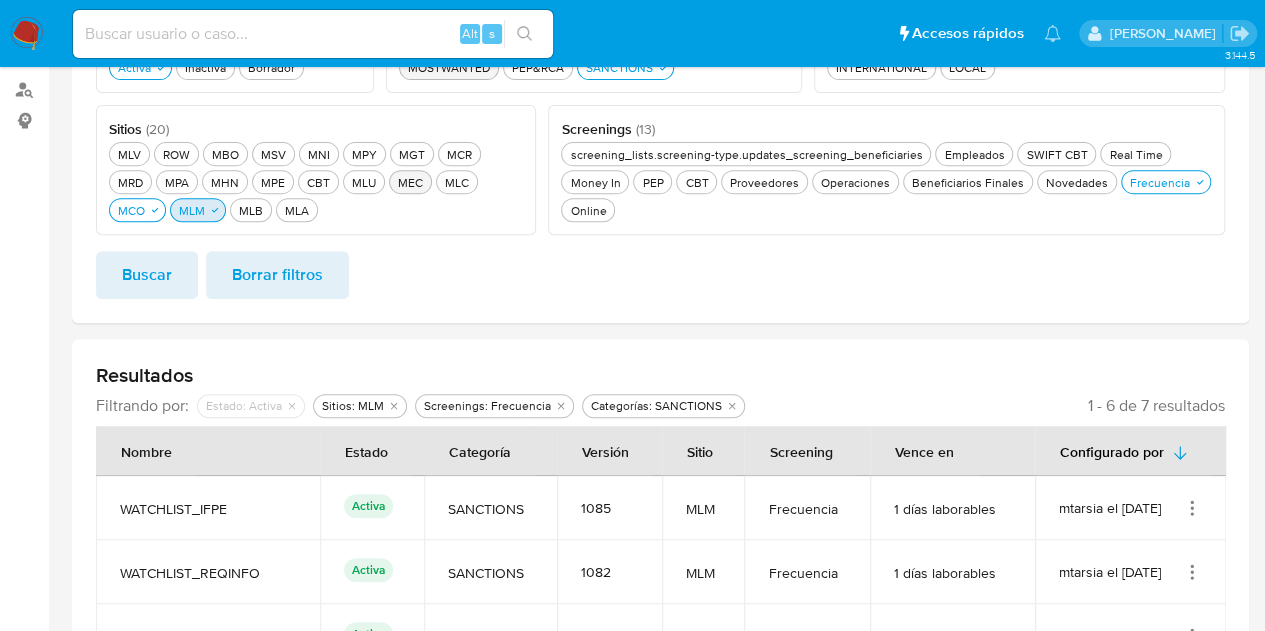 click on "MLM MLM" at bounding box center [198, 210] 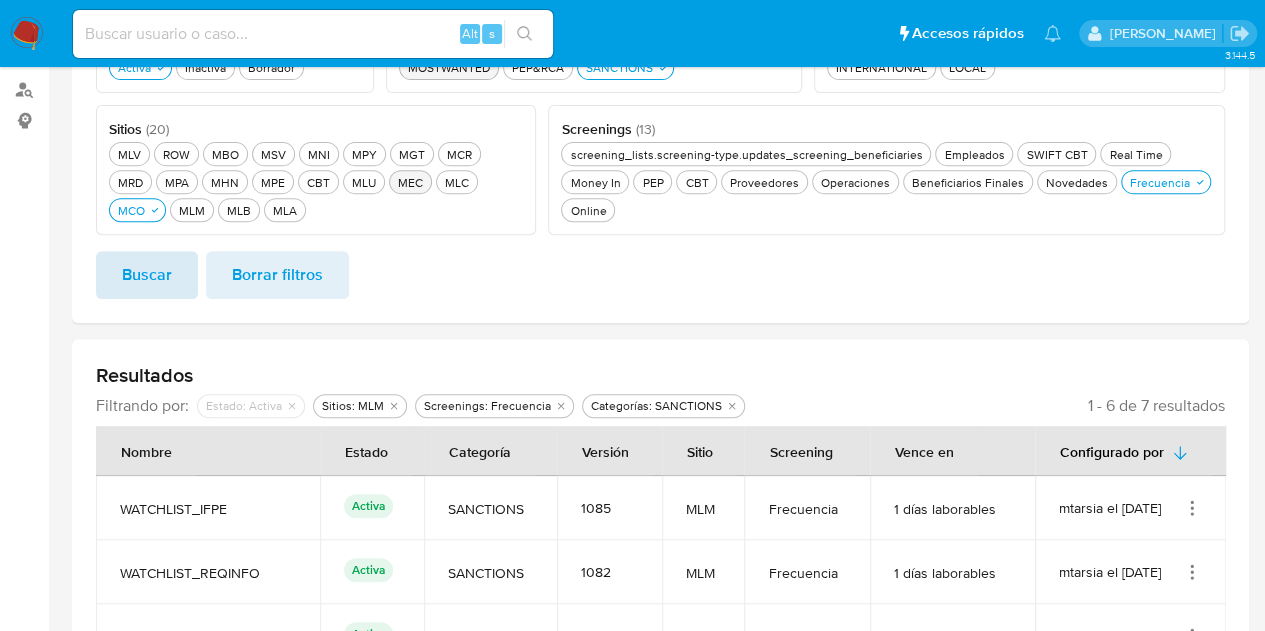 click on "Buscar" at bounding box center [147, 275] 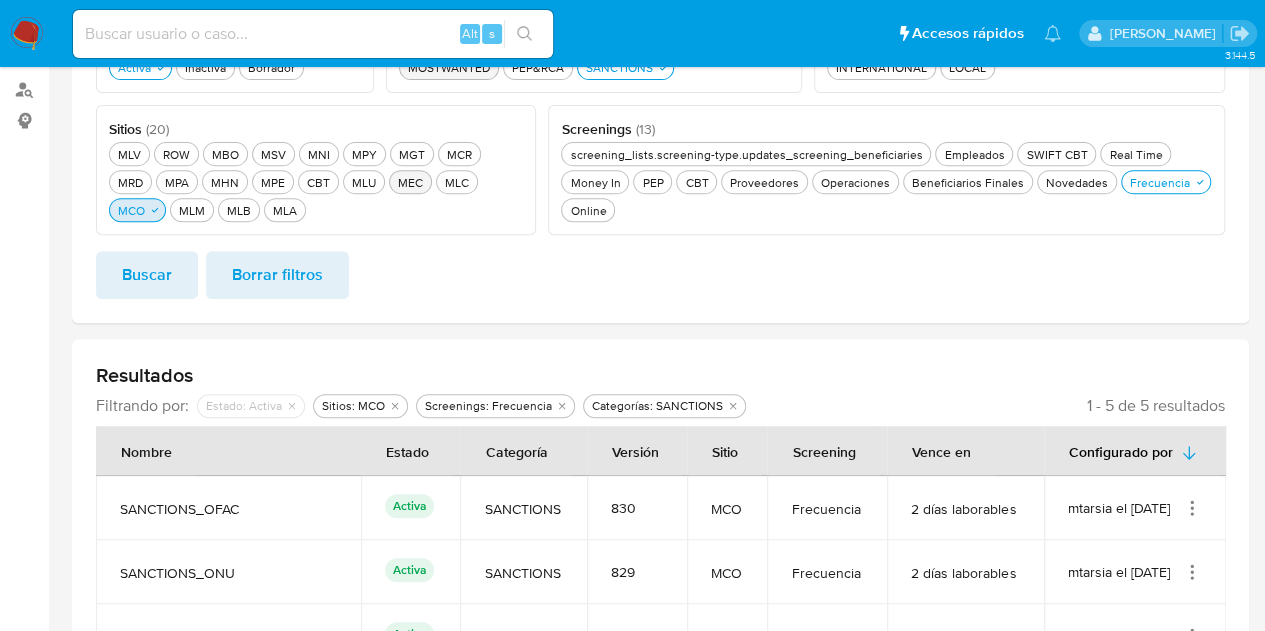 click 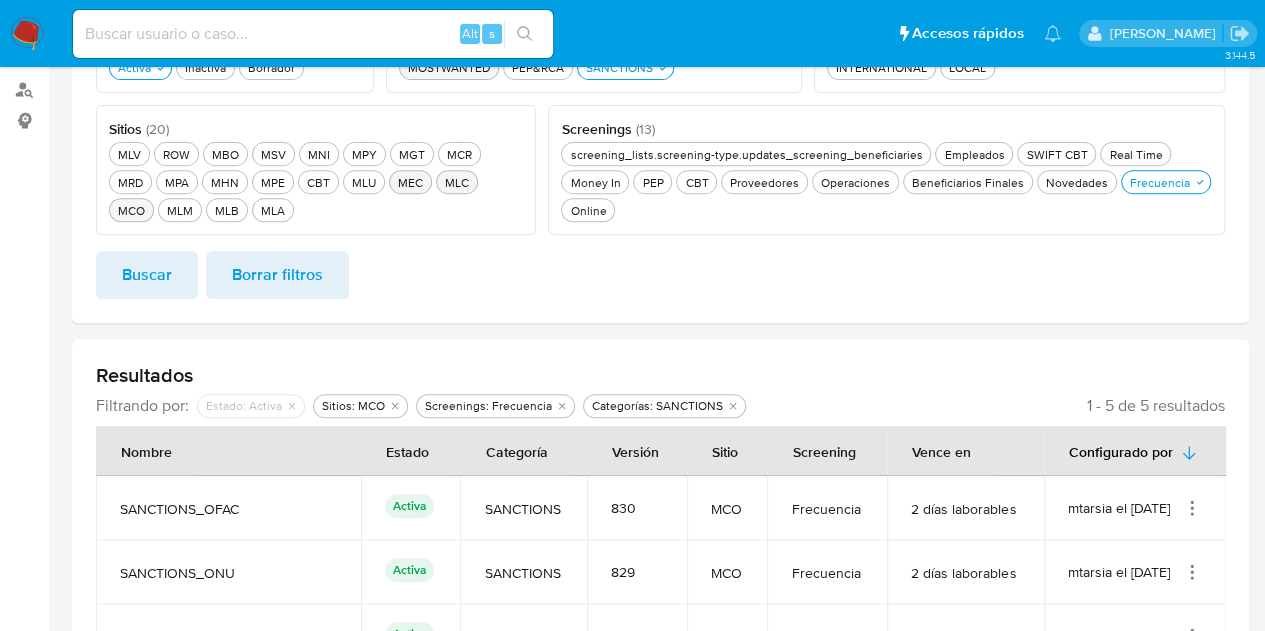 click on "MLC MLC" at bounding box center [457, 182] 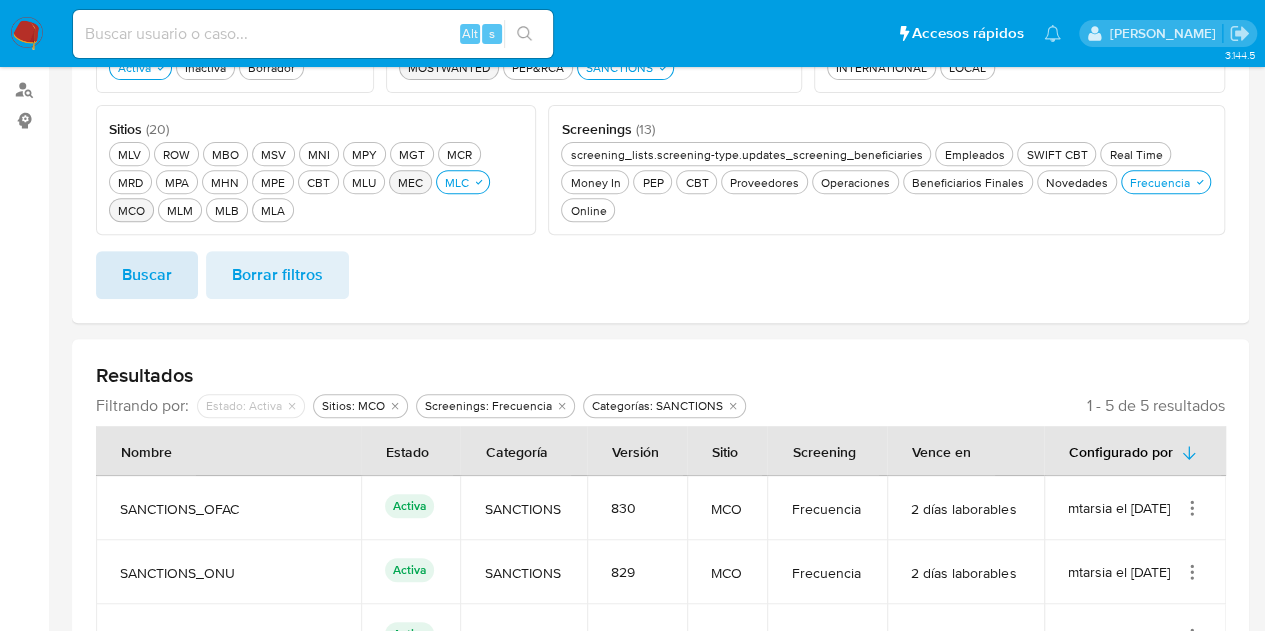 click on "Buscar" at bounding box center (147, 275) 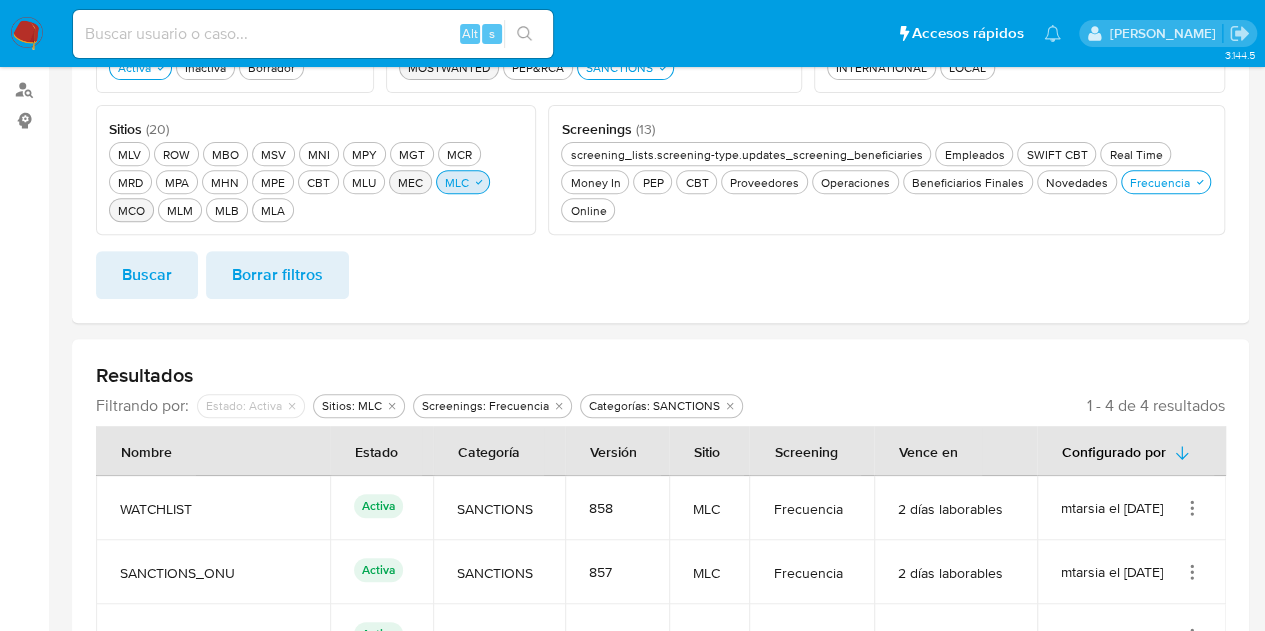 click 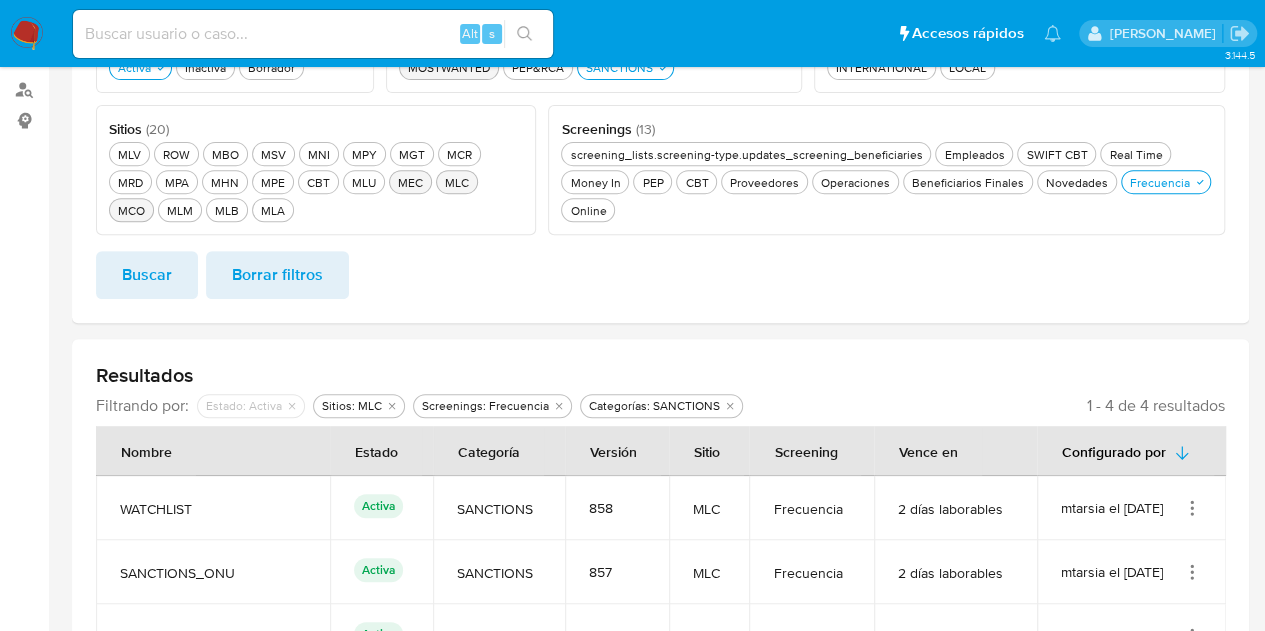 click on "MEC MEC" at bounding box center [410, 182] 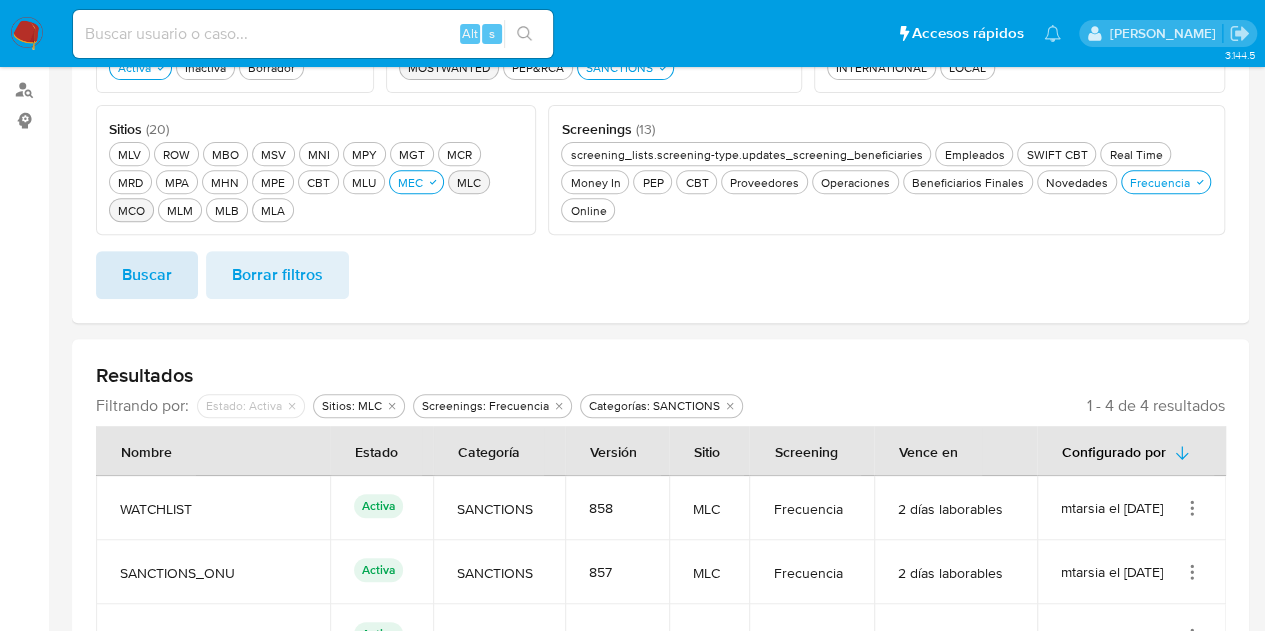 click on "Buscar" at bounding box center [147, 275] 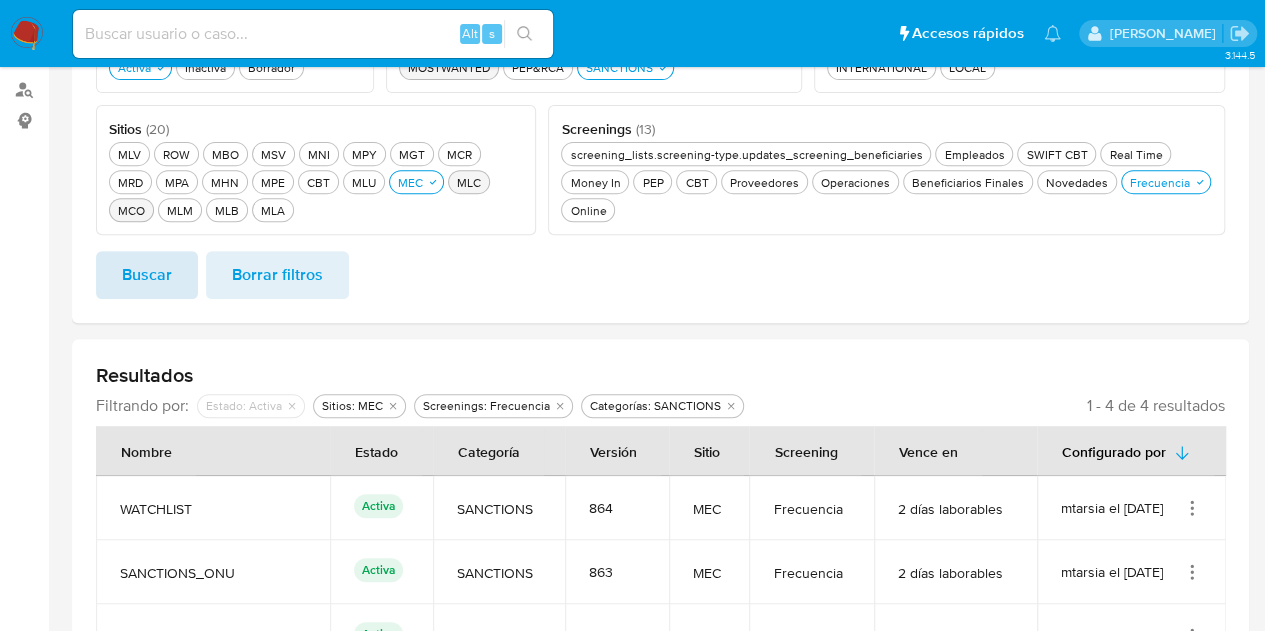 click on "Buscar" at bounding box center (147, 275) 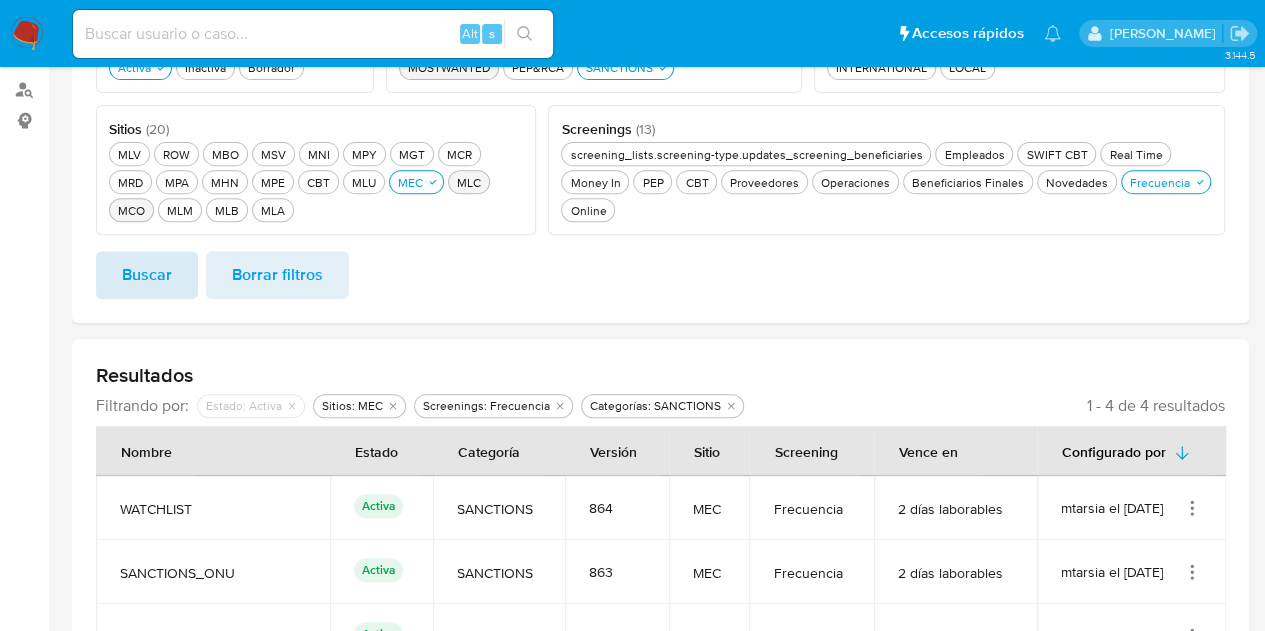 click on "Buscar" at bounding box center [147, 275] 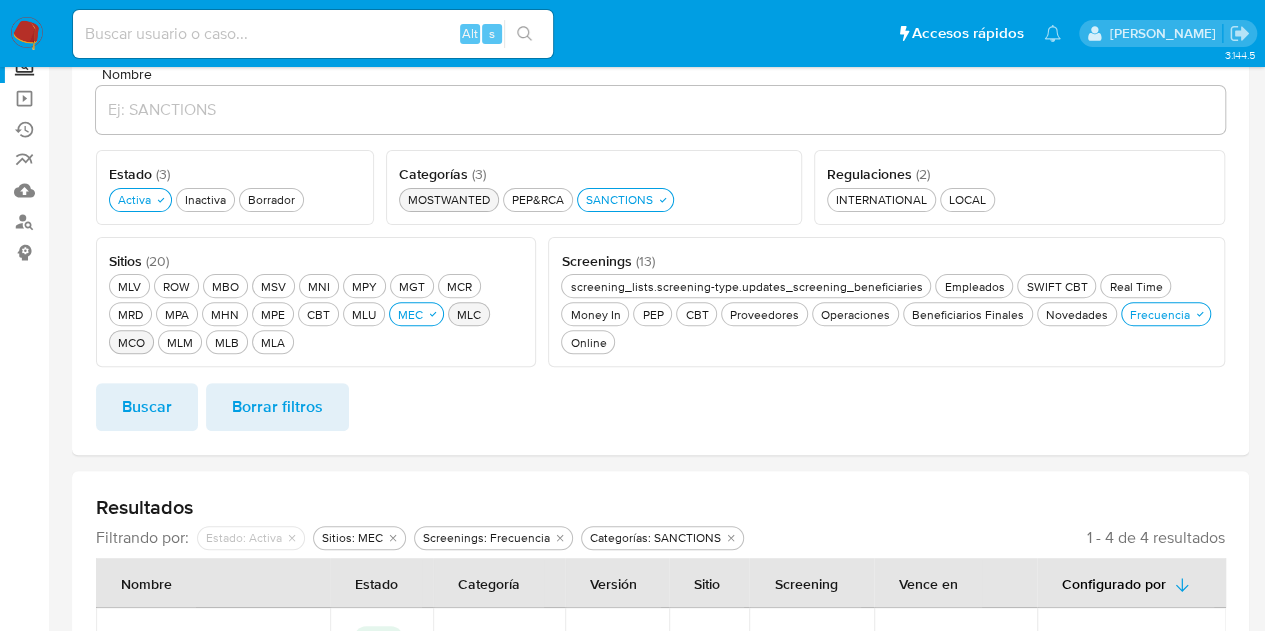 scroll, scrollTop: 222, scrollLeft: 0, axis: vertical 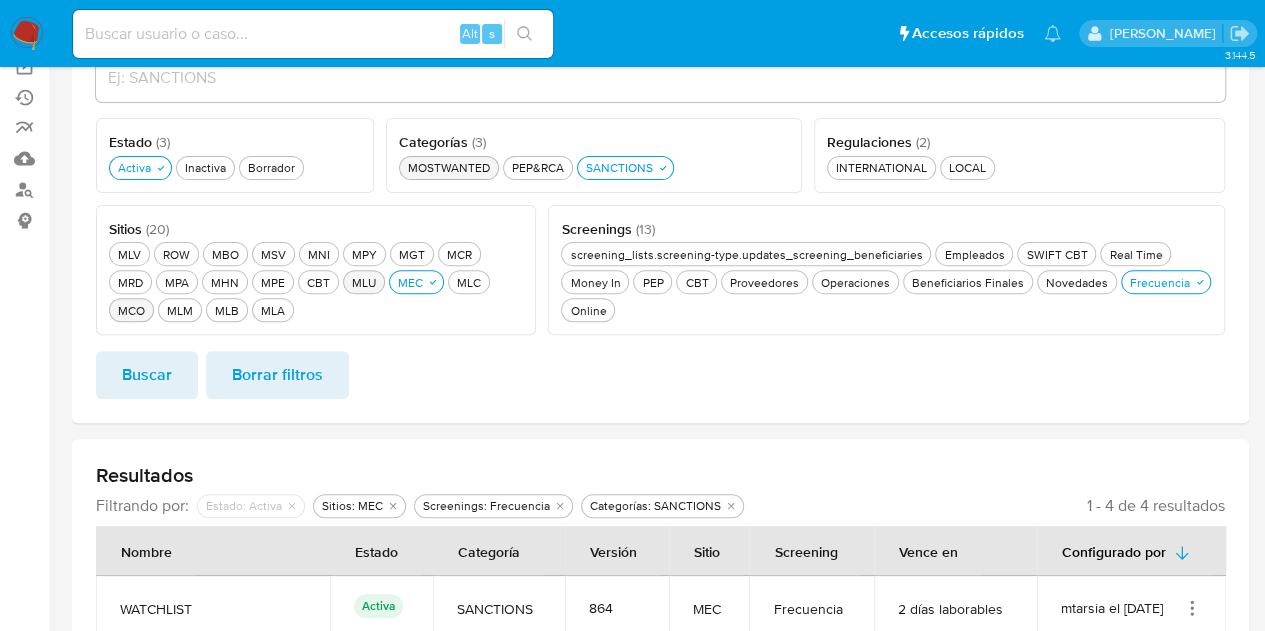 drag, startPoint x: 371, startPoint y: 276, endPoint x: 324, endPoint y: 276, distance: 47 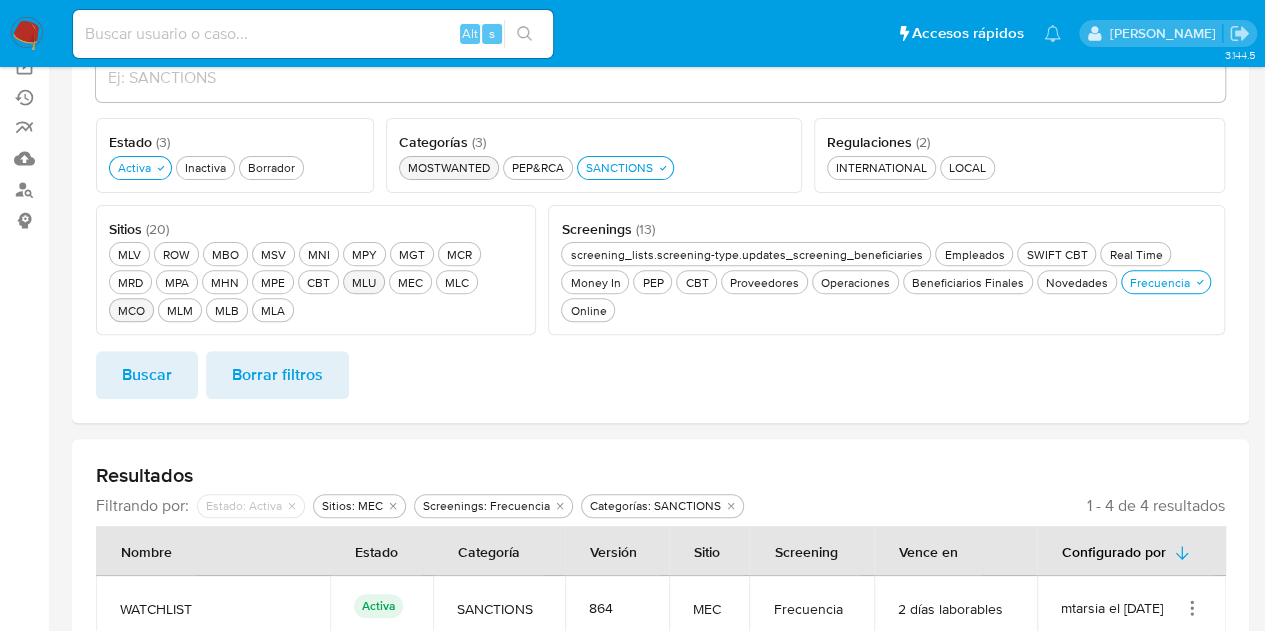 click on "MLU MLU" at bounding box center [364, 282] 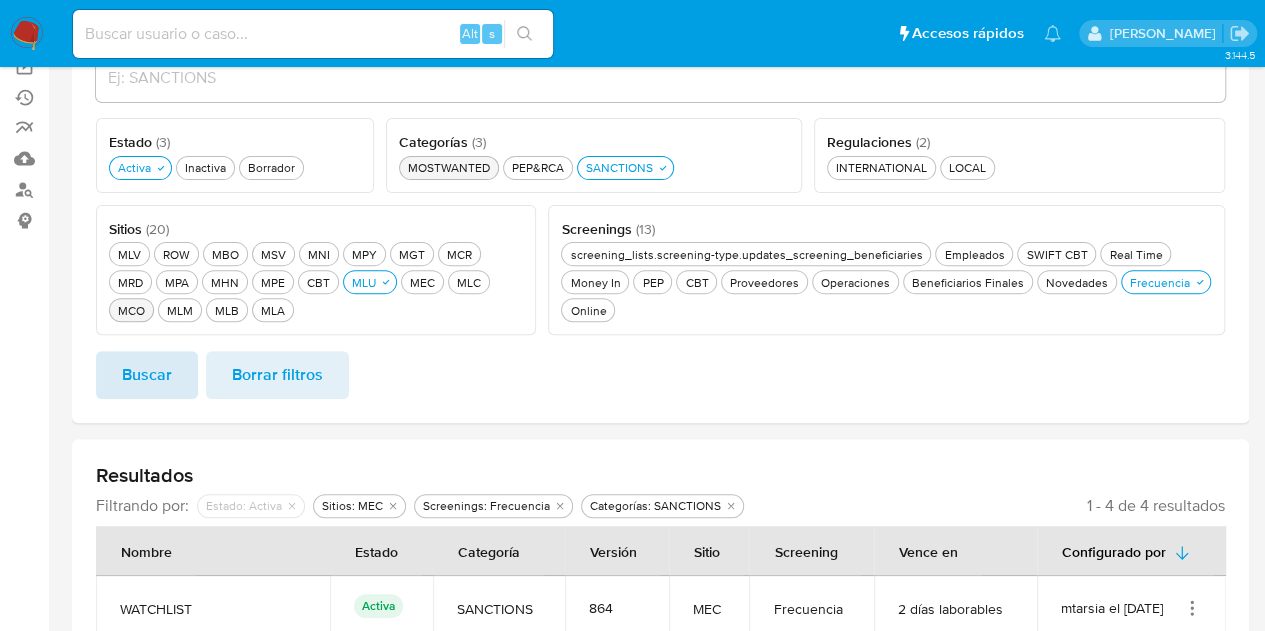 click on "Buscar" at bounding box center [147, 375] 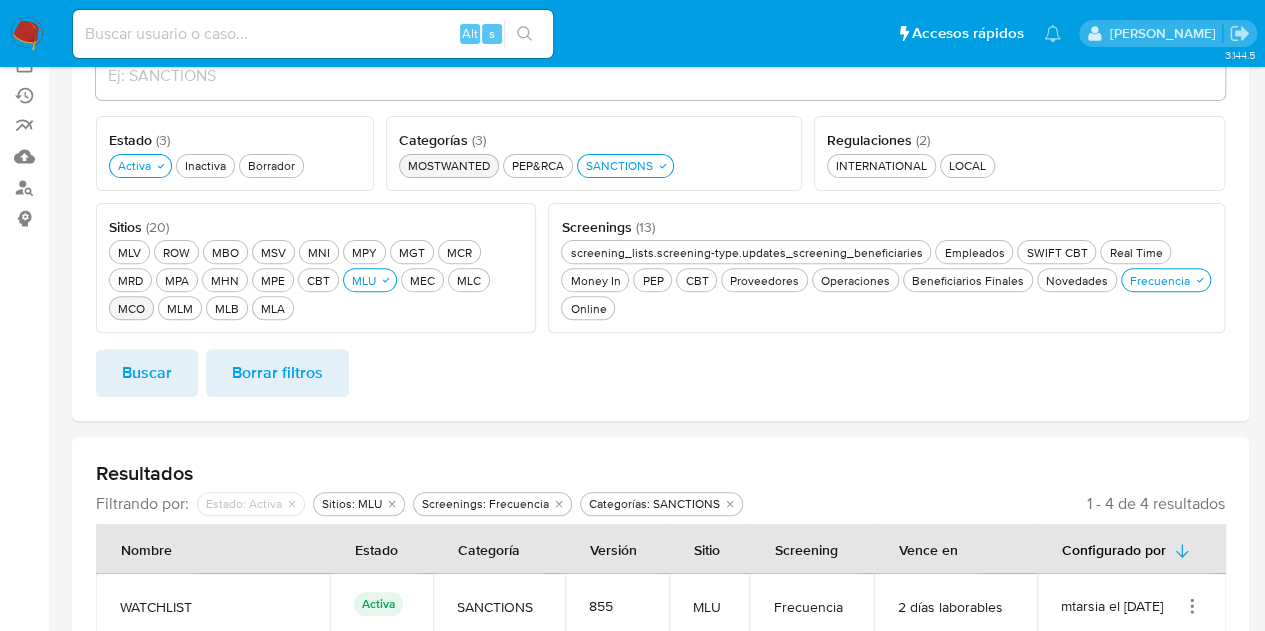 scroll, scrollTop: 222, scrollLeft: 0, axis: vertical 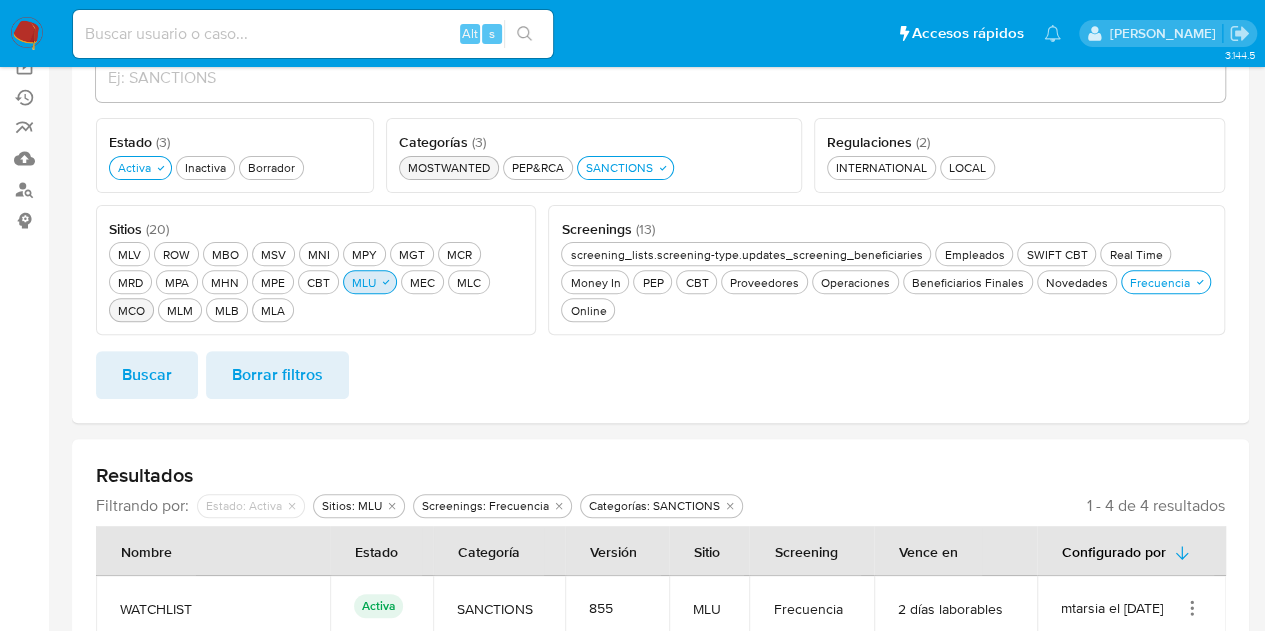 click on "MLU MLU" at bounding box center (364, 282) 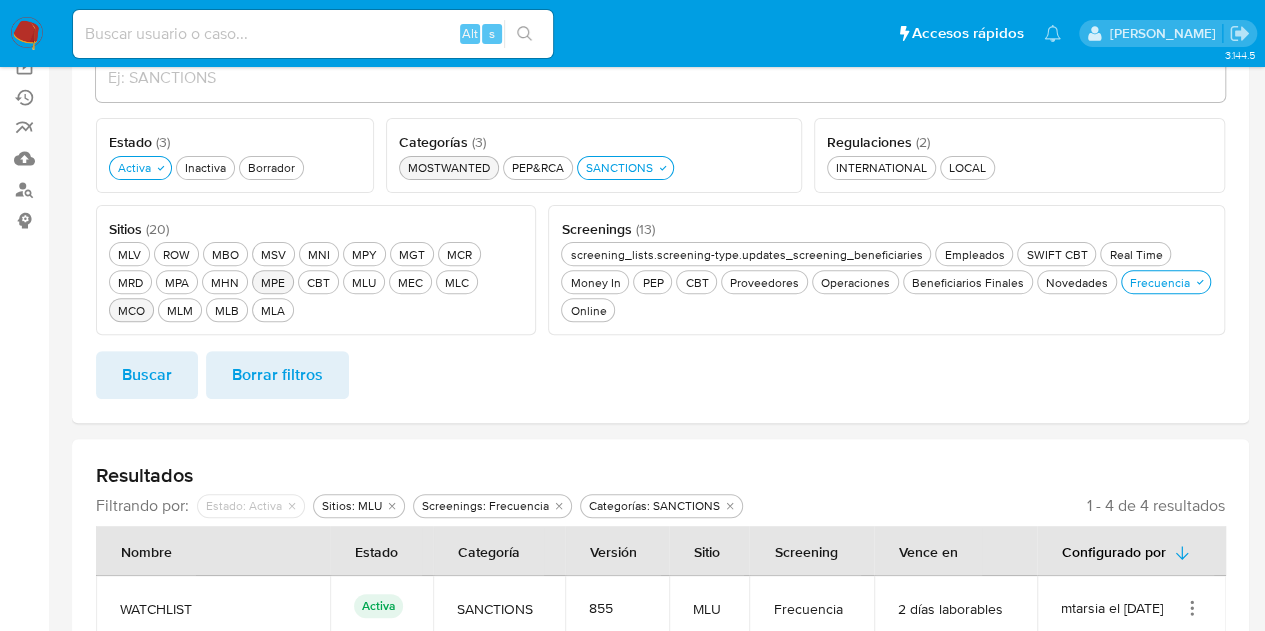 click on "MPE MPE" at bounding box center [273, 282] 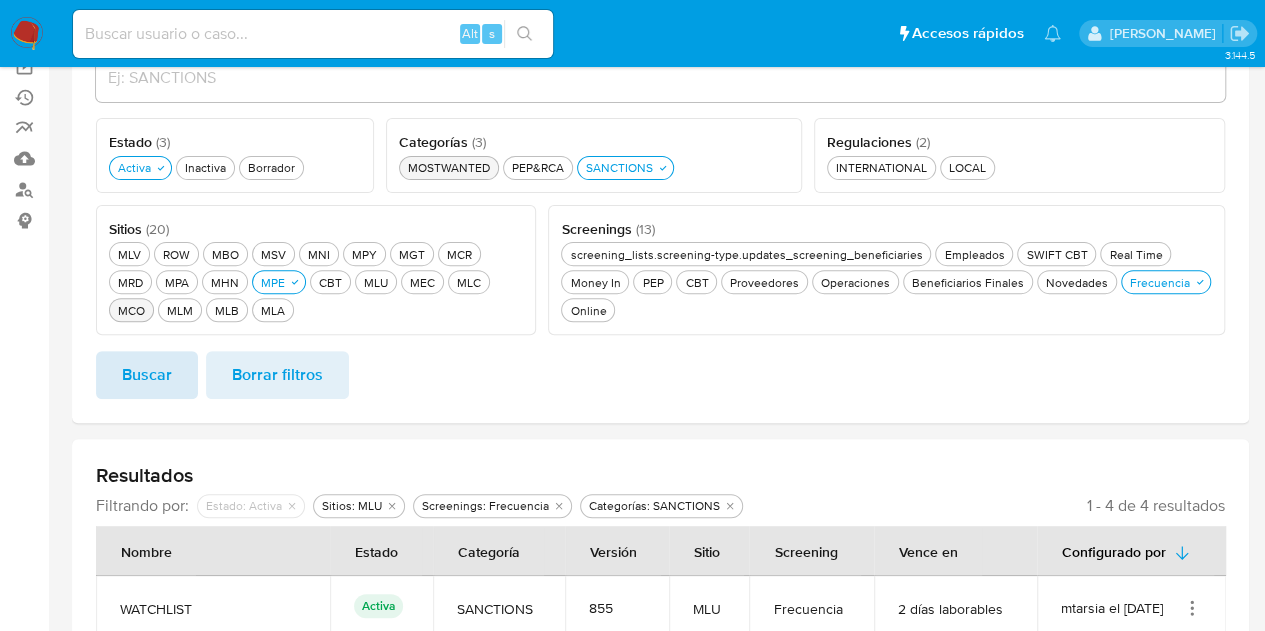 click on "Buscar" at bounding box center (147, 375) 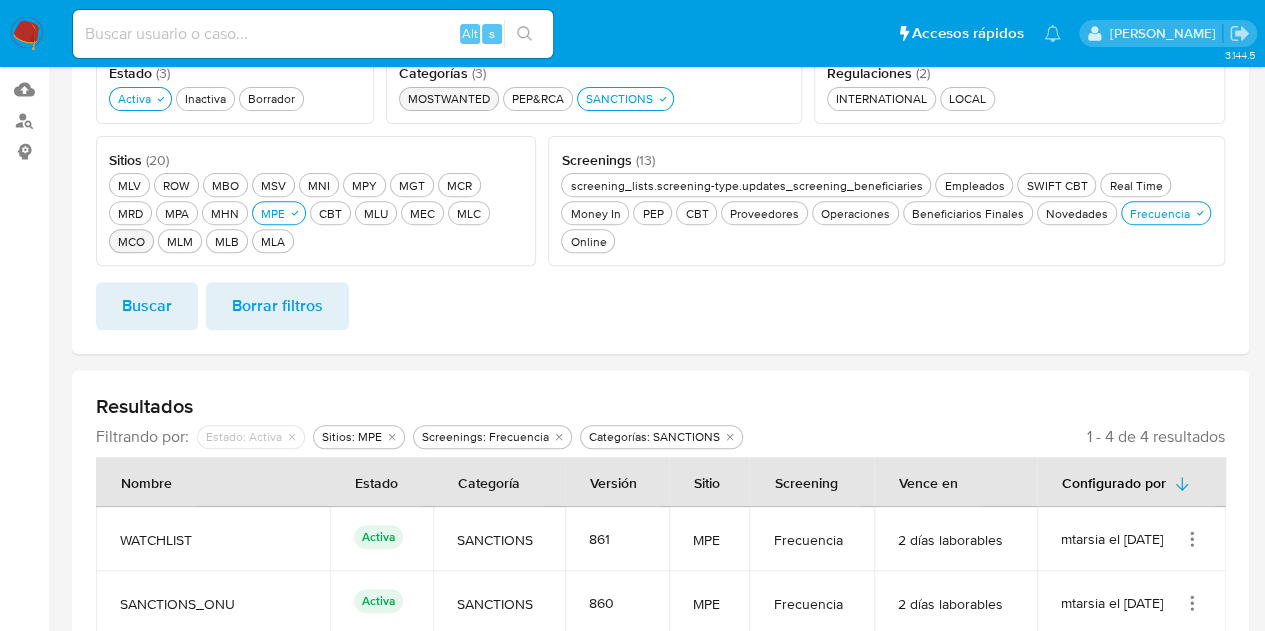 scroll, scrollTop: 322, scrollLeft: 0, axis: vertical 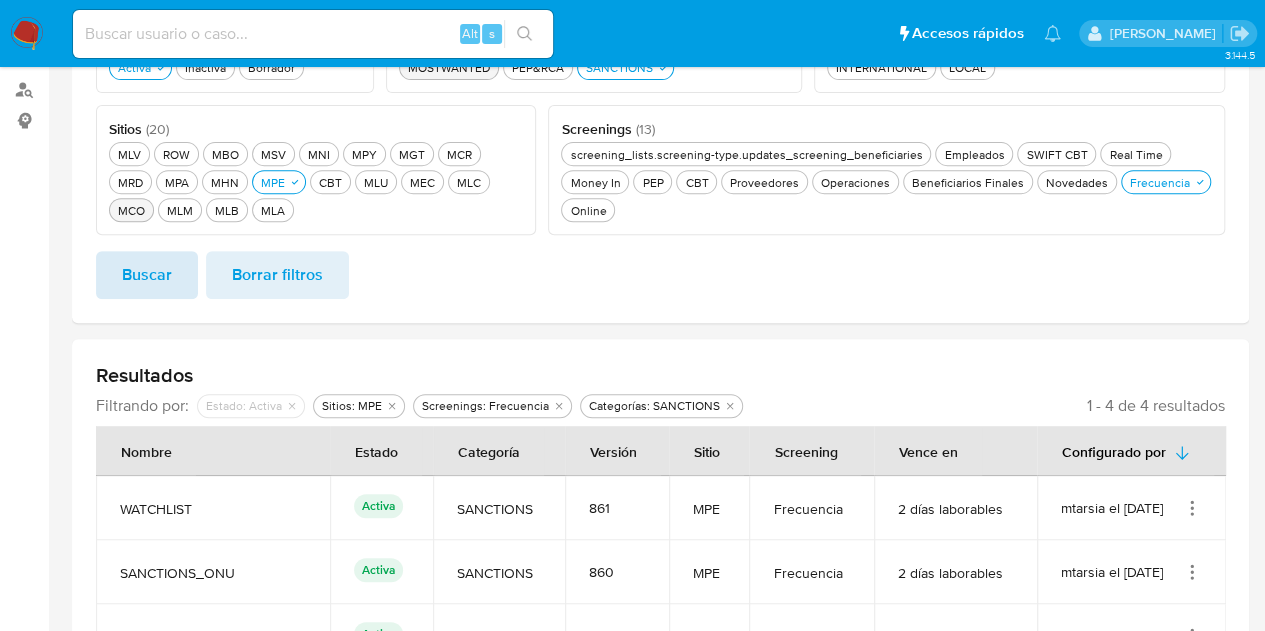 click on "Buscar" at bounding box center (147, 275) 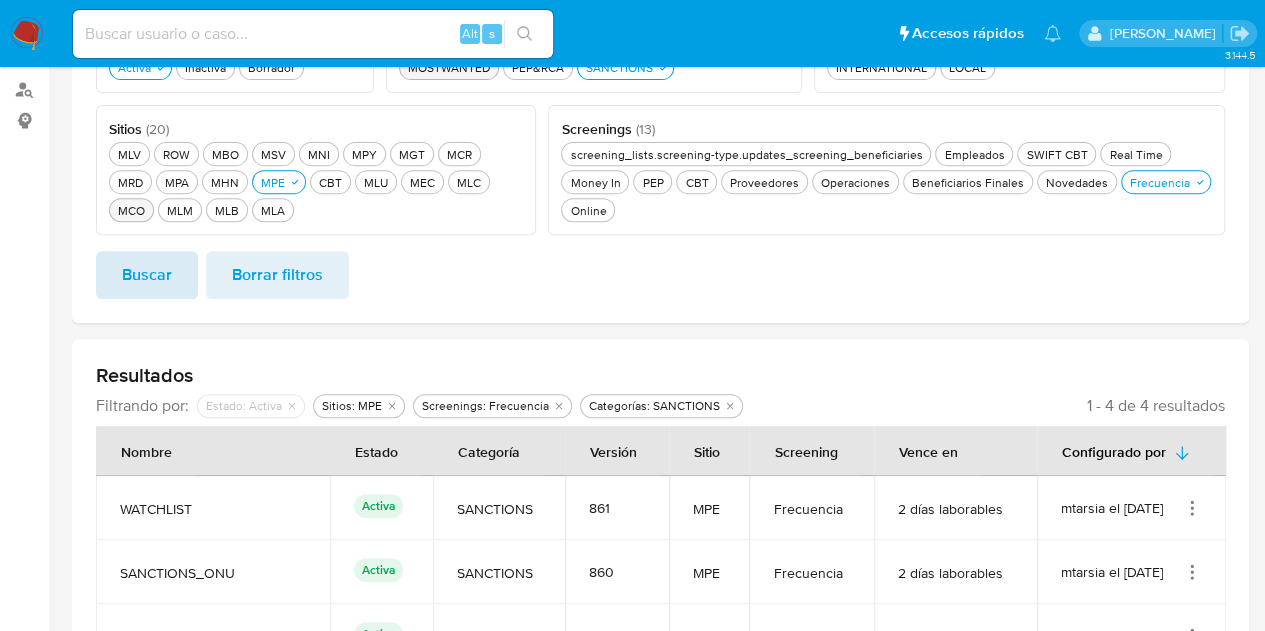 click on "Buscar" at bounding box center [147, 275] 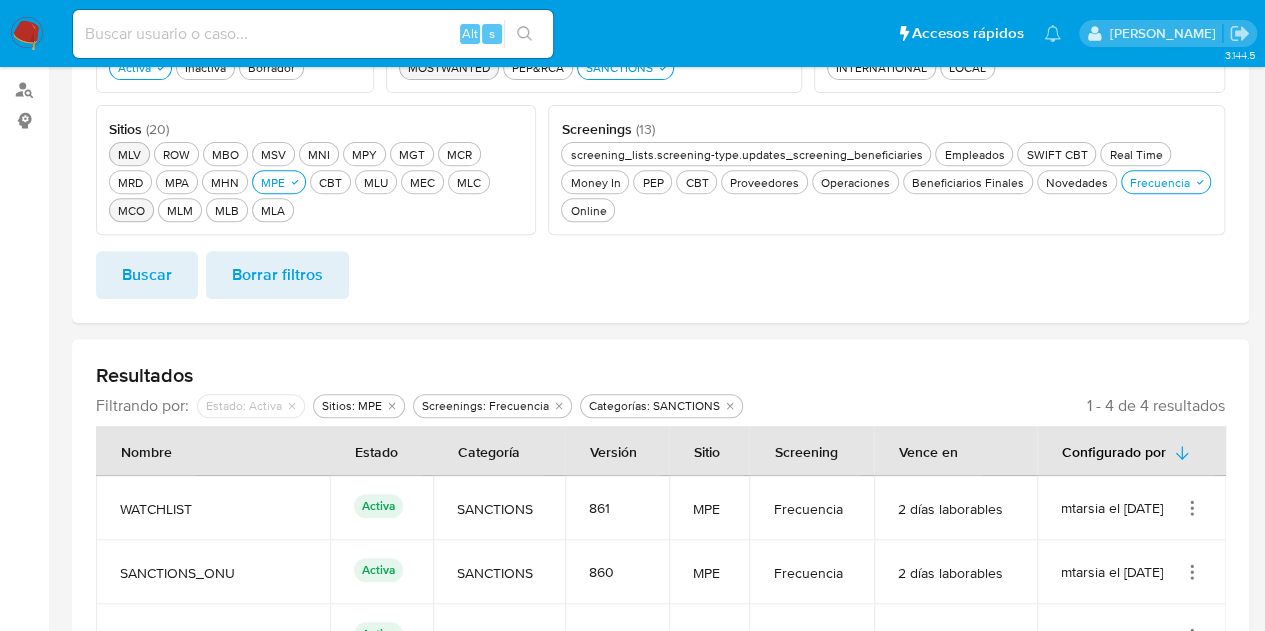click on "MLV MLV" at bounding box center [129, 154] 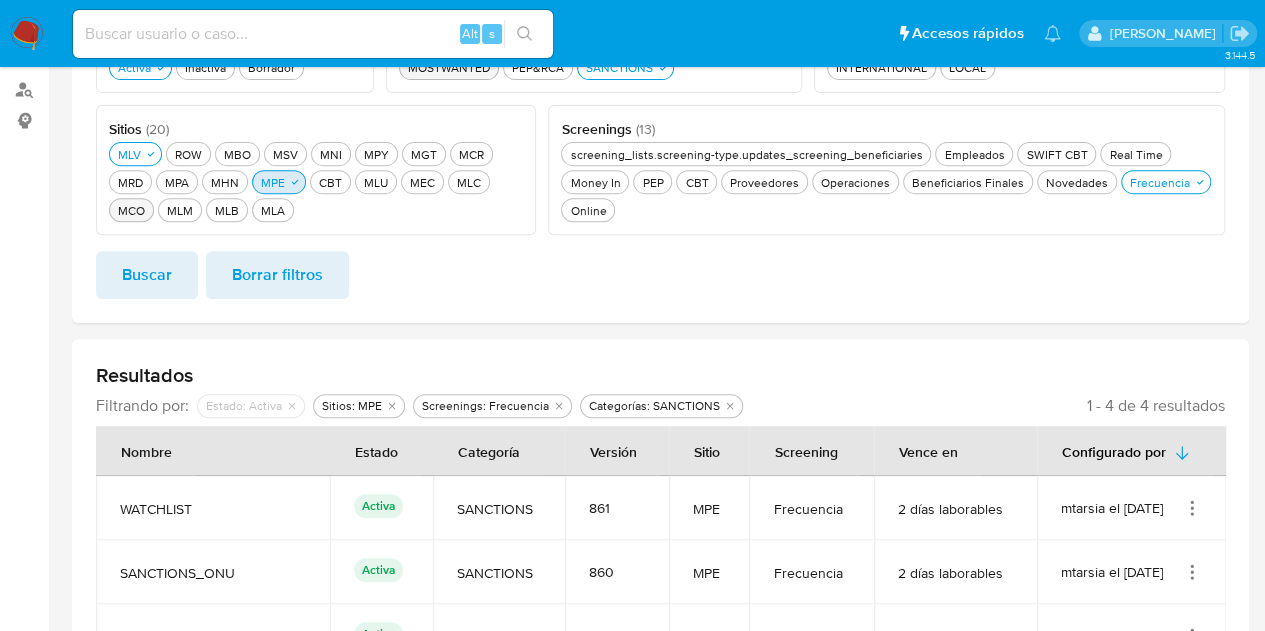 click on "MPE MPE" at bounding box center (273, 182) 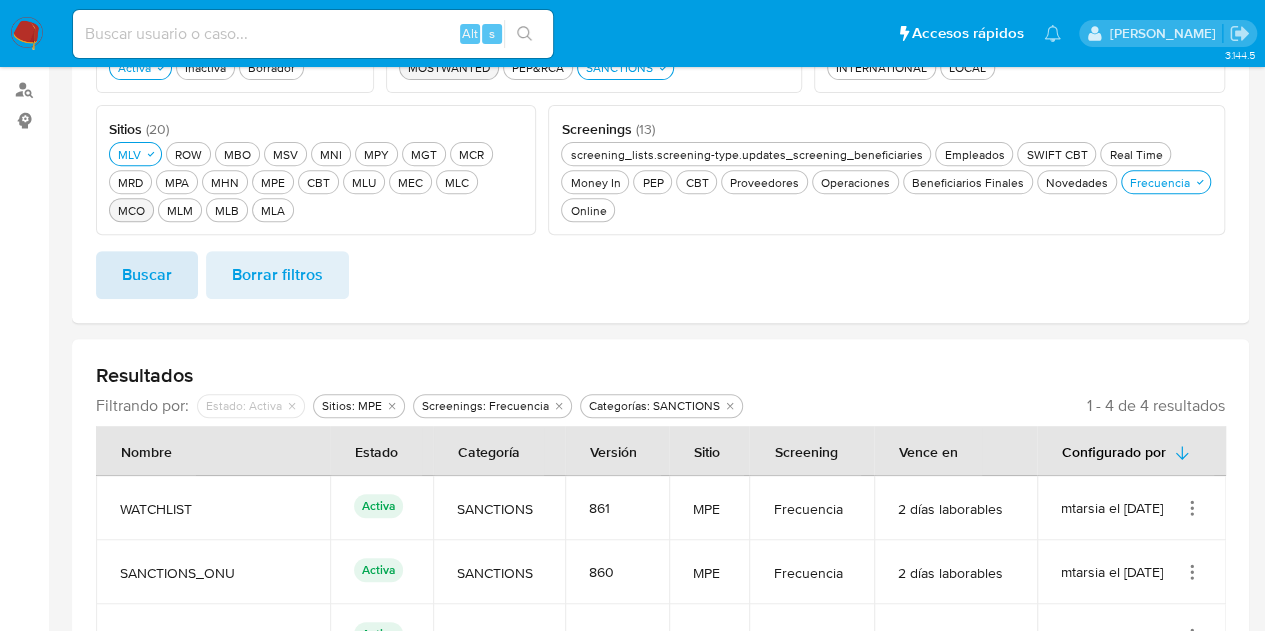click on "Buscar" at bounding box center (147, 275) 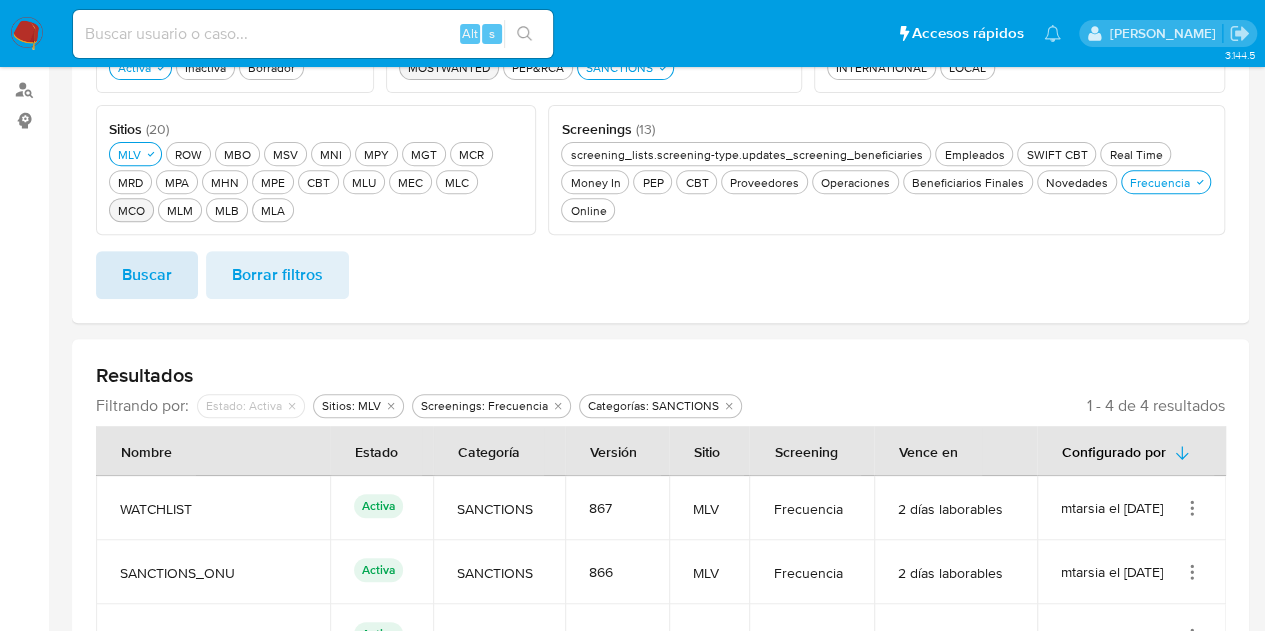 click on "Buscar" at bounding box center (147, 275) 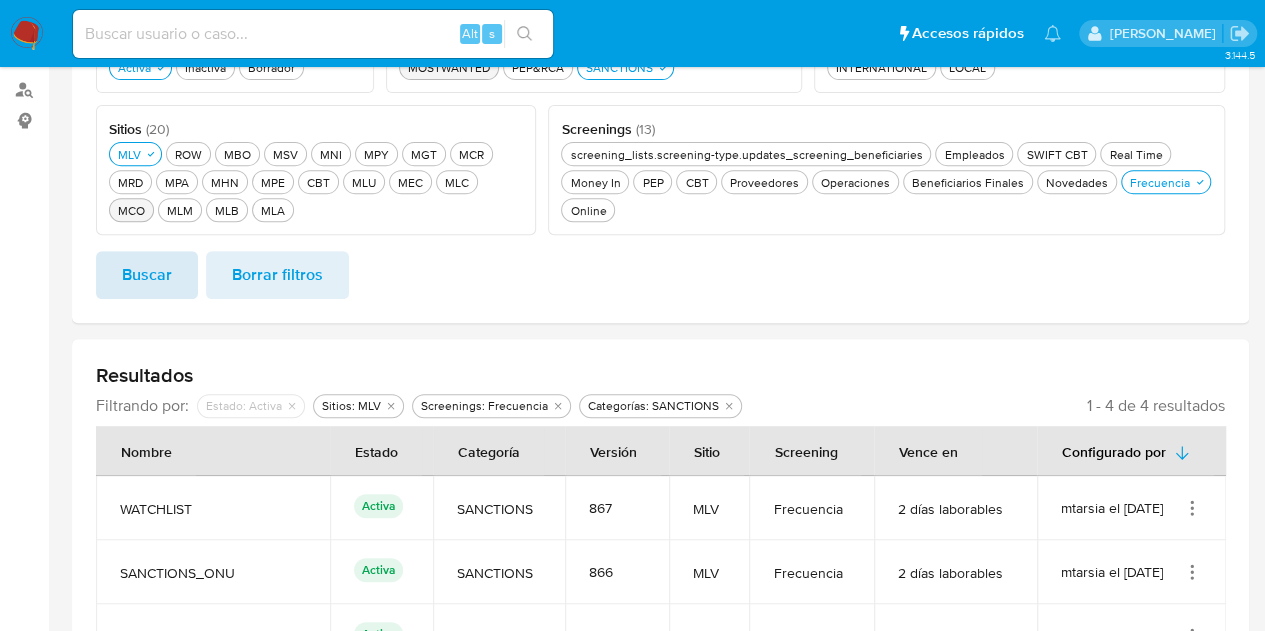 click on "Buscar" at bounding box center (147, 275) 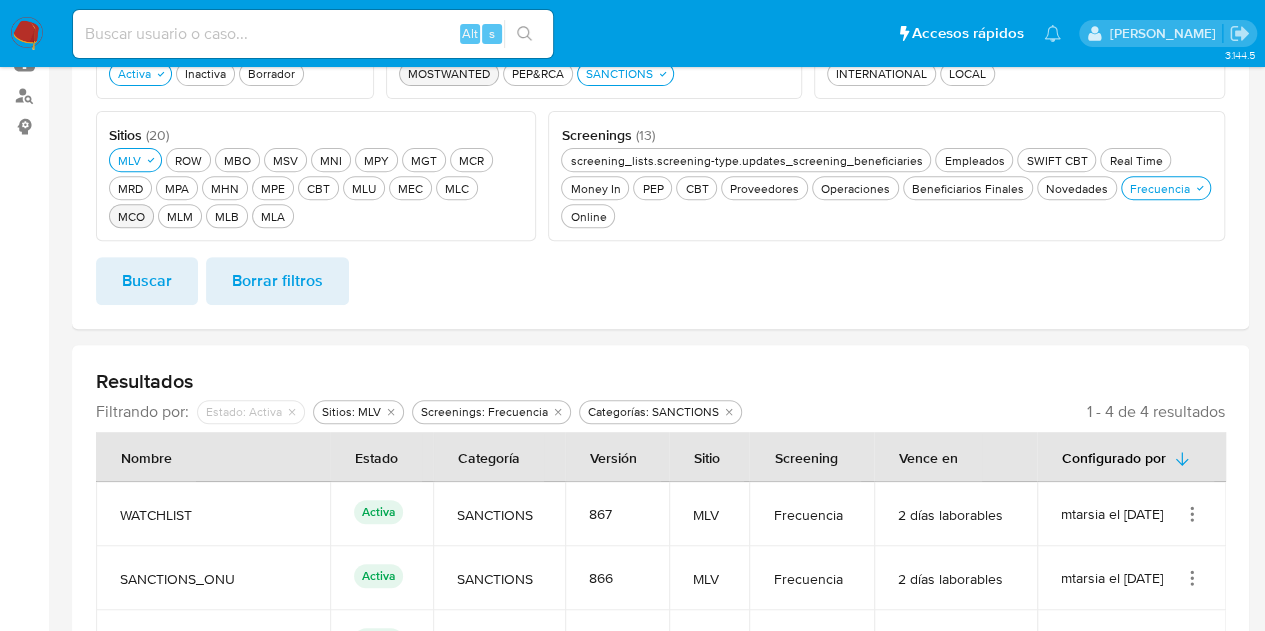 scroll, scrollTop: 258, scrollLeft: 0, axis: vertical 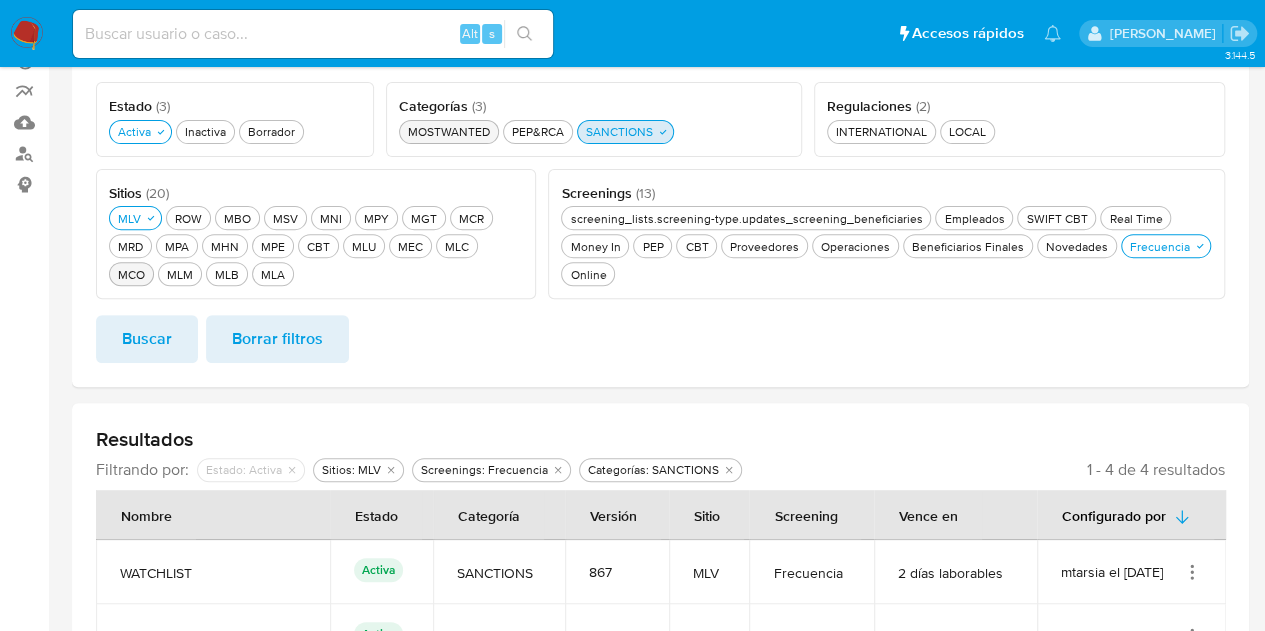 drag, startPoint x: 560, startPoint y: 128, endPoint x: 600, endPoint y: 133, distance: 40.311287 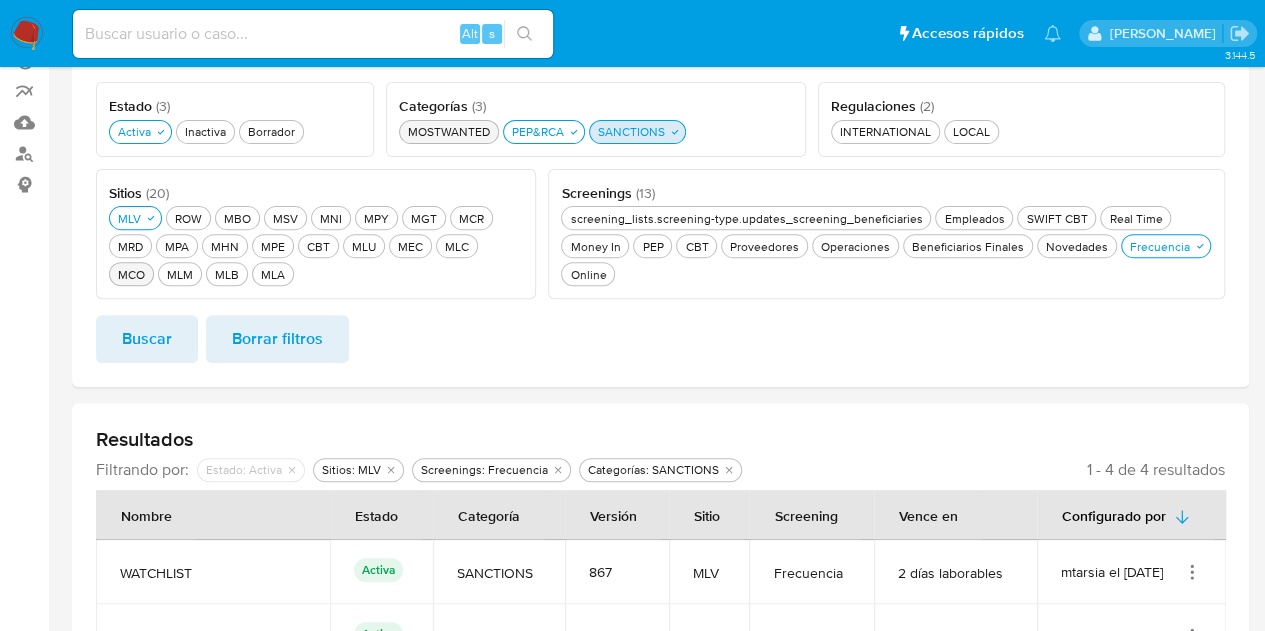 click on "SANCTIONS SANCTIONS" at bounding box center [631, 131] 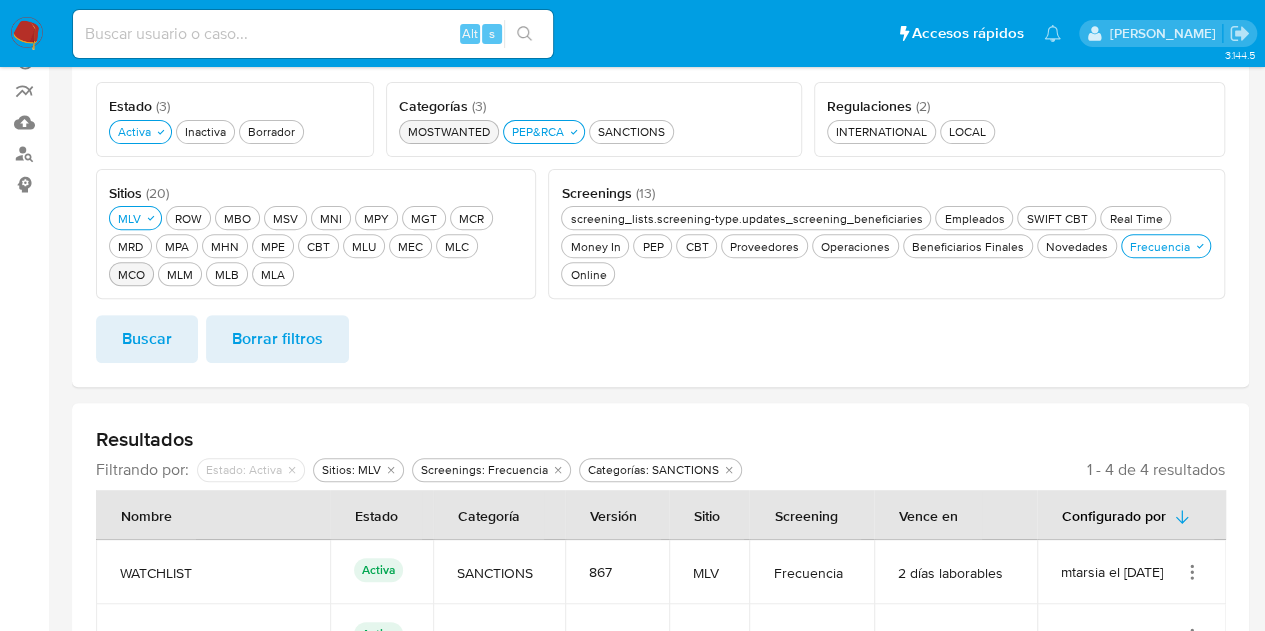 click on "Buscar" at bounding box center [147, 339] 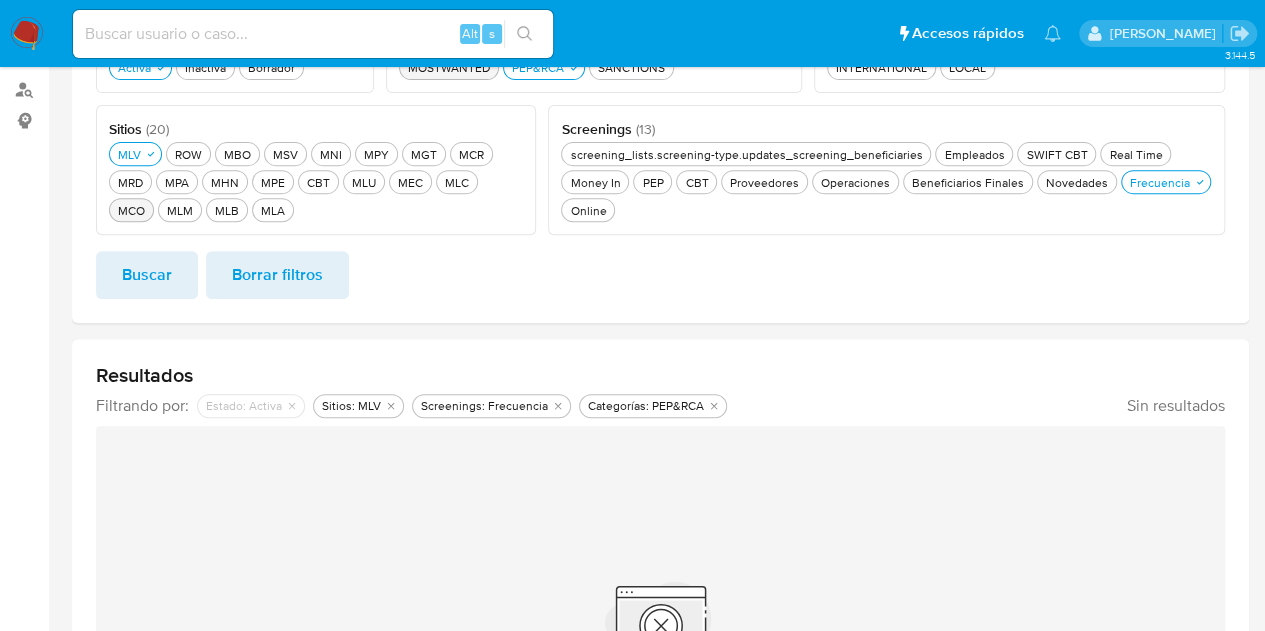 scroll, scrollTop: 258, scrollLeft: 0, axis: vertical 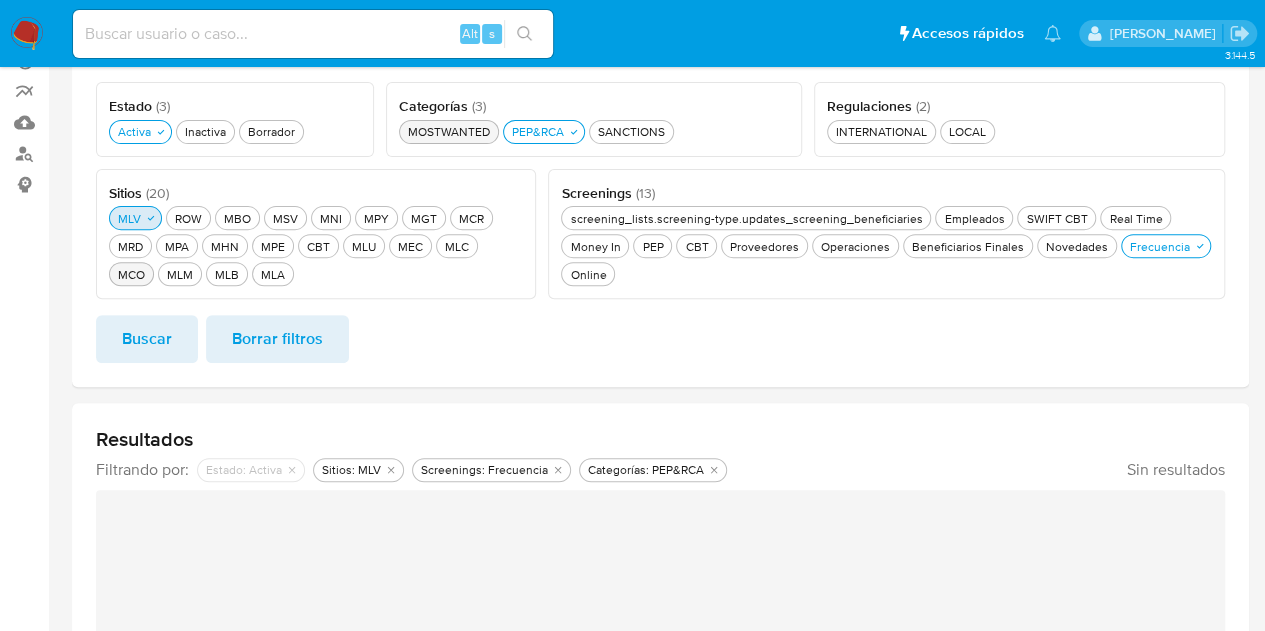 click on "MLV MLV" at bounding box center [129, 218] 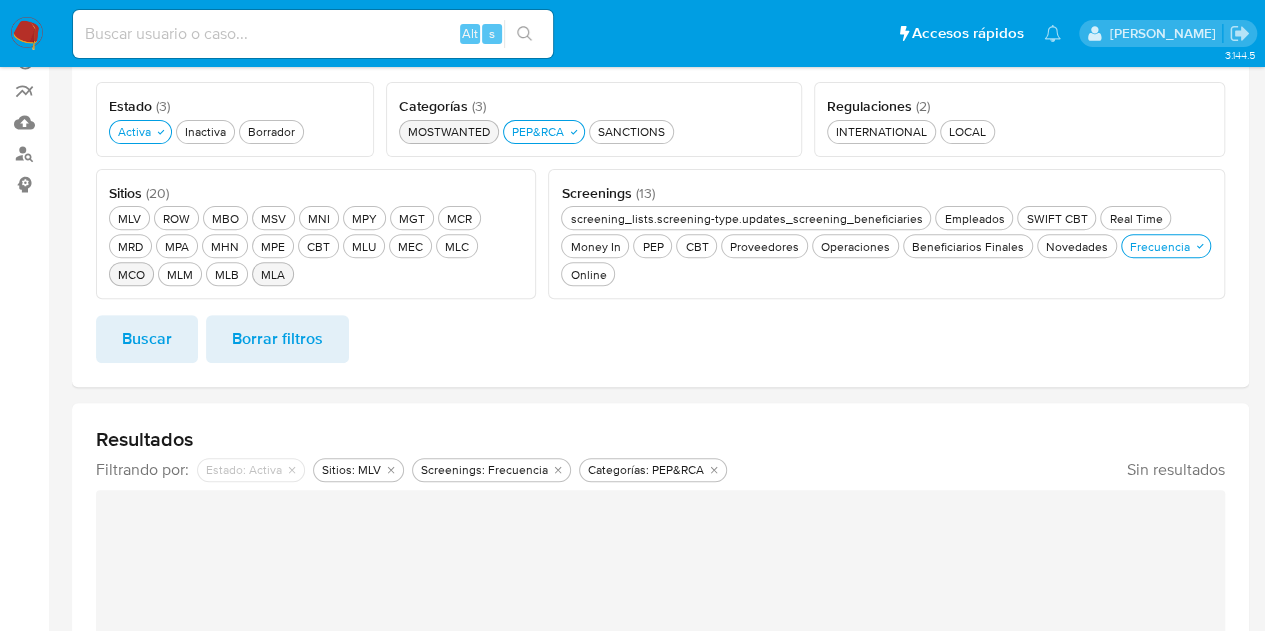 click on "MLA MLA" at bounding box center [273, 274] 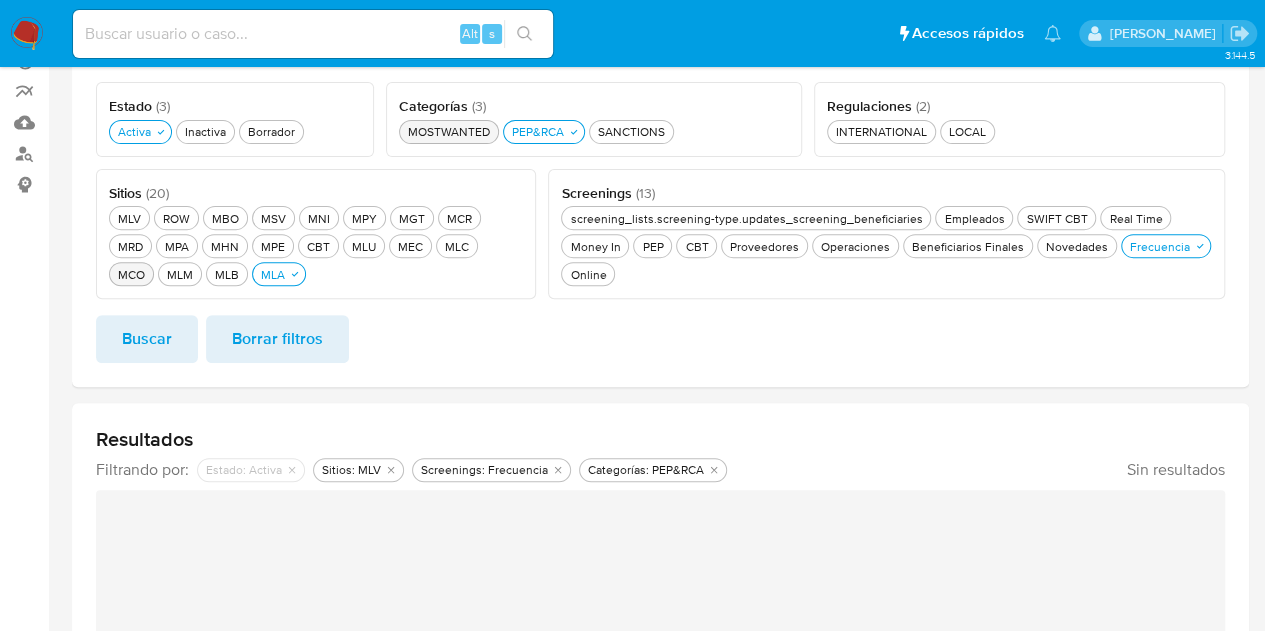 click on "Buscar" at bounding box center (147, 339) 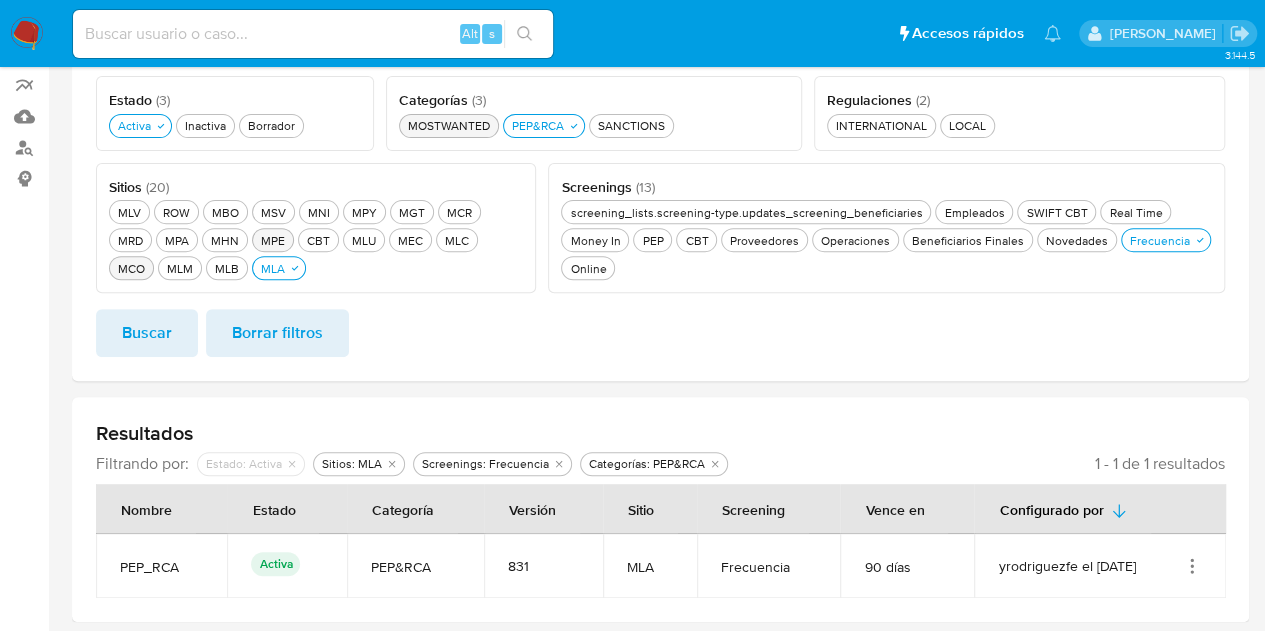 scroll, scrollTop: 266, scrollLeft: 0, axis: vertical 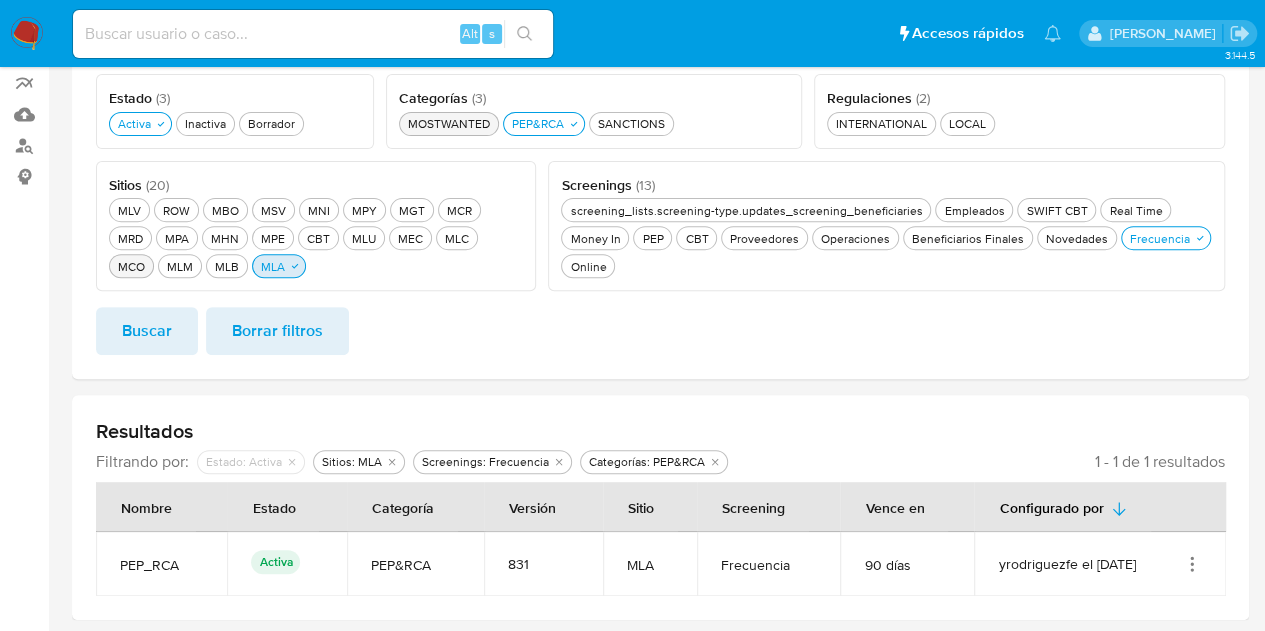click on "MLA MLA" at bounding box center (273, 266) 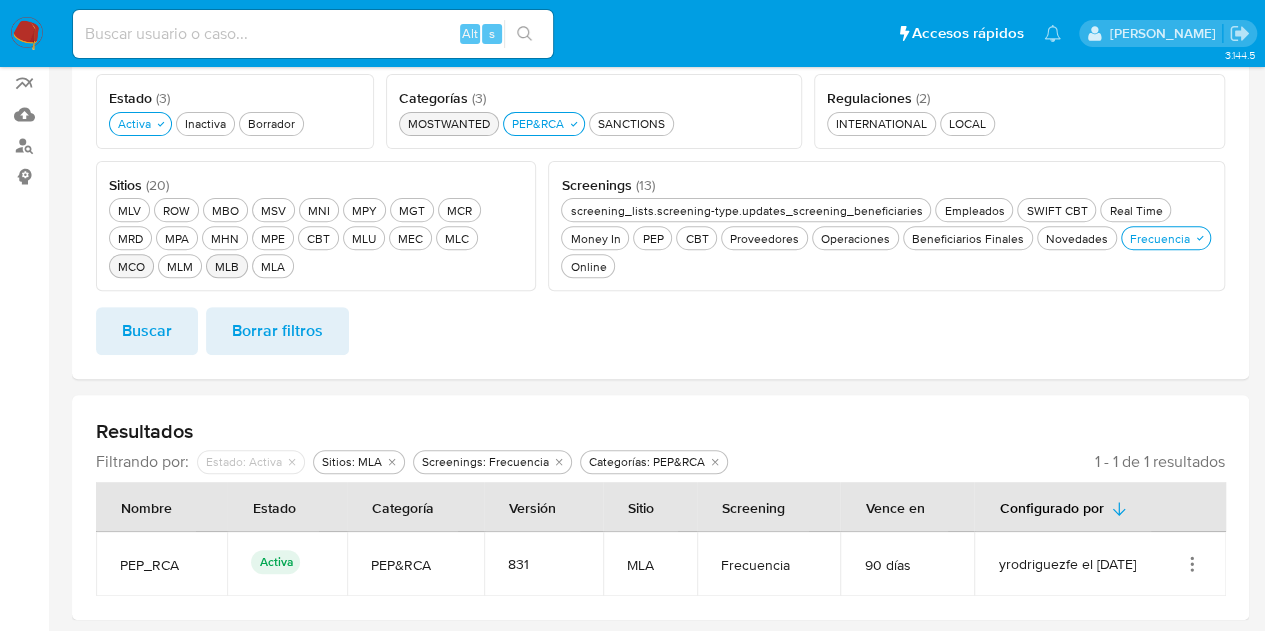 click on "MLB MLB" at bounding box center (227, 266) 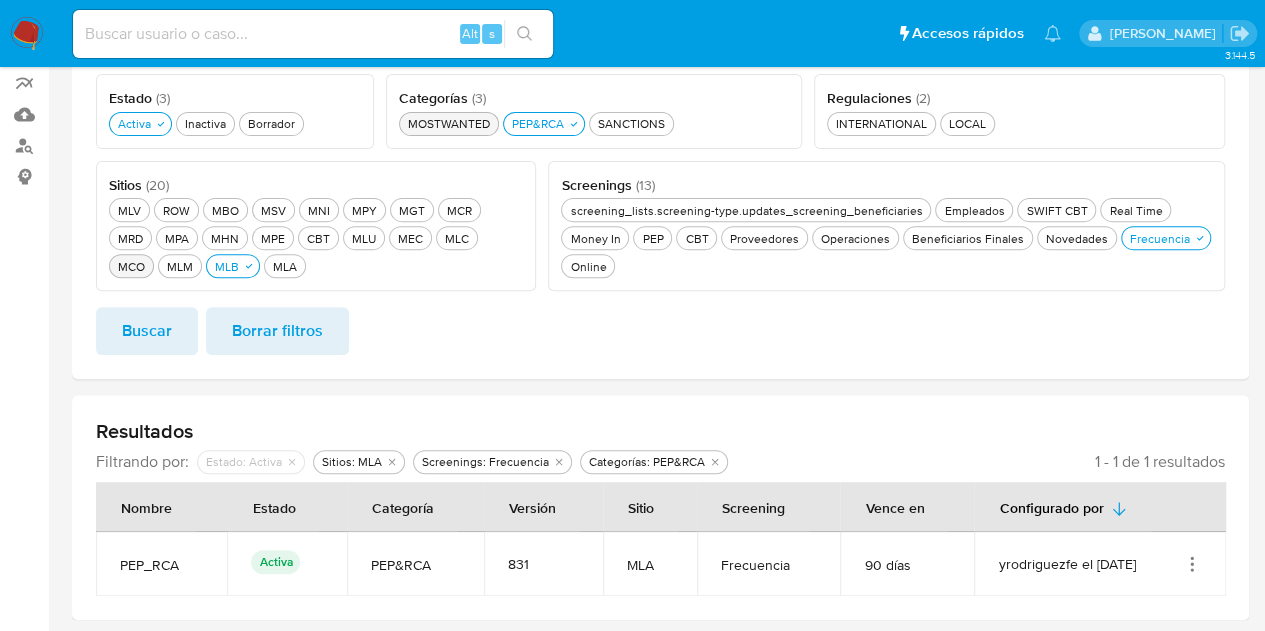 click on "Buscar" at bounding box center [147, 331] 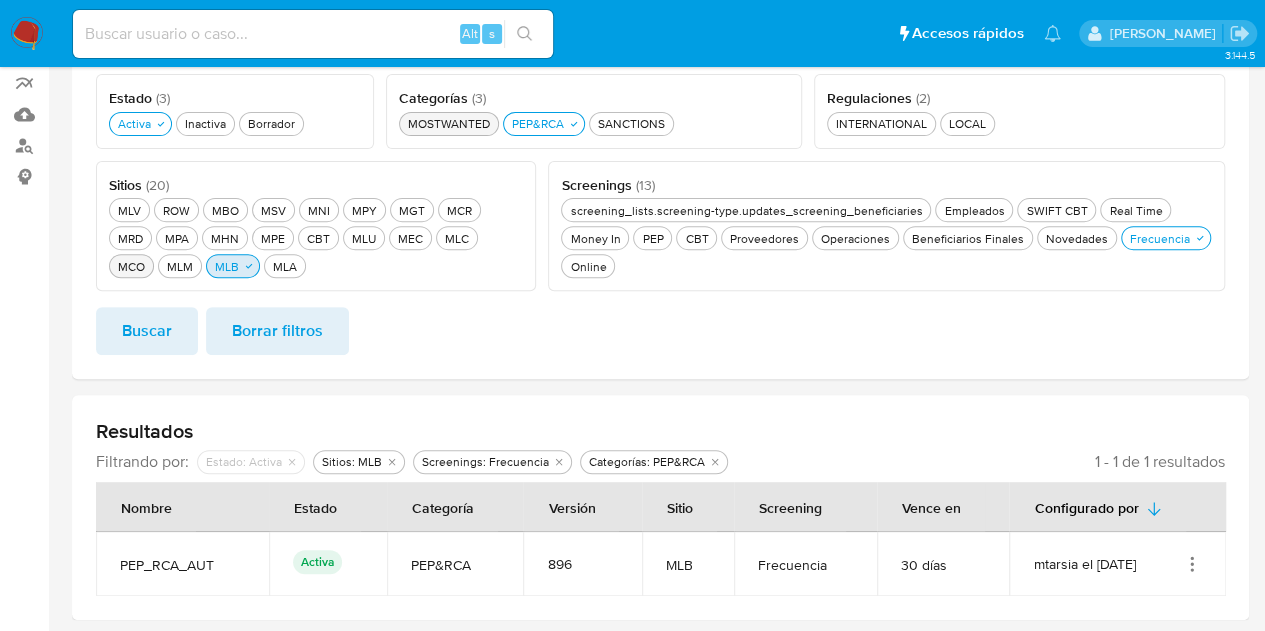 click on "MLB MLB" at bounding box center (227, 266) 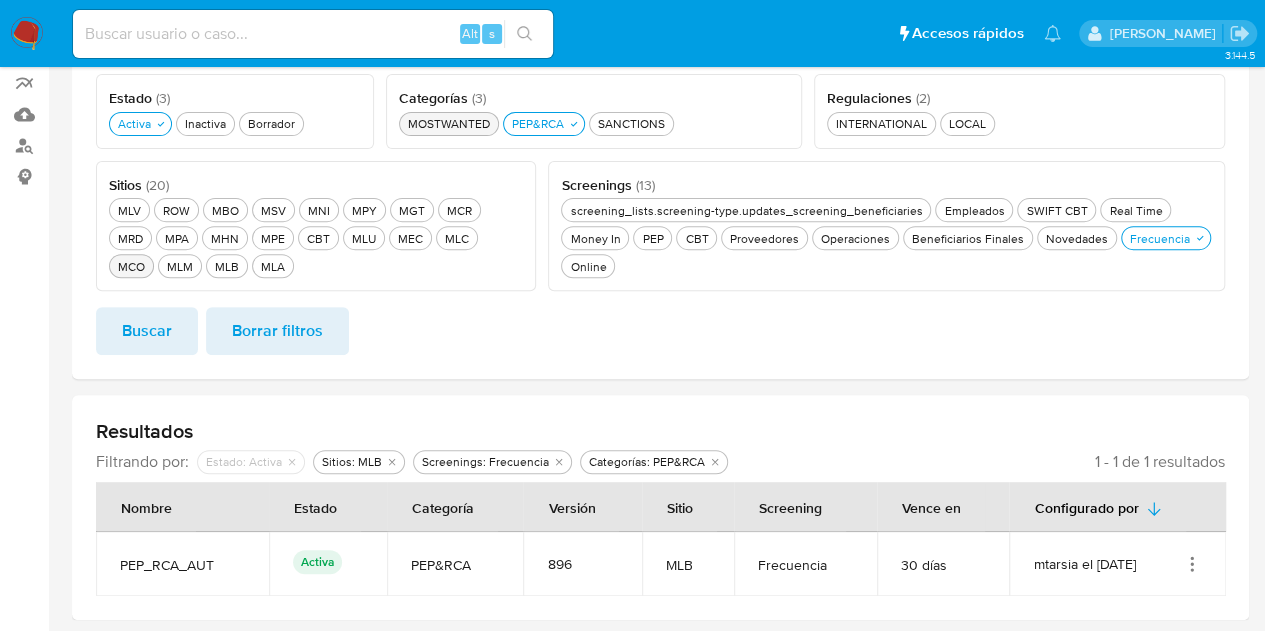 drag, startPoint x: 498, startPoint y: 244, endPoint x: 188, endPoint y: 300, distance: 315.01746 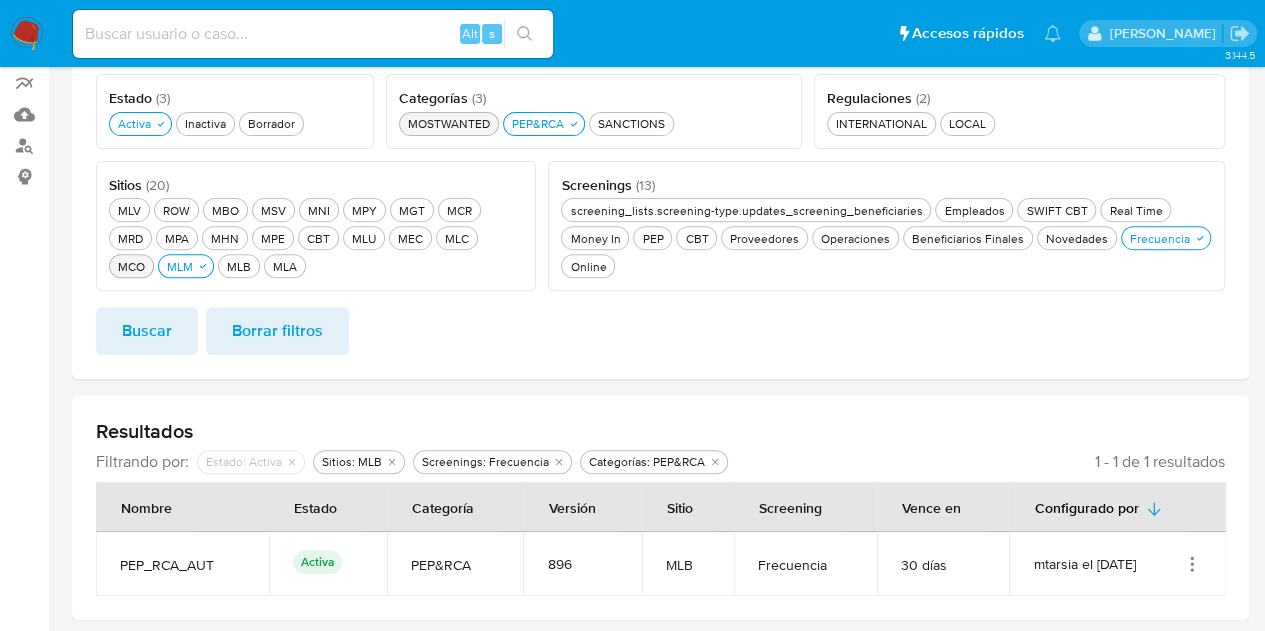 click on "Buscar" at bounding box center (147, 331) 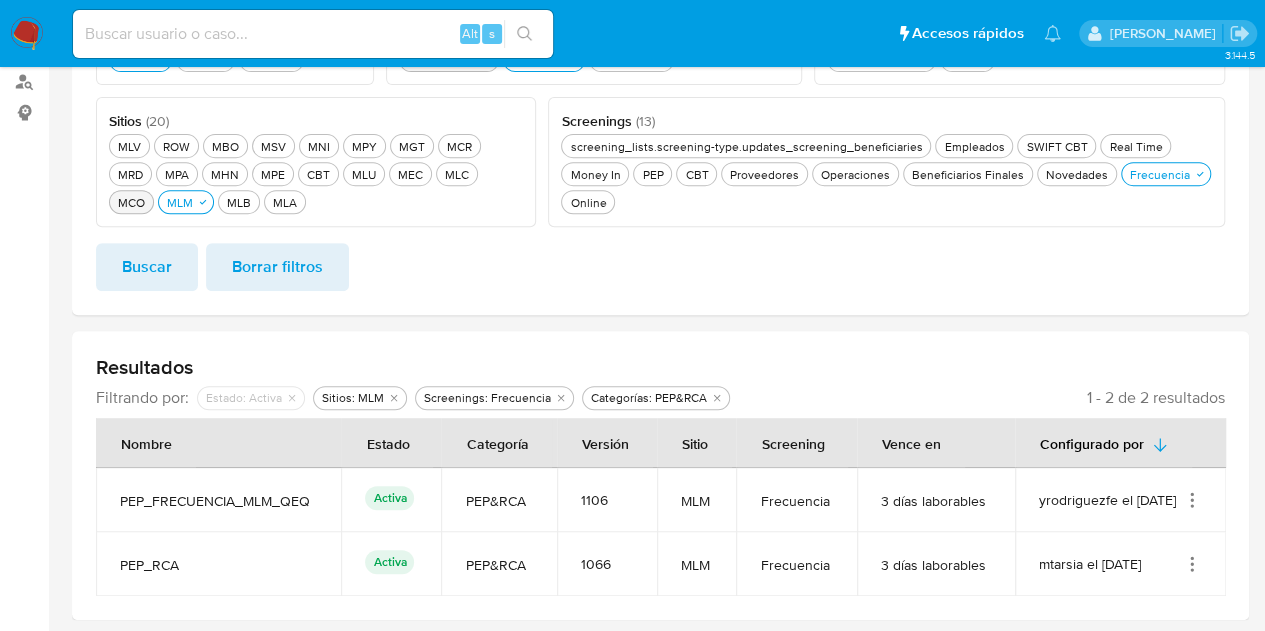 scroll, scrollTop: 130, scrollLeft: 0, axis: vertical 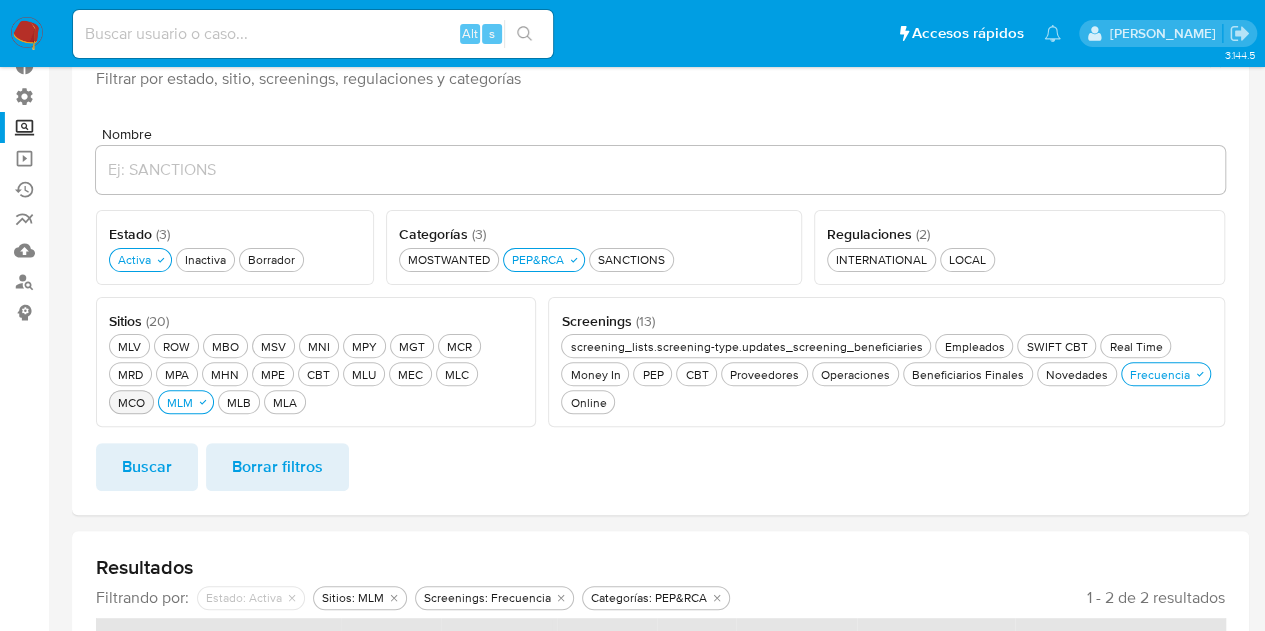 drag, startPoint x: 511, startPoint y: 371, endPoint x: 462, endPoint y: 367, distance: 49.162994 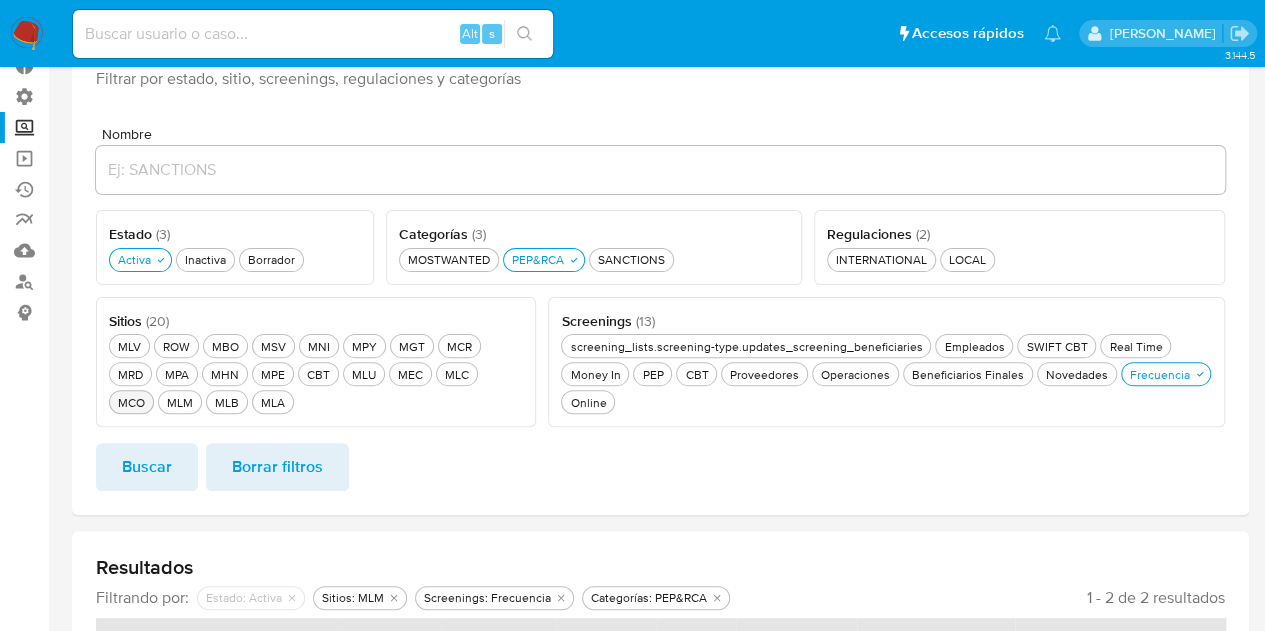 click on "MCO MCO" at bounding box center [131, 402] 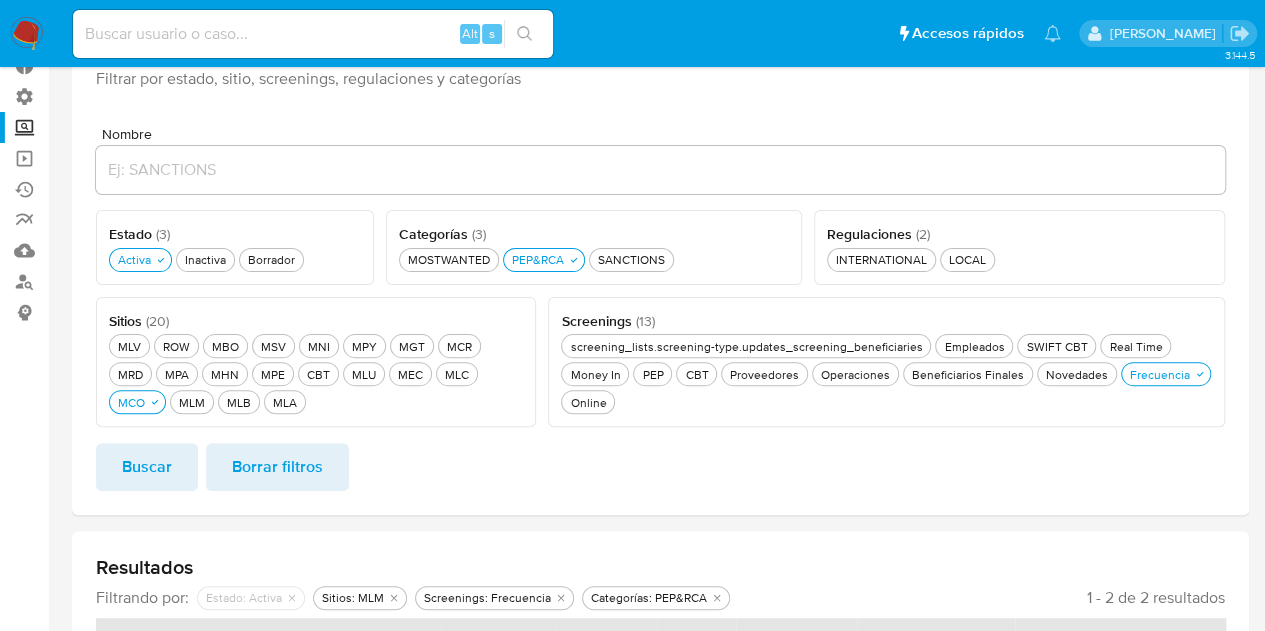 click on "Buscar" at bounding box center (147, 467) 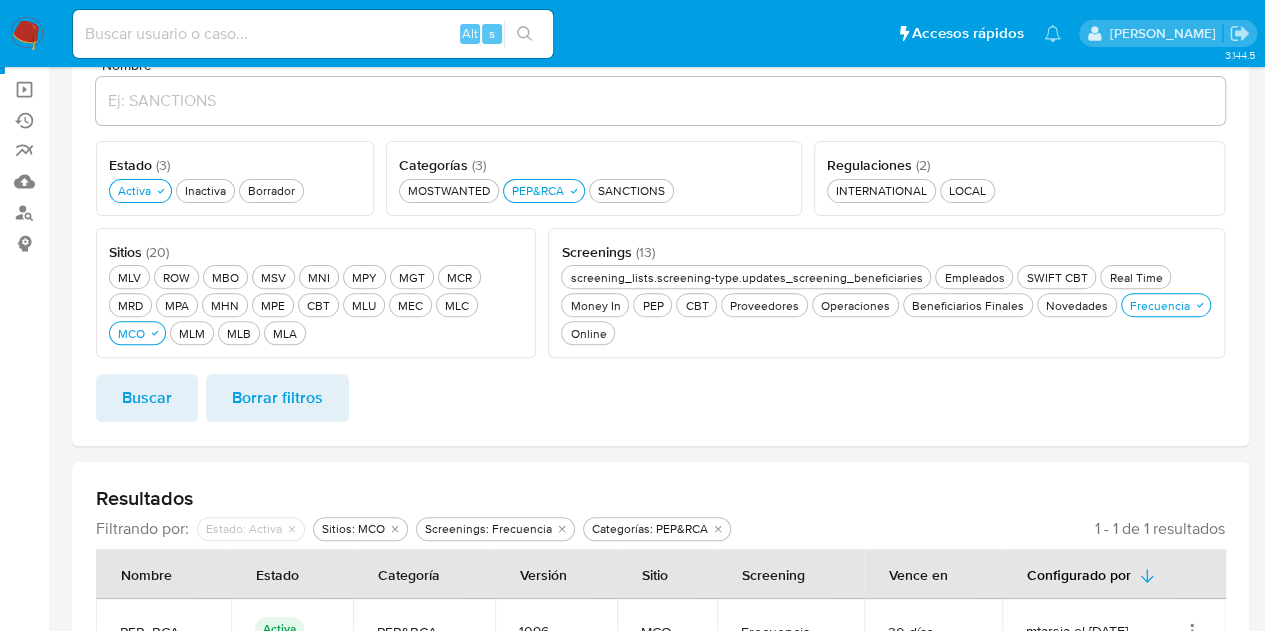 scroll, scrollTop: 266, scrollLeft: 0, axis: vertical 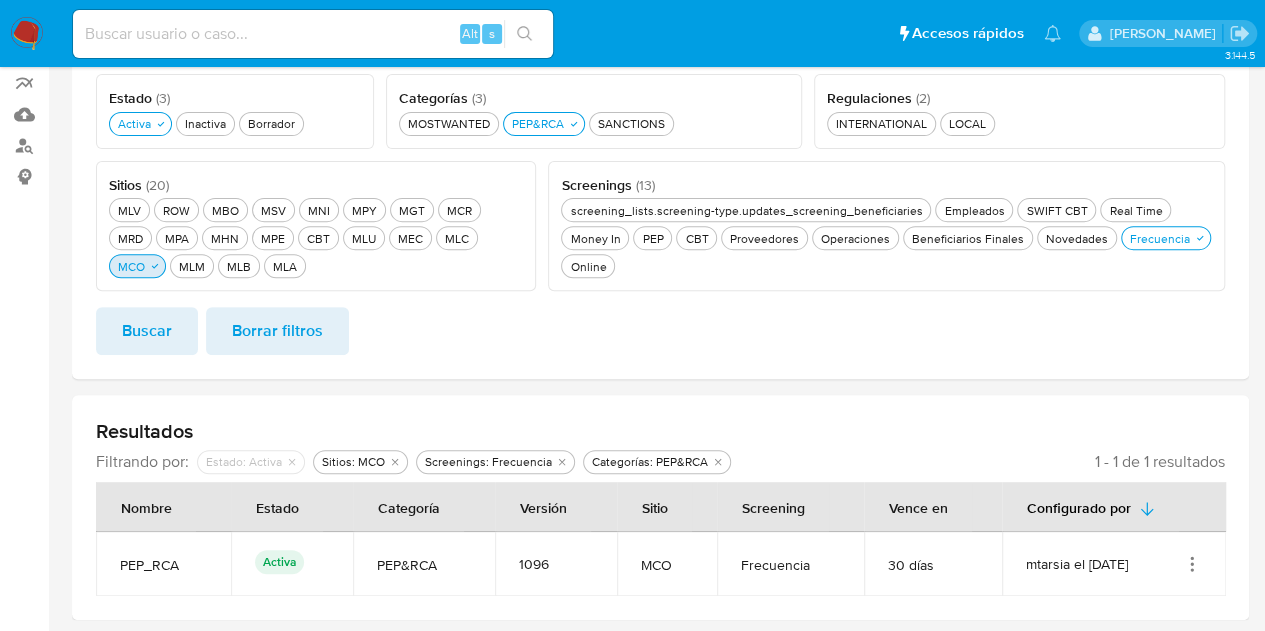 click on "MCO MCO" at bounding box center (131, 266) 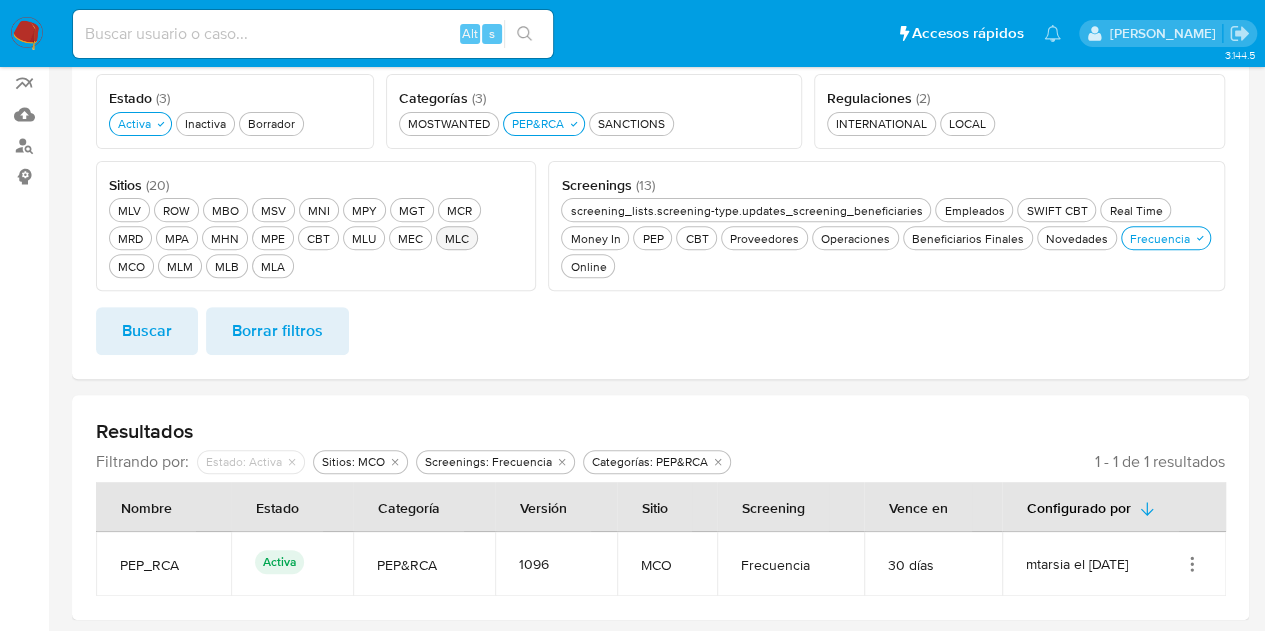 click on "MLC MLC" at bounding box center [457, 238] 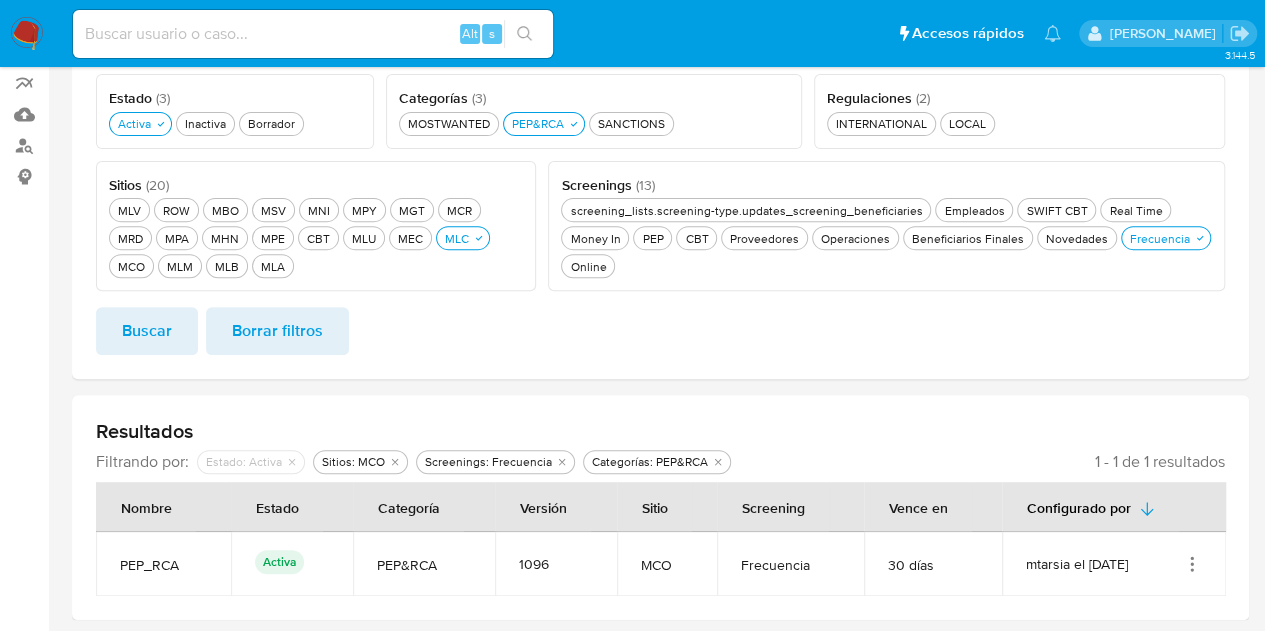 click on "Buscar" at bounding box center (147, 331) 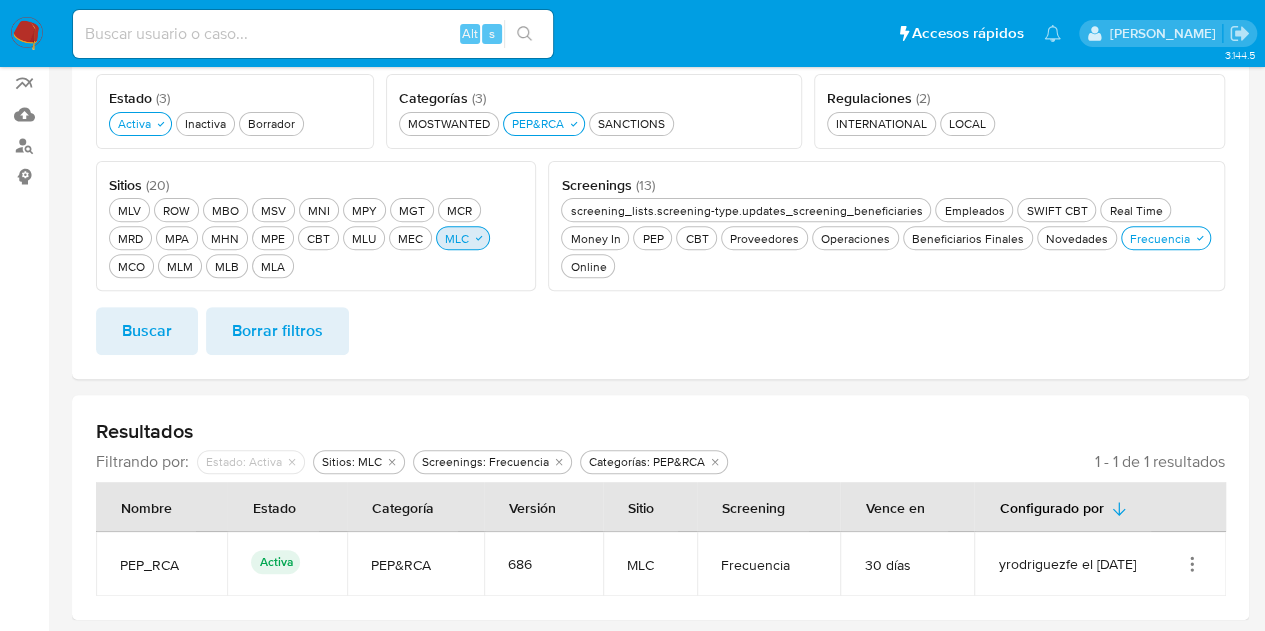 click 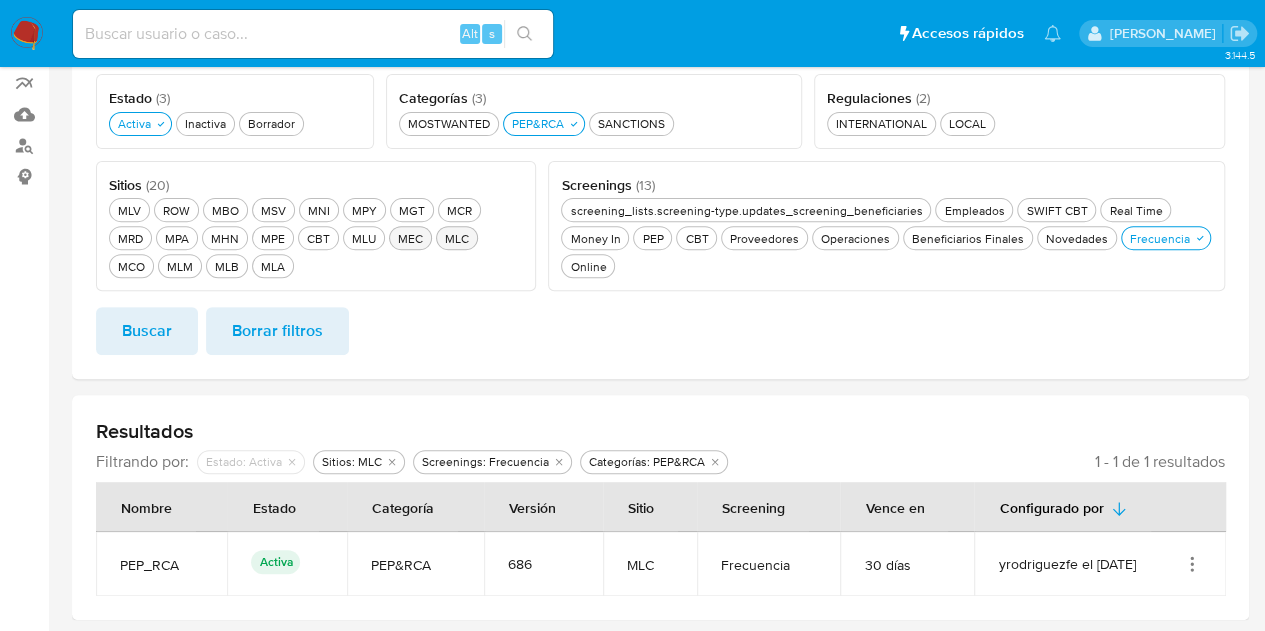click on "MEC MEC" at bounding box center (410, 238) 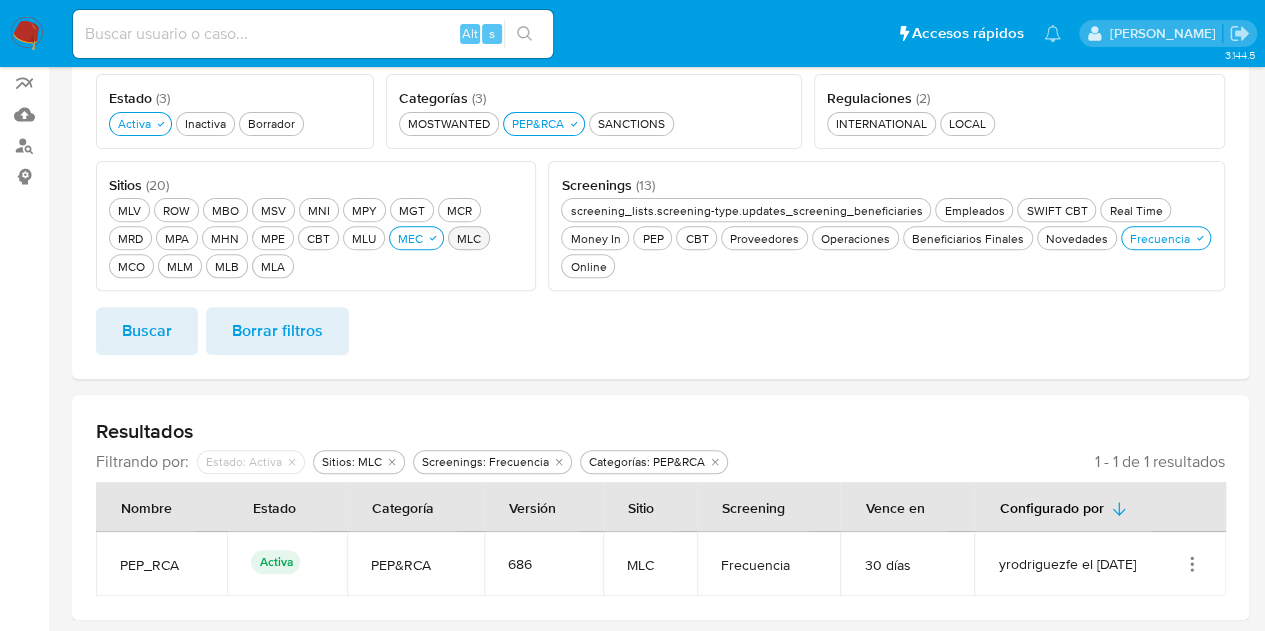 click on "Buscar" at bounding box center [147, 331] 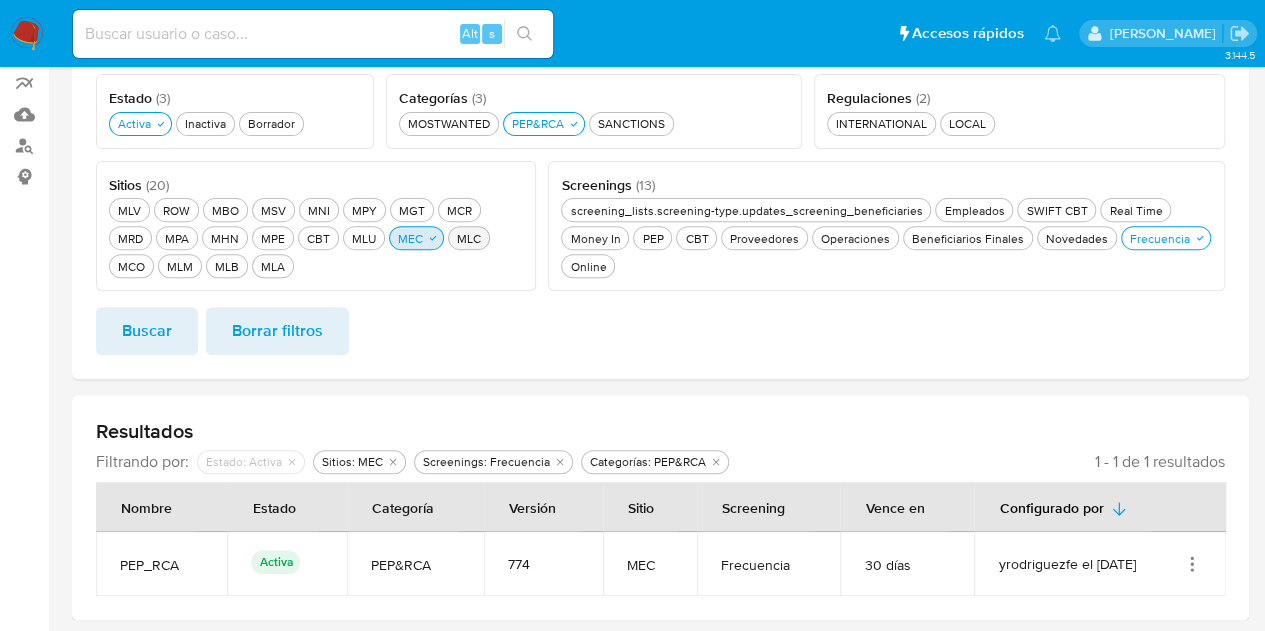 click on "MEC MEC" at bounding box center (410, 238) 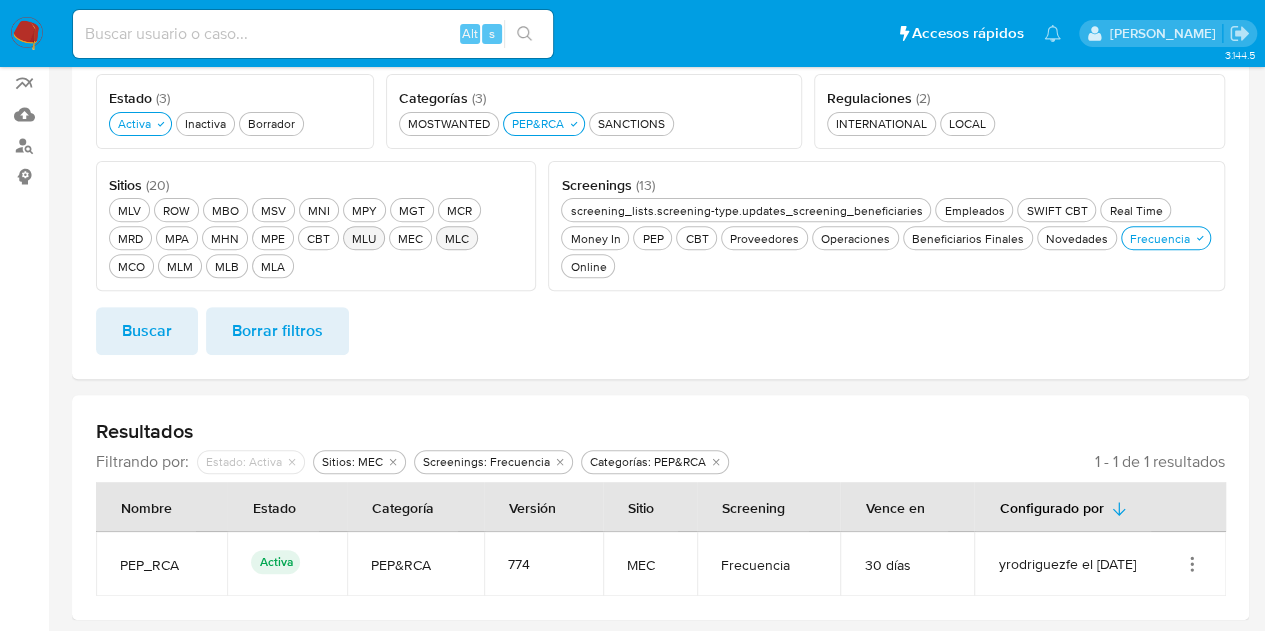 click on "MLU MLU" at bounding box center (364, 238) 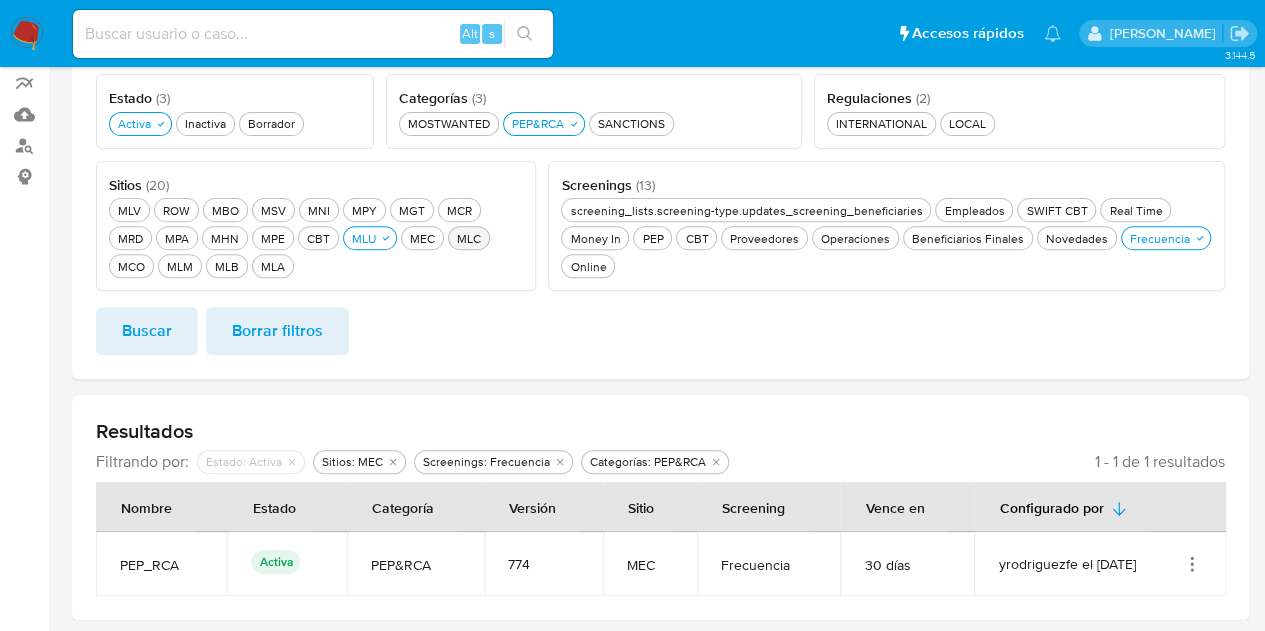 click on "Buscar" at bounding box center (147, 331) 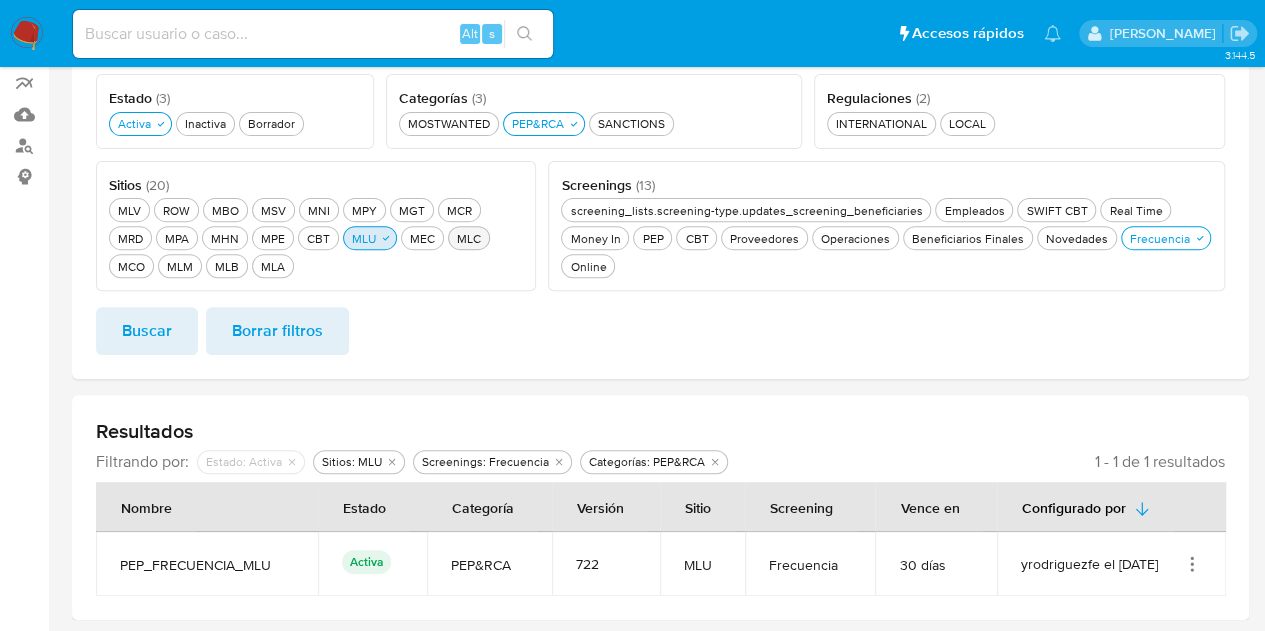 click 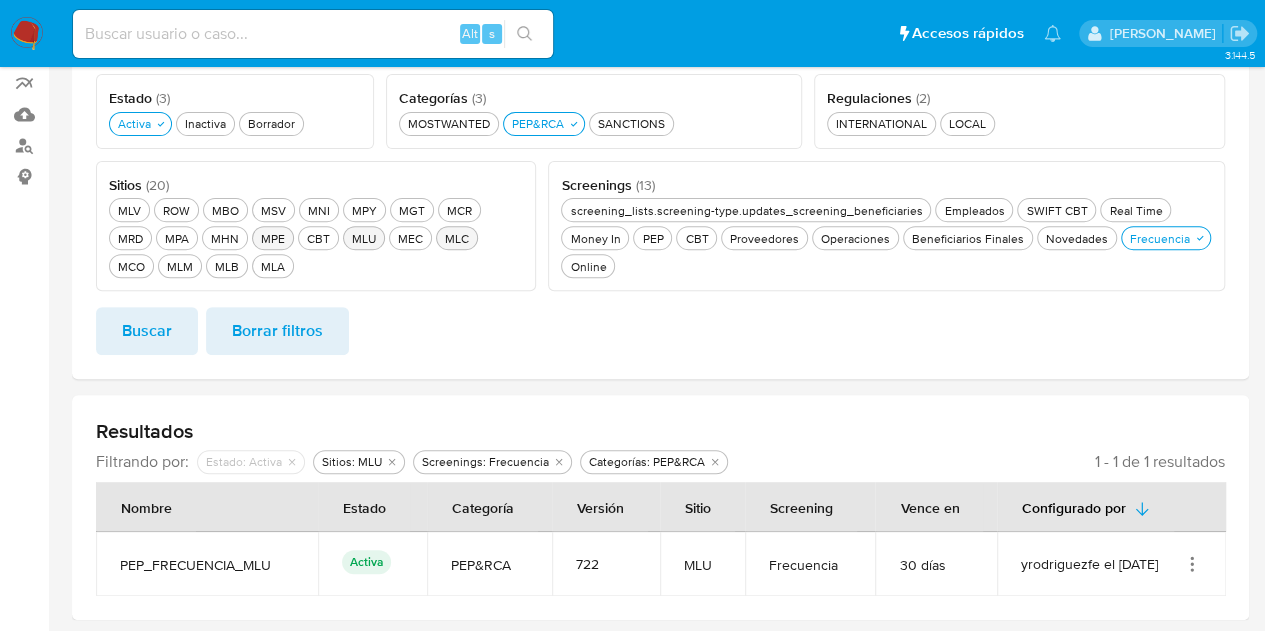 click on "MPE MPE" at bounding box center (273, 238) 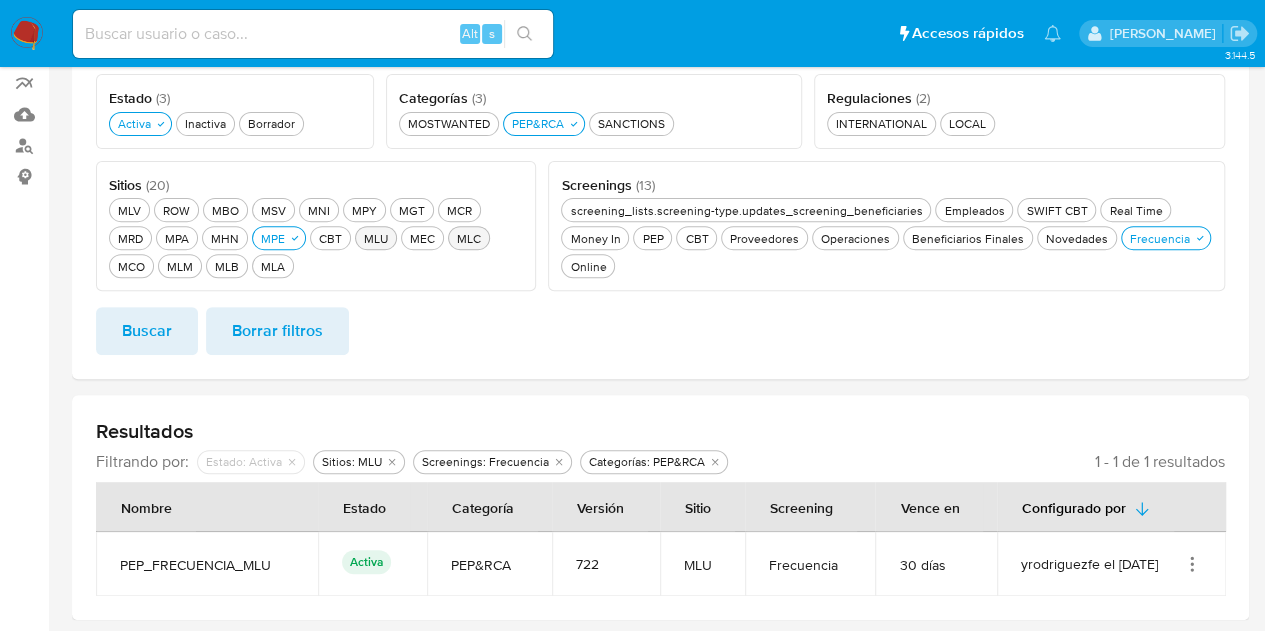 click on "Buscar" at bounding box center [147, 331] 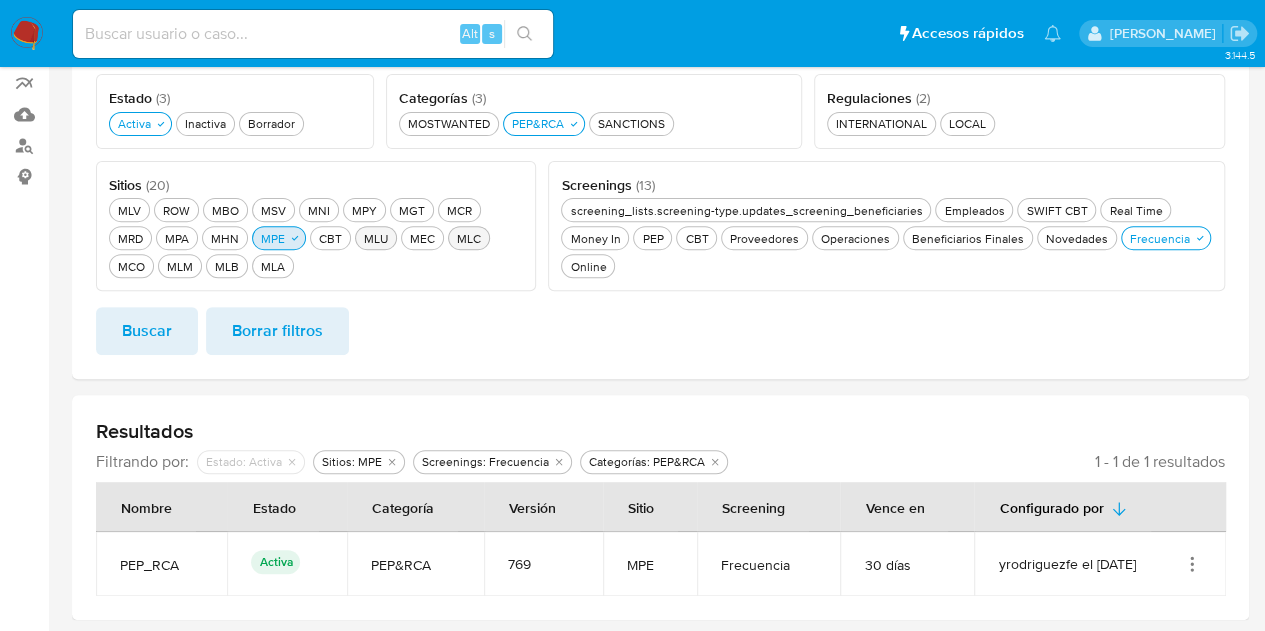 click on "MPE MPE" at bounding box center (273, 238) 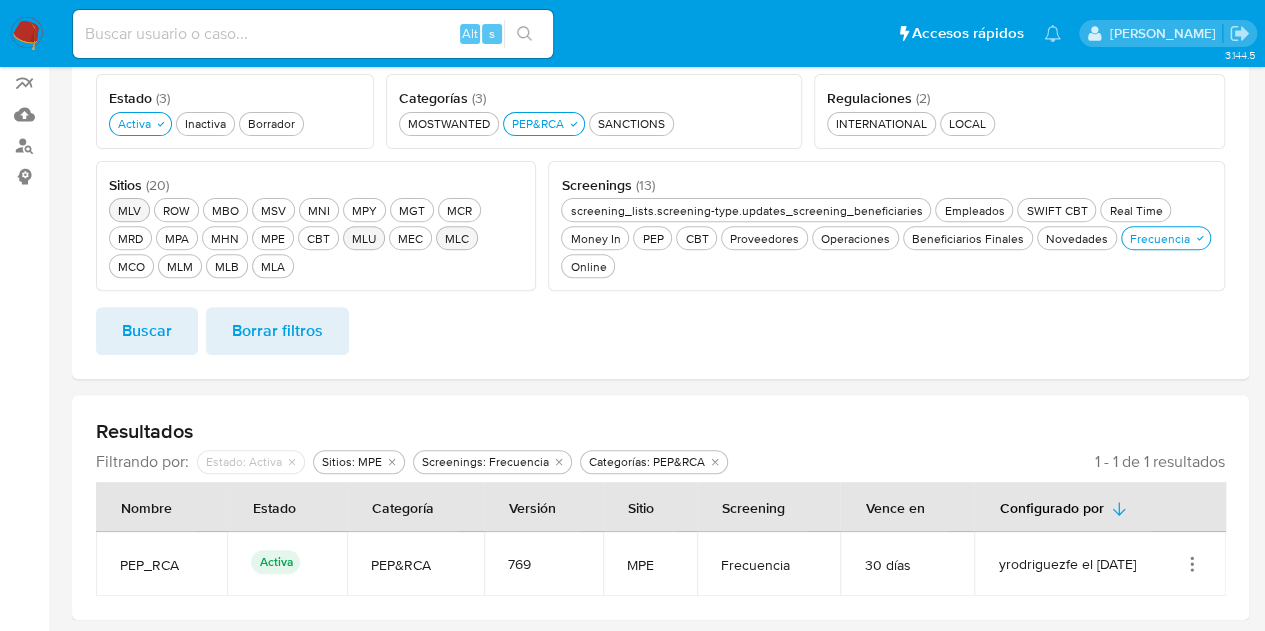 click on "MLV MLV" at bounding box center (129, 210) 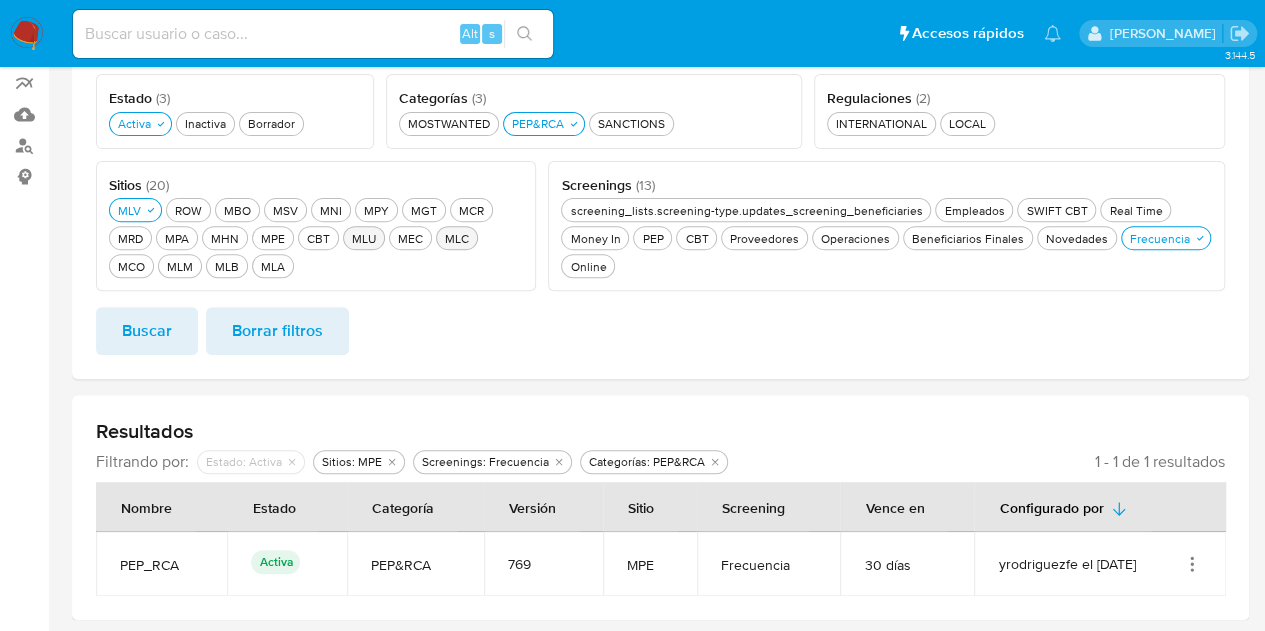 click on "Buscar" at bounding box center [147, 331] 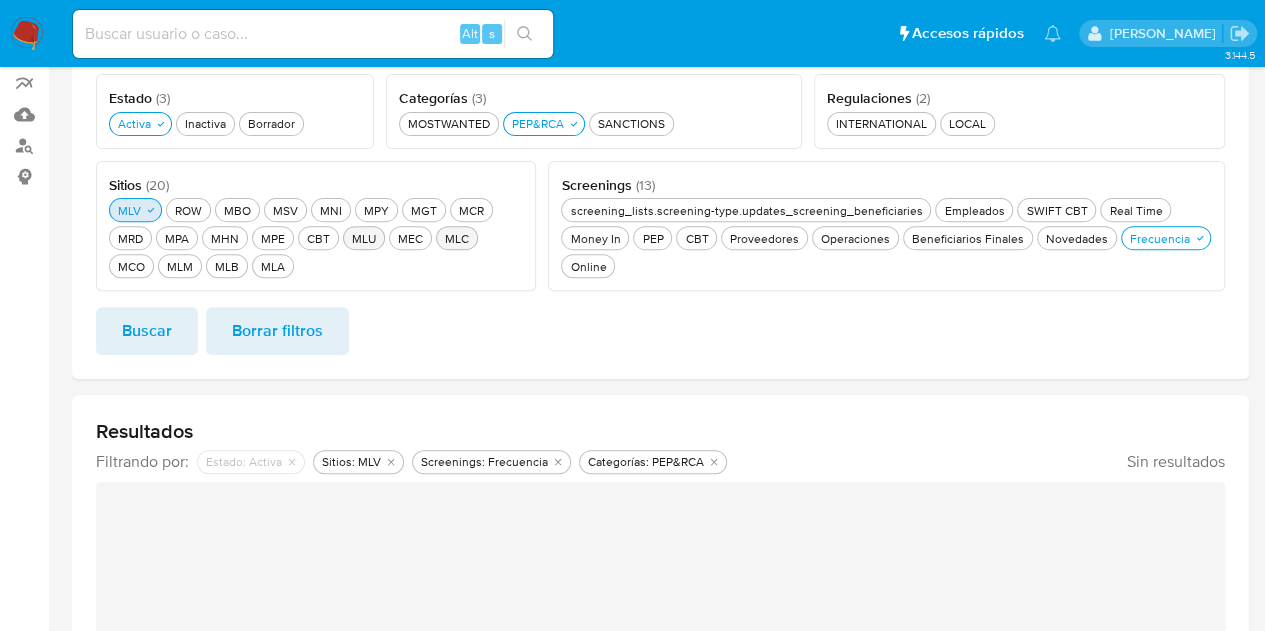 click 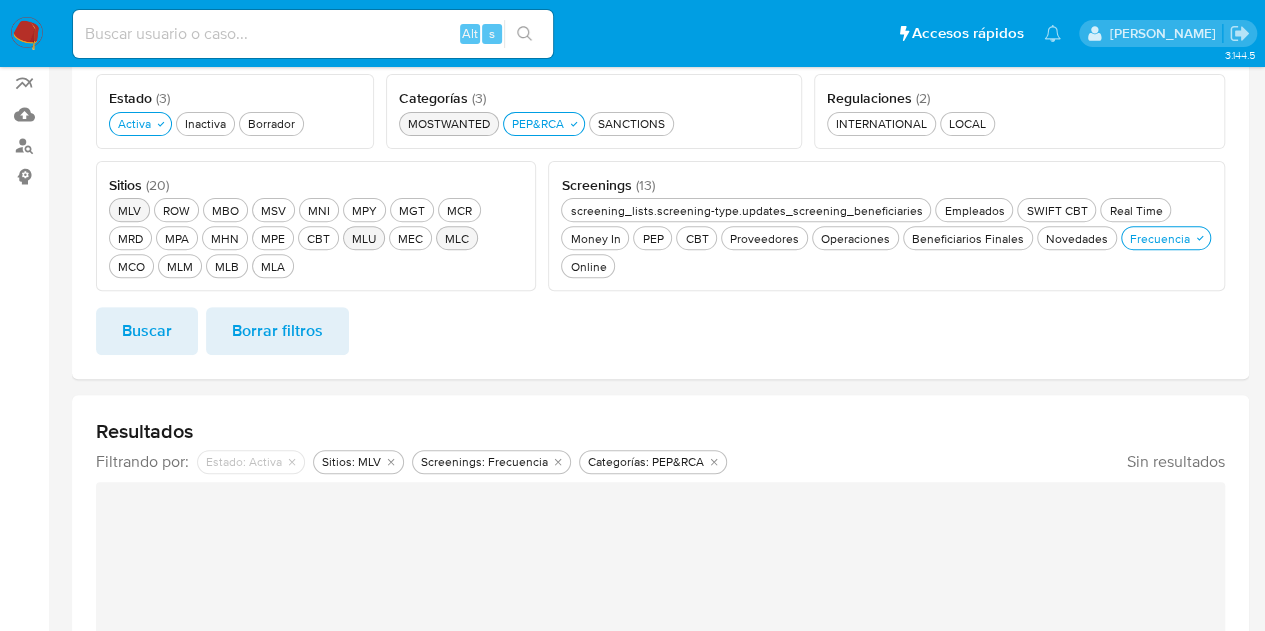 scroll, scrollTop: 166, scrollLeft: 0, axis: vertical 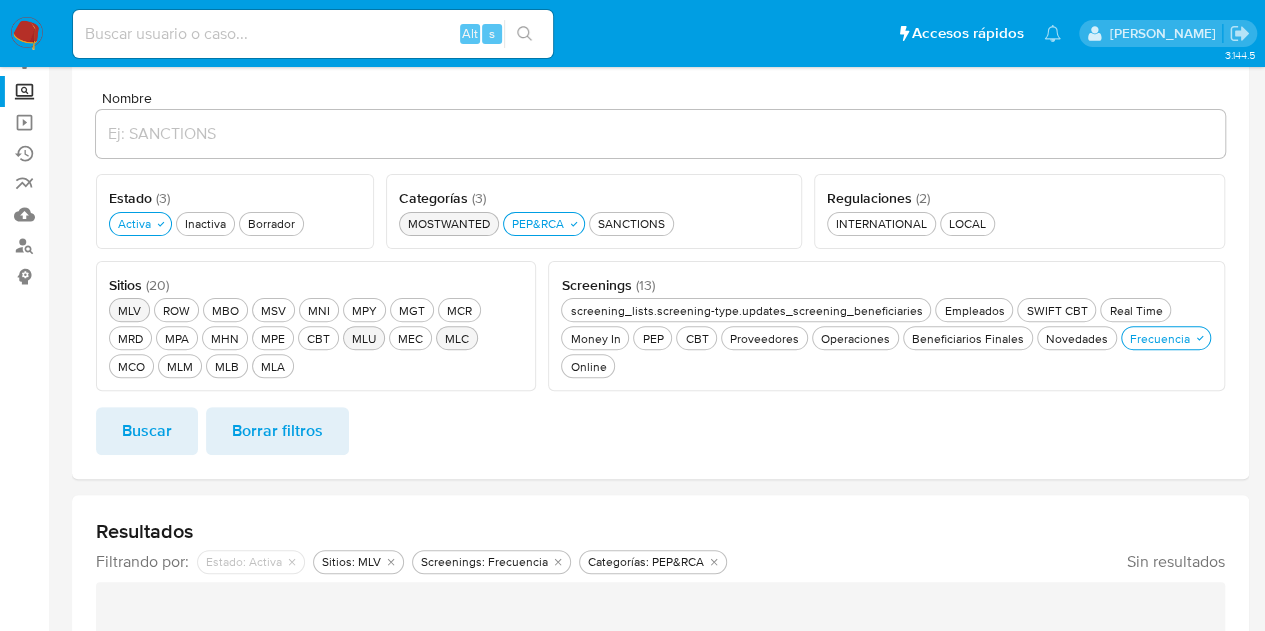 click on "MOSTWANTED MOSTWANTED" at bounding box center [449, 223] 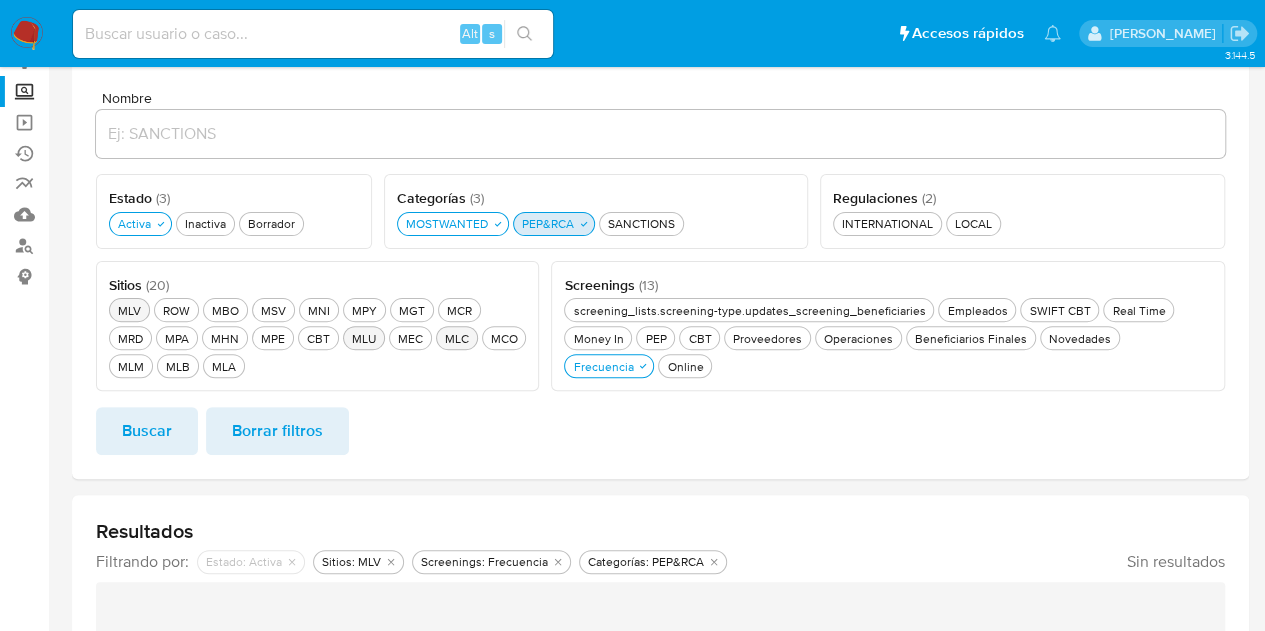 drag, startPoint x: 524, startPoint y: 236, endPoint x: 544, endPoint y: 225, distance: 22.825424 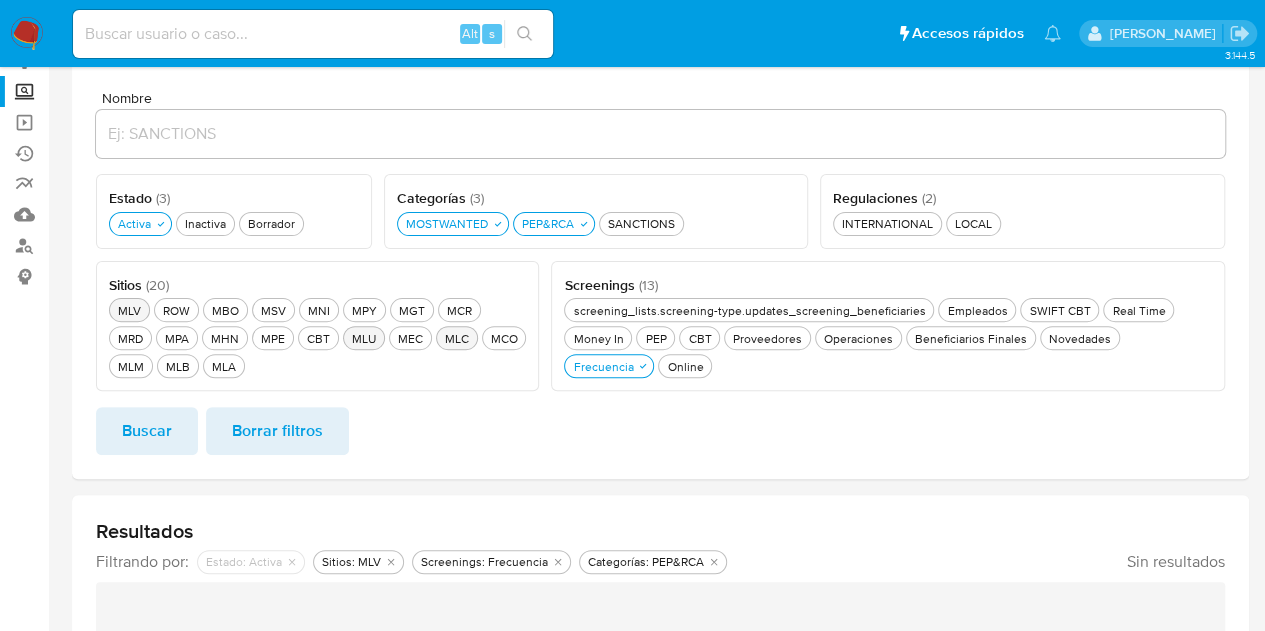drag, startPoint x: 544, startPoint y: 225, endPoint x: 462, endPoint y: 267, distance: 92.13034 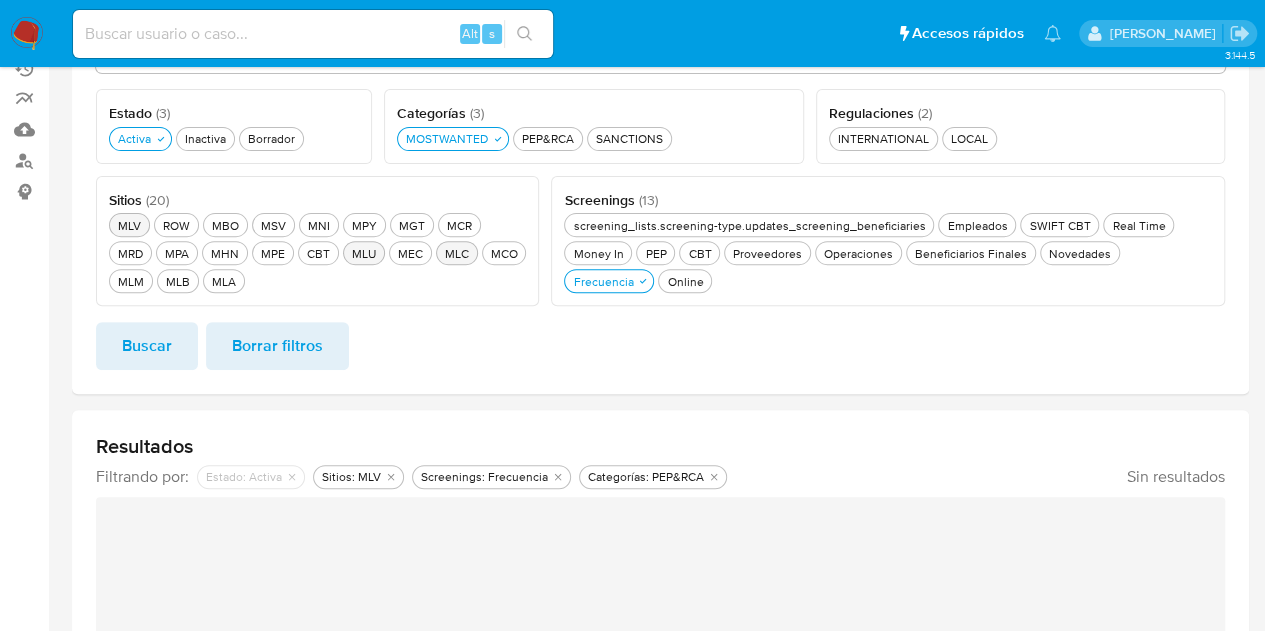 scroll, scrollTop: 366, scrollLeft: 0, axis: vertical 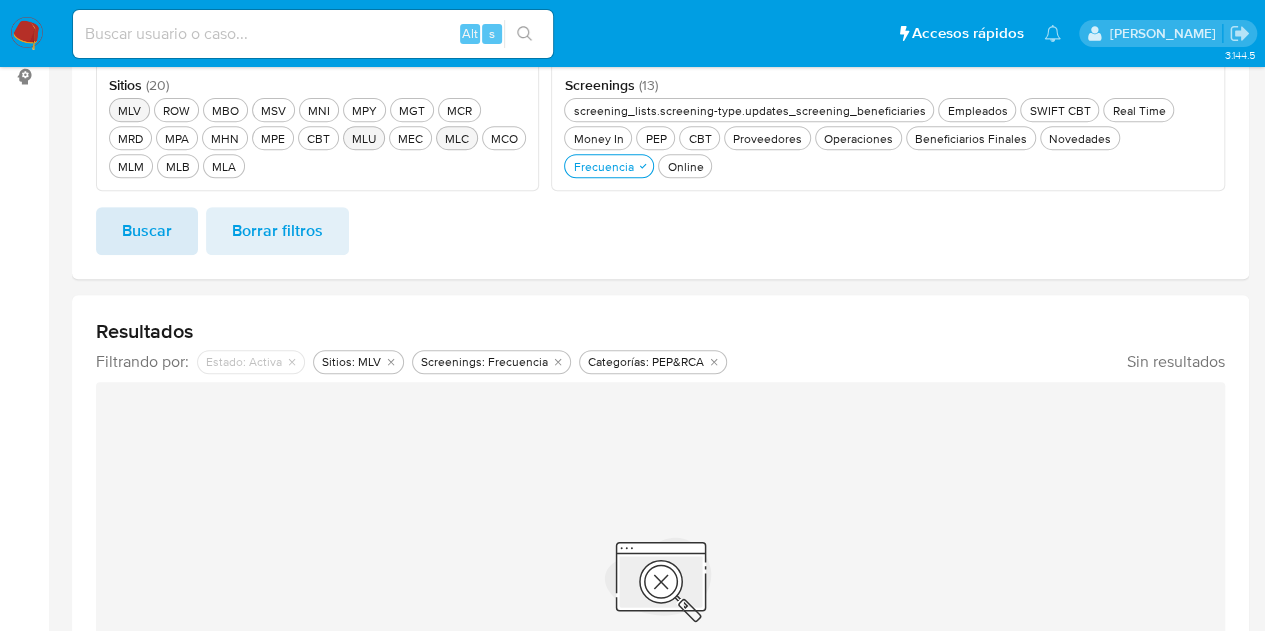 click on "Buscar" at bounding box center (147, 231) 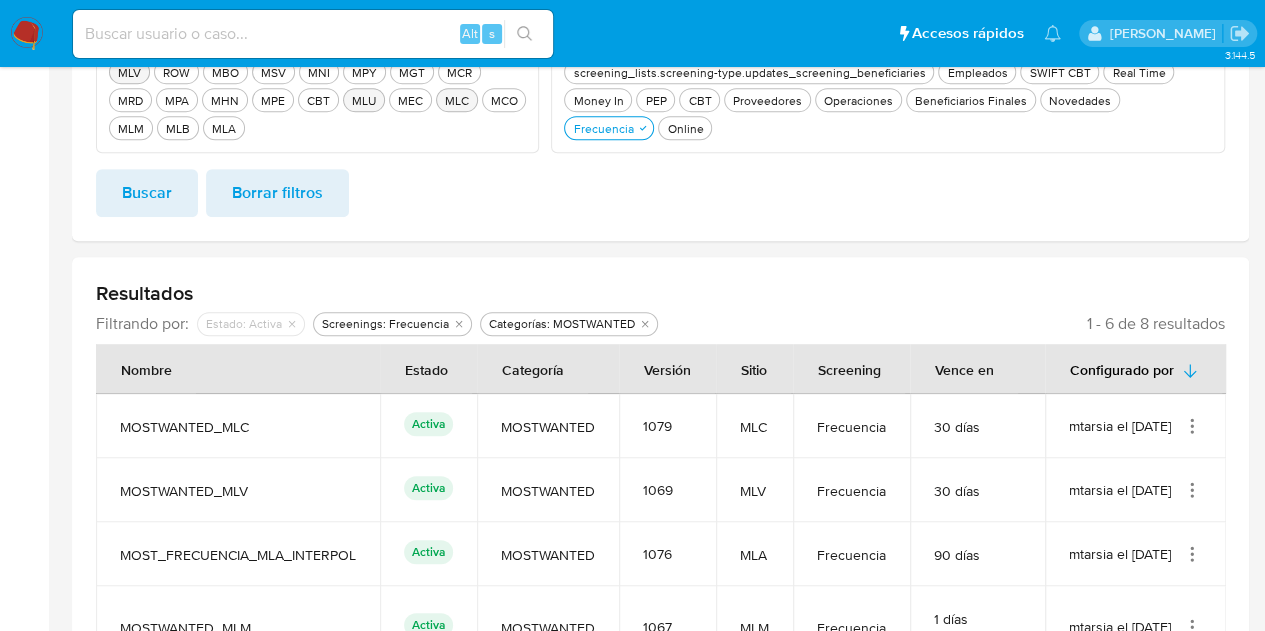 scroll, scrollTop: 652, scrollLeft: 0, axis: vertical 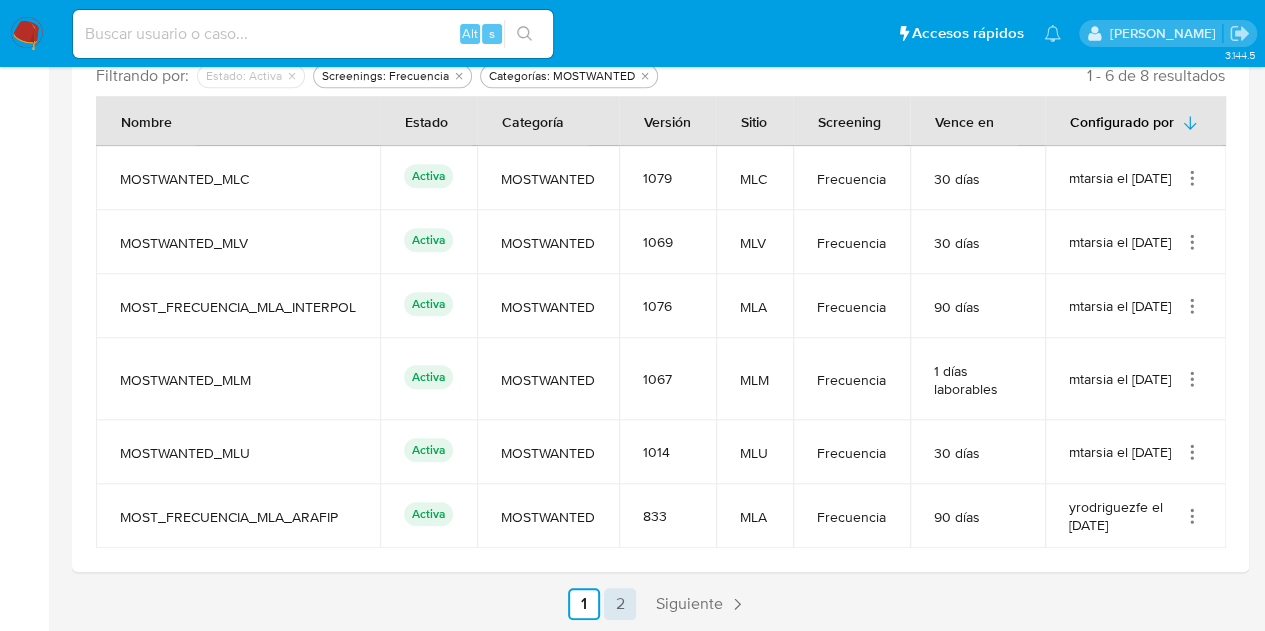 click on "2" at bounding box center [620, 604] 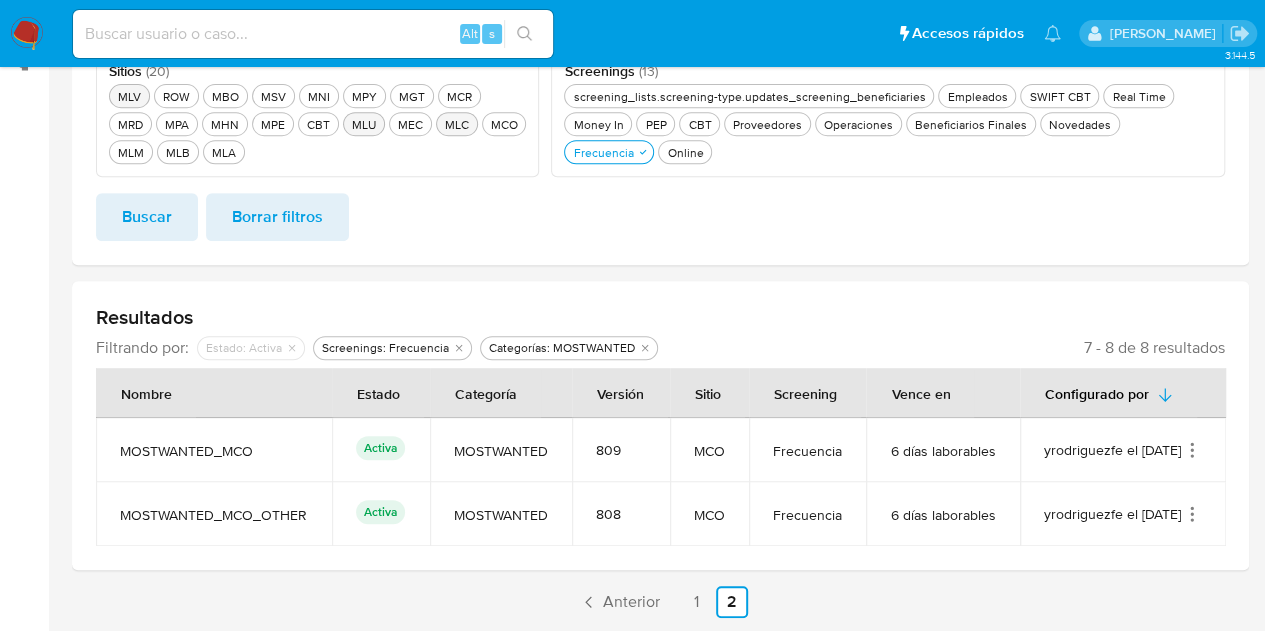 scroll, scrollTop: 414, scrollLeft: 0, axis: vertical 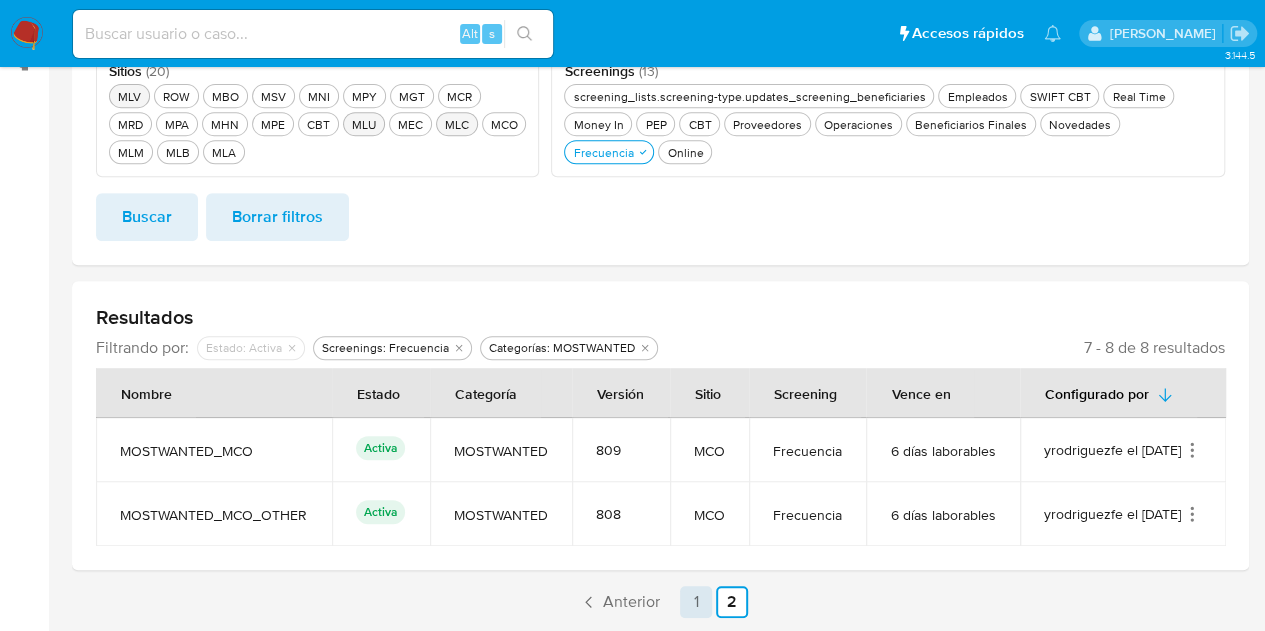 click on "1" at bounding box center [696, 602] 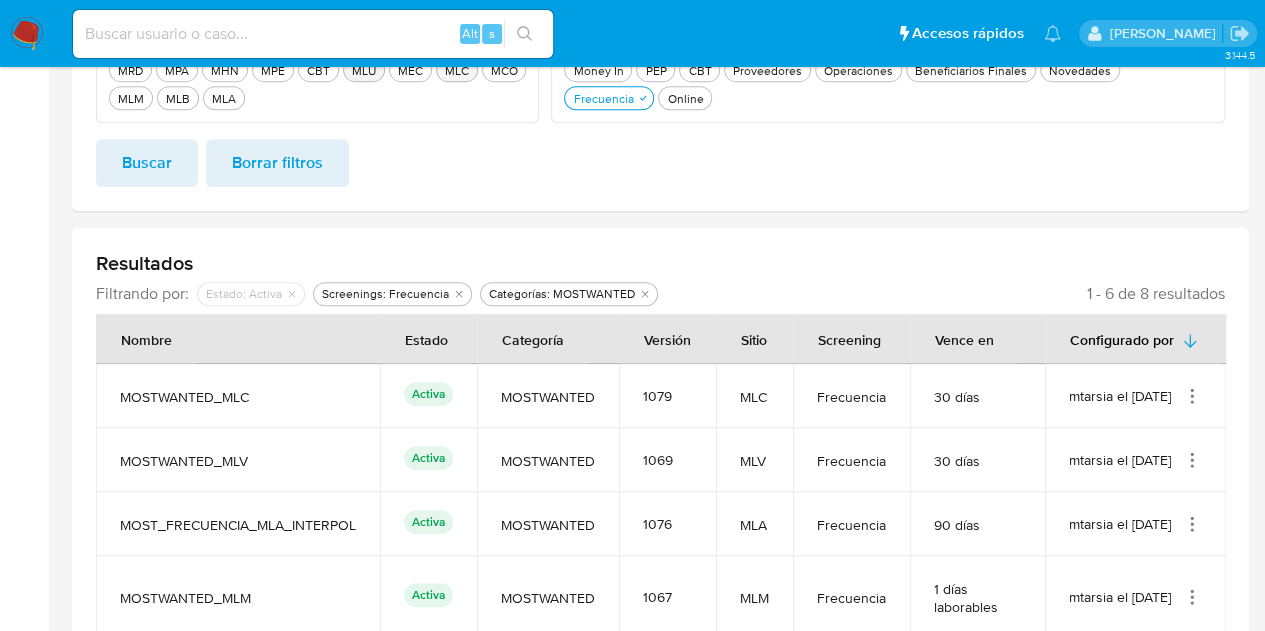 scroll, scrollTop: 152, scrollLeft: 0, axis: vertical 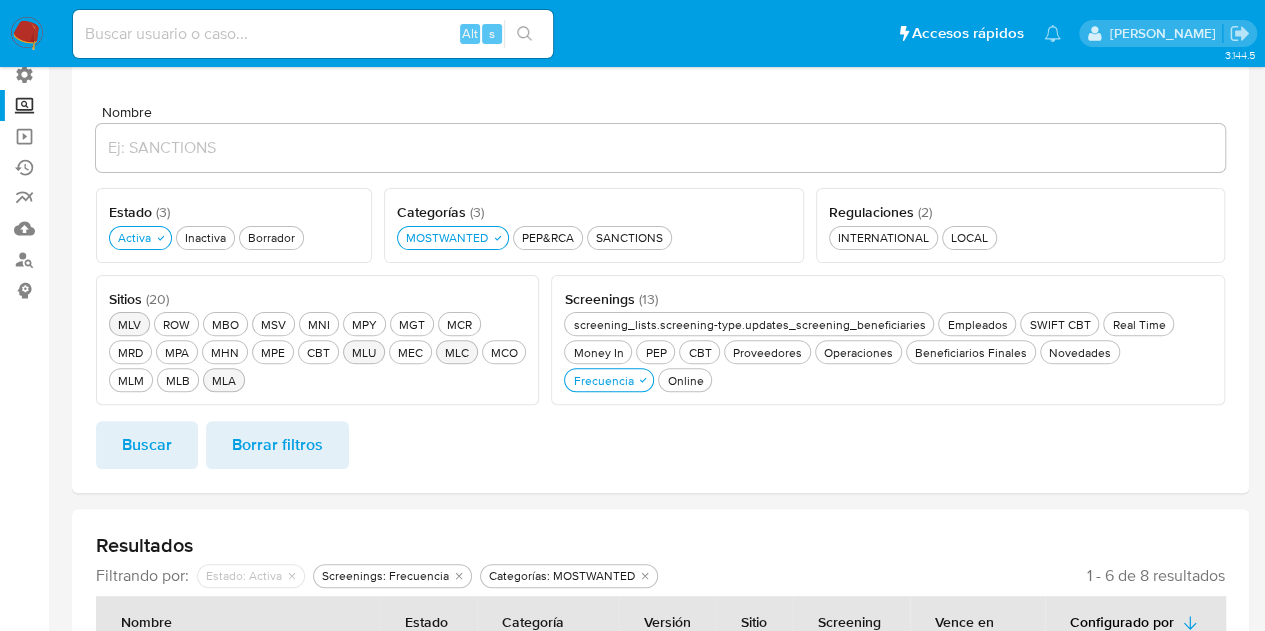 click on "MLA MLA" at bounding box center [224, 380] 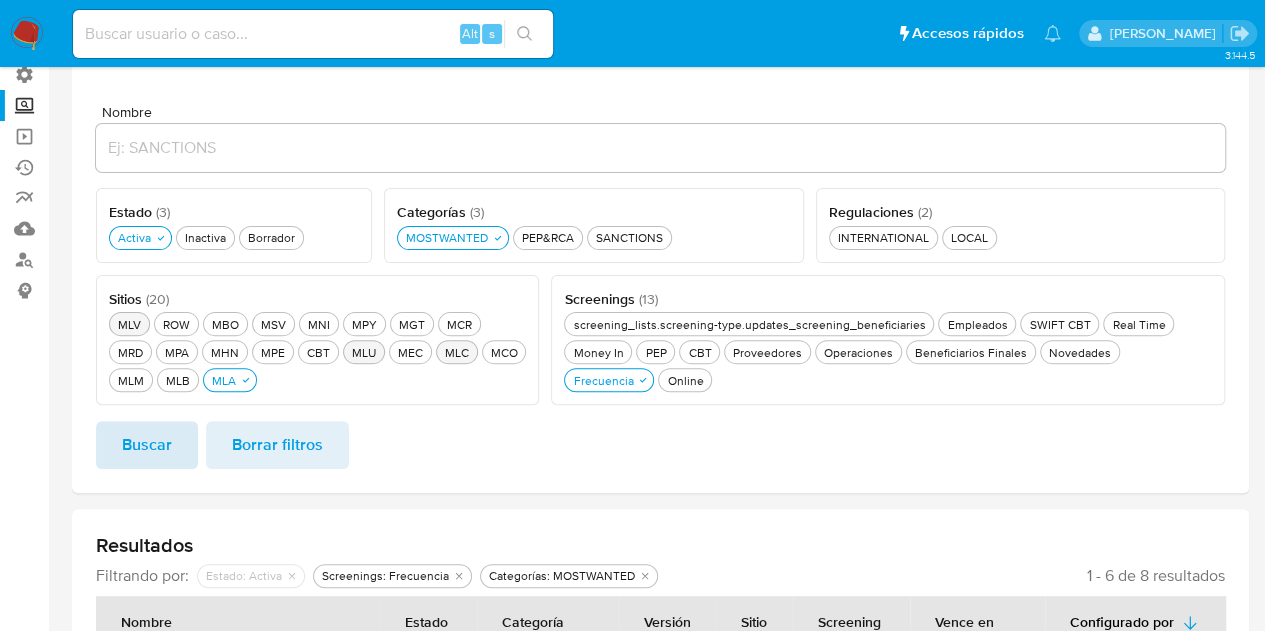 click on "Buscar" at bounding box center (147, 445) 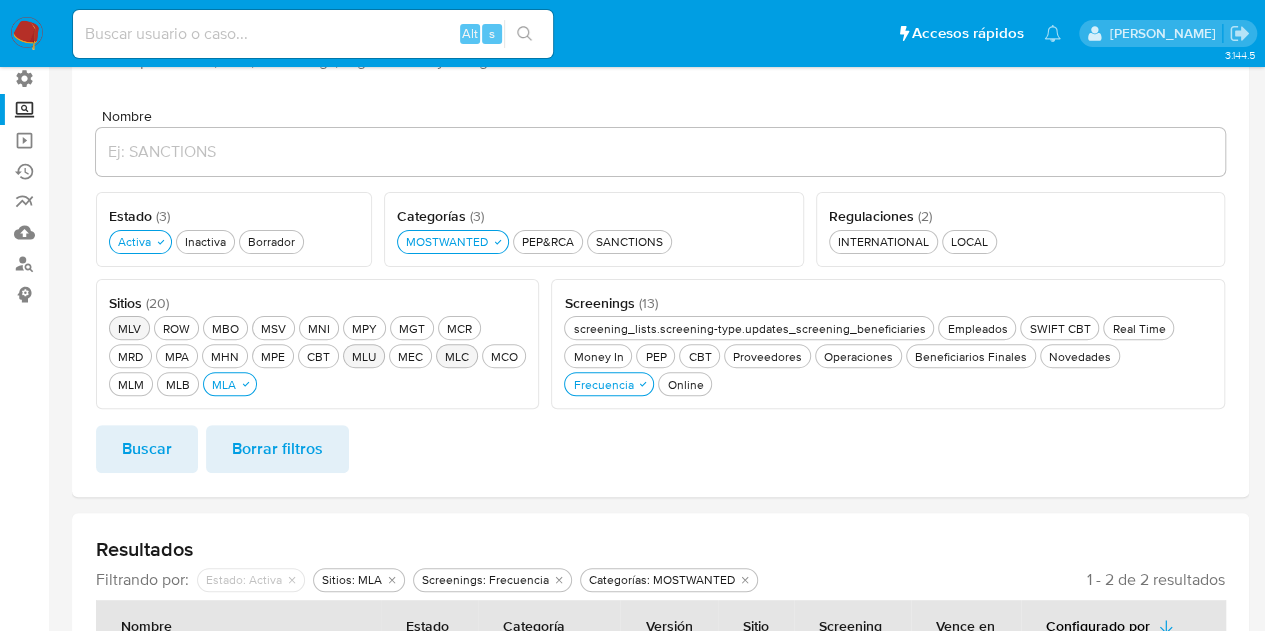 scroll, scrollTop: 148, scrollLeft: 0, axis: vertical 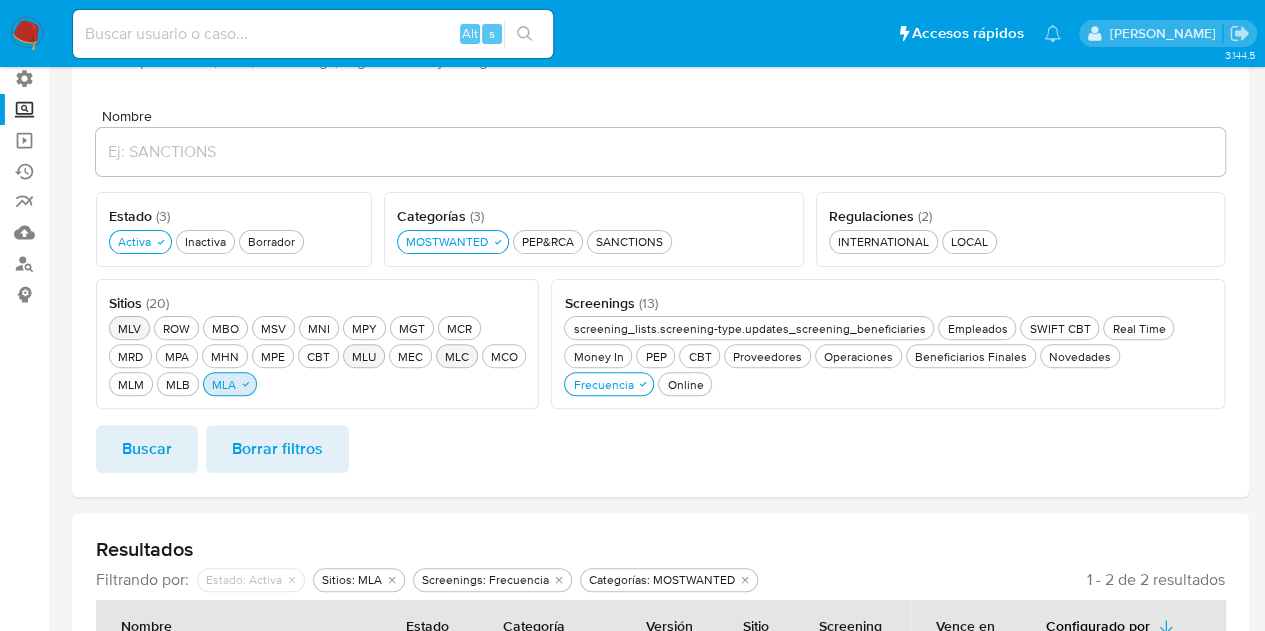 click on "MLA MLA" at bounding box center [224, 384] 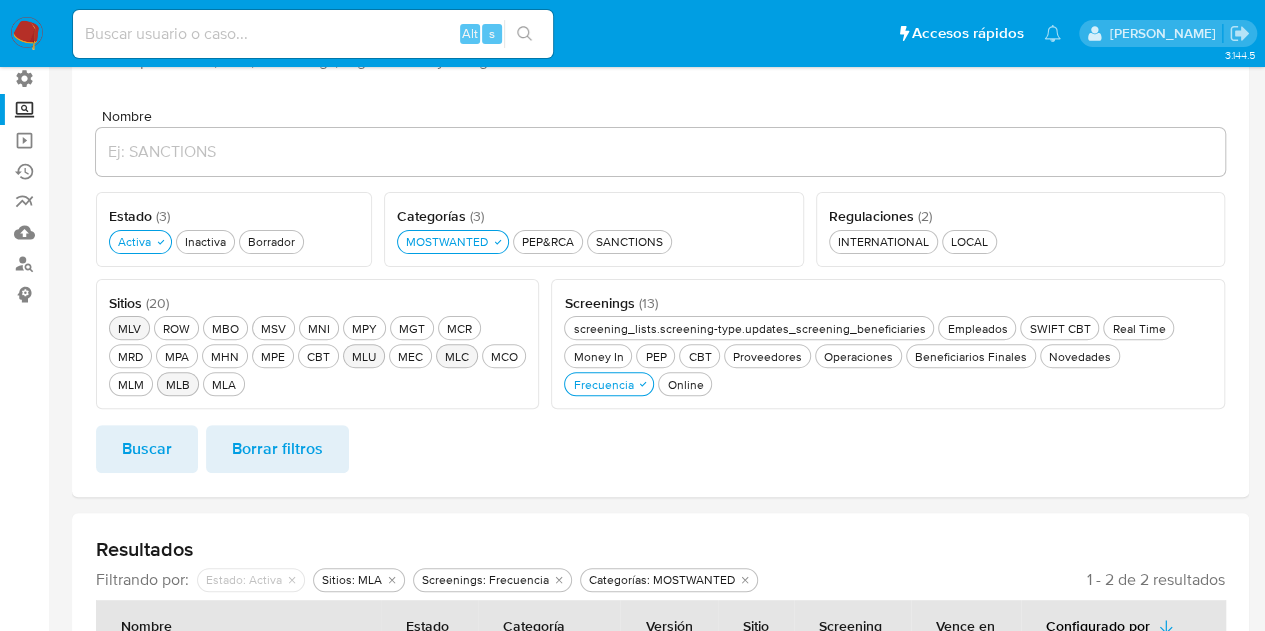 click on "MLB MLB" at bounding box center [178, 384] 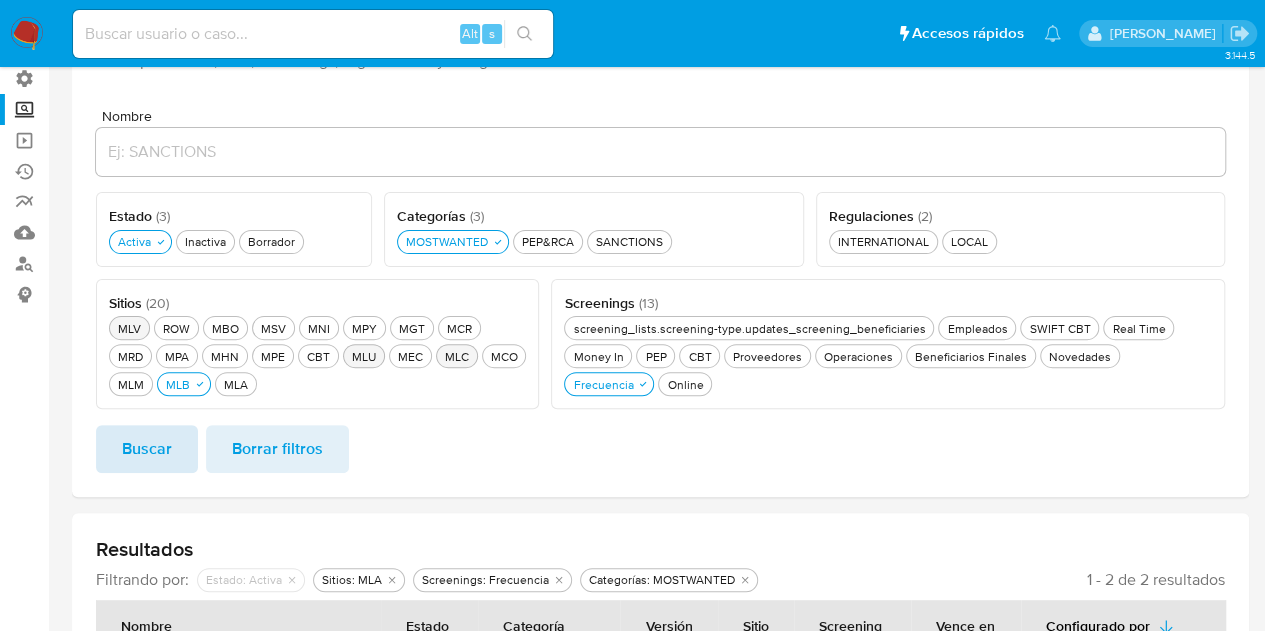click on "Buscar" at bounding box center (147, 449) 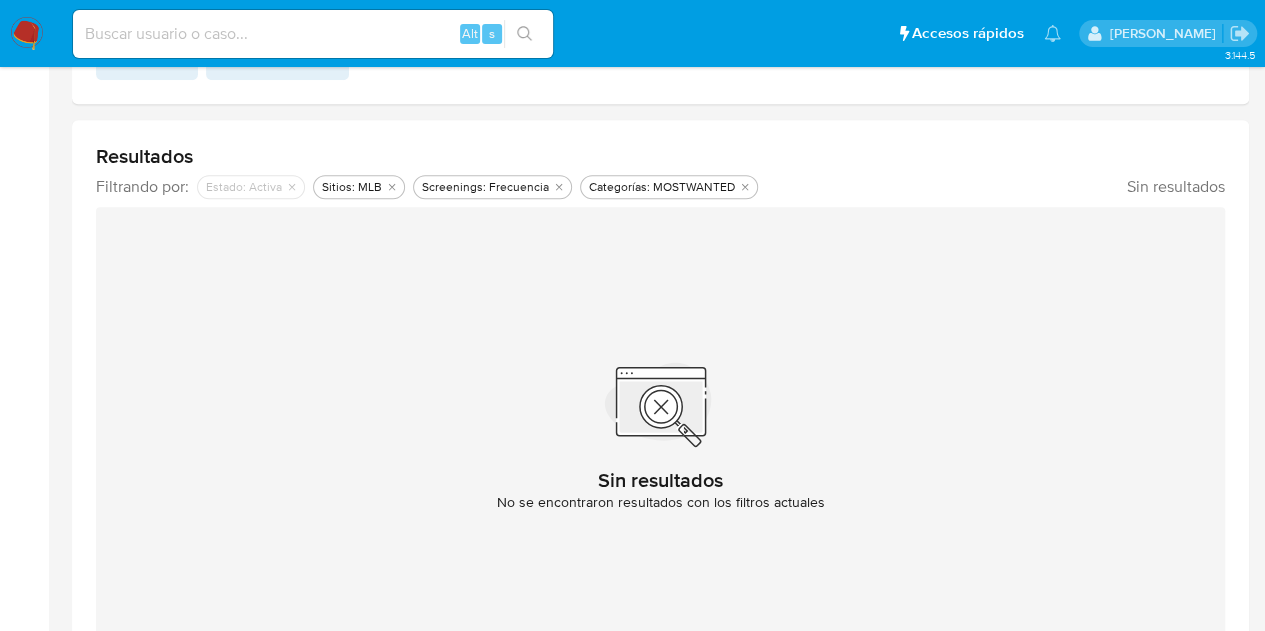 scroll, scrollTop: 248, scrollLeft: 0, axis: vertical 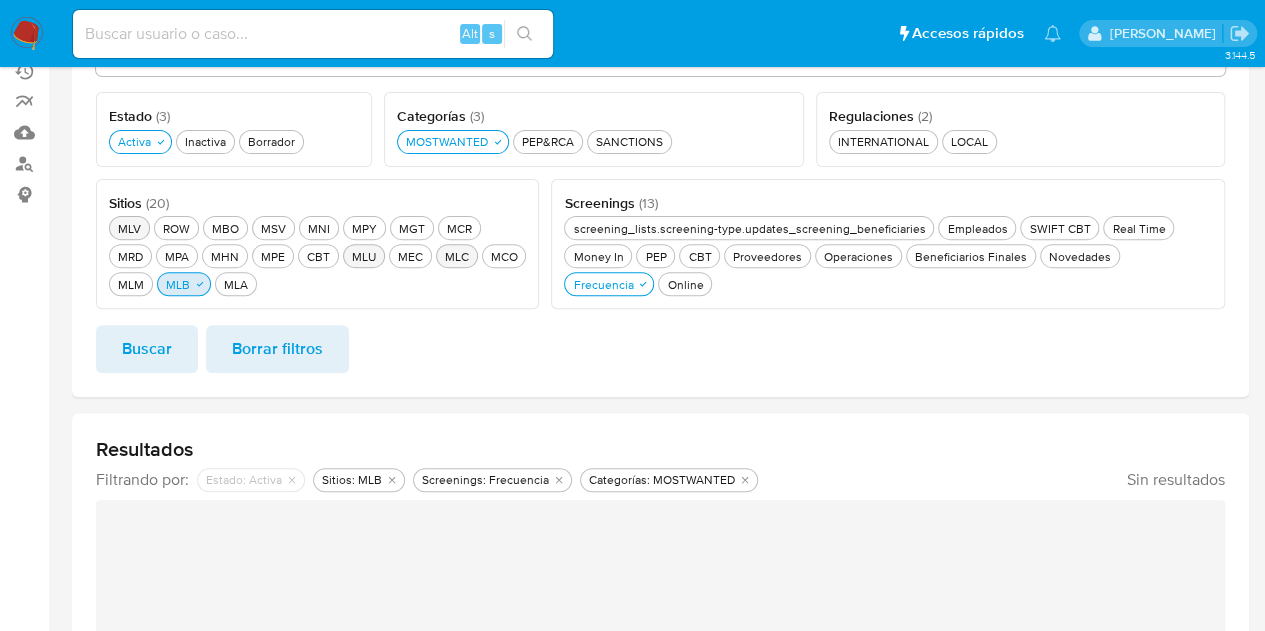 click on "MLB MLB" at bounding box center (178, 284) 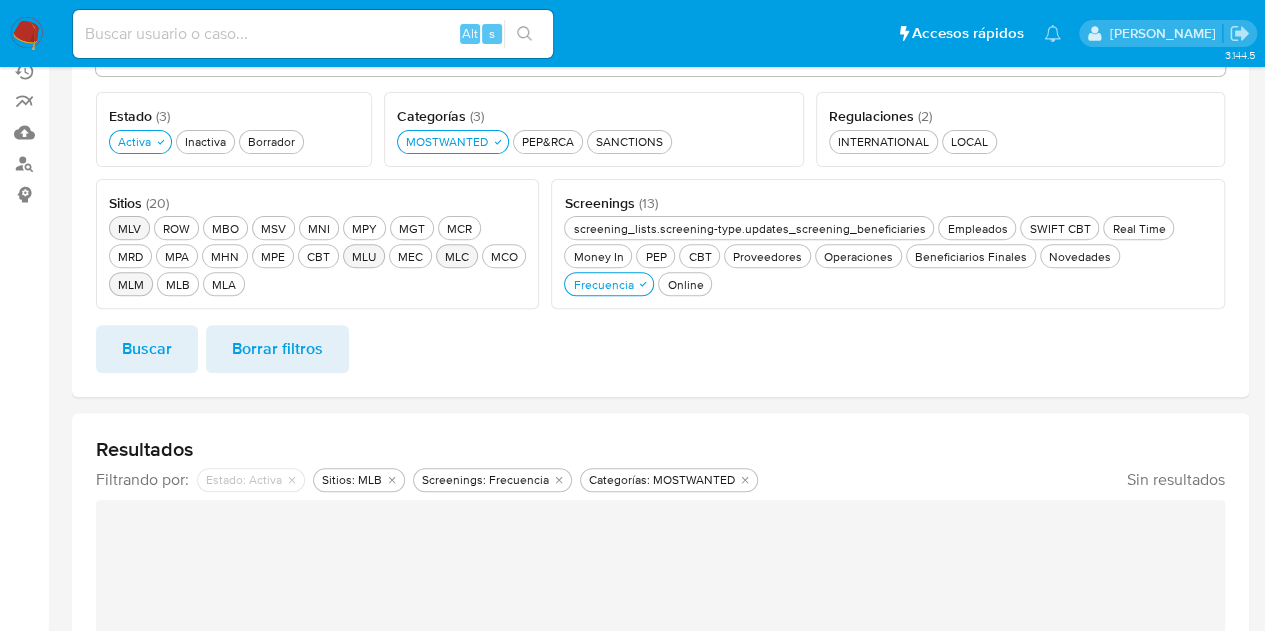 click on "MLM MLM" at bounding box center (131, 284) 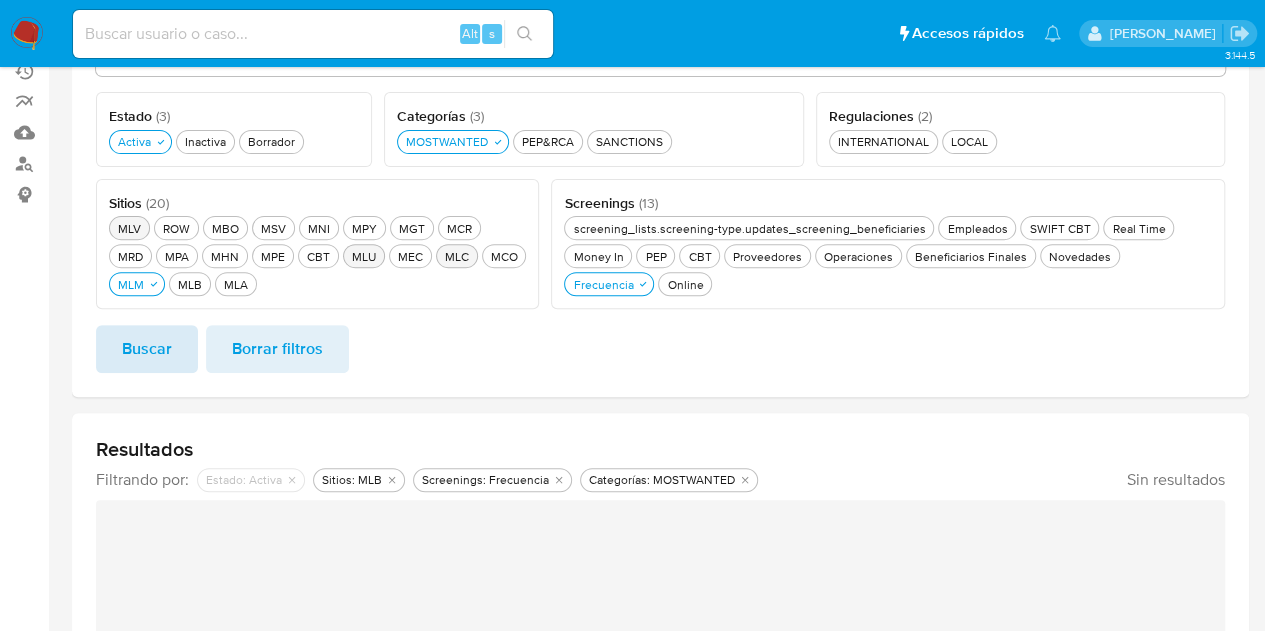 click on "Buscar" at bounding box center (147, 349) 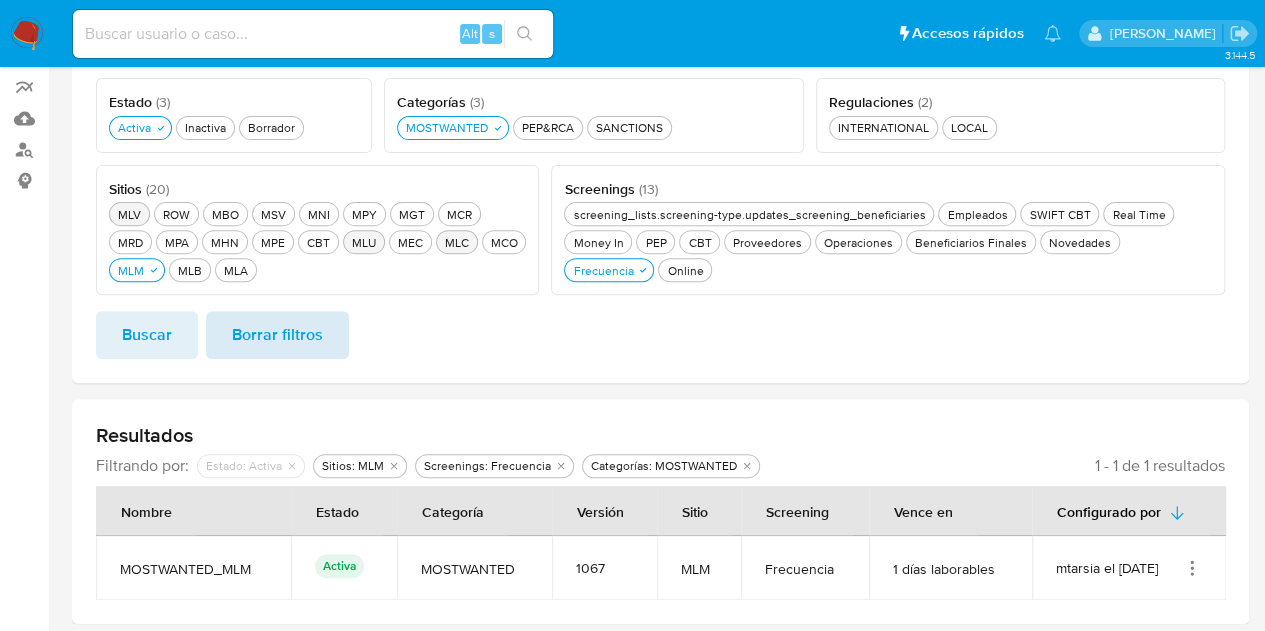 scroll, scrollTop: 266, scrollLeft: 0, axis: vertical 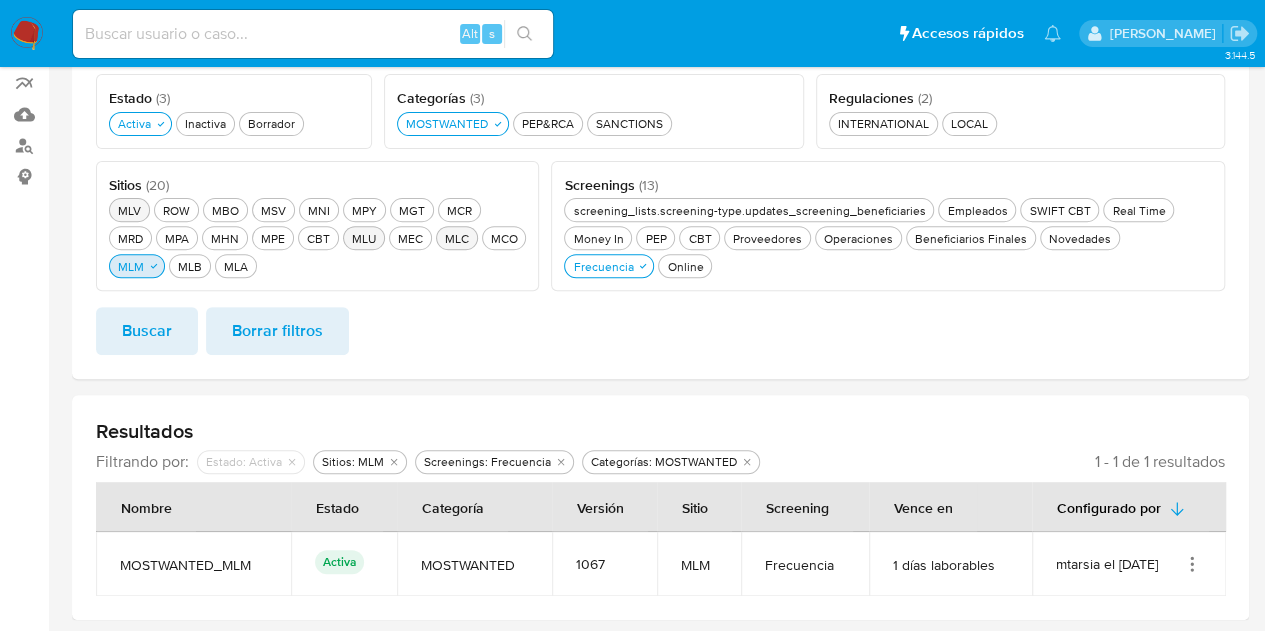 click 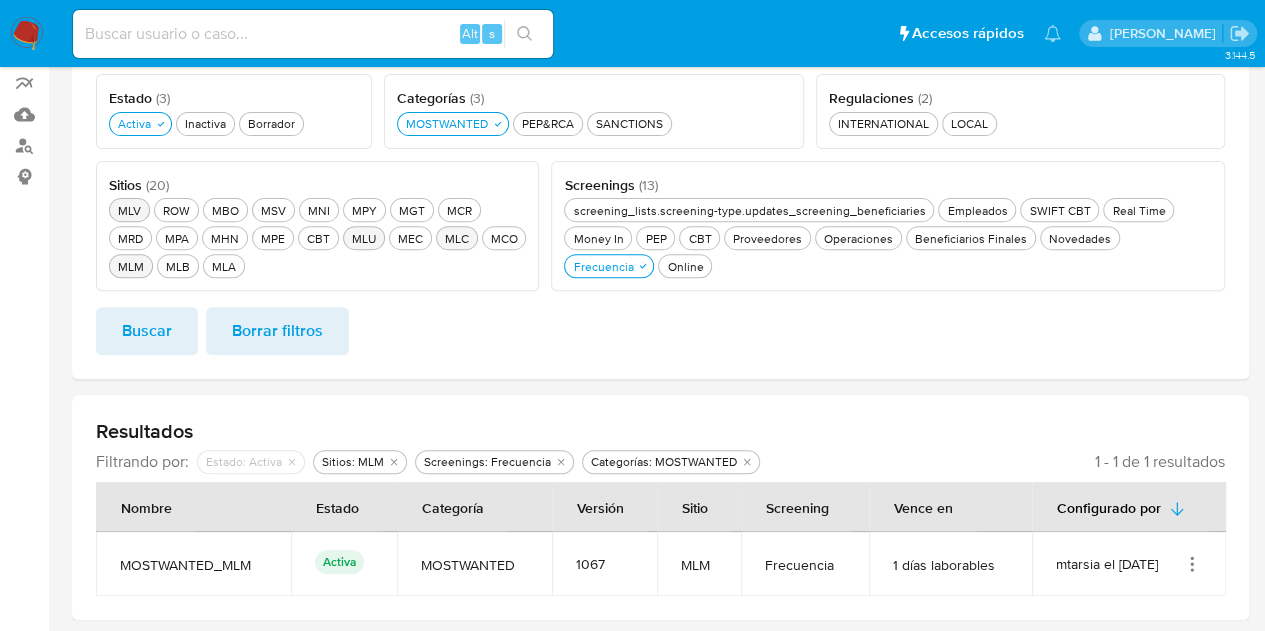 click on "MLV MLV ROW ROW MBO MBO MSV MSV MNI MNI MPY MPY MGT MGT MCR MCR MRD MRD MPA MPA MHN MHN MPE MPE CBT CBT MLU MLU MEC MEC MLC MLC MCO MCO MLM MLM MLB MLB MLA MLA" at bounding box center (317, 236) 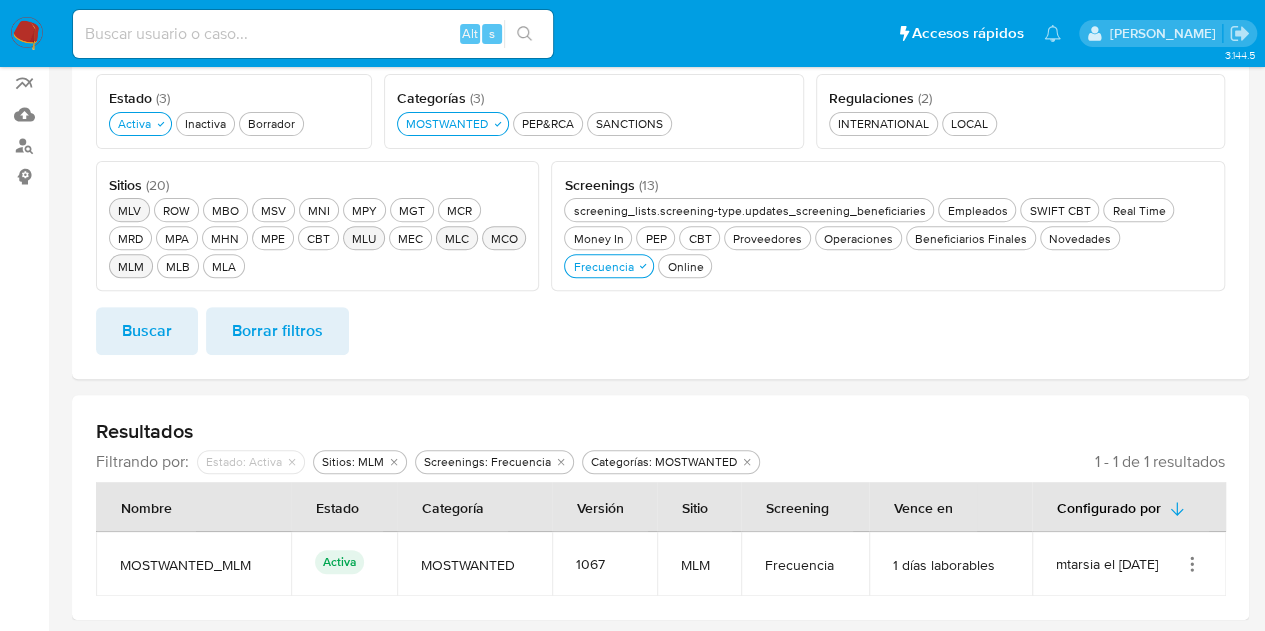 click on "MCO MCO" at bounding box center [503, 238] 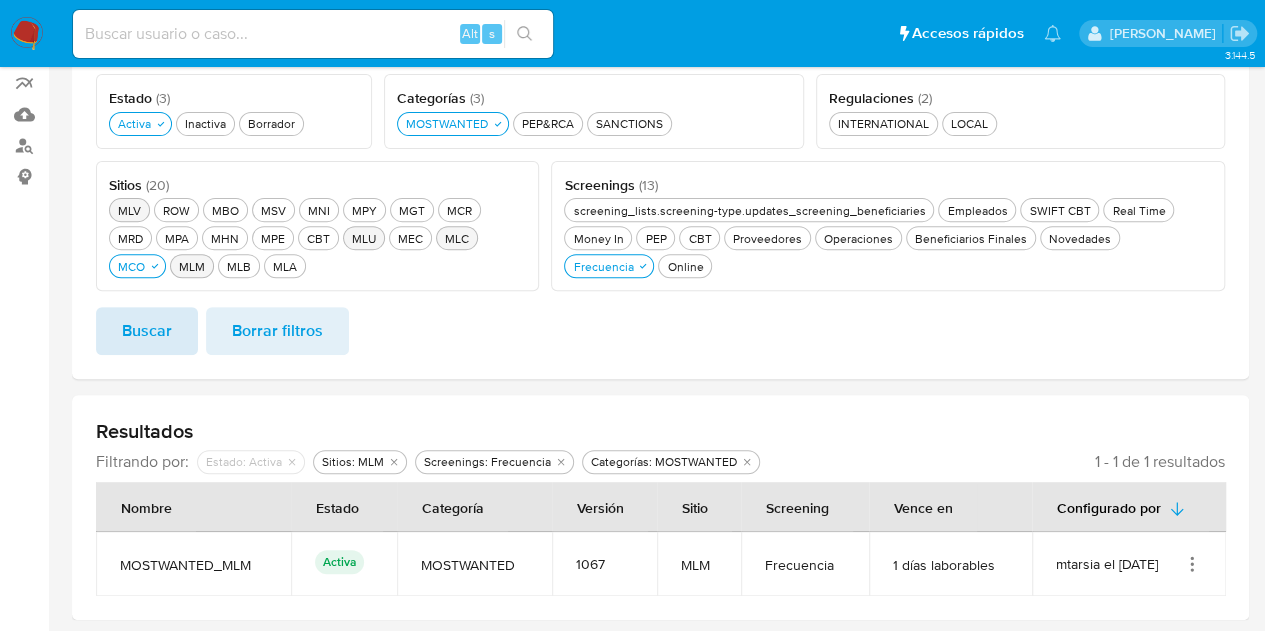 click on "Buscar" at bounding box center (147, 331) 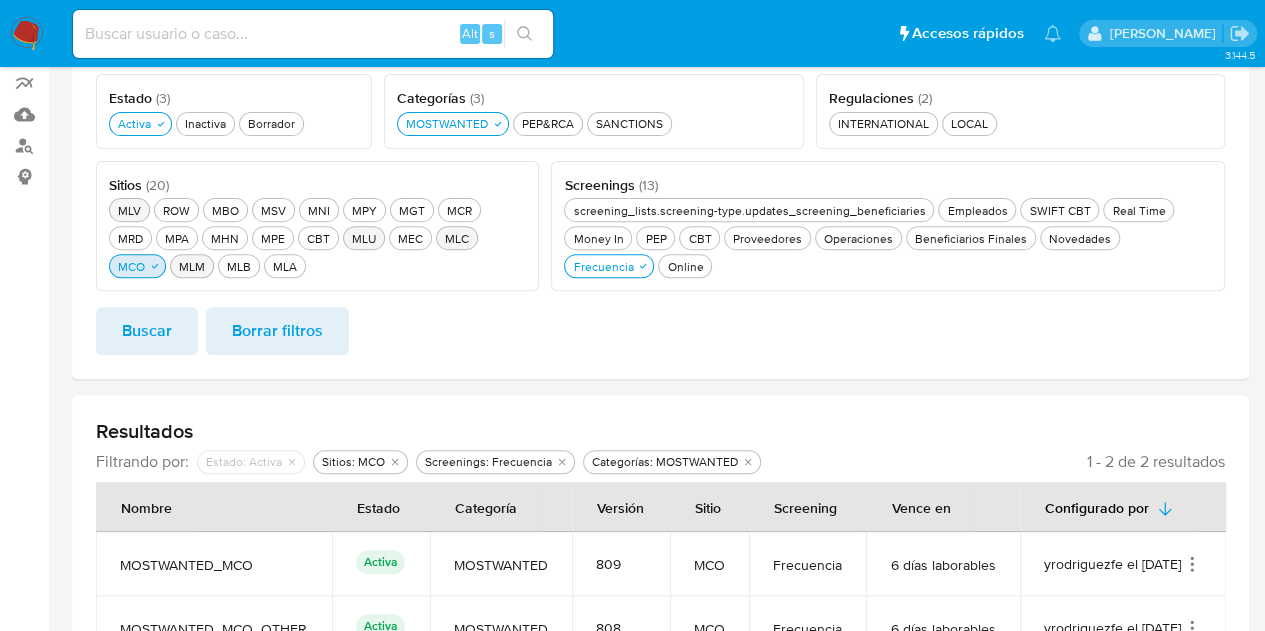 click on "MCO MCO" at bounding box center (131, 266) 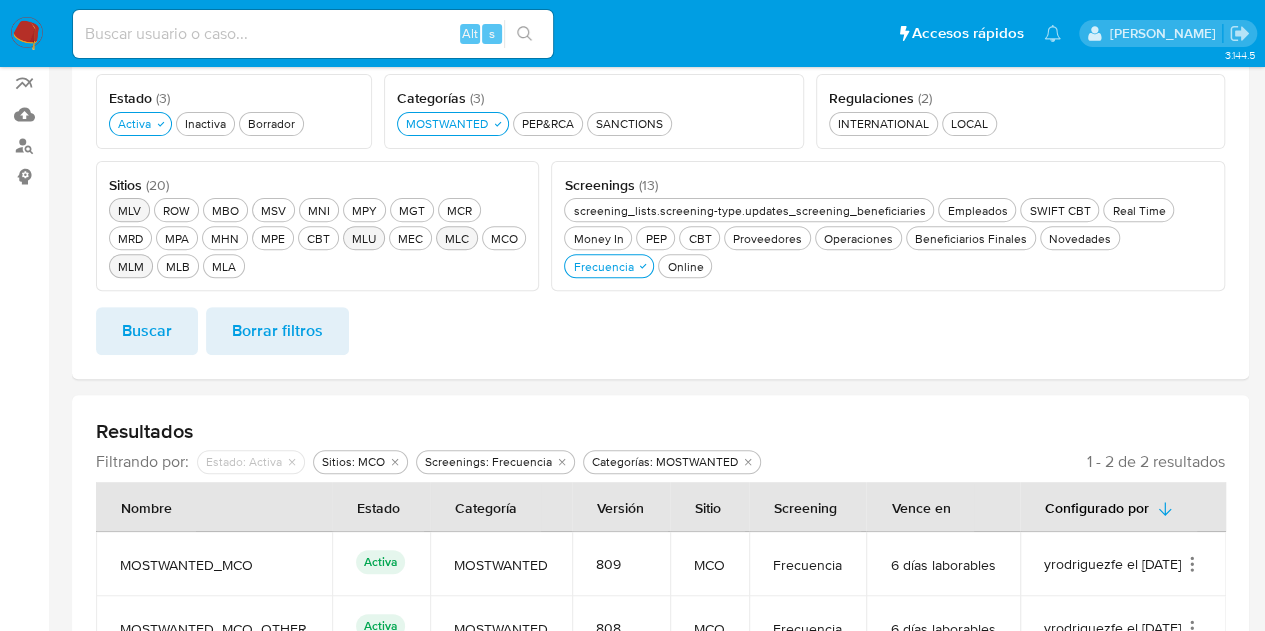 click on "MLC MLC" at bounding box center (457, 238) 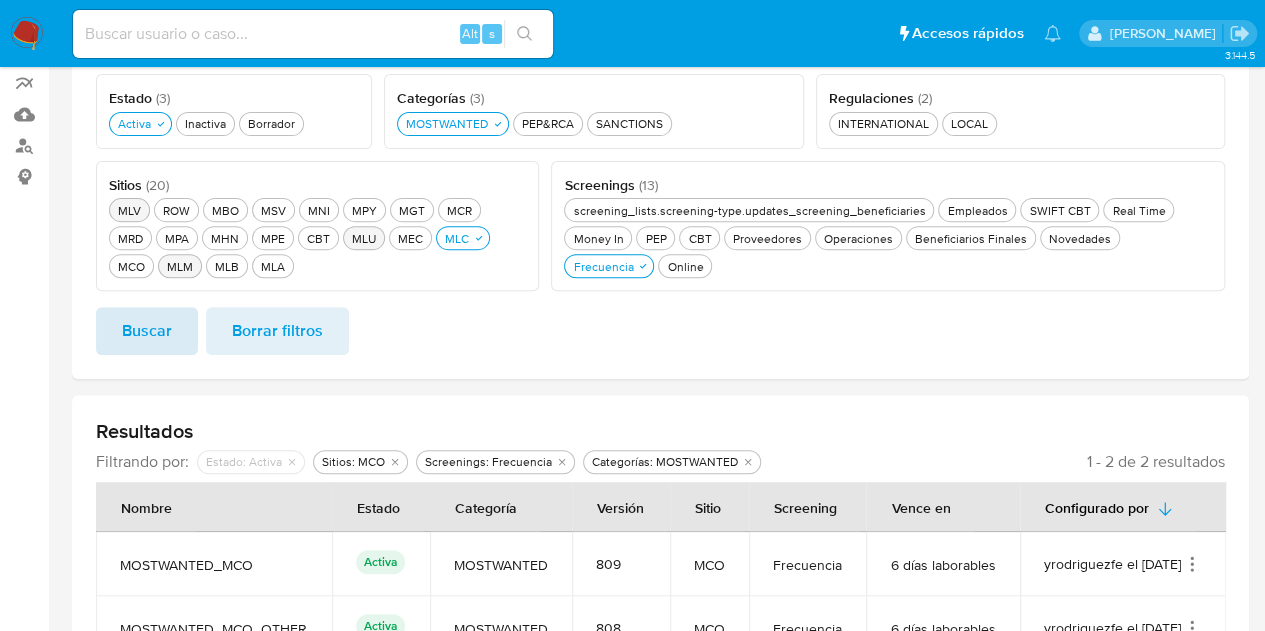 click on "Buscar" at bounding box center [147, 331] 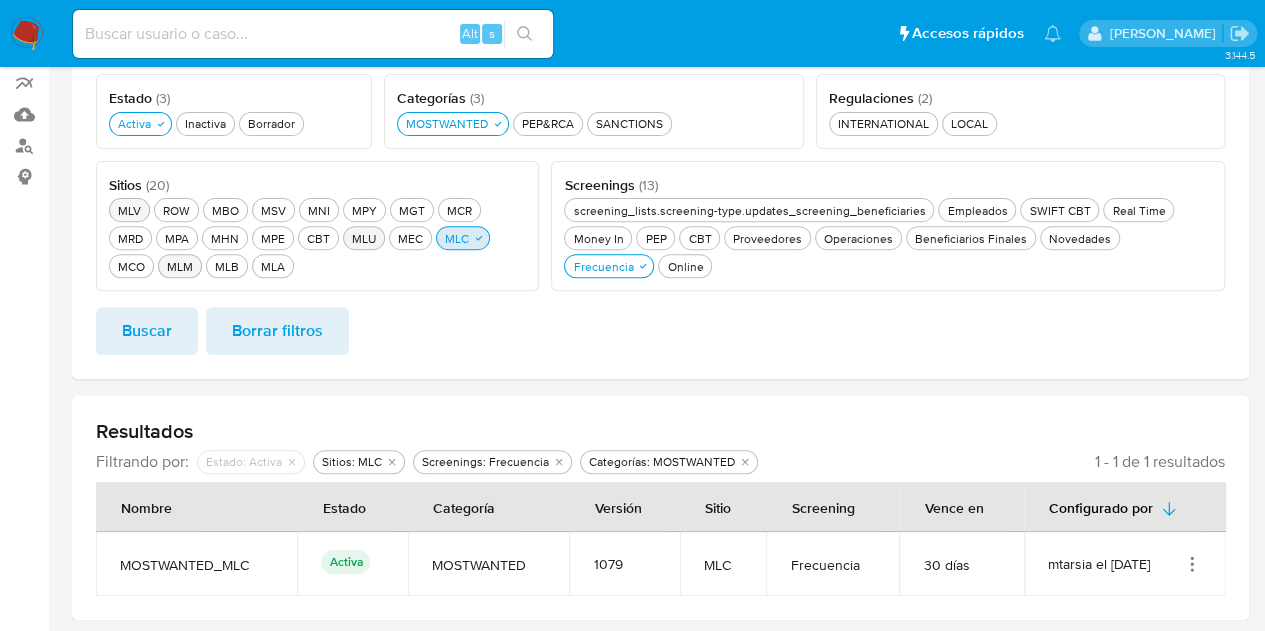 click on "MLC MLC" at bounding box center (457, 238) 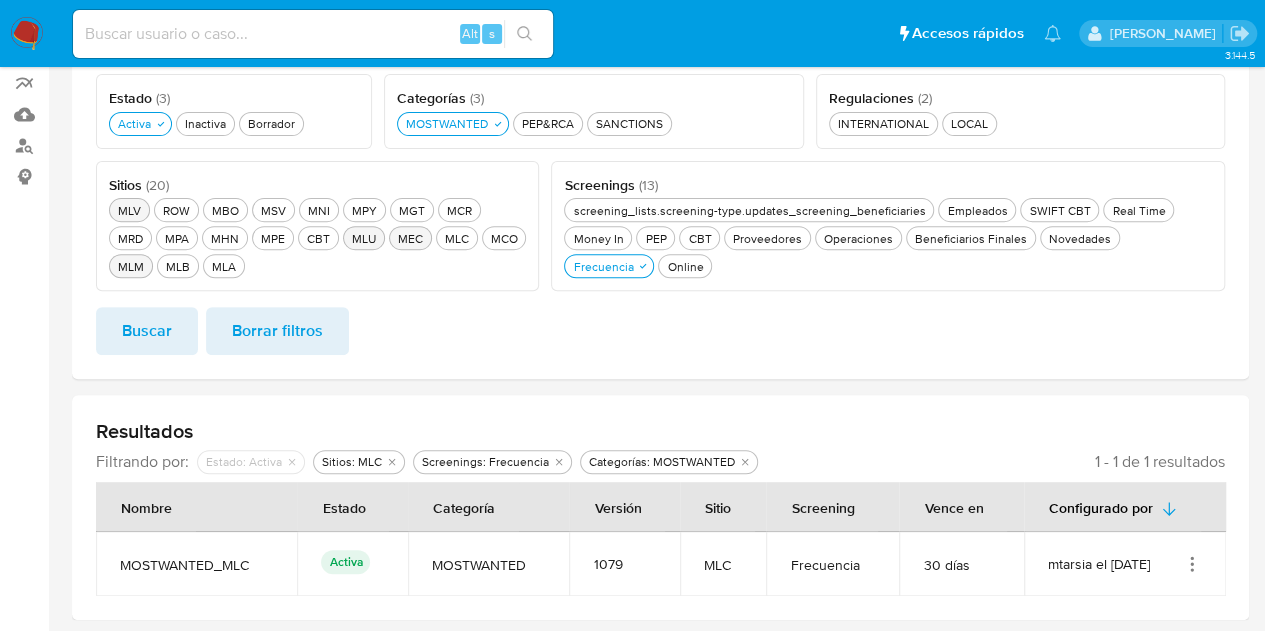 click on "MEC MEC" at bounding box center (410, 238) 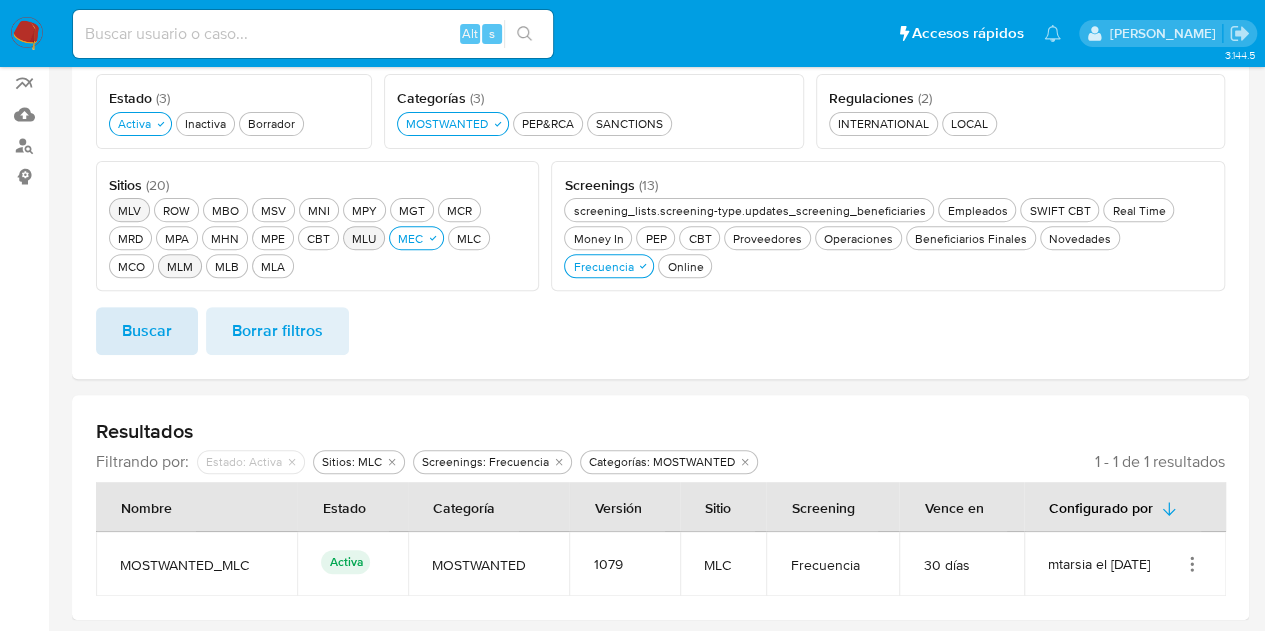 click on "Buscar" at bounding box center (147, 331) 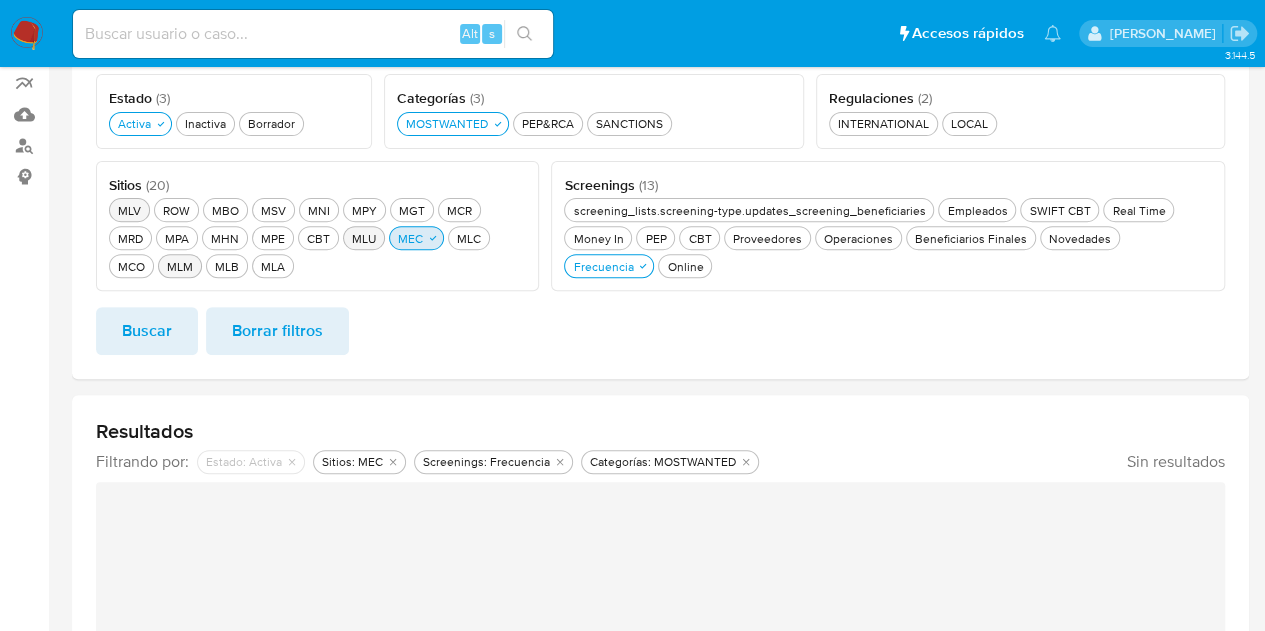 click 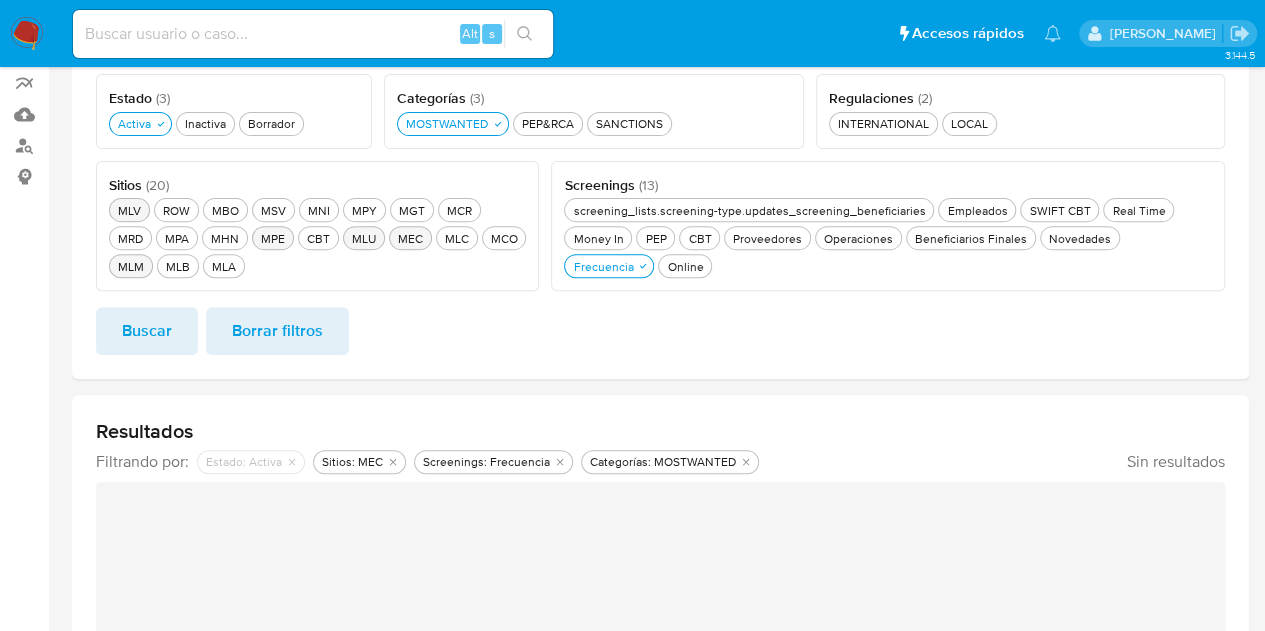 click on "MPE MPE" at bounding box center [273, 238] 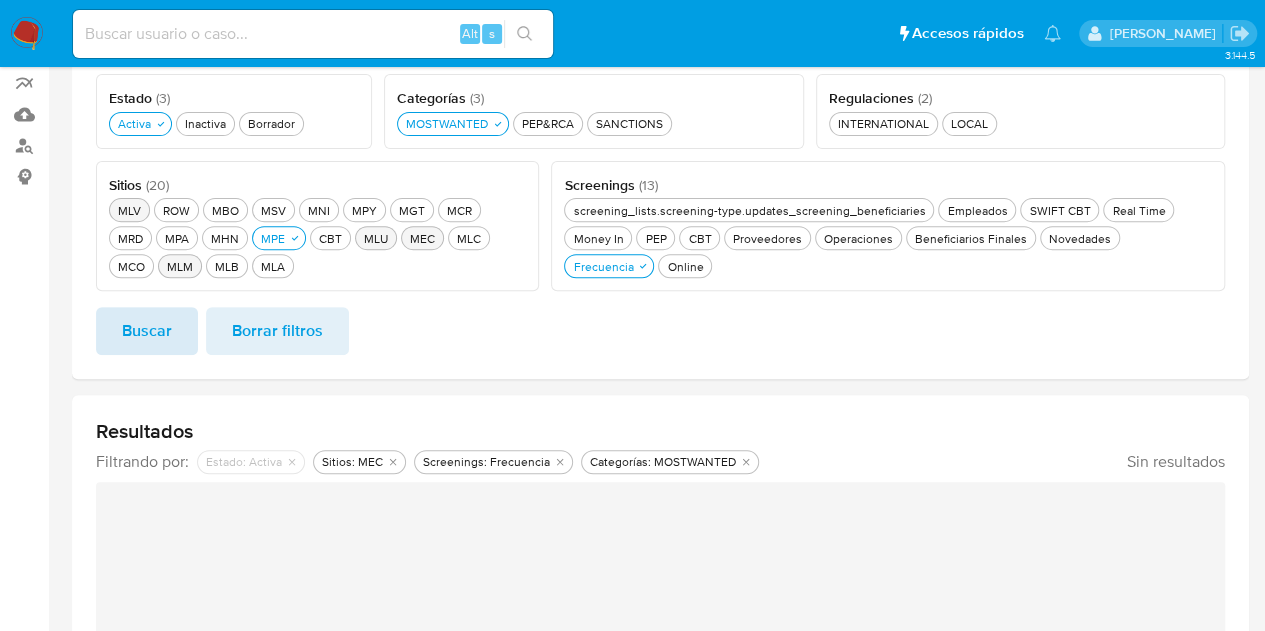 click on "Buscar" at bounding box center [147, 331] 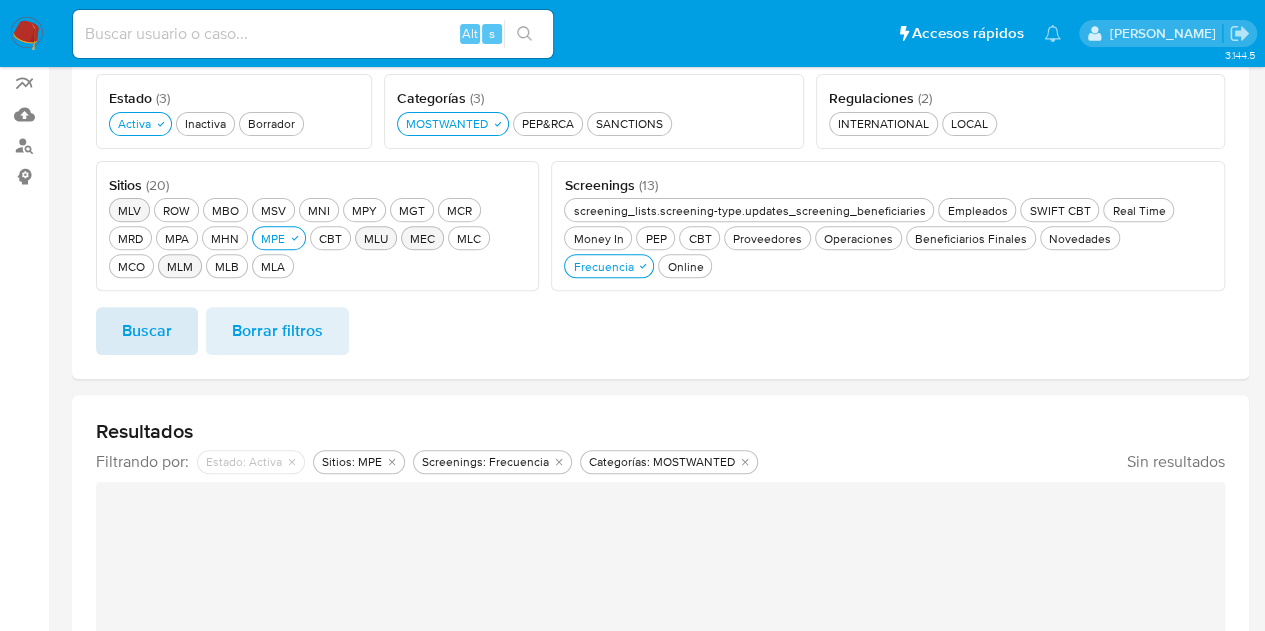 click on "Buscar" at bounding box center [147, 331] 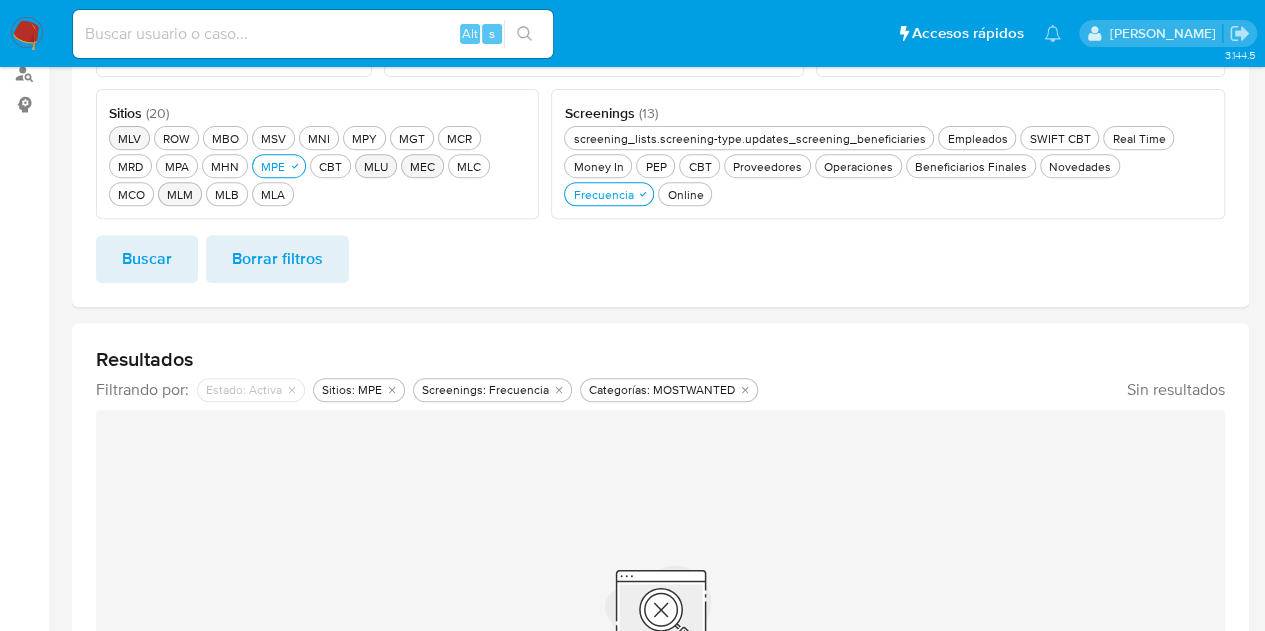 scroll, scrollTop: 366, scrollLeft: 0, axis: vertical 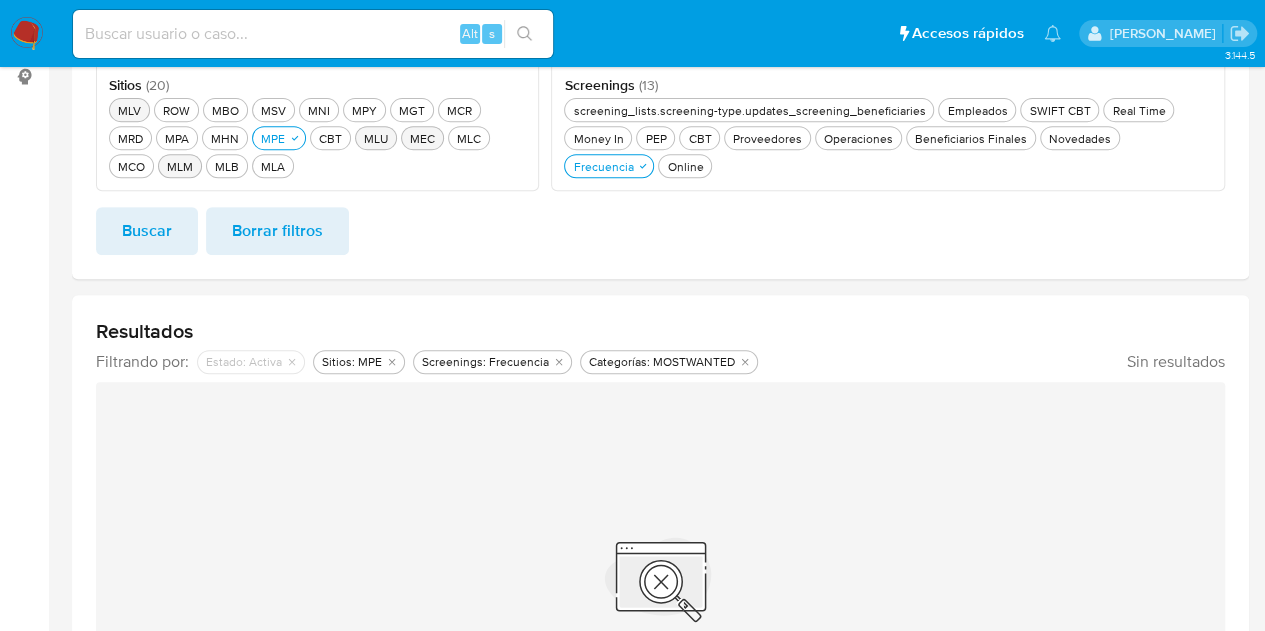 drag, startPoint x: 125, startPoint y: 107, endPoint x: 174, endPoint y: 123, distance: 51.546097 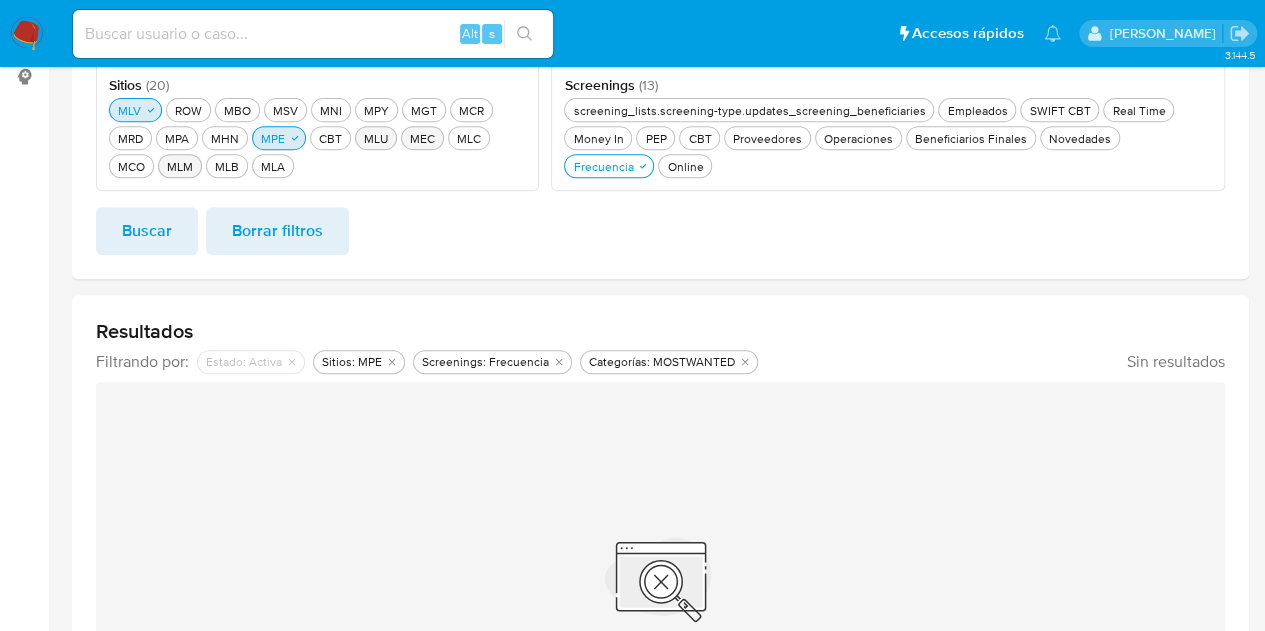 click on "MPE MPE" at bounding box center [273, 138] 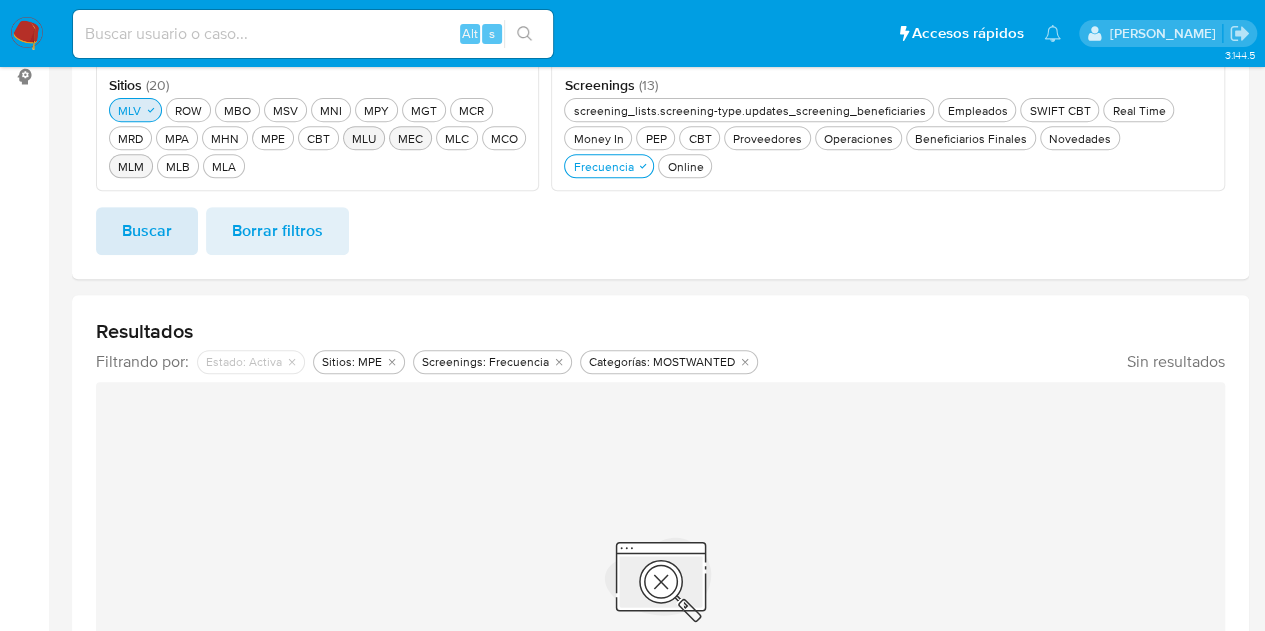 click on "Buscar" at bounding box center (147, 231) 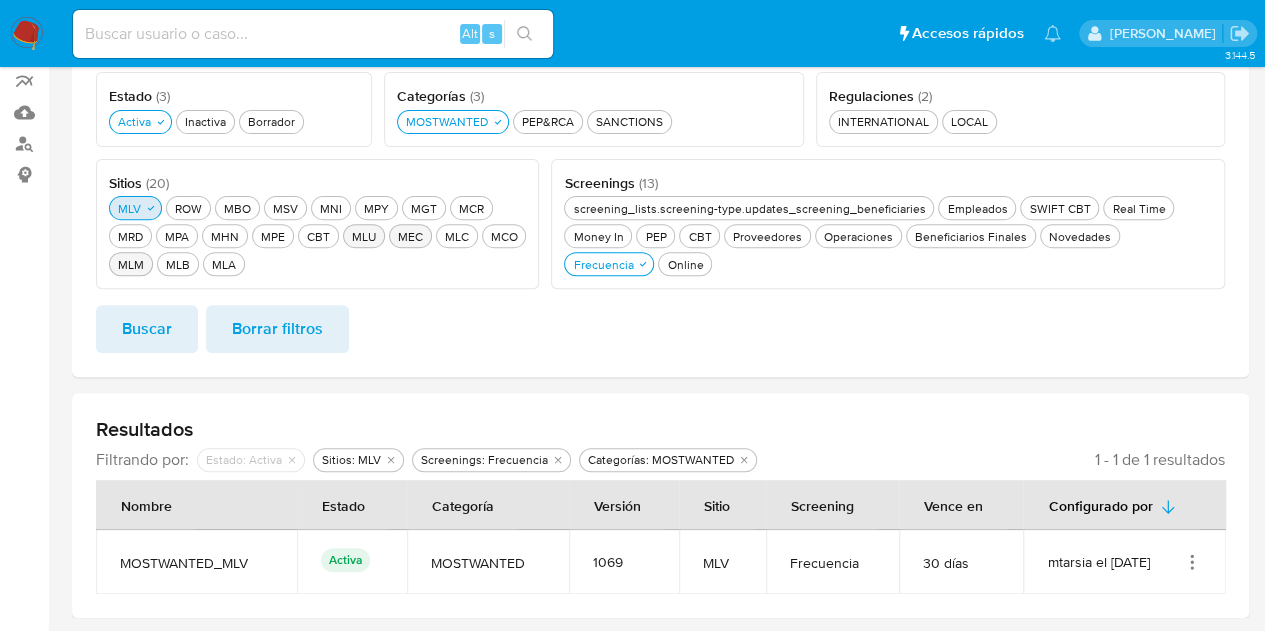 scroll, scrollTop: 266, scrollLeft: 0, axis: vertical 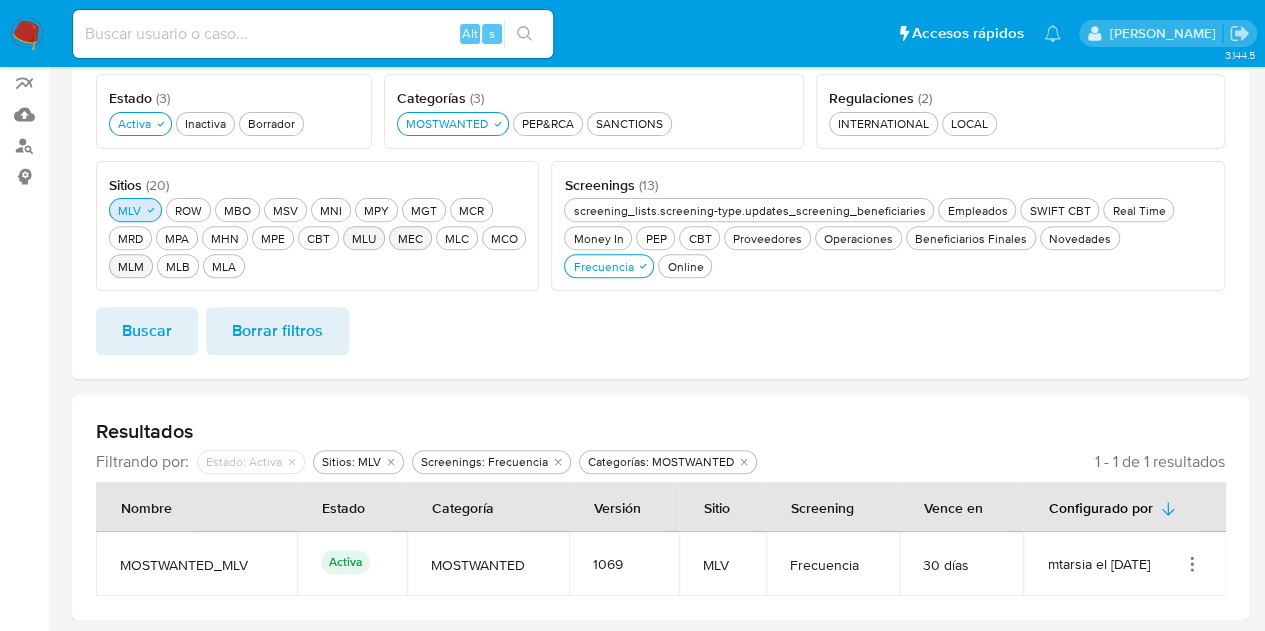 click on "Buscar" at bounding box center [147, 331] 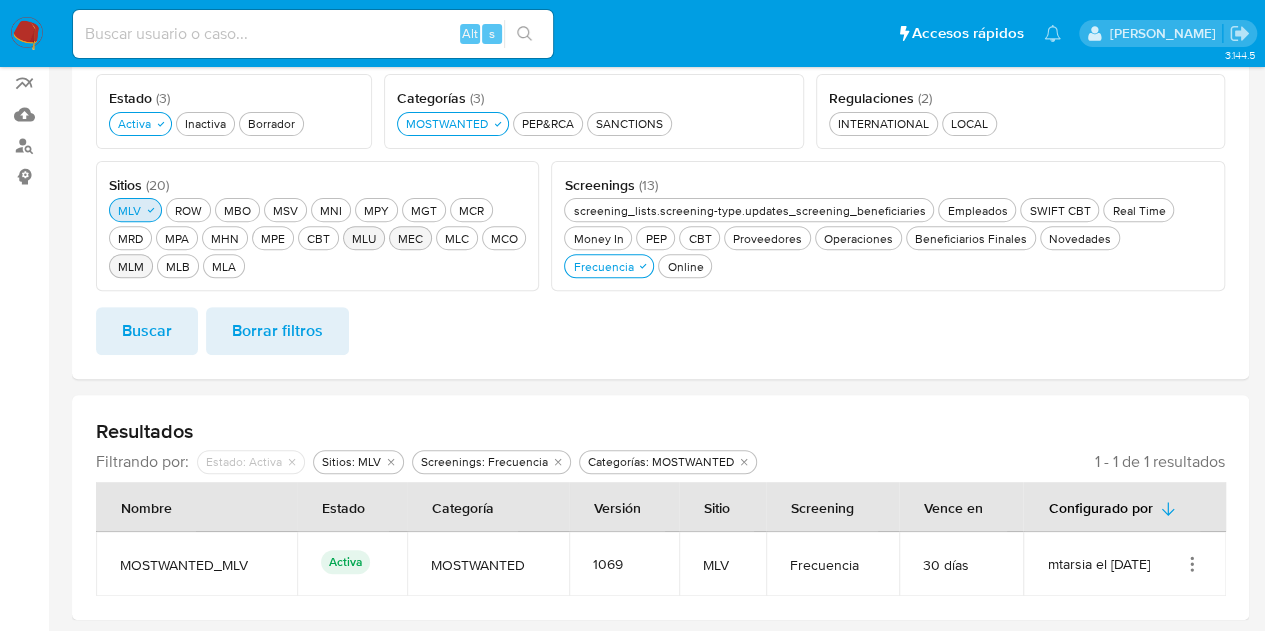 click on "Buscar" at bounding box center [147, 331] 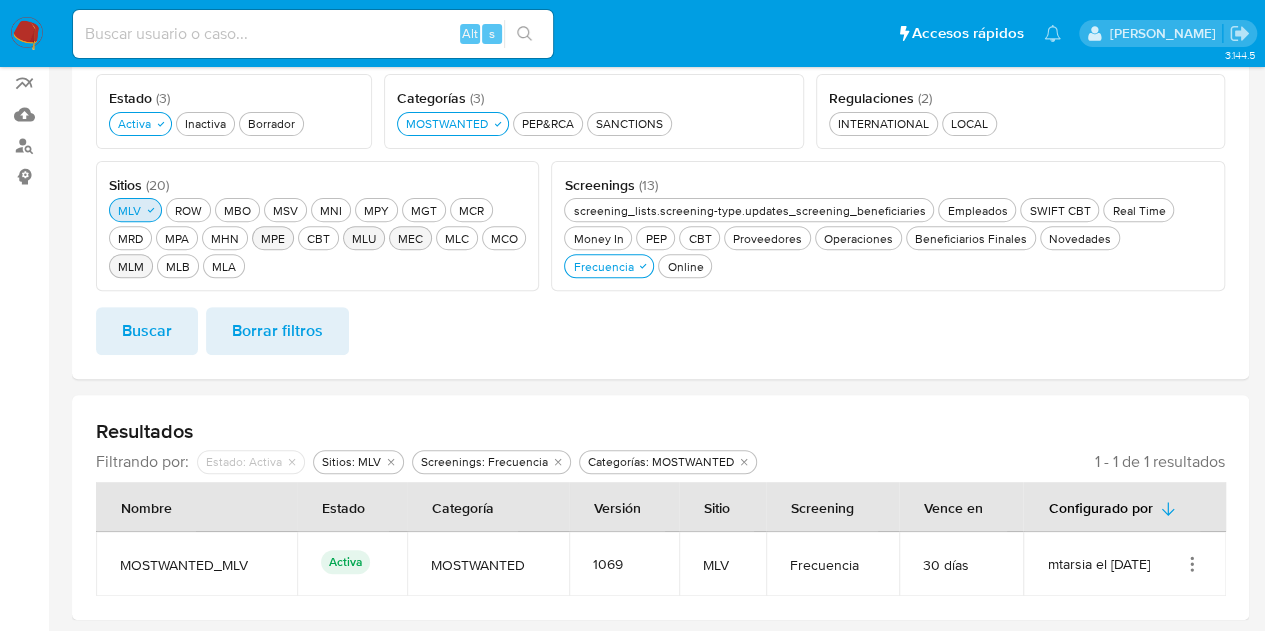 click on "MPE MPE" at bounding box center (273, 238) 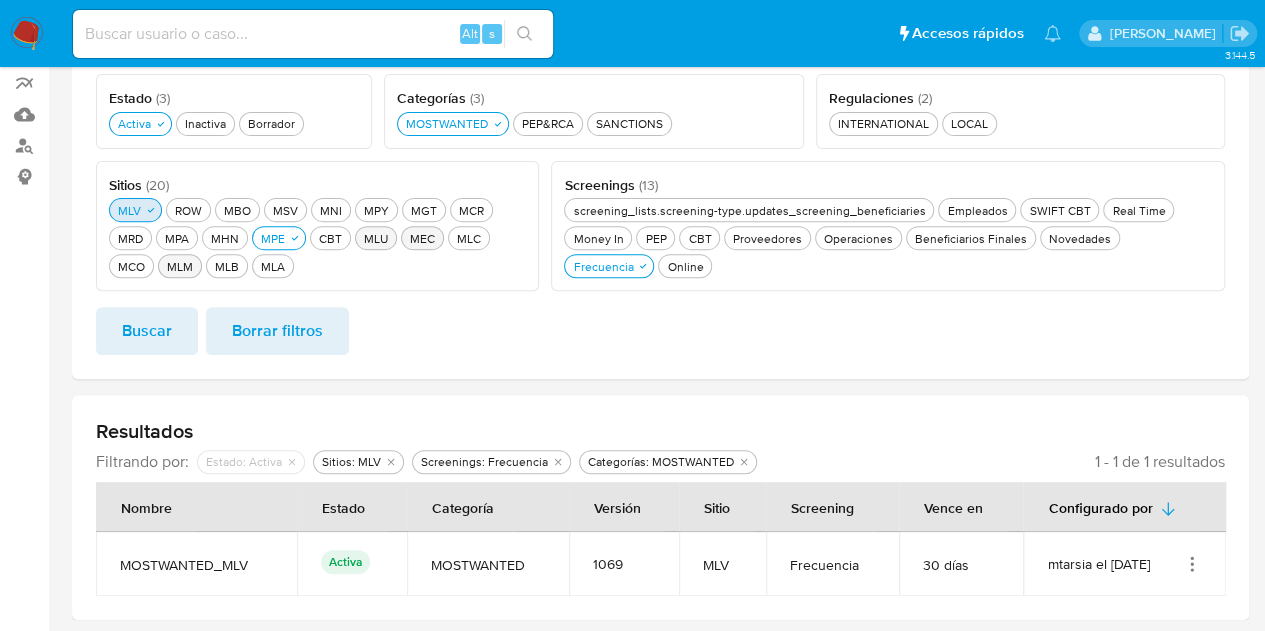 click on "MLV MLV" at bounding box center (129, 210) 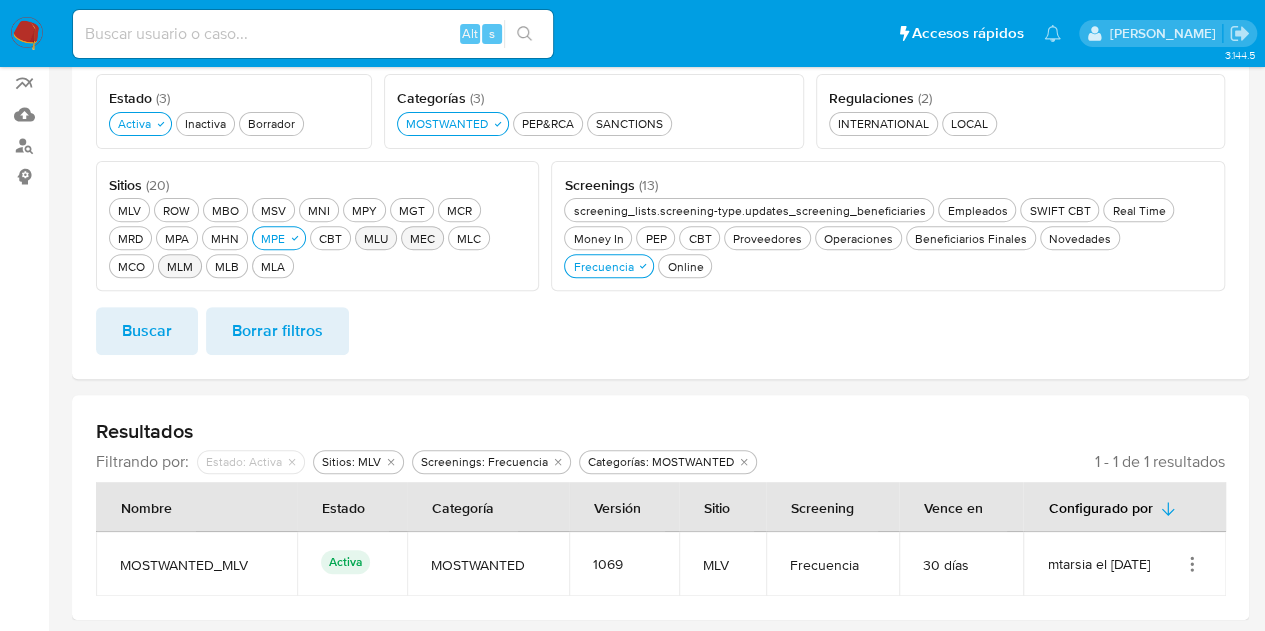 click on "Buscar" at bounding box center [147, 331] 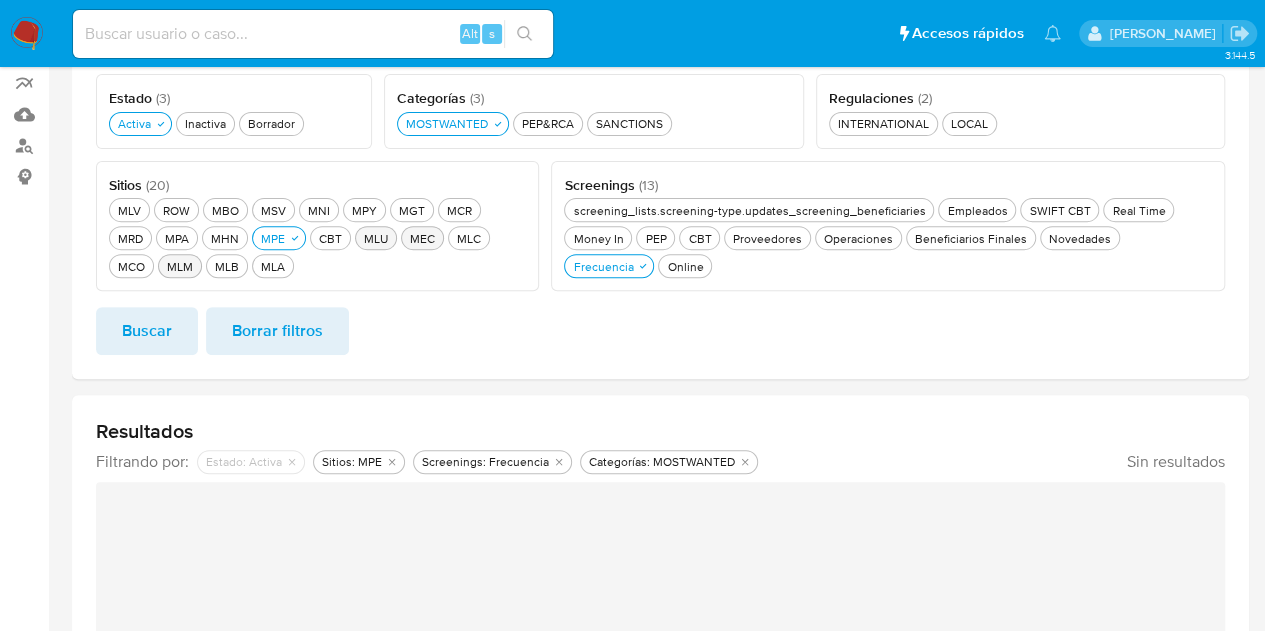 click on "MEC MEC" at bounding box center [422, 238] 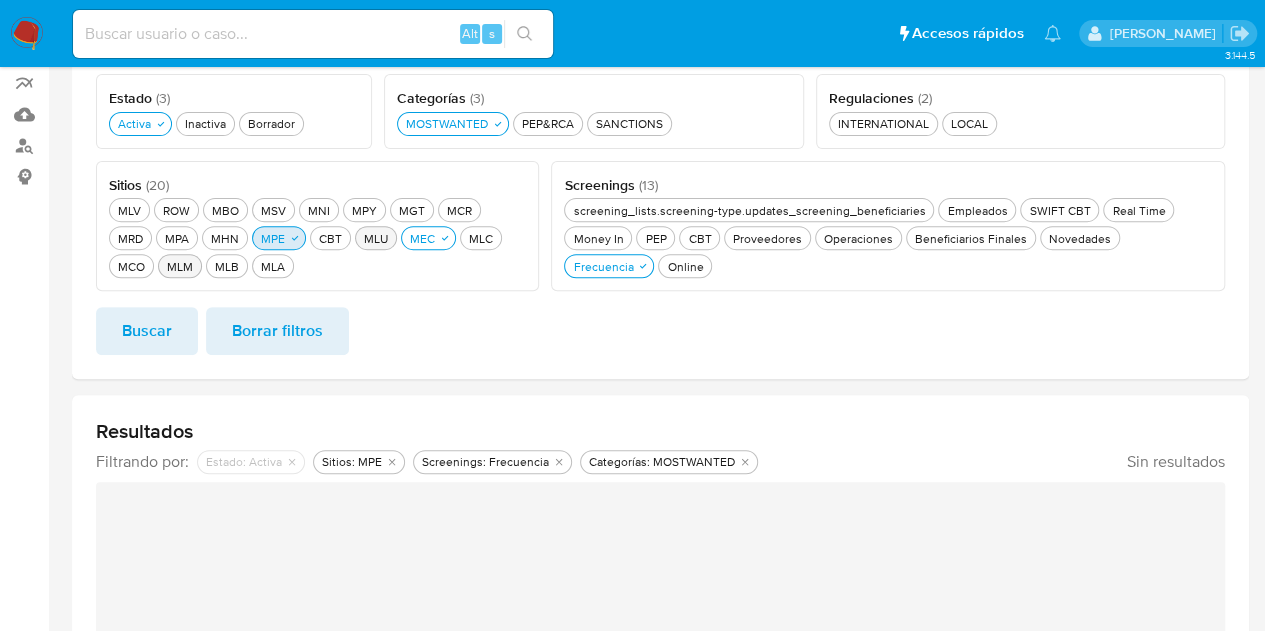 click on "MPE MPE" at bounding box center [273, 238] 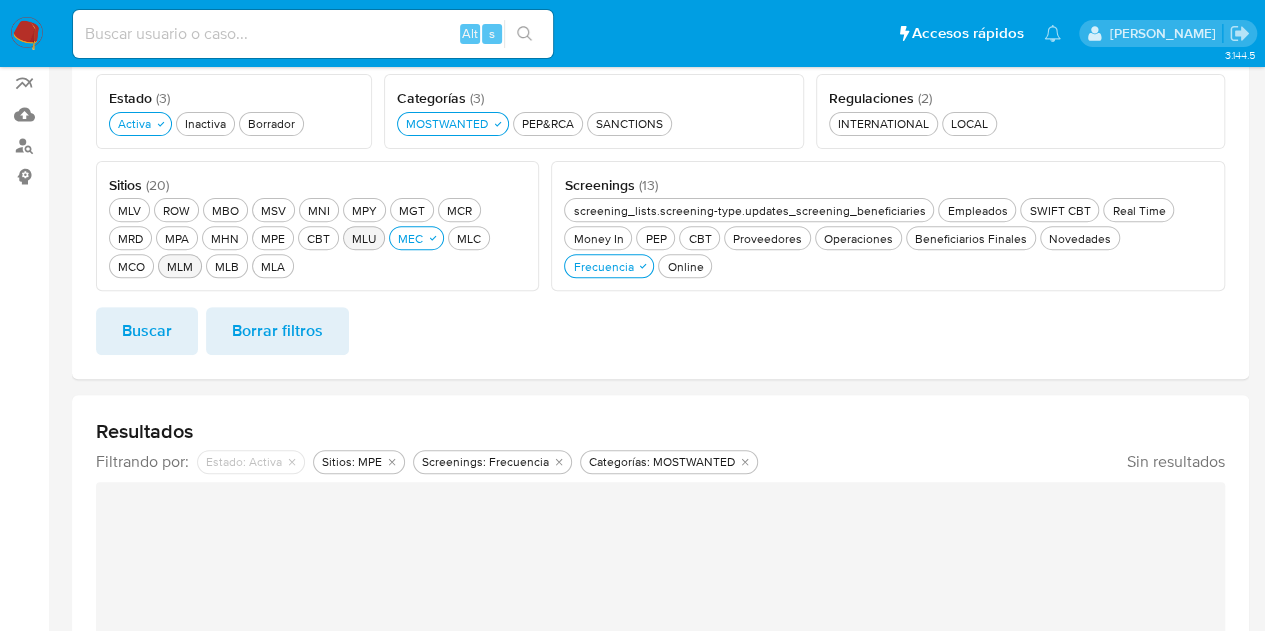 click on "Buscar" at bounding box center [147, 331] 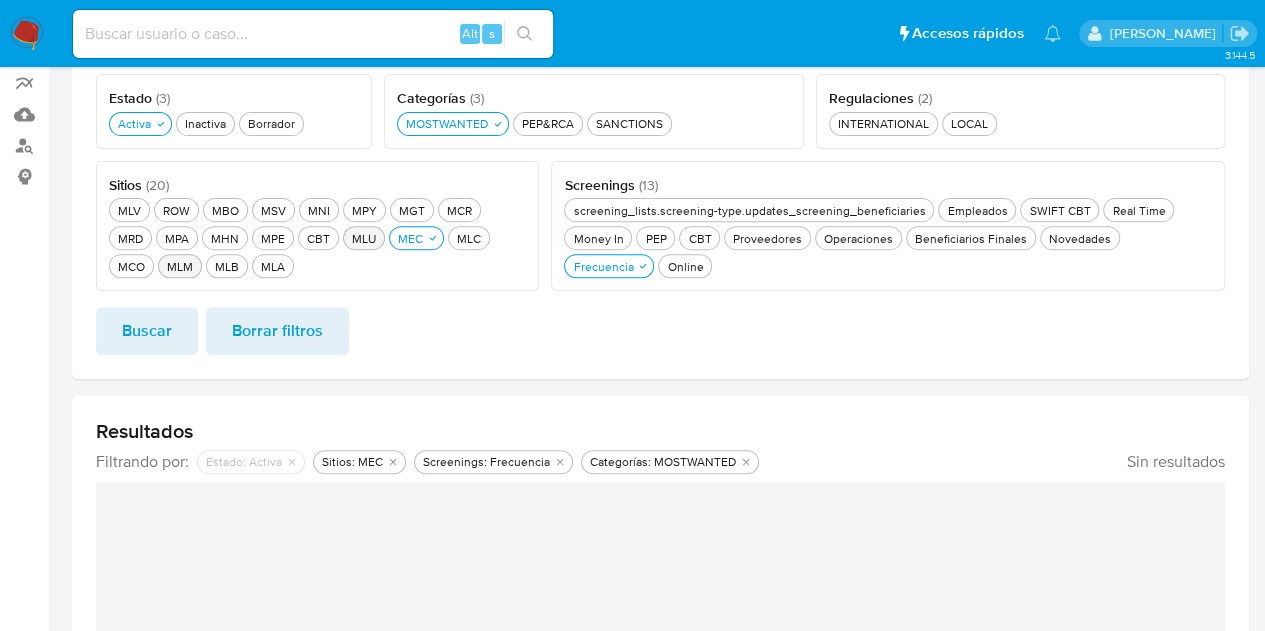 click on "Buscar" at bounding box center [147, 331] 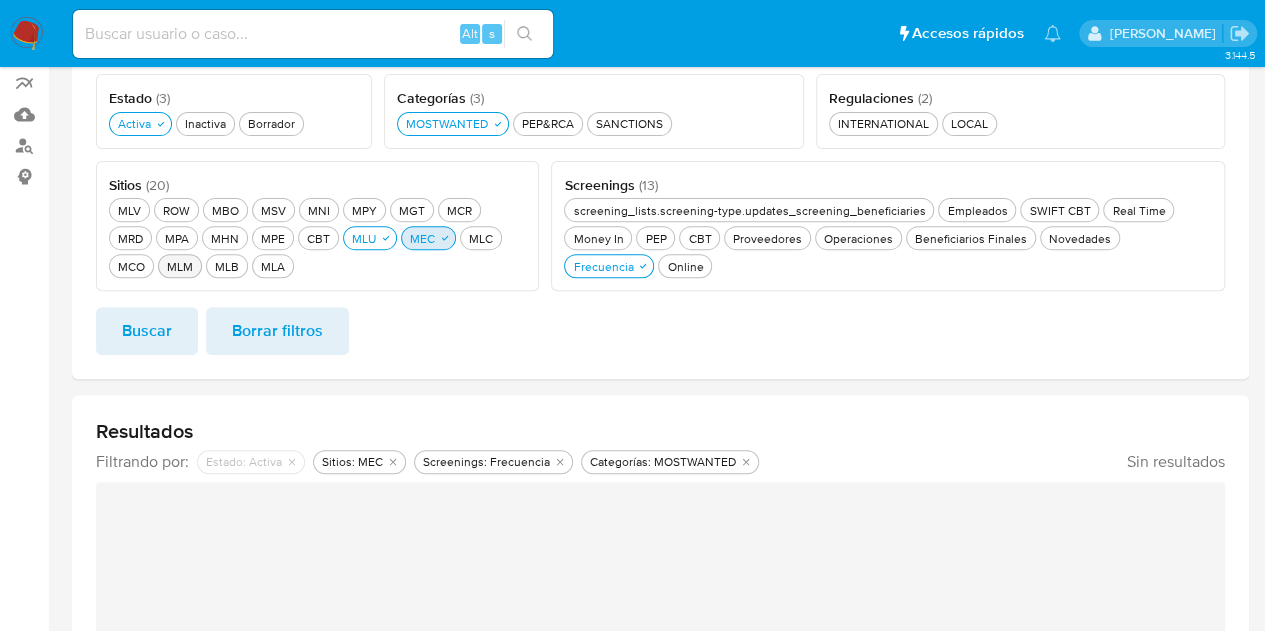 click on "MEC MEC" at bounding box center [422, 238] 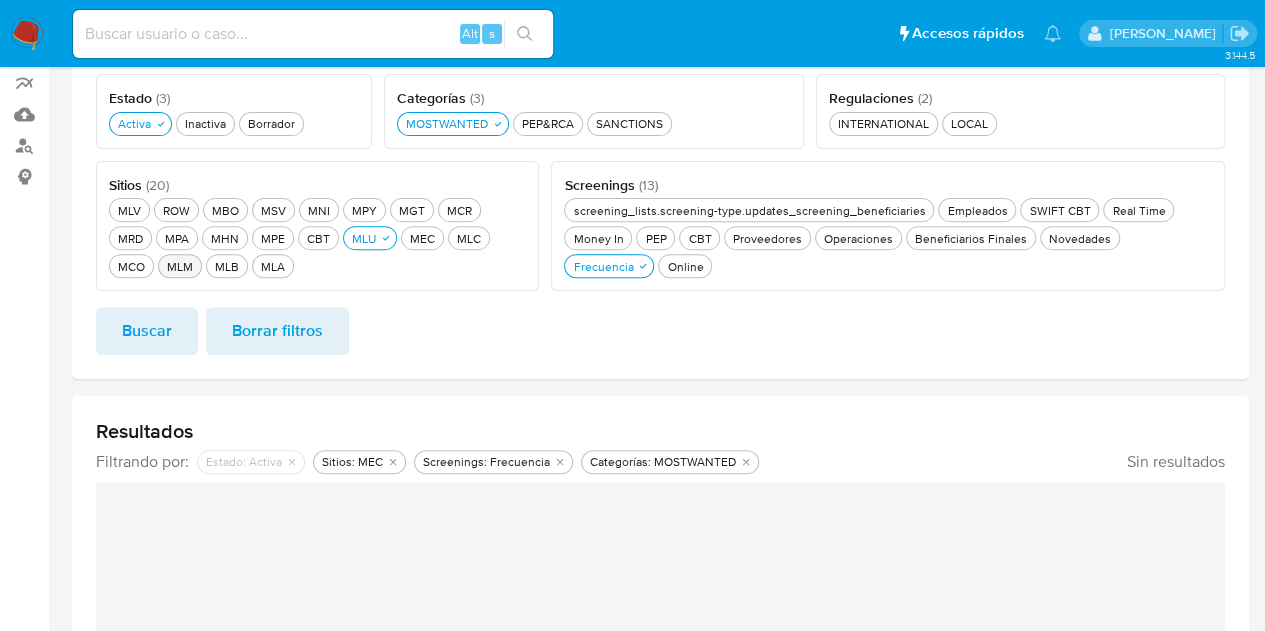 click on "Buscar" at bounding box center (147, 331) 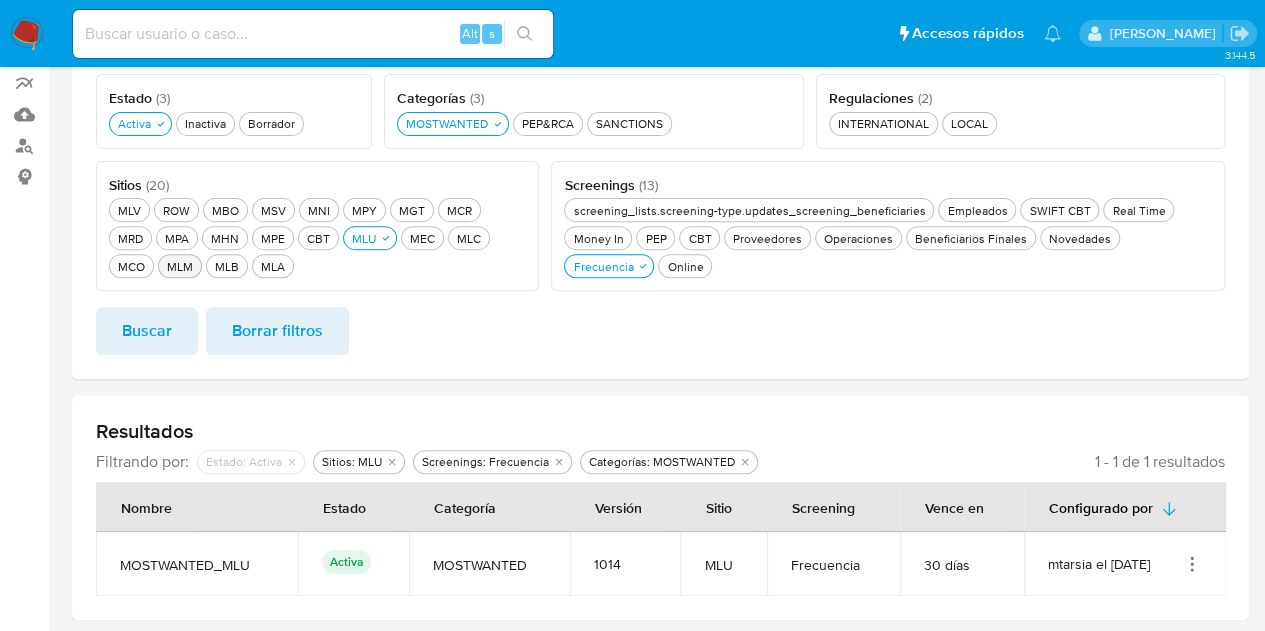 click on "Buscar" at bounding box center [147, 331] 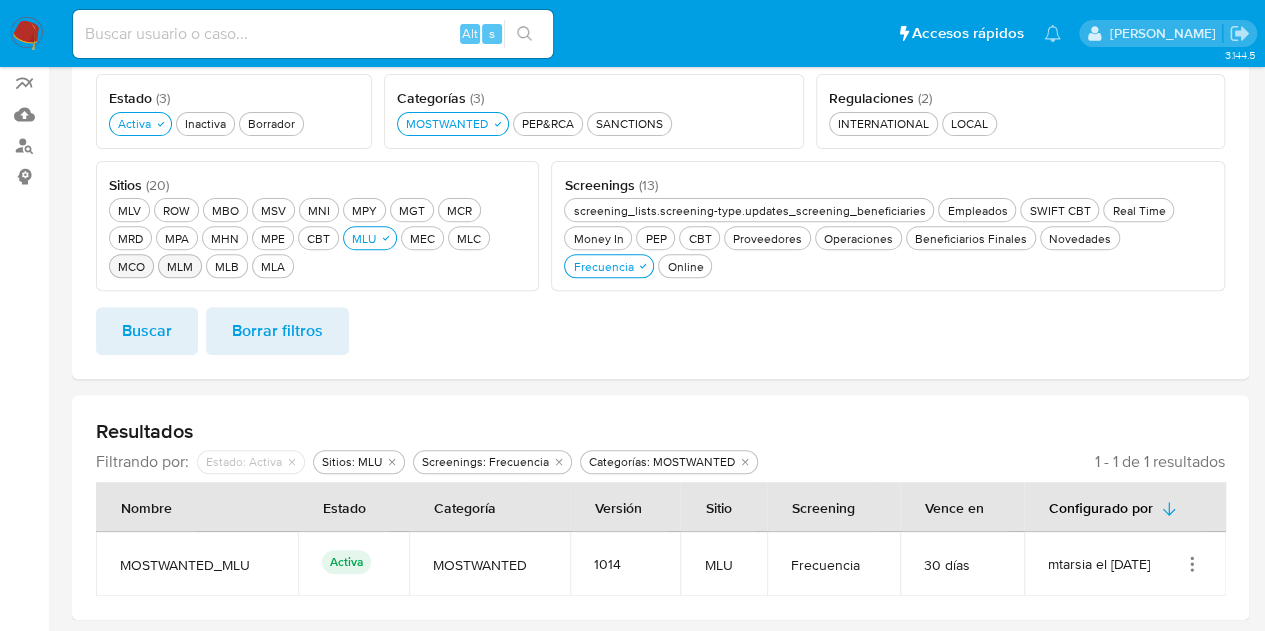click on "MCO MCO" at bounding box center (131, 266) 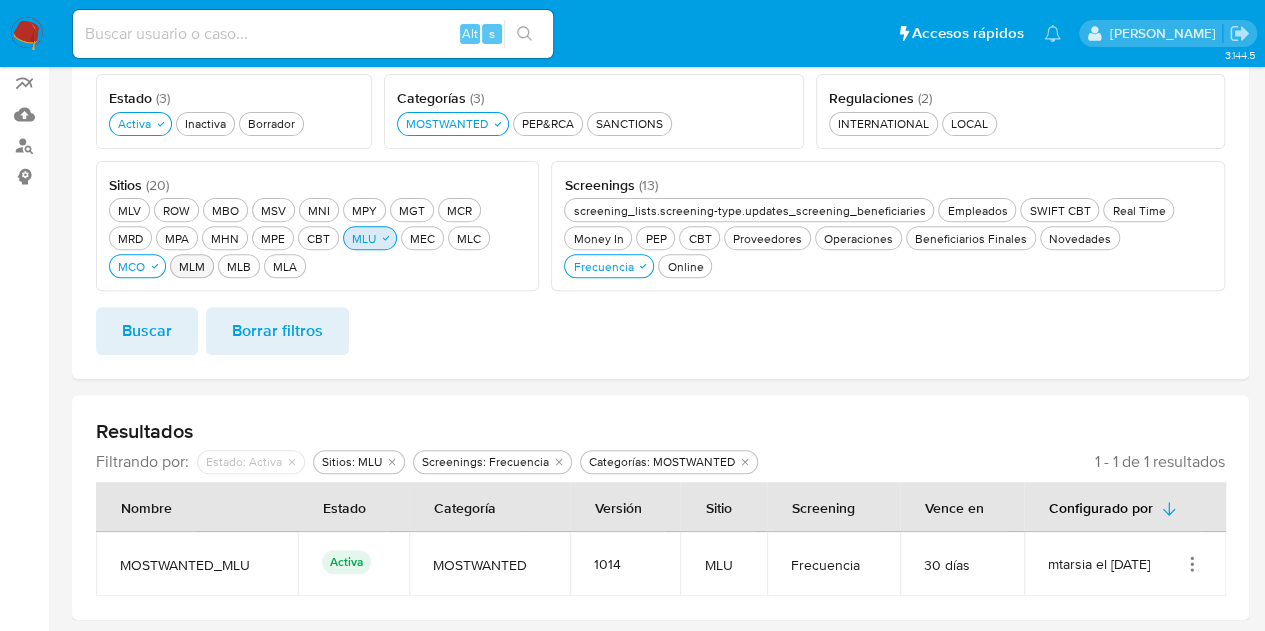 click on "MLU MLU" at bounding box center (364, 238) 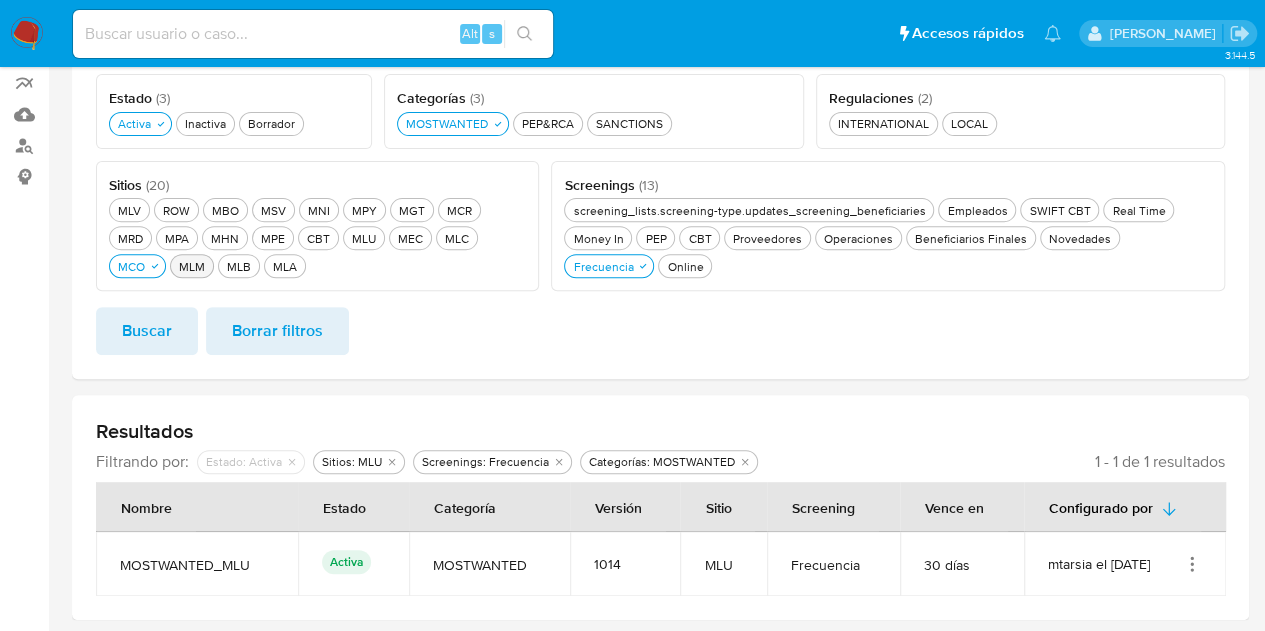 click on "Buscar" at bounding box center (147, 331) 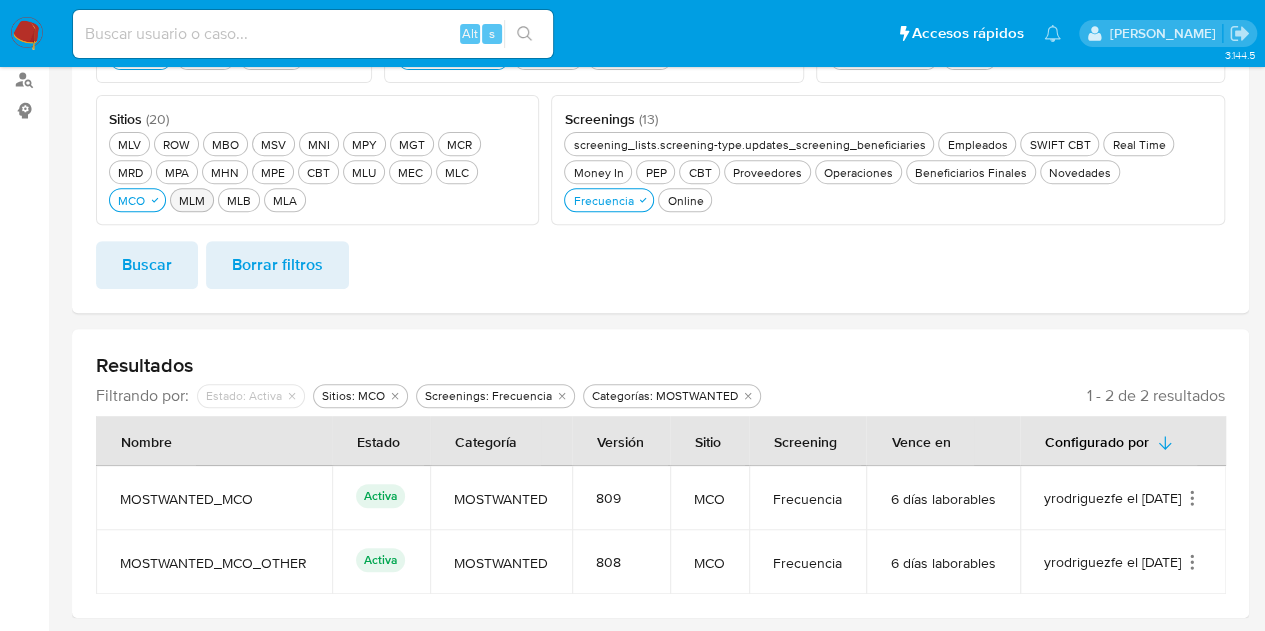 scroll, scrollTop: 366, scrollLeft: 0, axis: vertical 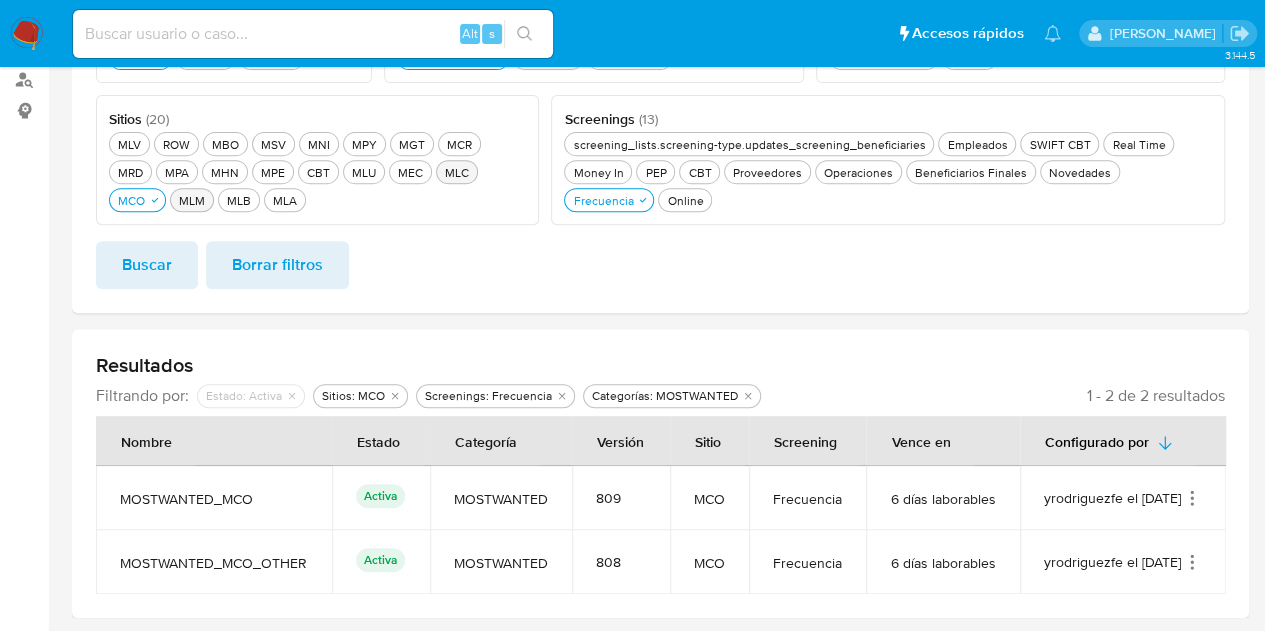 click on "MLC MLC" at bounding box center (457, 172) 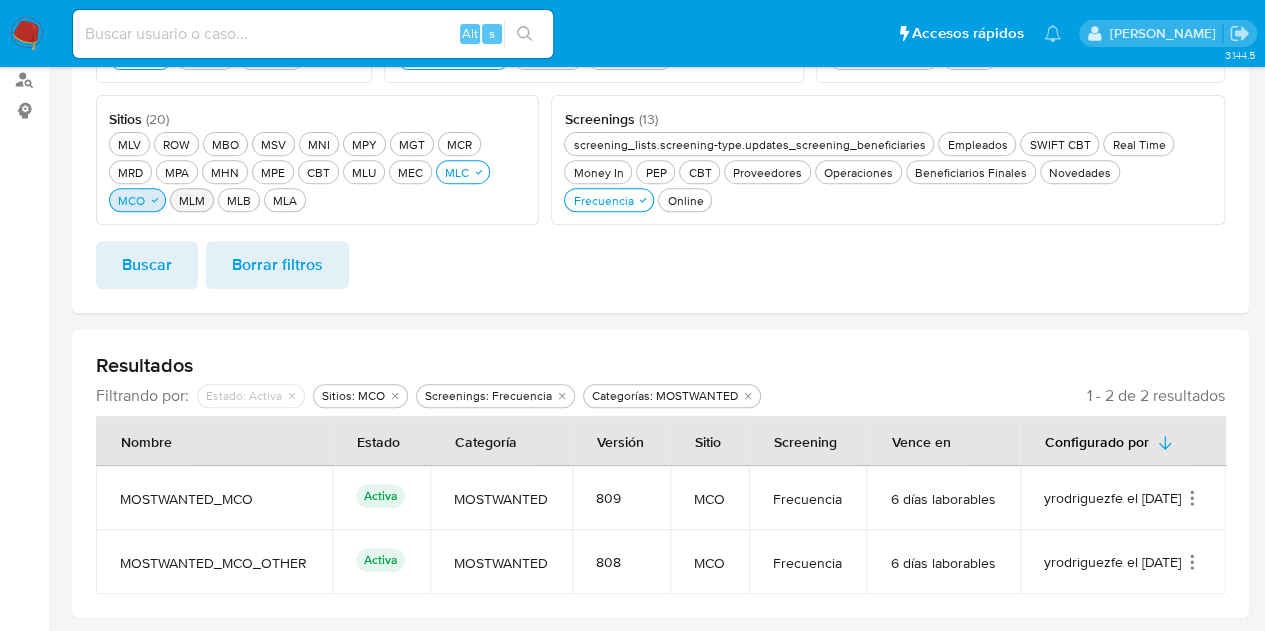 click on "MCO MCO" at bounding box center [131, 200] 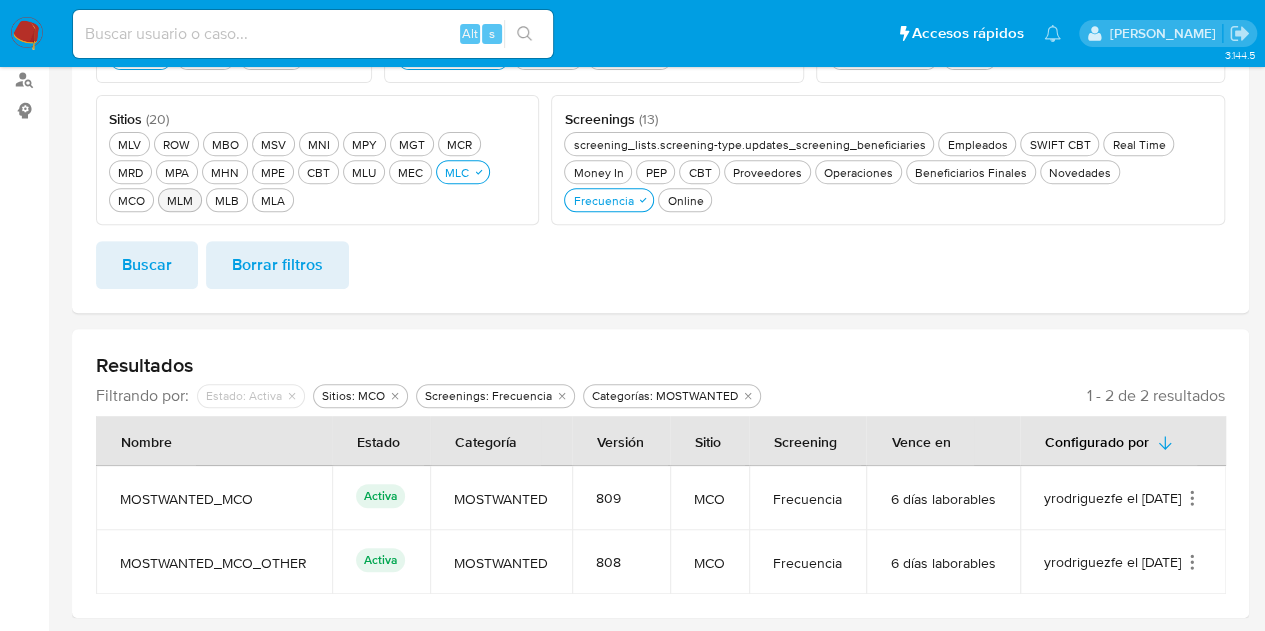 click on "Buscar" at bounding box center (147, 265) 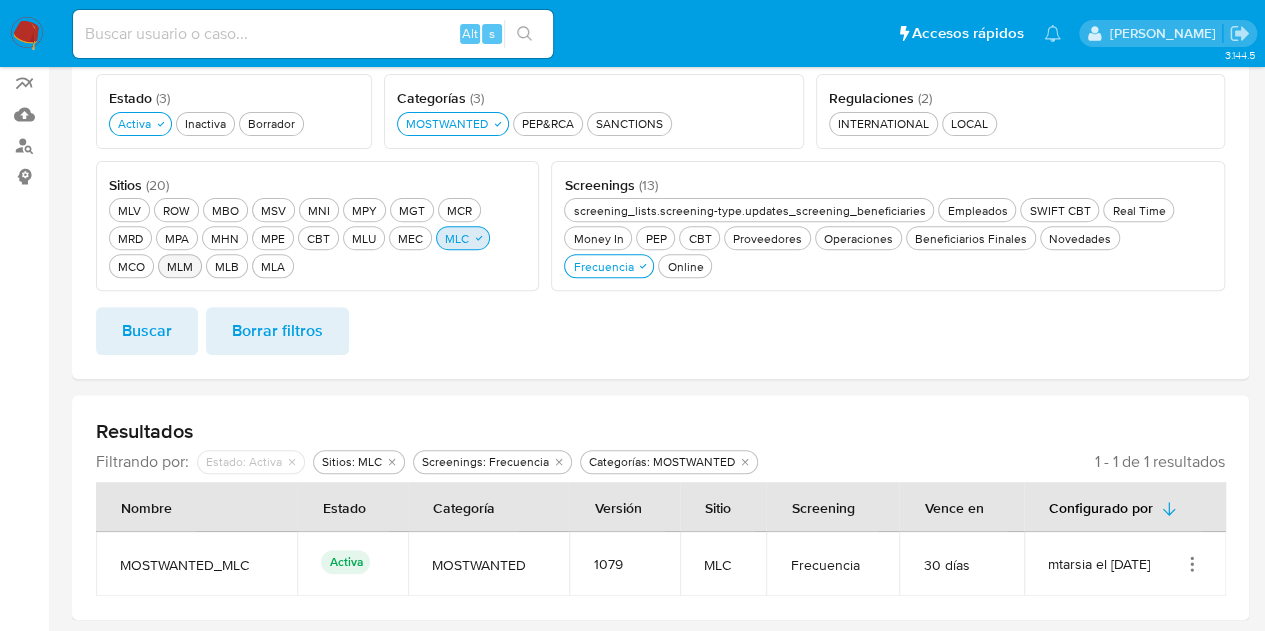 click on "MLC MLC" at bounding box center (463, 238) 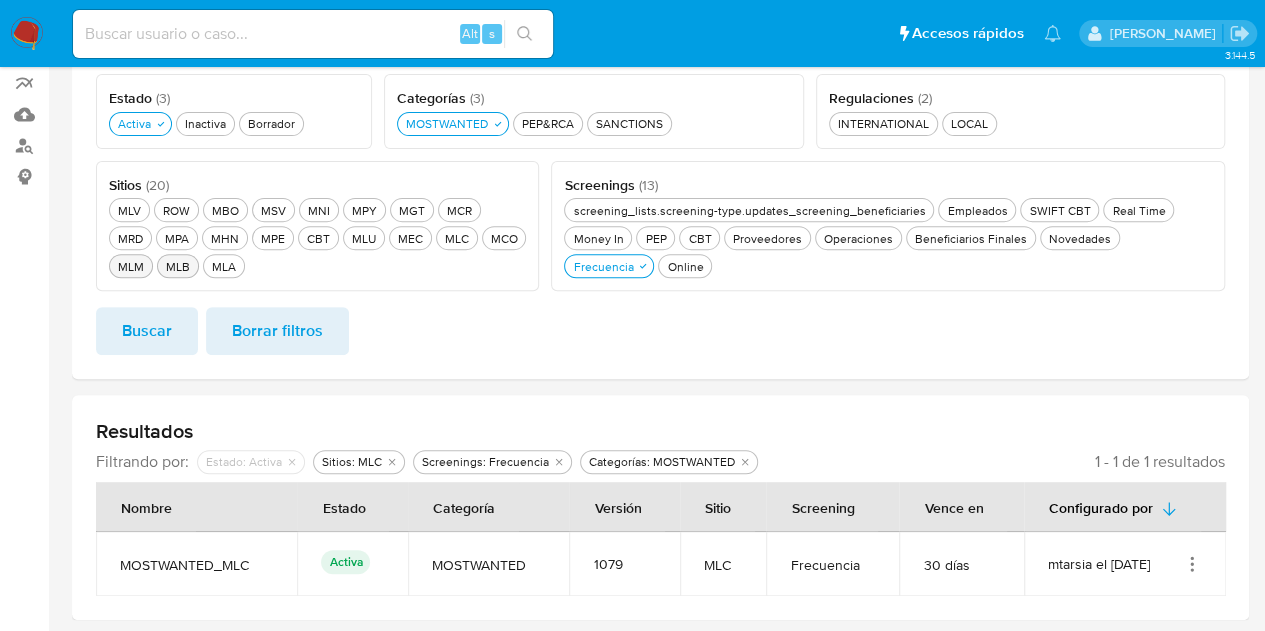 click on "MLB MLB" at bounding box center (178, 266) 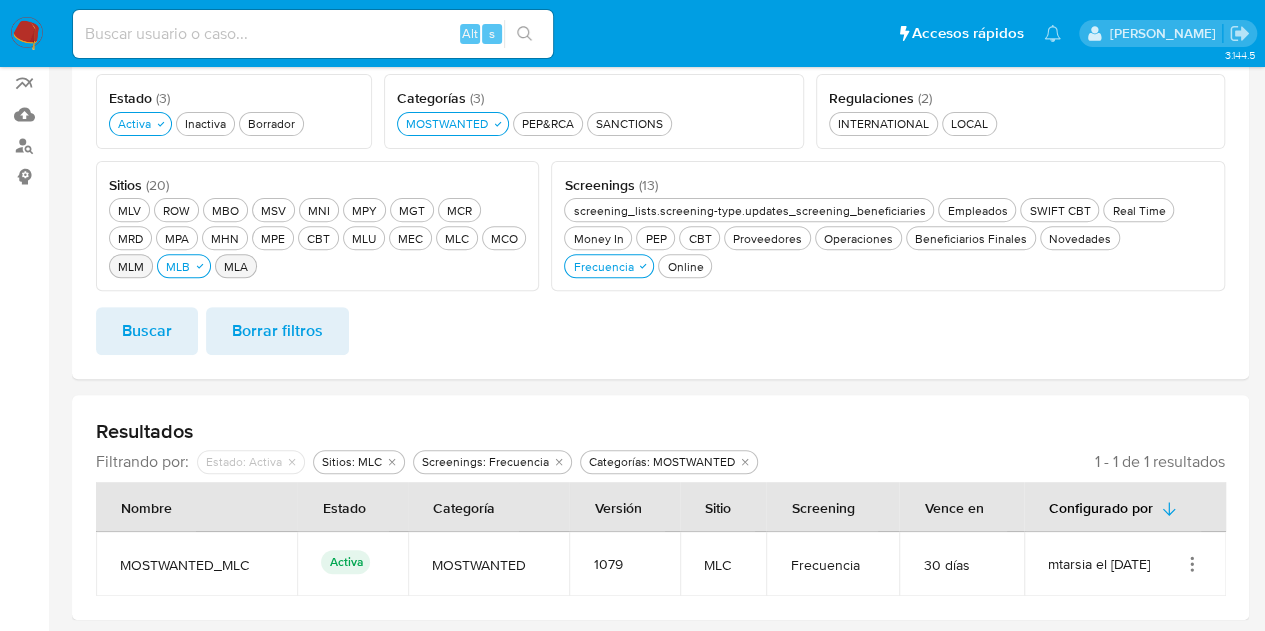 click on "MLA MLA" at bounding box center [236, 266] 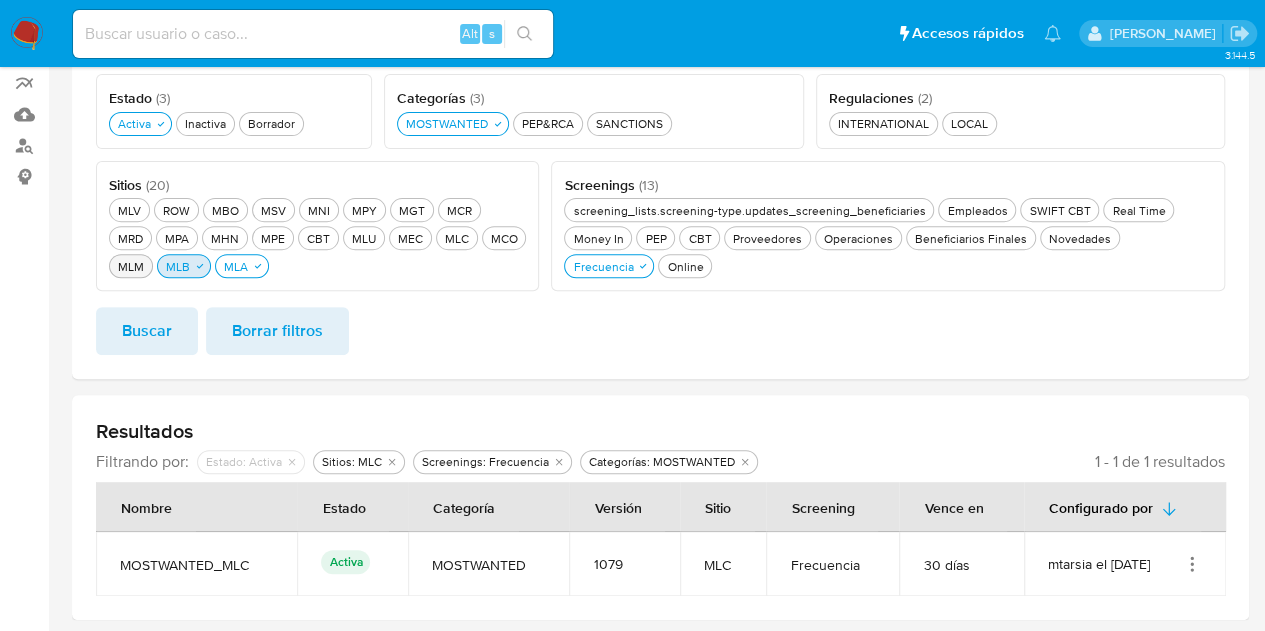 click 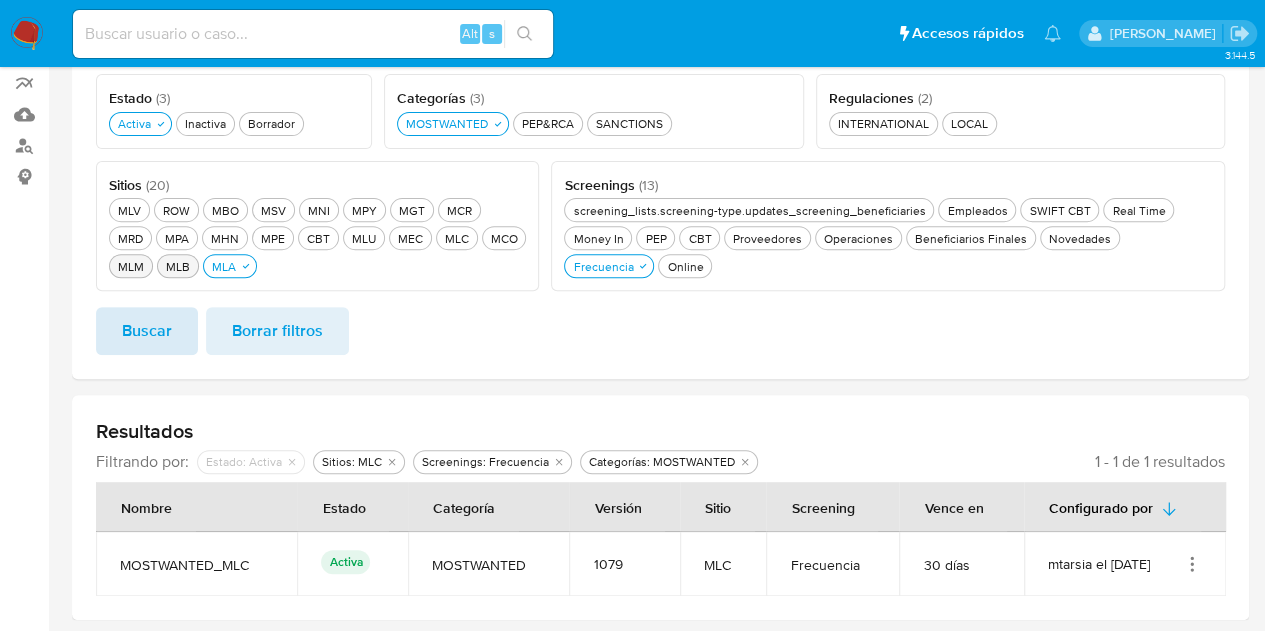click on "Buscar" at bounding box center (147, 331) 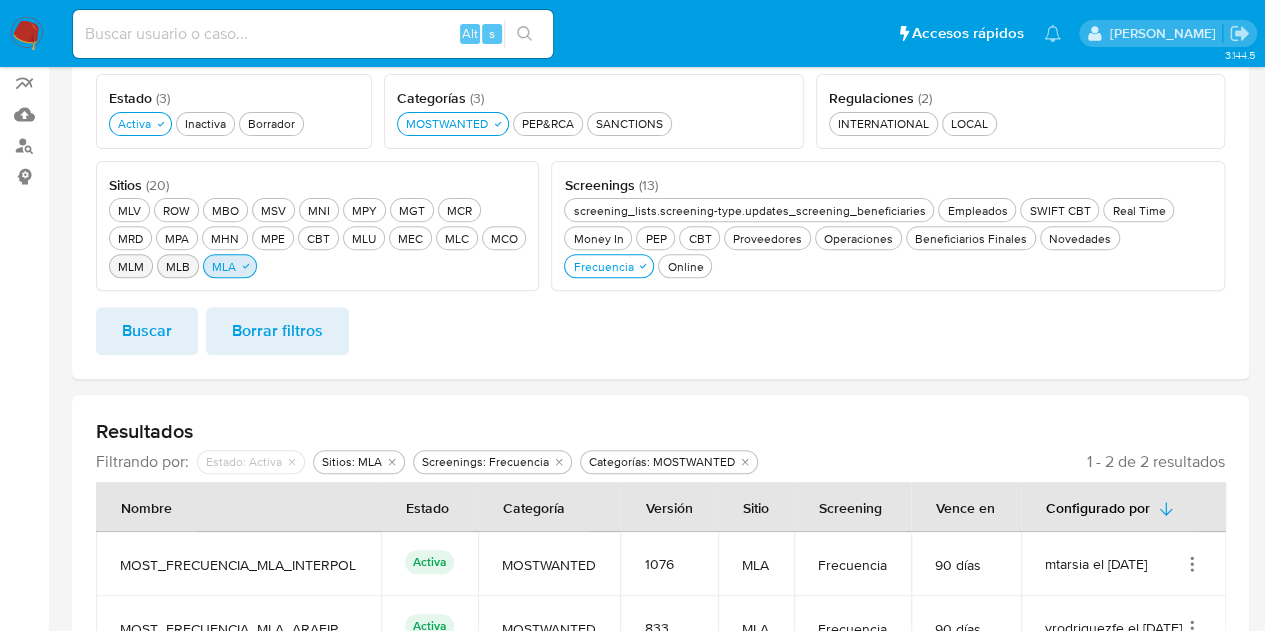 click 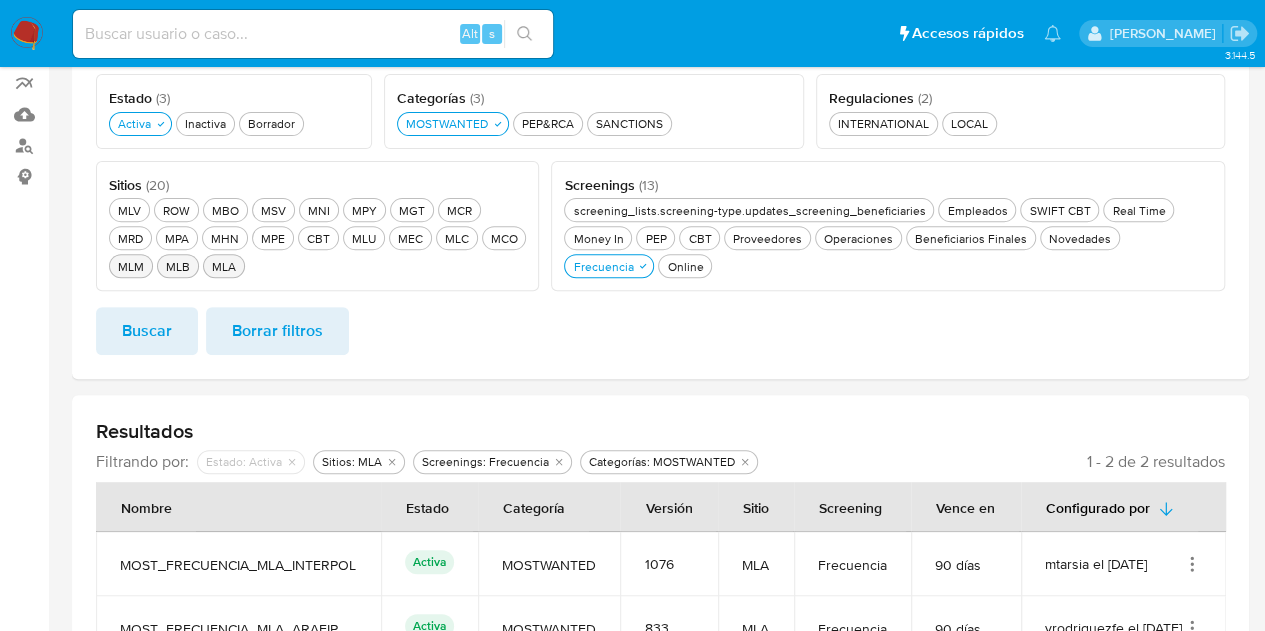 click on "MLA MLA" at bounding box center (224, 266) 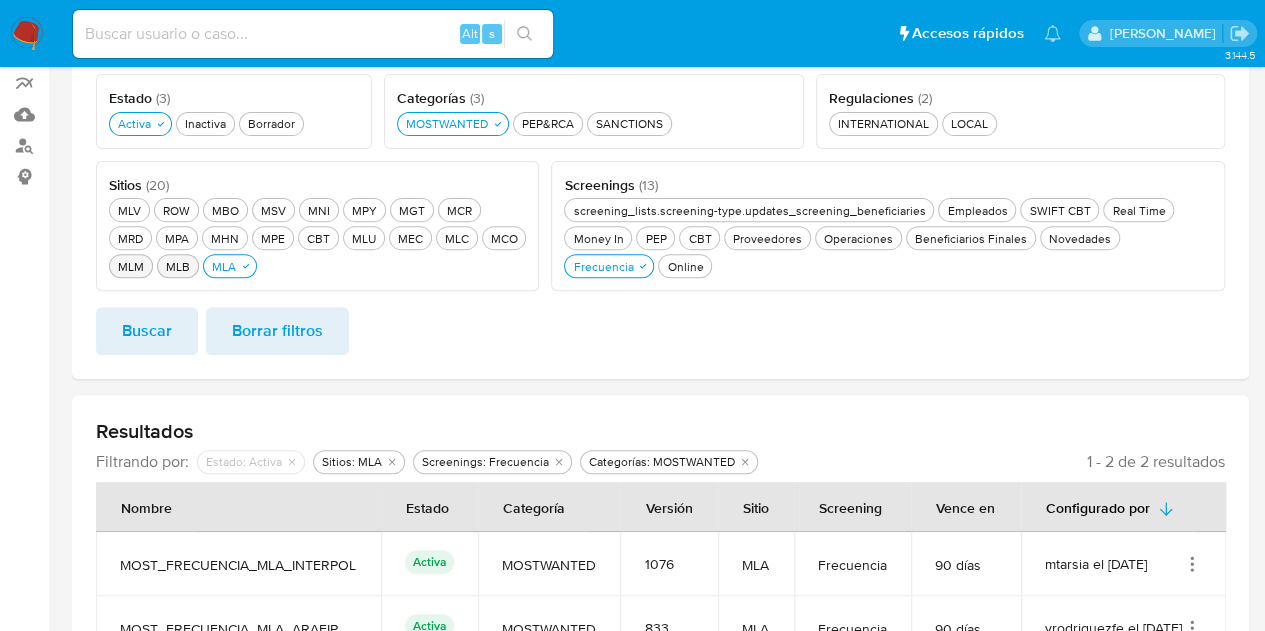 click on "MLB MLB" at bounding box center [178, 266] 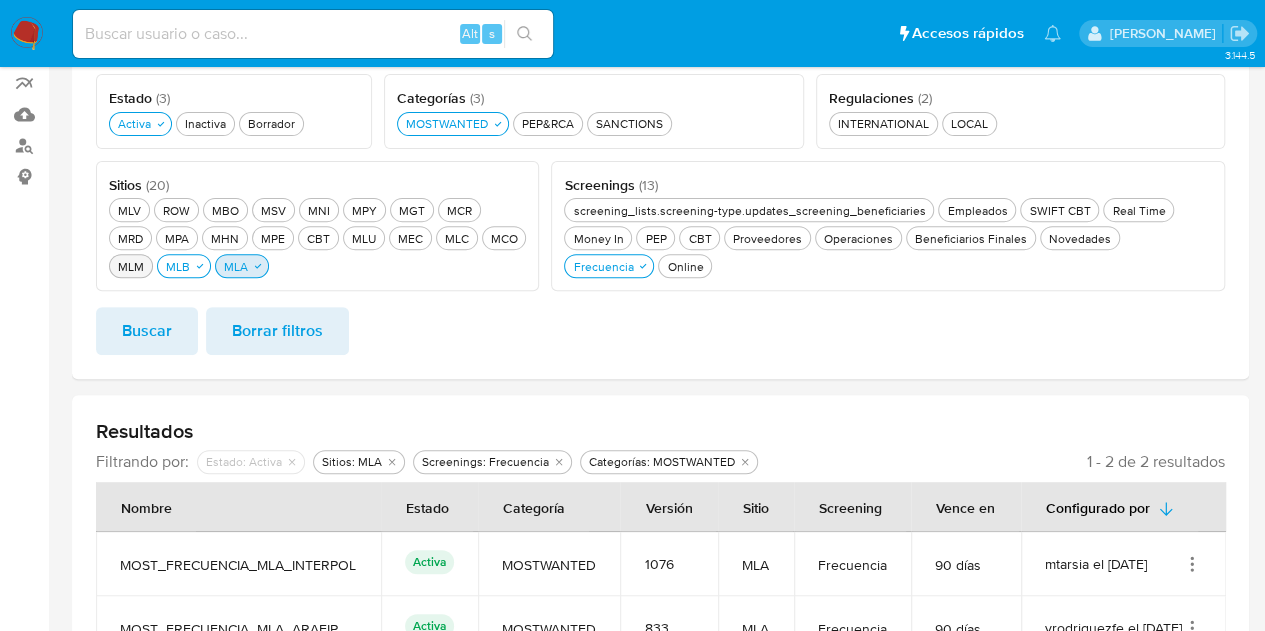 click on "MLA MLA" at bounding box center [236, 266] 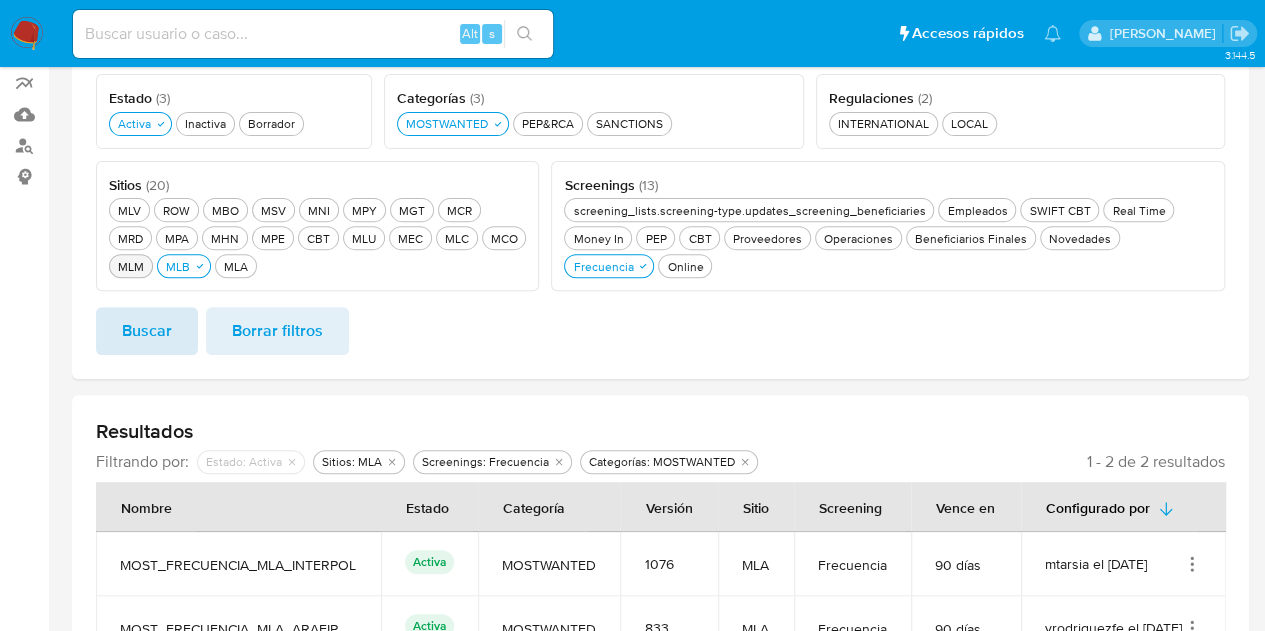 click on "Buscar" at bounding box center [147, 331] 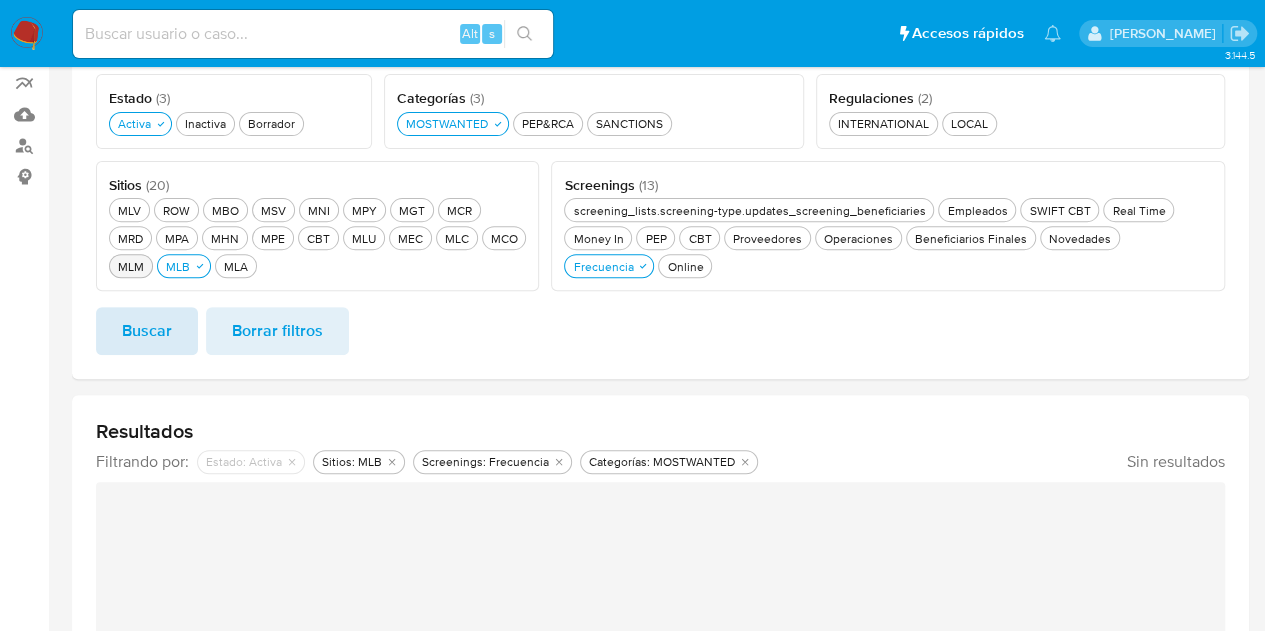 click on "Buscar" at bounding box center [147, 331] 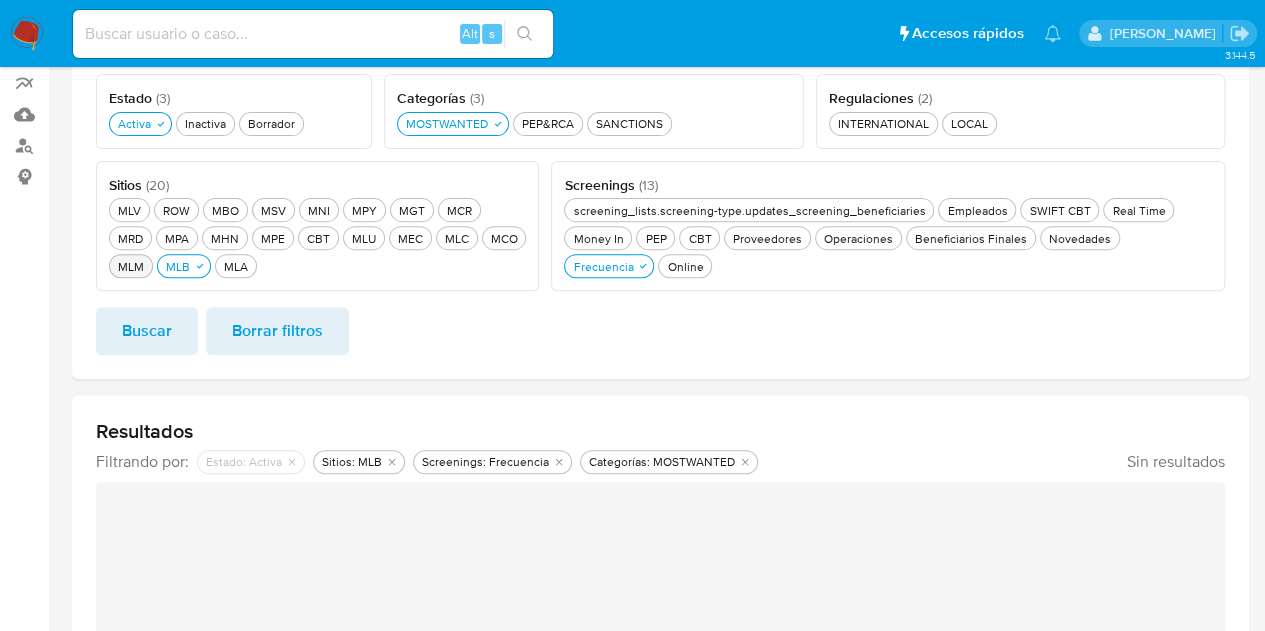 click on "MLM MLM" at bounding box center [131, 266] 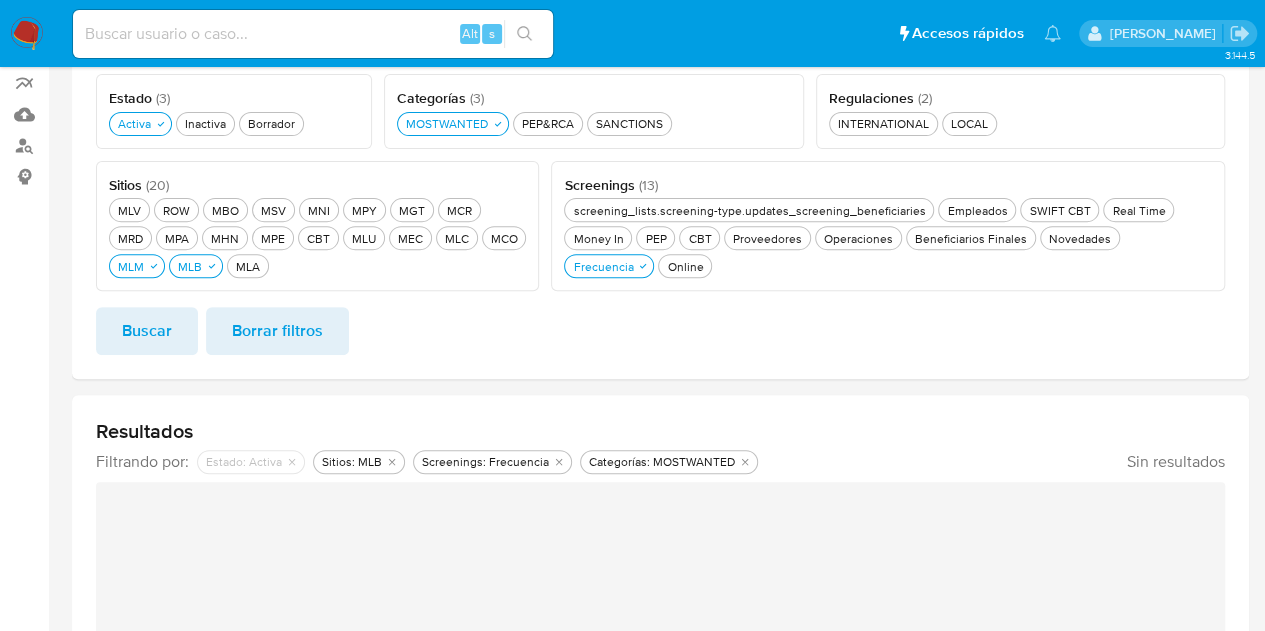 click on "Sitios   ( 20 )   Este campo es requerido MLV MLV ROW ROW MBO MBO MSV MSV MNI MNI MPY MPY MGT MGT MCR MCR MRD MRD MPA MPA MHN MHN MPE MPE CBT CBT MLU MLU MEC MEC MLC MLC MCO MCO MLM MLM MLB MLB MLA MLA" at bounding box center [317, 226] 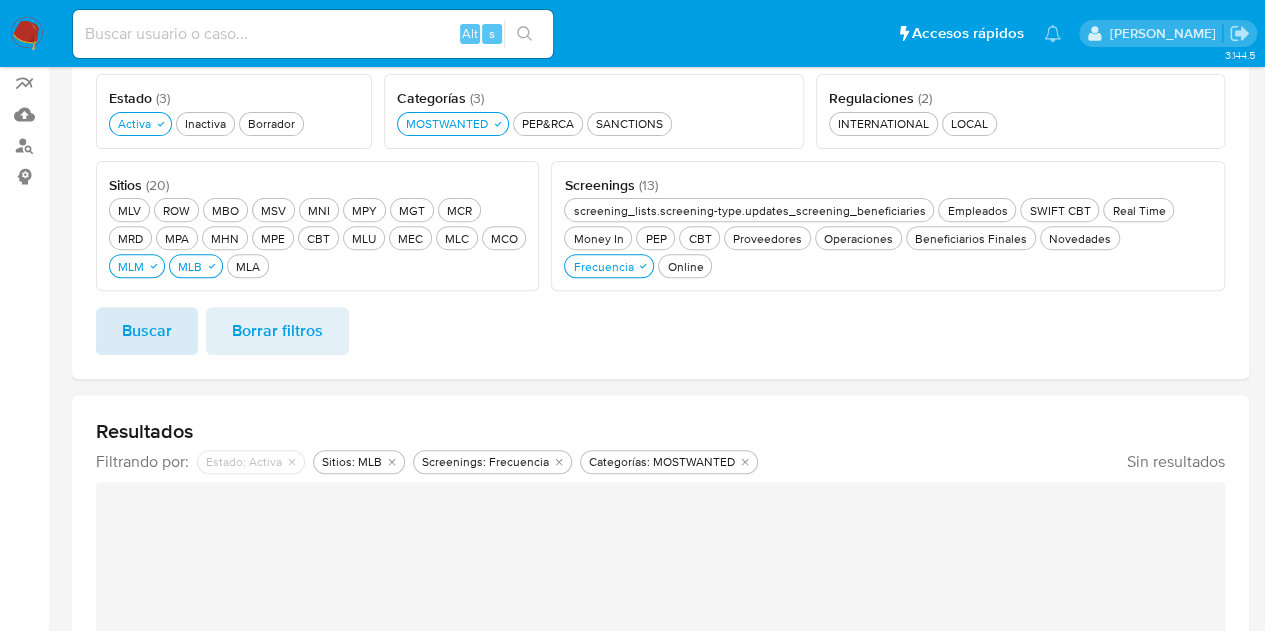 drag, startPoint x: 118, startPoint y: 268, endPoint x: 151, endPoint y: 307, distance: 51.088158 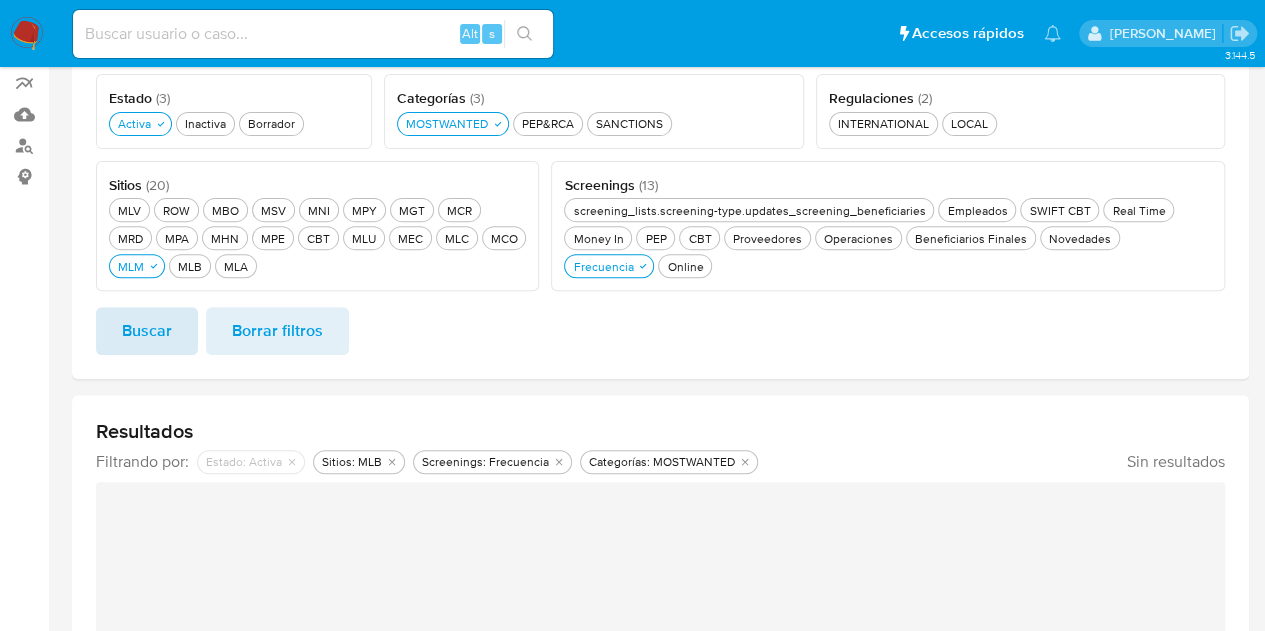click on "Buscar" at bounding box center (147, 331) 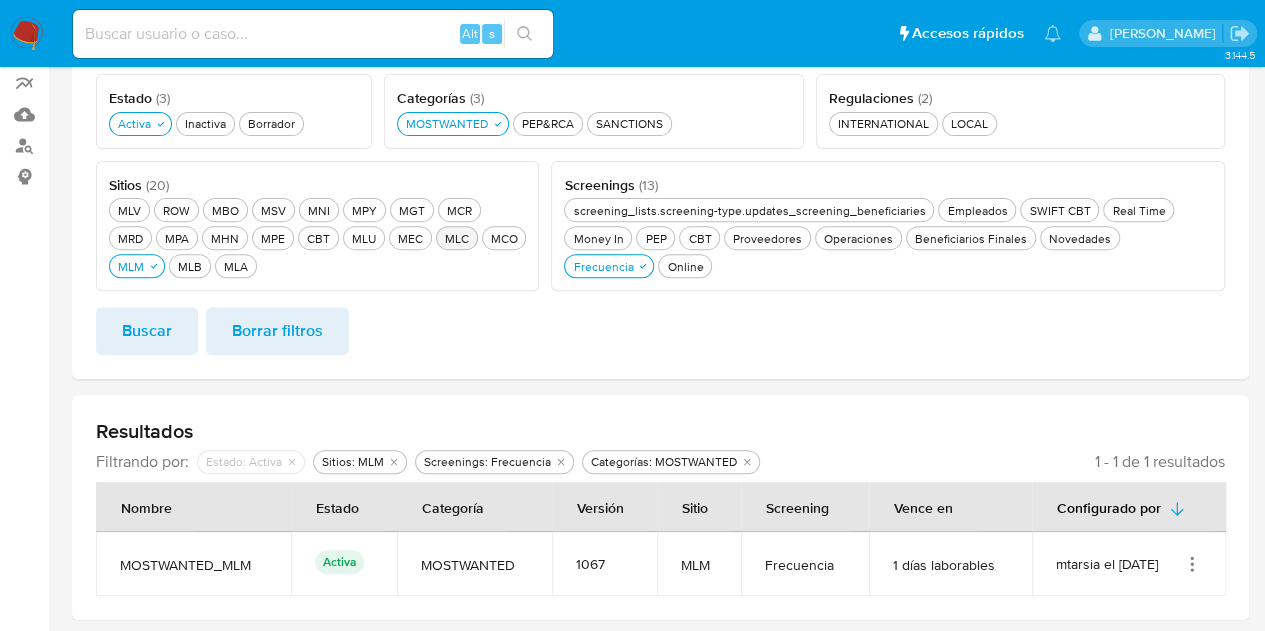 drag, startPoint x: 414, startPoint y: 233, endPoint x: 430, endPoint y: 243, distance: 18.867962 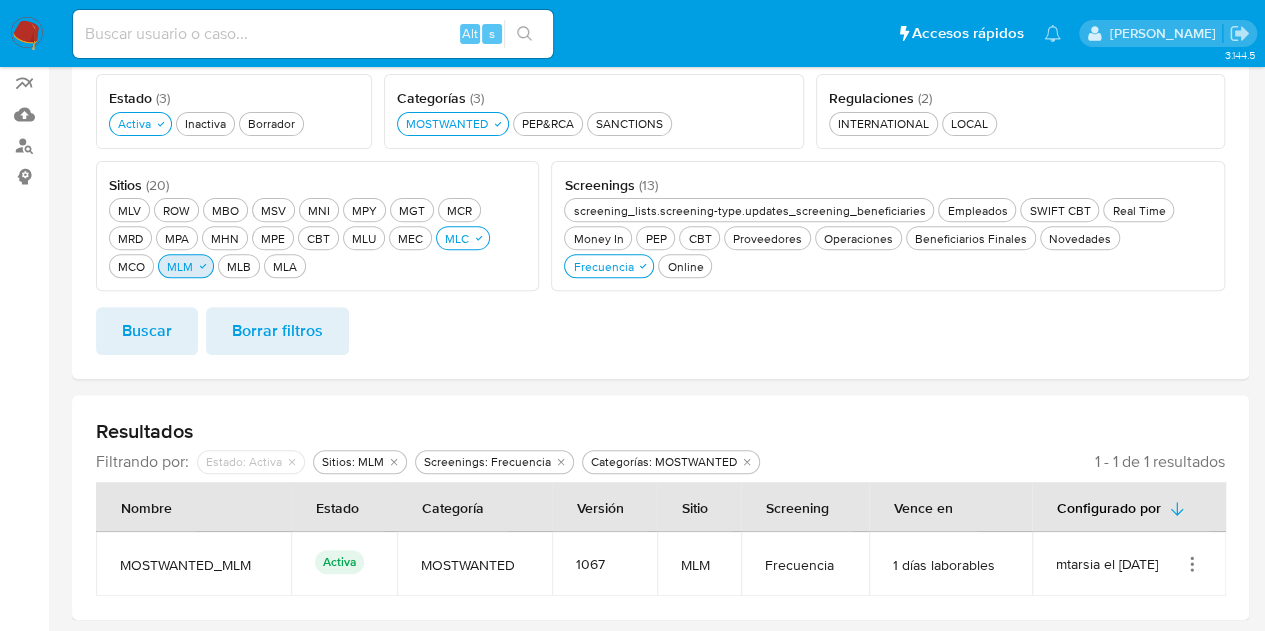 click on "MLM MLM" at bounding box center (180, 266) 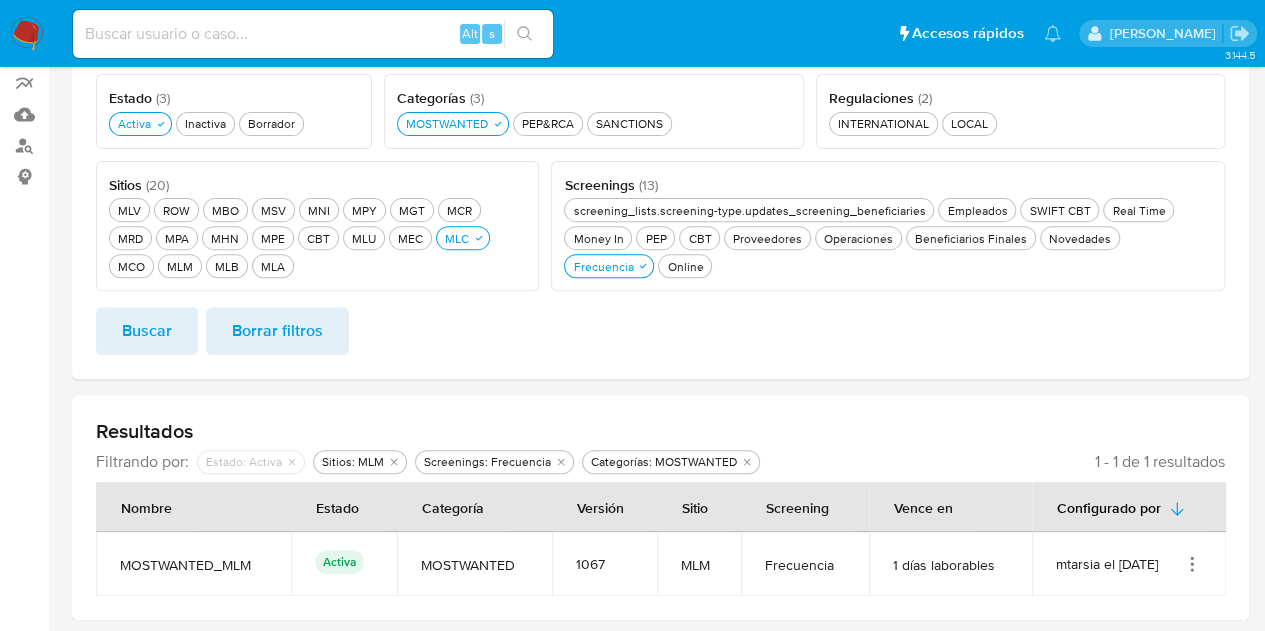 click on "Buscar" at bounding box center [147, 331] 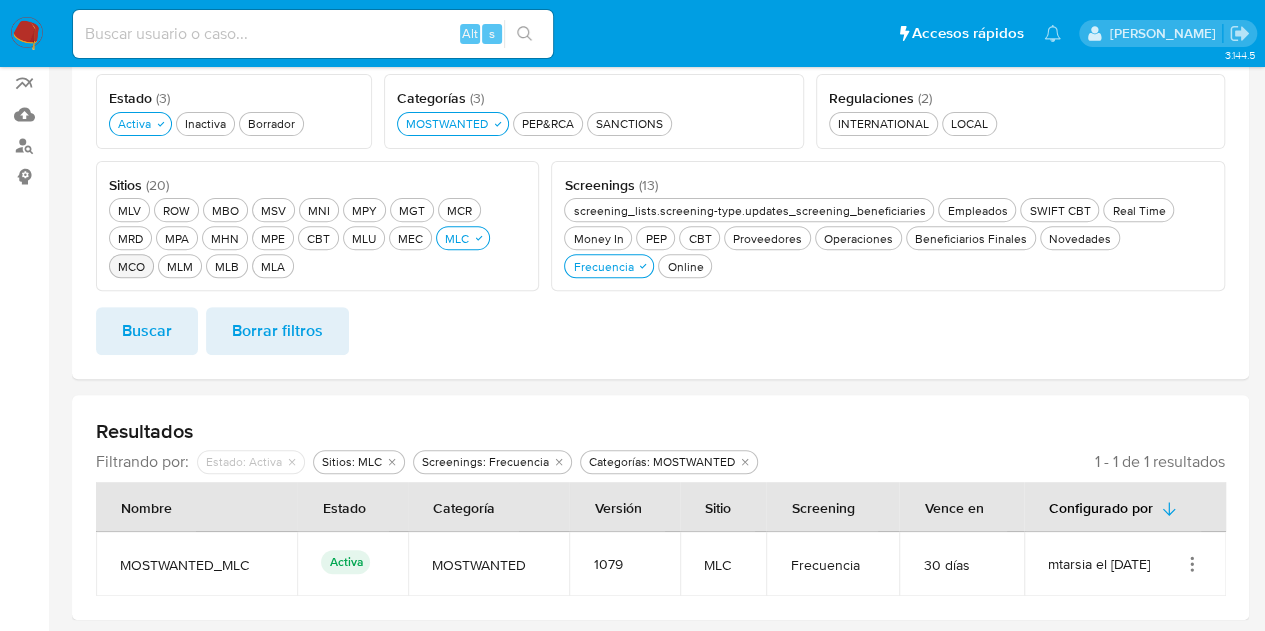 click on "MCO MCO" at bounding box center [131, 266] 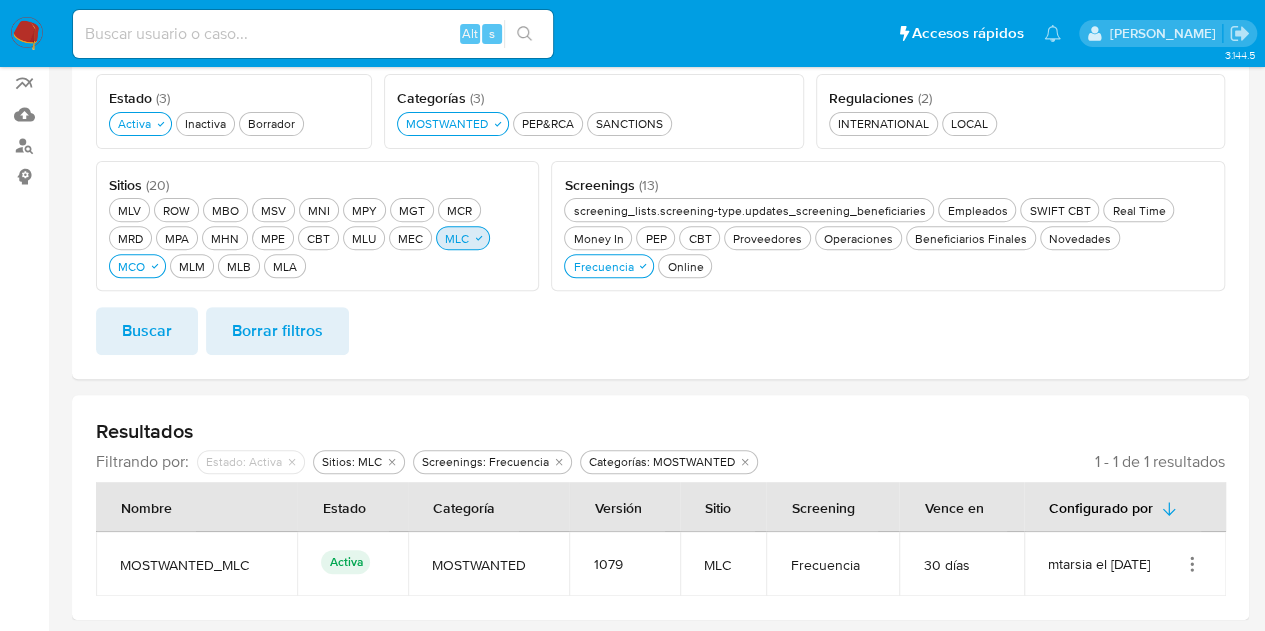 click on "MLC MLC" at bounding box center (457, 238) 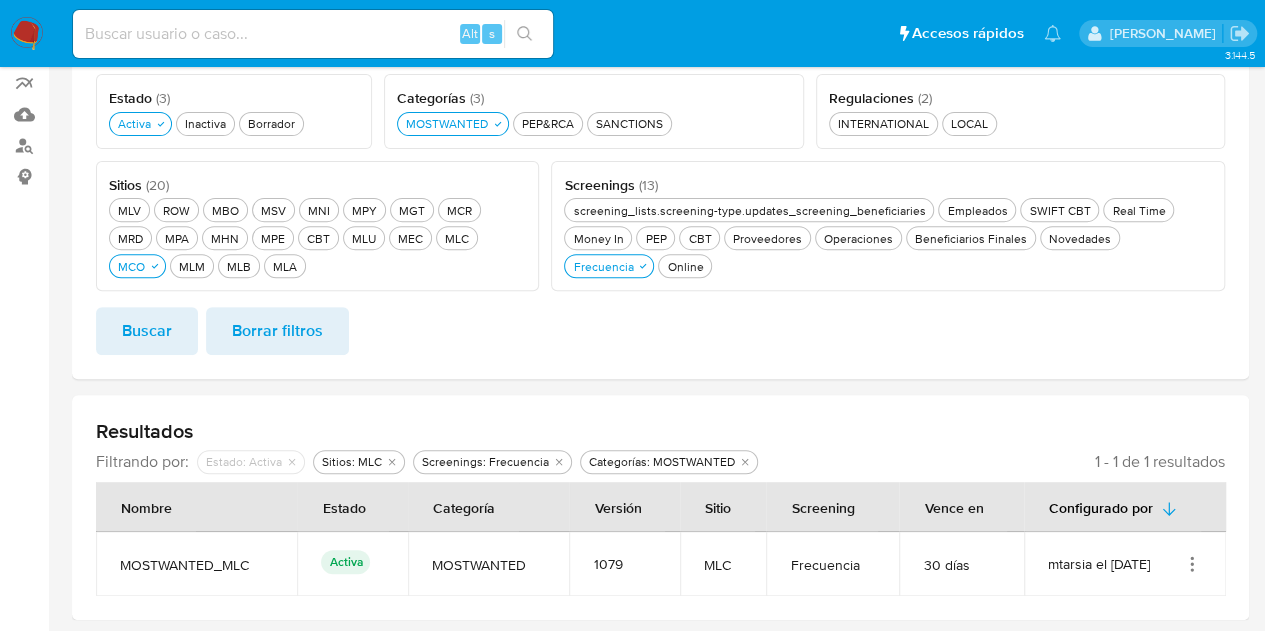 click on "Buscar" at bounding box center (147, 331) 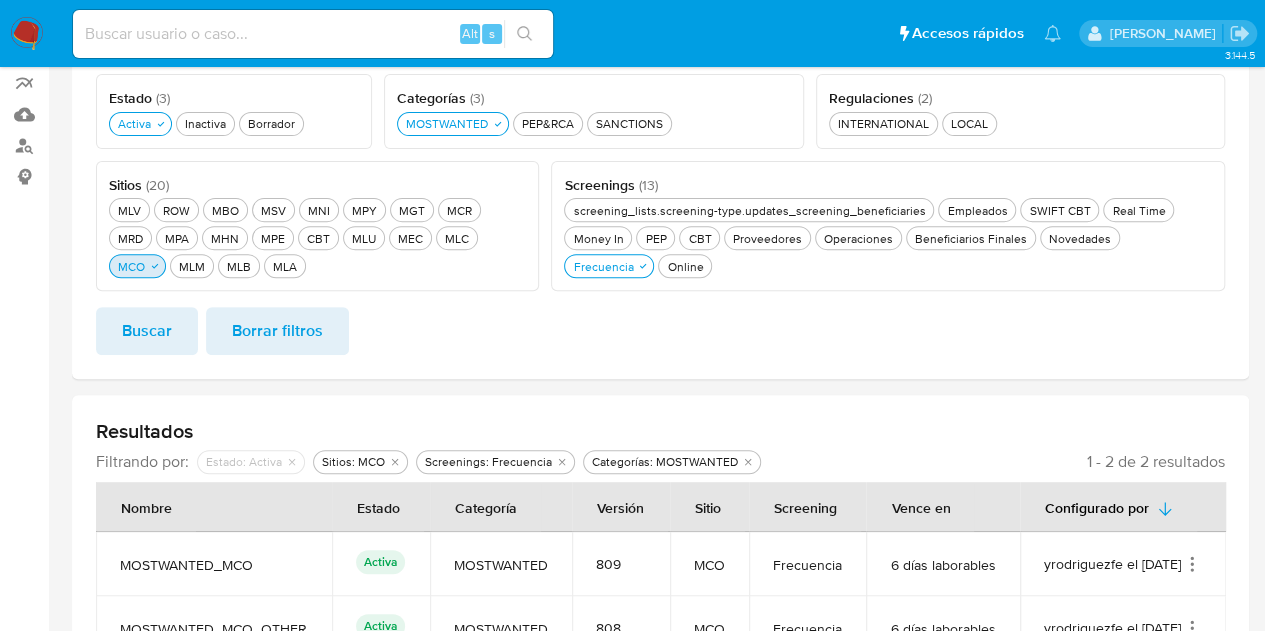click 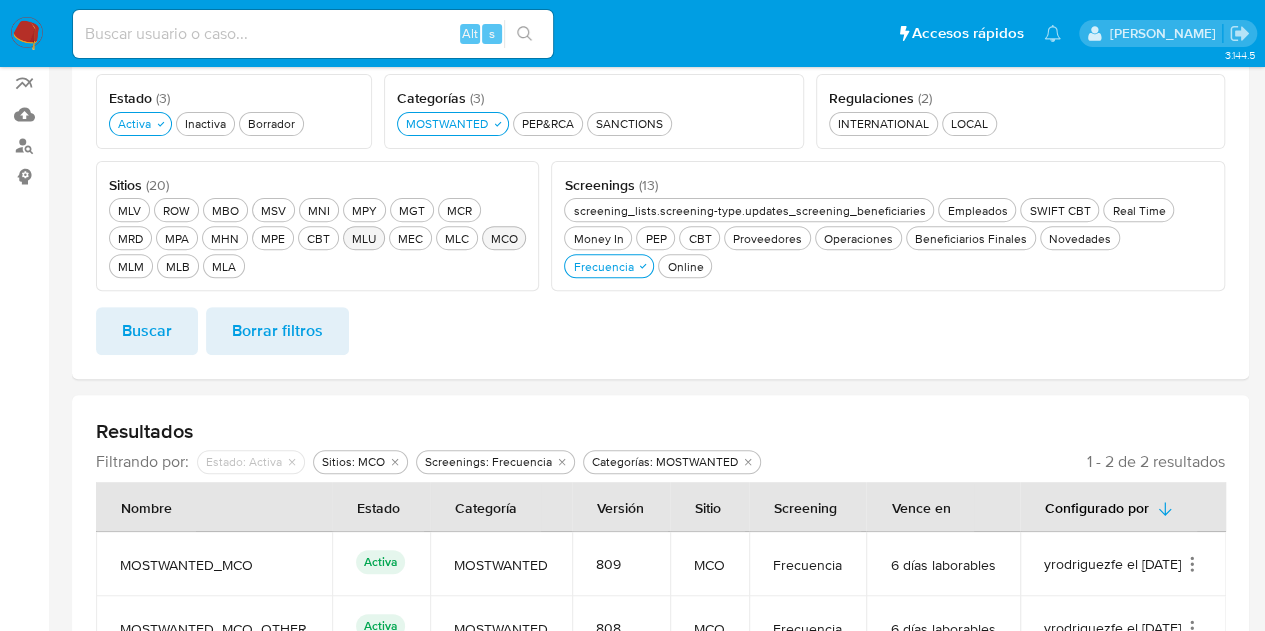 click on "MLU MLU" at bounding box center (364, 238) 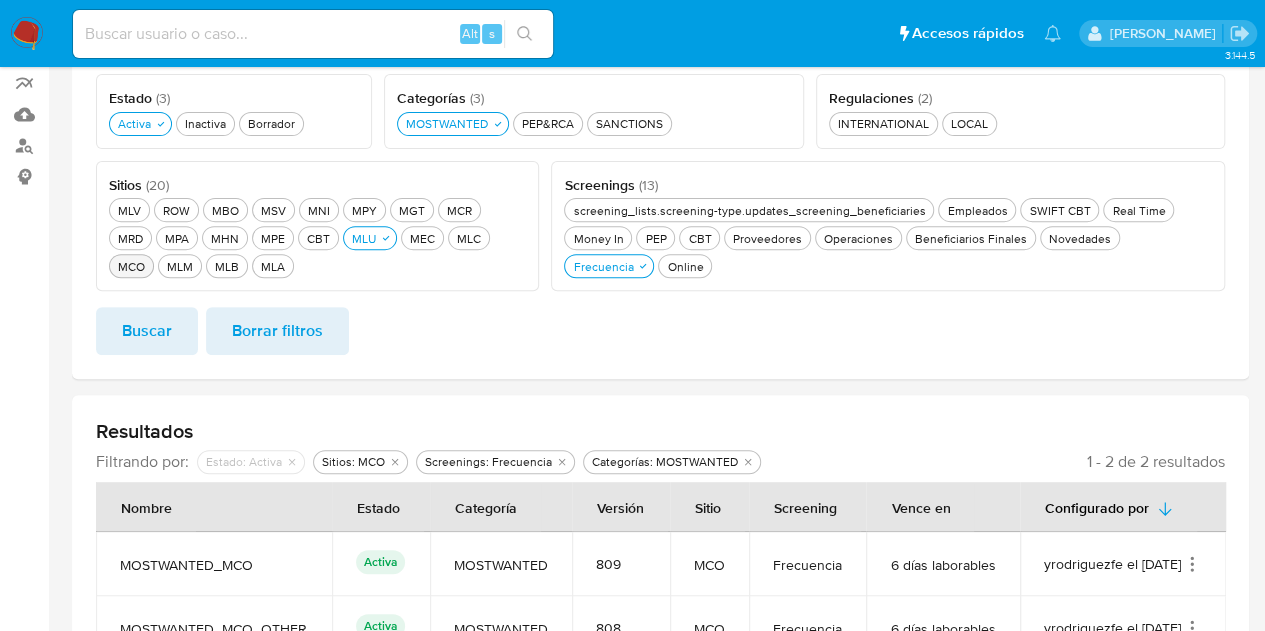 click on "Buscar" at bounding box center (147, 331) 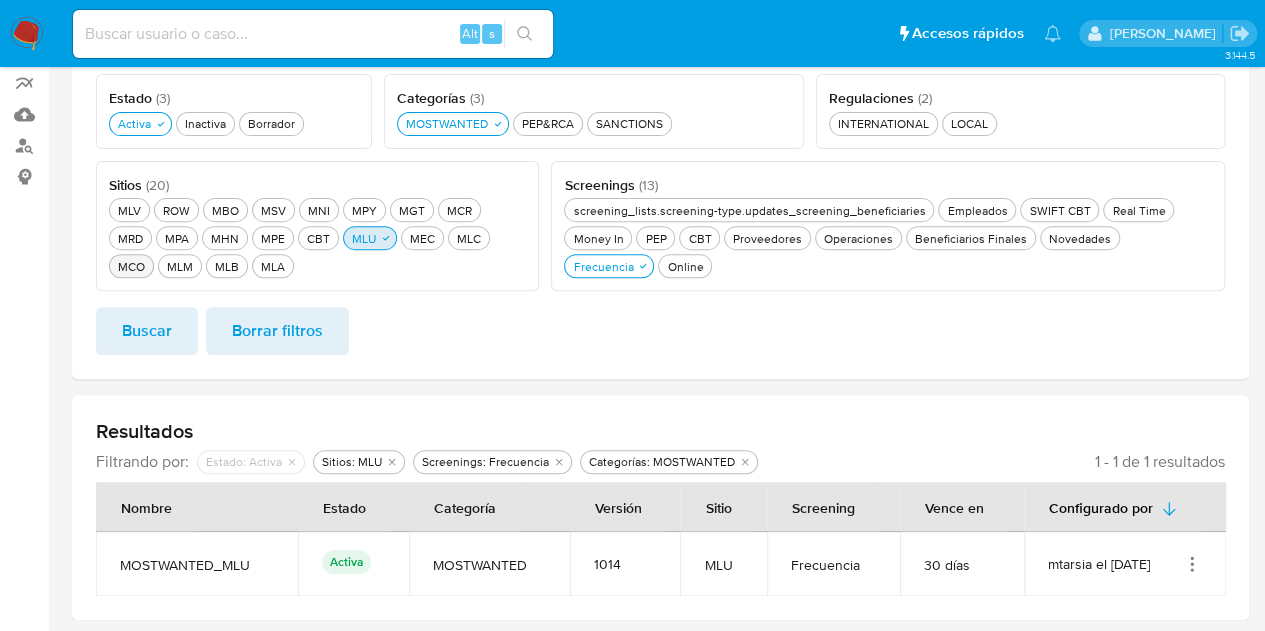 drag, startPoint x: 318, startPoint y: 237, endPoint x: 387, endPoint y: 232, distance: 69.18092 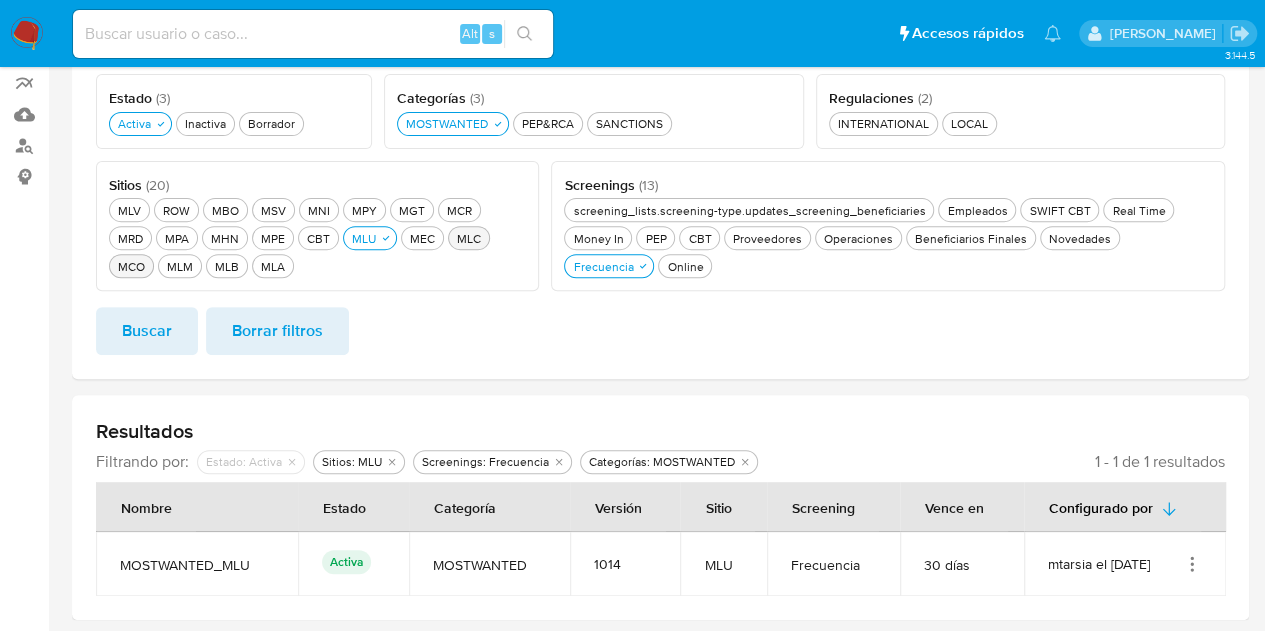 click on "MLU MLU" at bounding box center (370, 238) 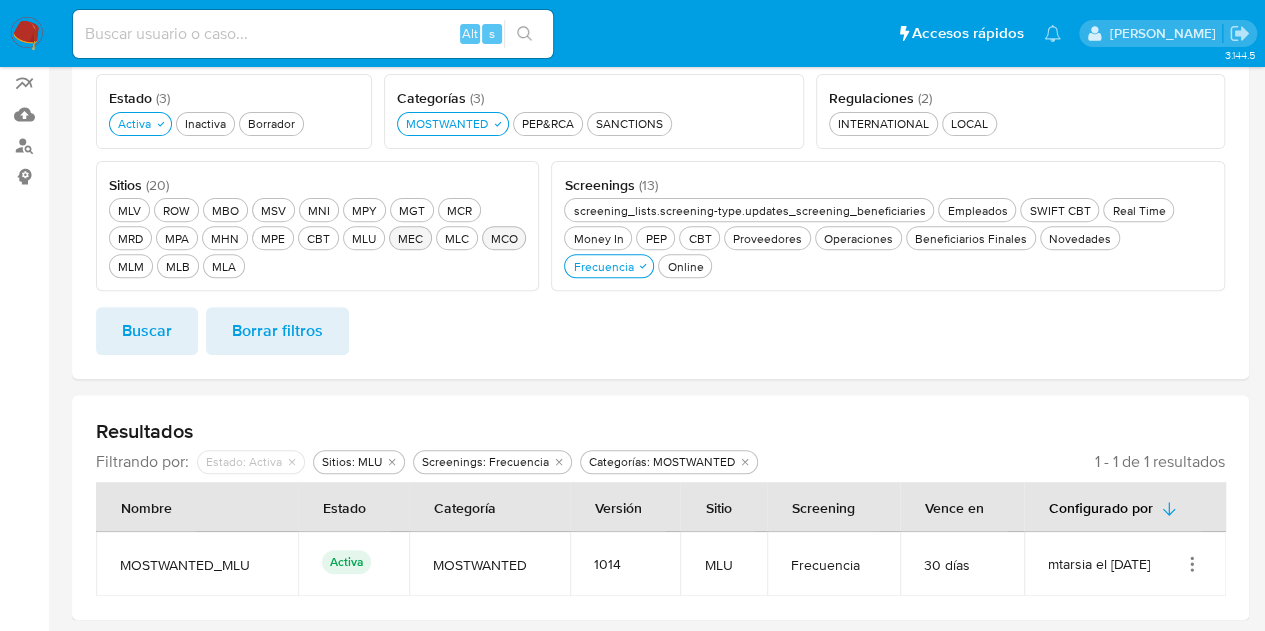 click on "MEC MEC" at bounding box center (410, 238) 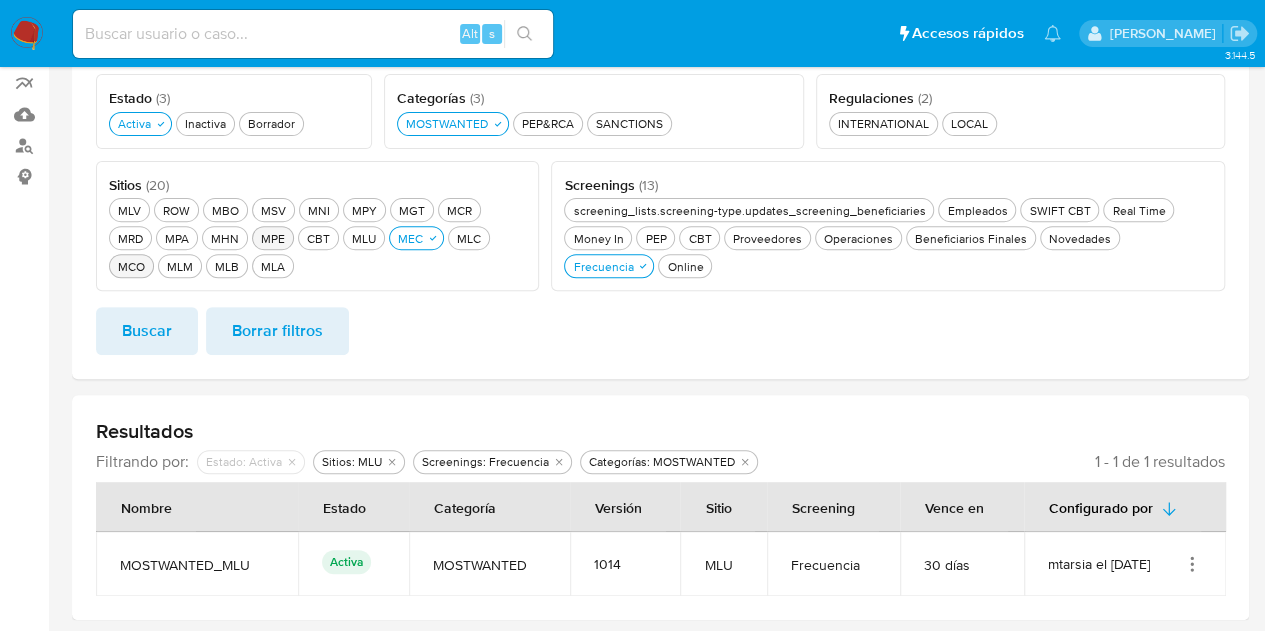 click on "MPE MPE" at bounding box center [273, 238] 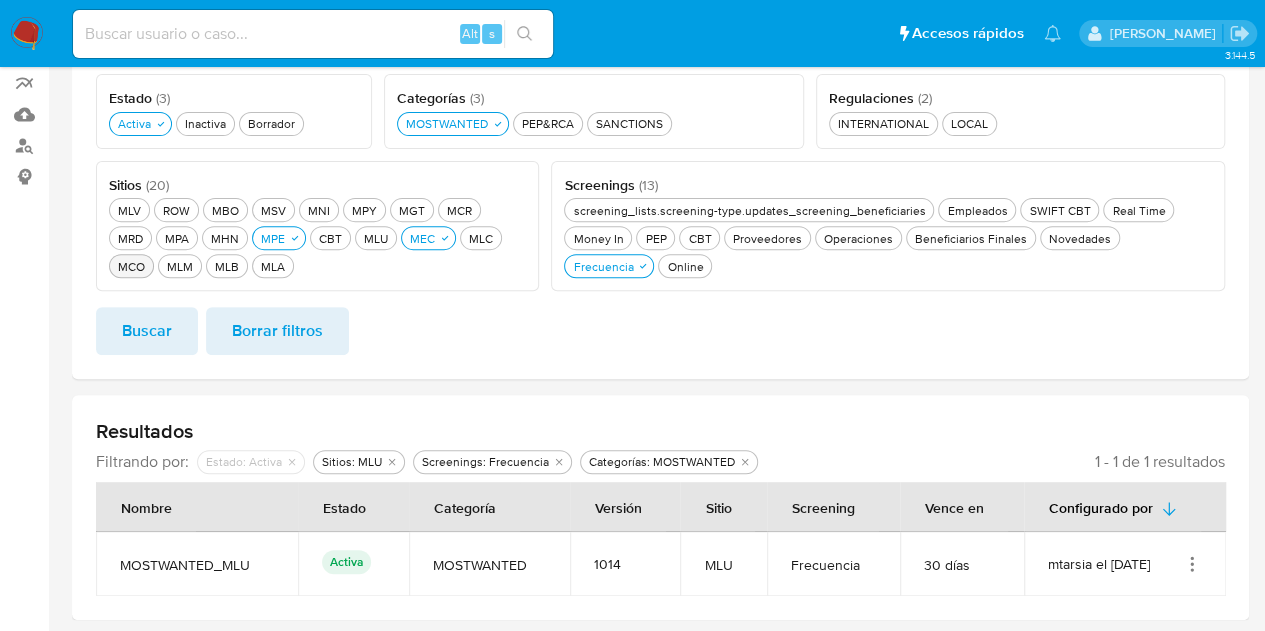 click on "Buscar" at bounding box center [147, 331] 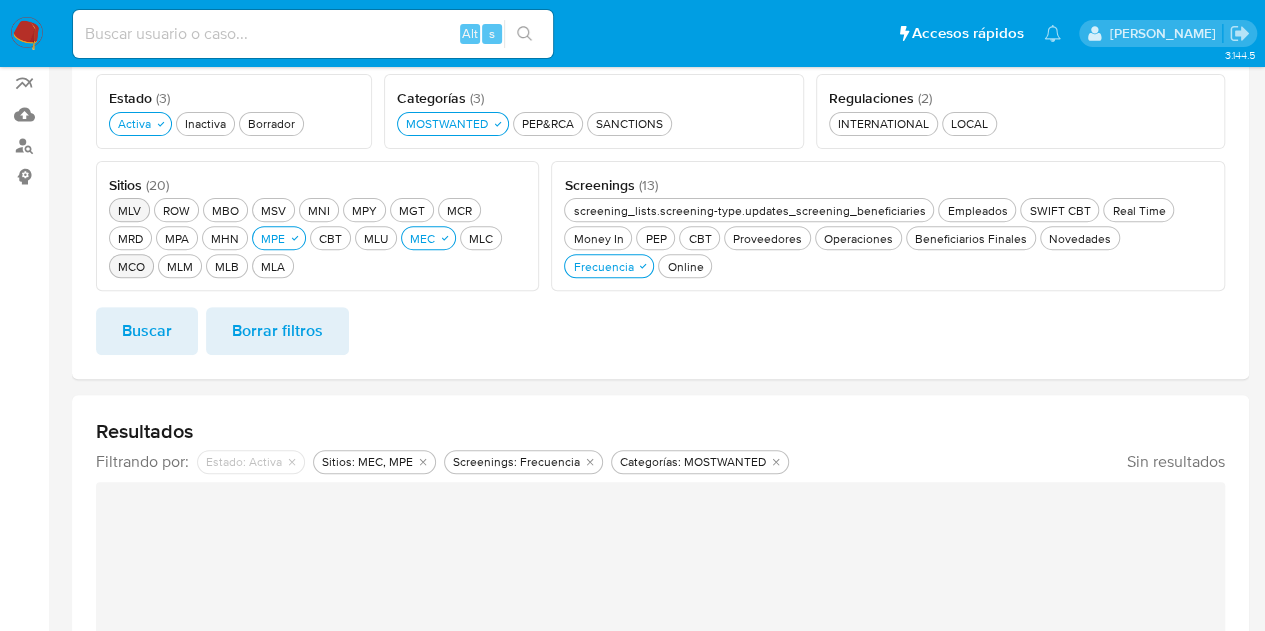 click on "MLV MLV" at bounding box center [129, 210] 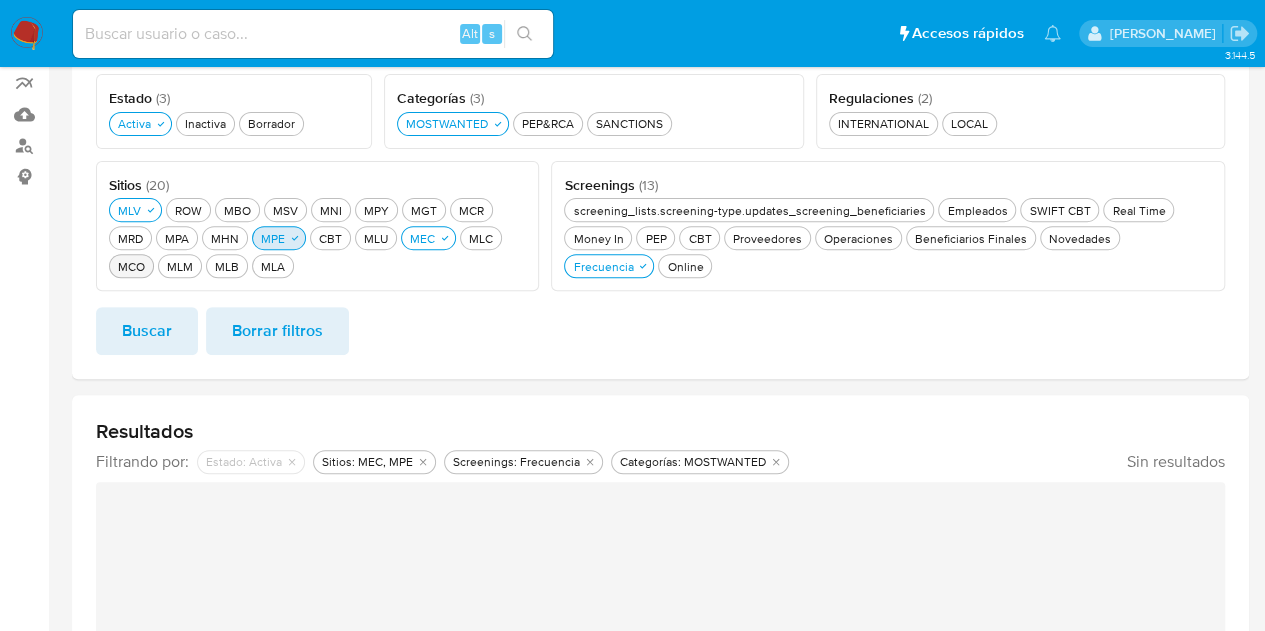 click on "MPE MPE" at bounding box center [273, 238] 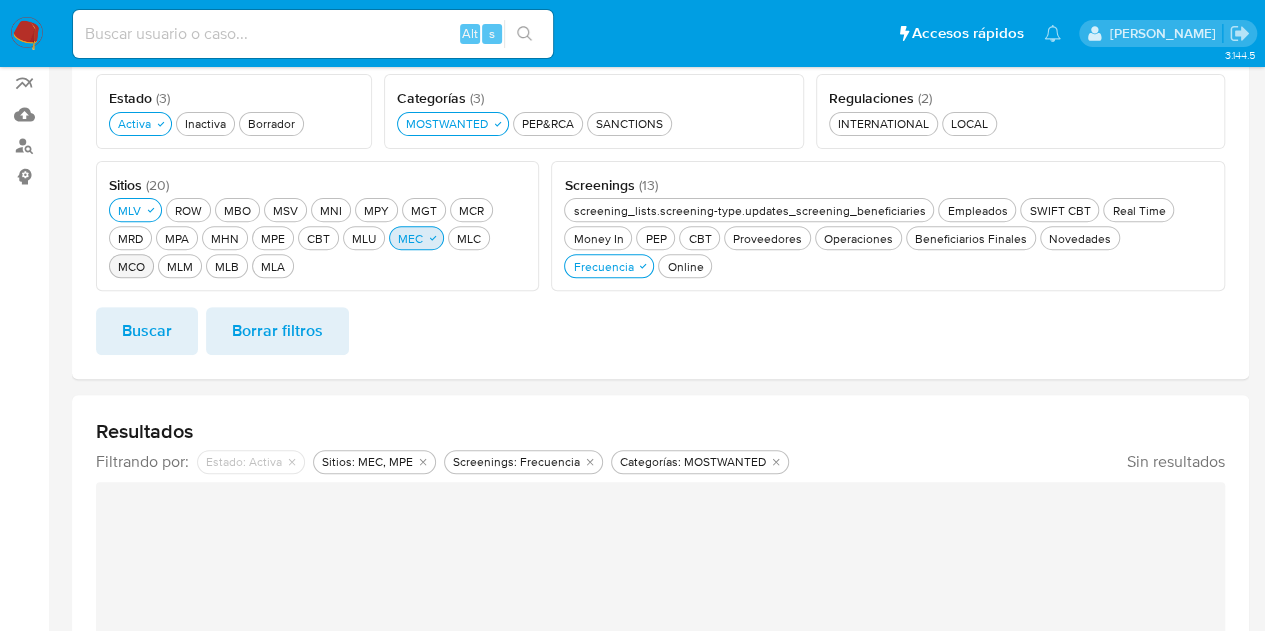 click 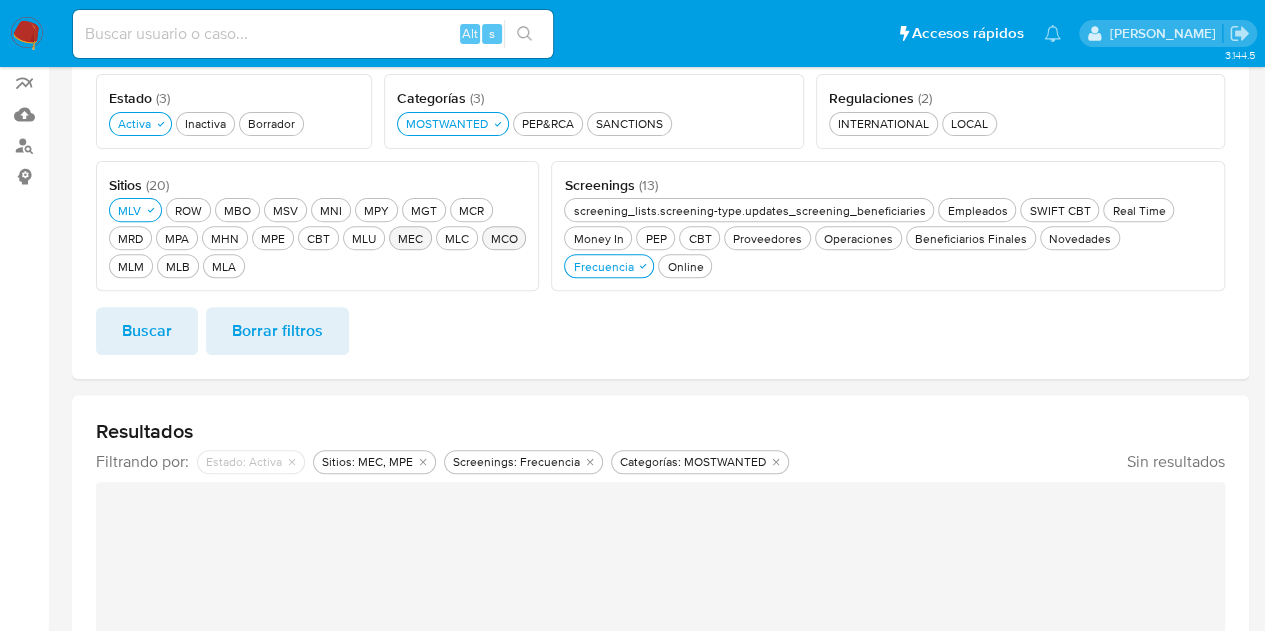click on "Buscar" at bounding box center (147, 331) 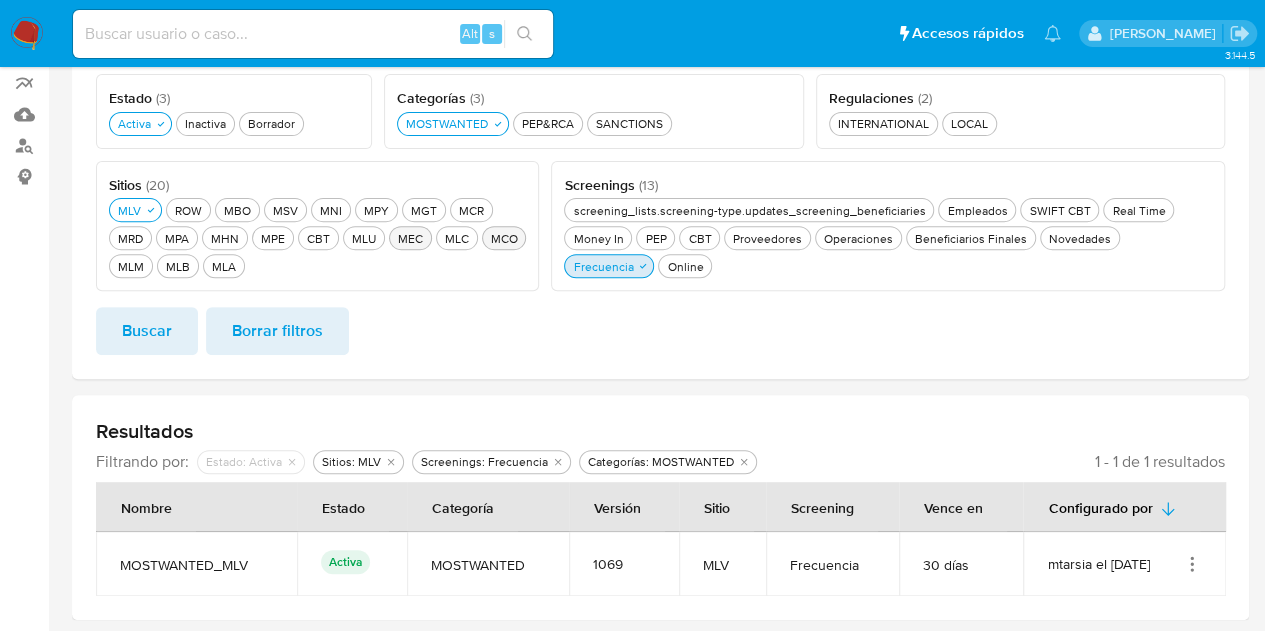 click on "Frecuencia Frecuencia" at bounding box center (603, 266) 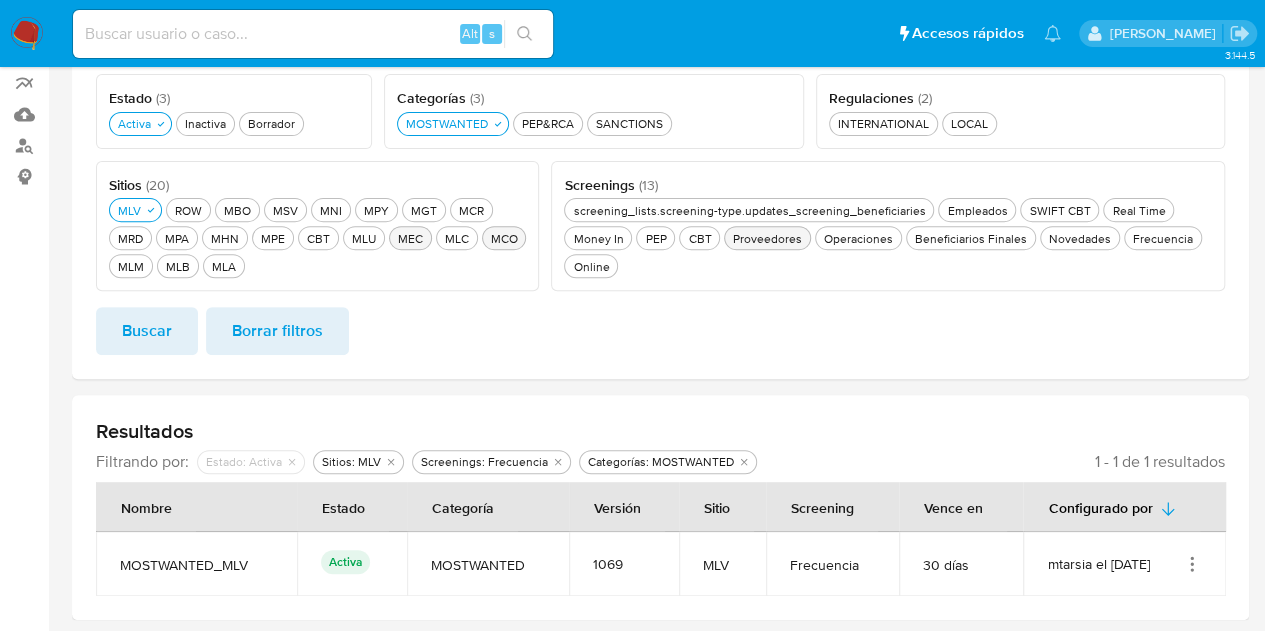 click on "Proveedores Proveedores" at bounding box center (767, 238) 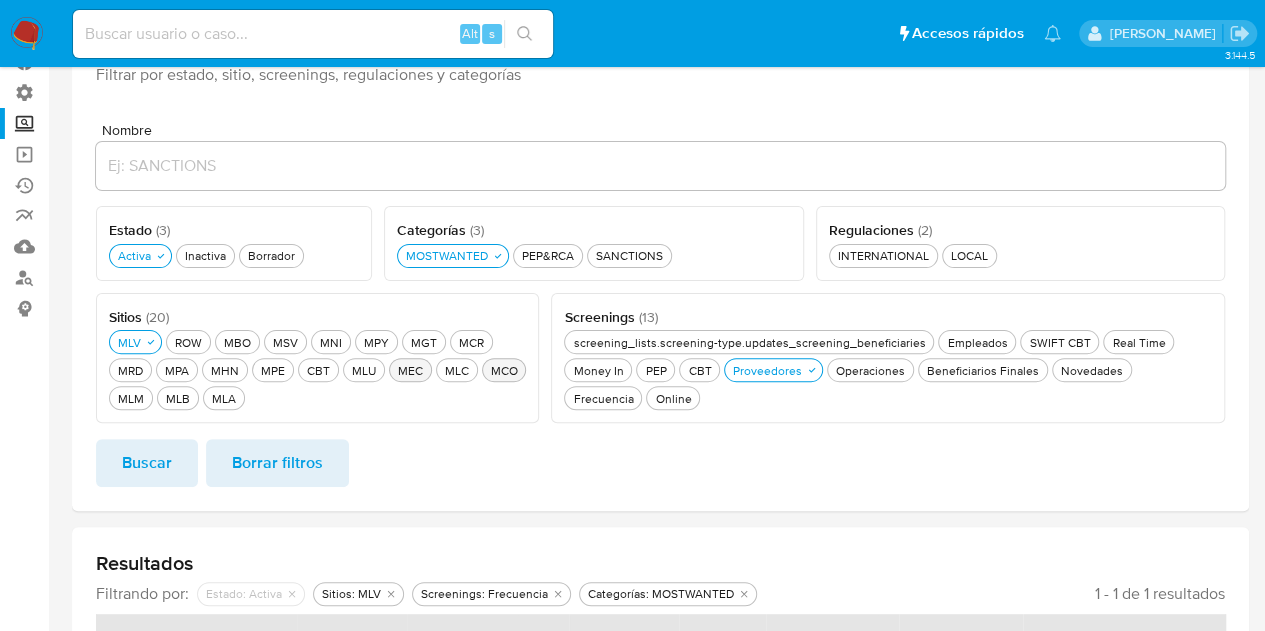 scroll, scrollTop: 166, scrollLeft: 0, axis: vertical 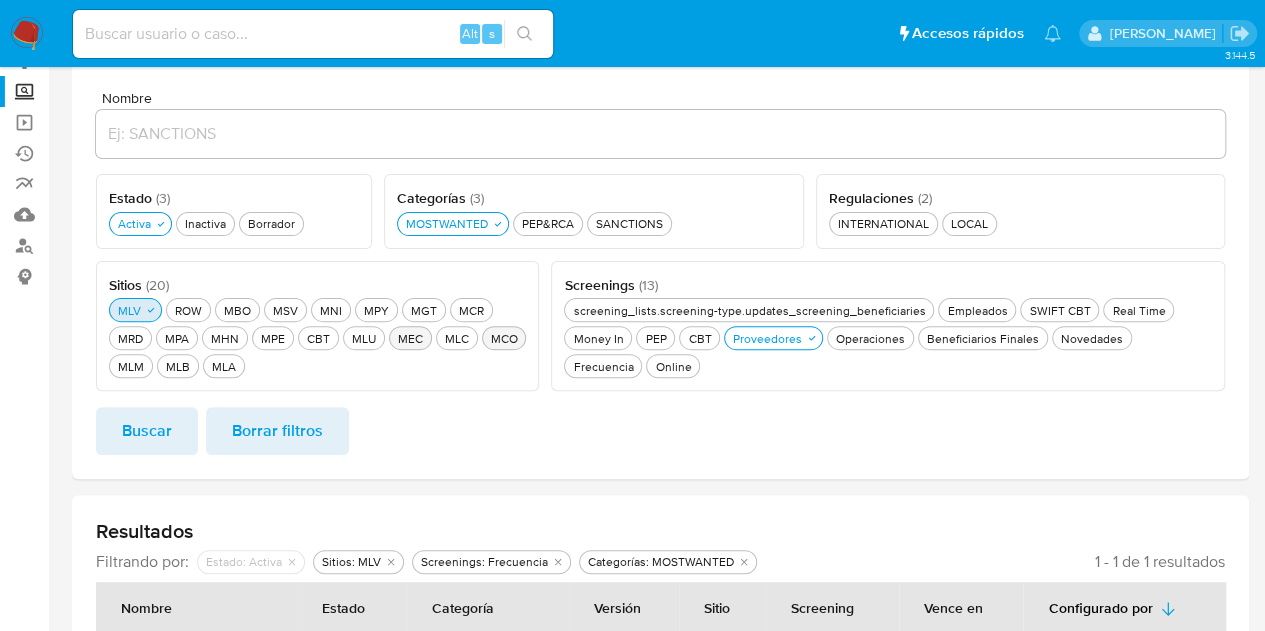 click on "MLV MLV" at bounding box center (129, 310) 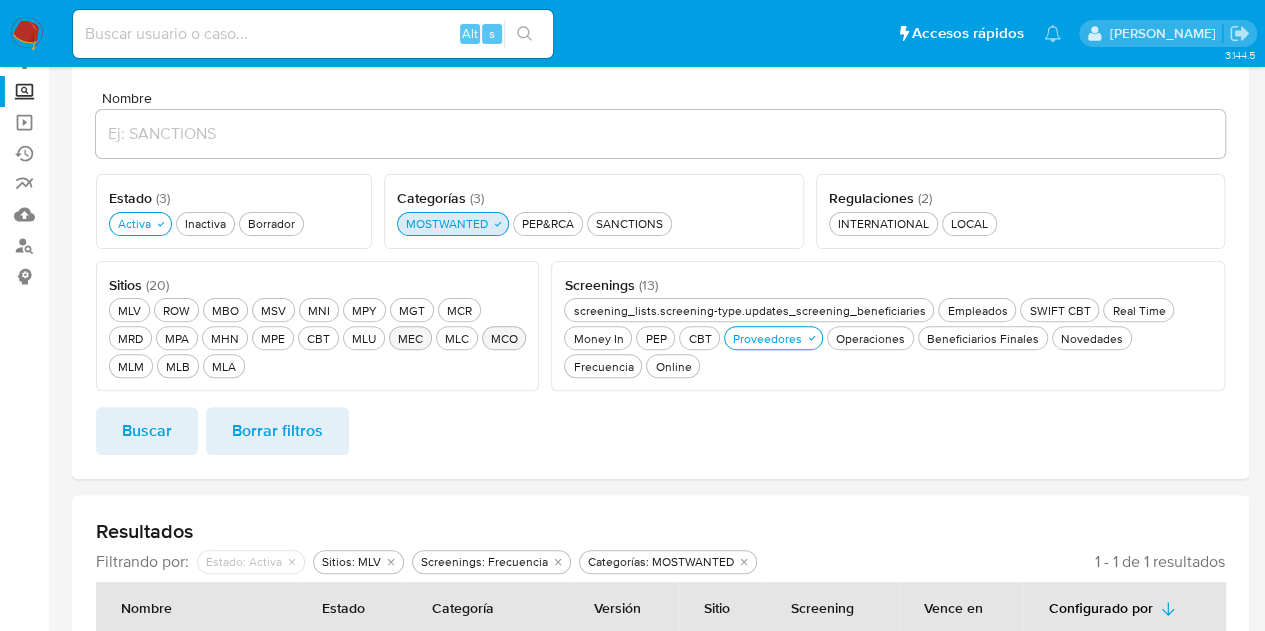 click on "MOSTWANTED MOSTWANTED" at bounding box center (447, 223) 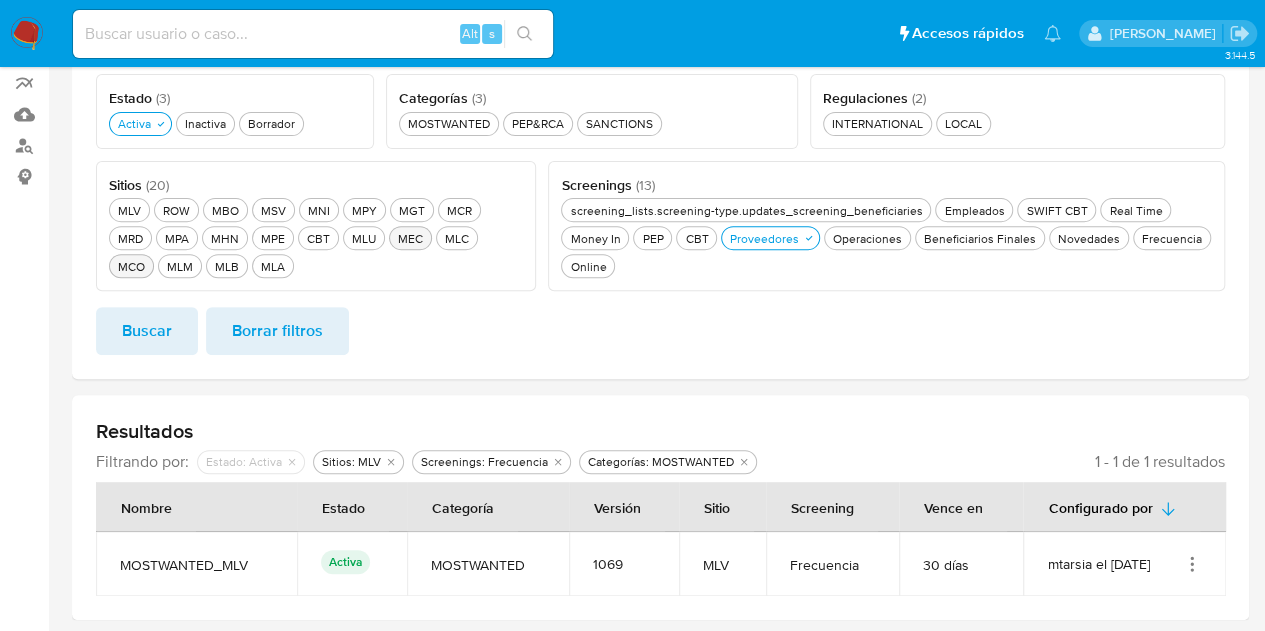 click on "Buscar" at bounding box center (147, 331) 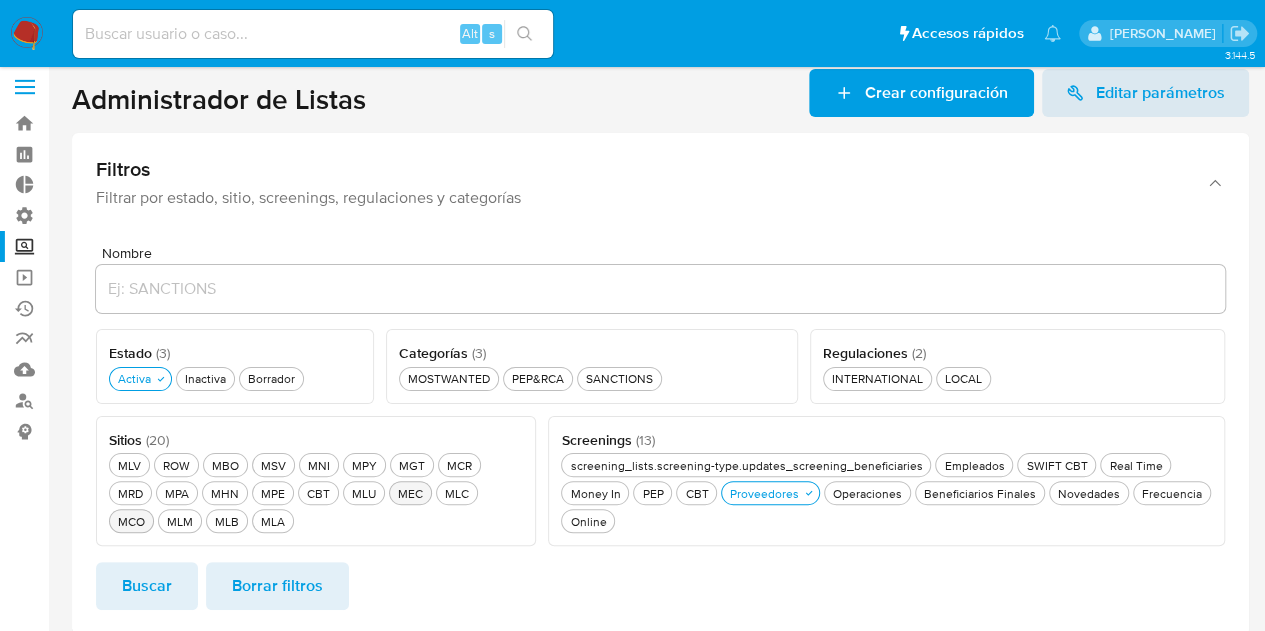 scroll, scrollTop: 0, scrollLeft: 0, axis: both 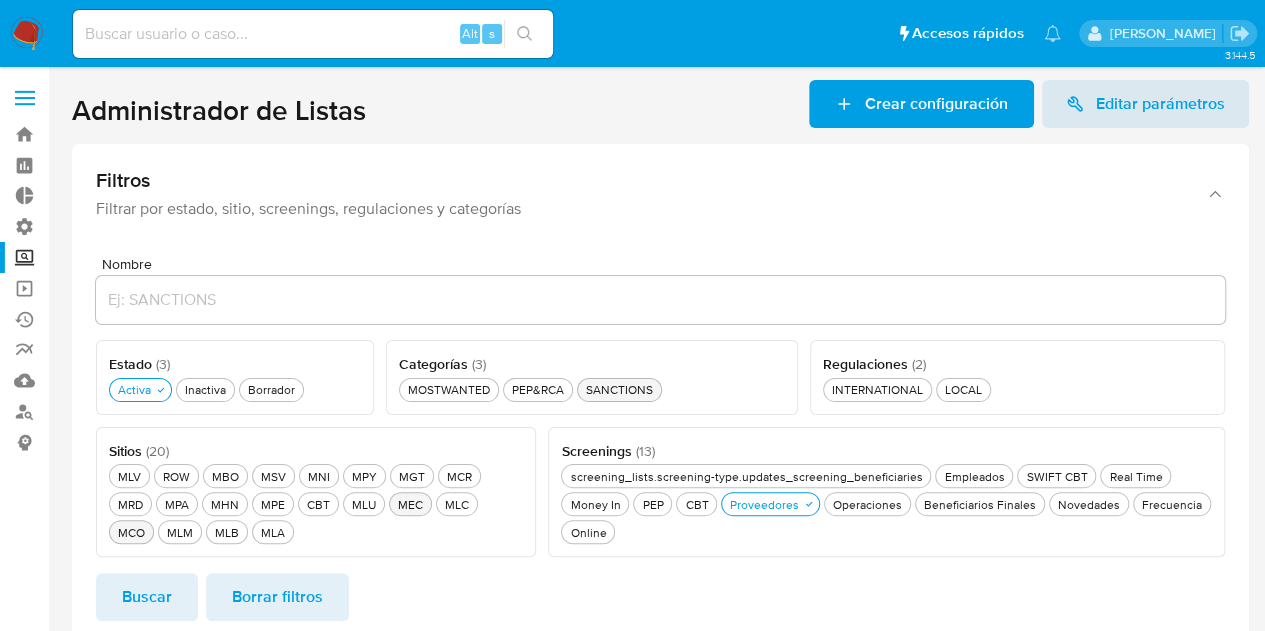 click on "SANCTIONS SANCTIONS" at bounding box center (619, 389) 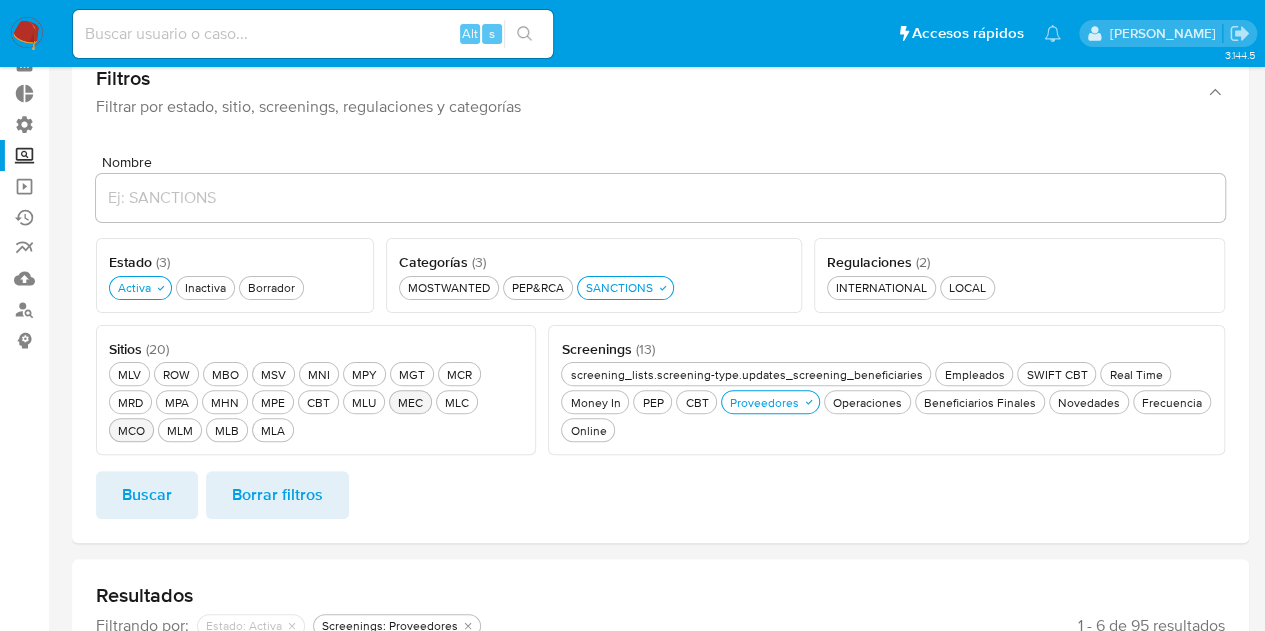 scroll, scrollTop: 300, scrollLeft: 0, axis: vertical 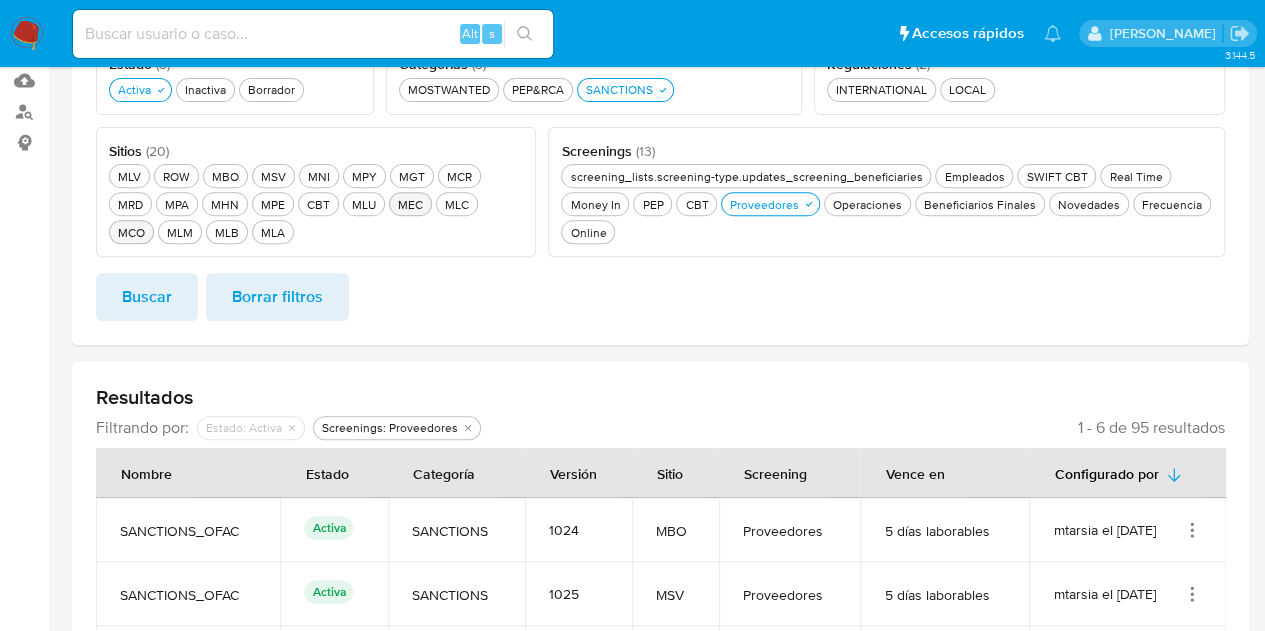 click on "Nombre Estado   ( 3 )   Este campo es requerido Activa Activa Inactiva Inactiva Borrador Borrador Sitios   ( 20 )   Este campo es requerido MLV MLV ROW ROW MBO MBO MSV MSV MNI MNI MPY MPY MGT MGT MCR MCR MRD MRD MPA MPA MHN MHN MPE MPE CBT CBT MLU MLU MEC MEC MLC MLC MCO MCO MLM MLM MLB MLB MLA MLA Screenings   ( 13 )   Este campo es requerido screening_lists.screening-type.updates_screening_beneficiaries screening_lists.screening-type.updates_screening_beneficiaries Empleados Empleados SWIFT CBT SWIFT CBT Real Time Real Time Money In Money In PEP PEP CBT CBT Proveedores Proveedores Operaciones Operaciones Beneficiarios Finales Beneficiarios Finales Novedades Novedades Frecuencia Frecuencia Online Online Regulaciones   ( 2 )   Este campo es requerido INTERNATIONAL INTERNATIONAL LOCAL LOCAL Categorías   ( 3 )   Este campo es requerido MOSTWANTED MOSTWANTED PEP&RCA PEP&RCA SANCTIONS SANCTIONS Buscar Borrar filtros" at bounding box center [660, 143] 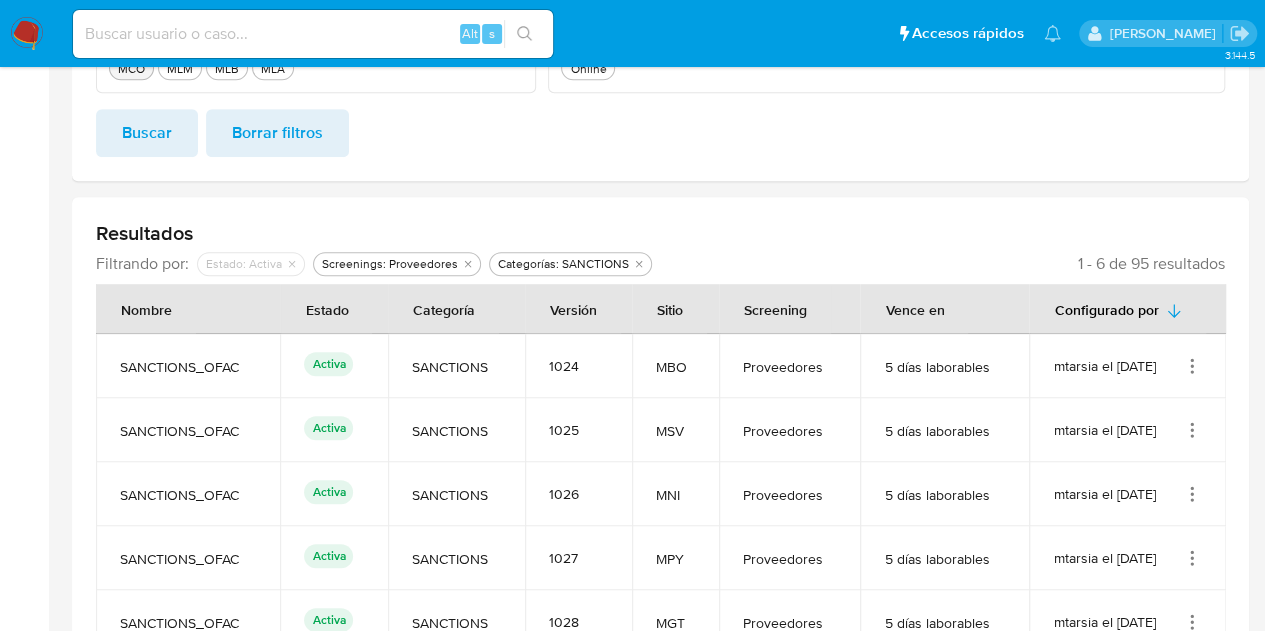 scroll, scrollTop: 334, scrollLeft: 0, axis: vertical 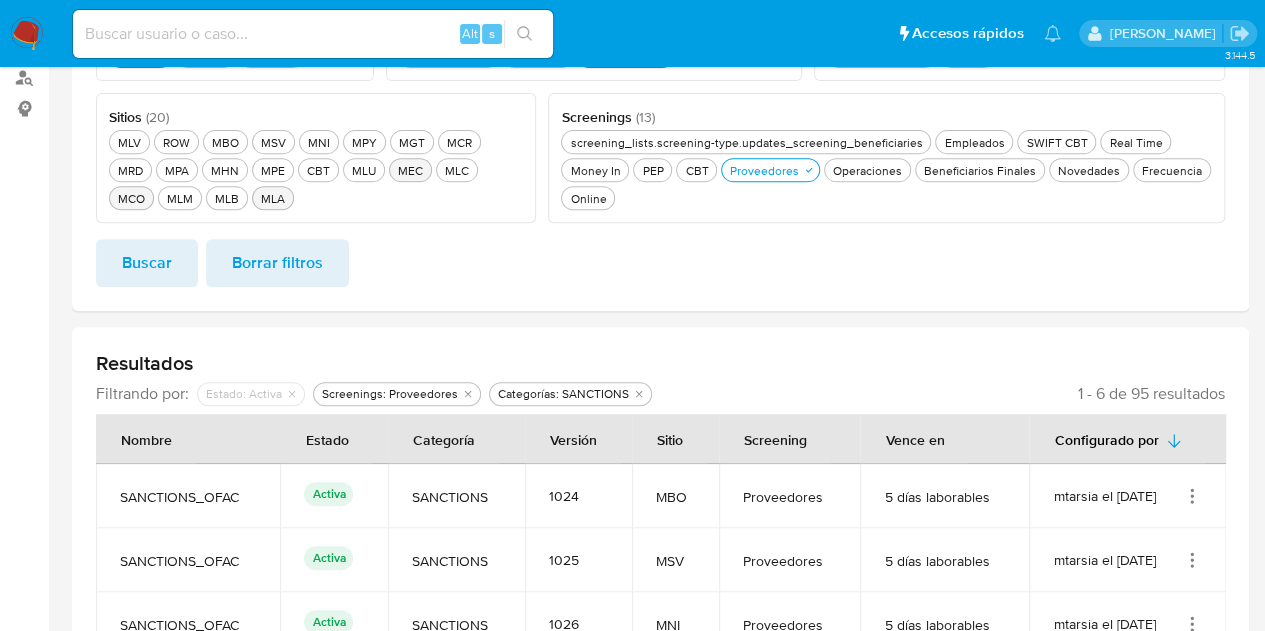click on "MLA MLA" at bounding box center [273, 198] 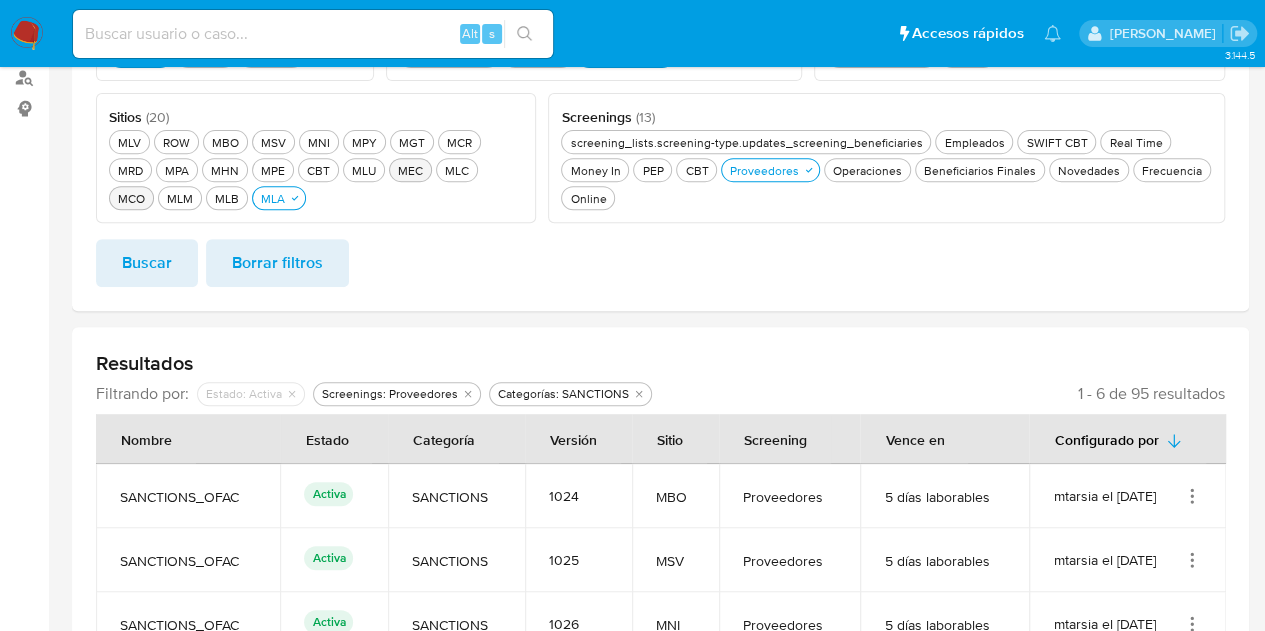 click on "Buscar" at bounding box center [147, 263] 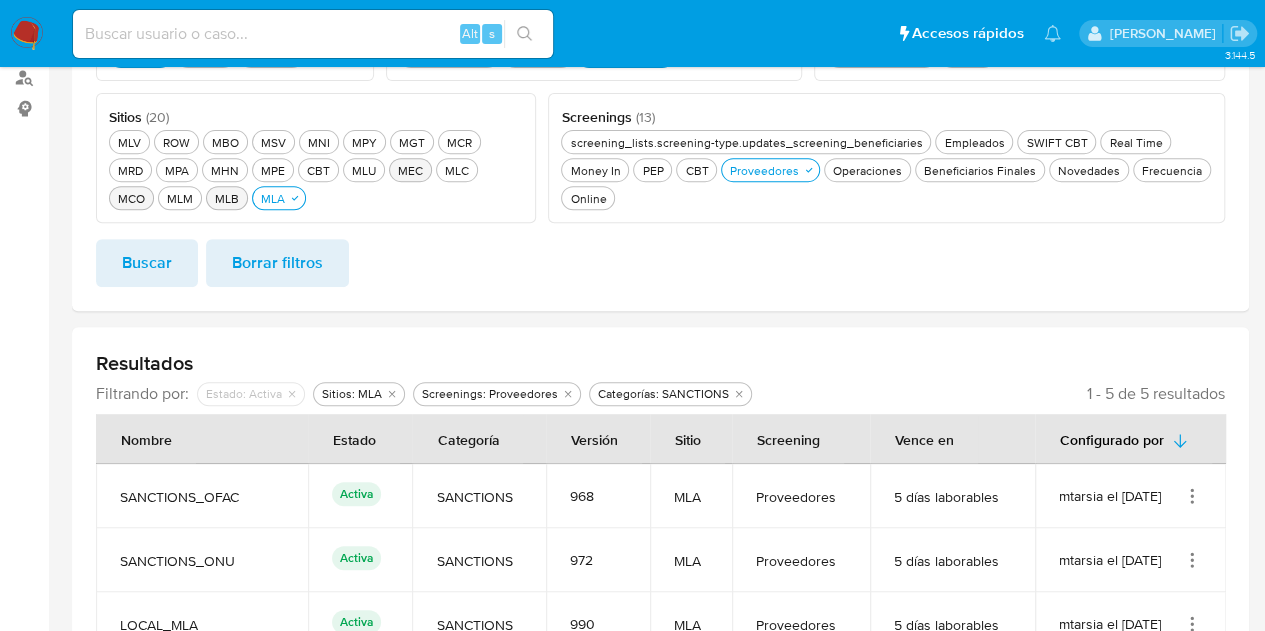 click on "MLB MLB" at bounding box center (227, 198) 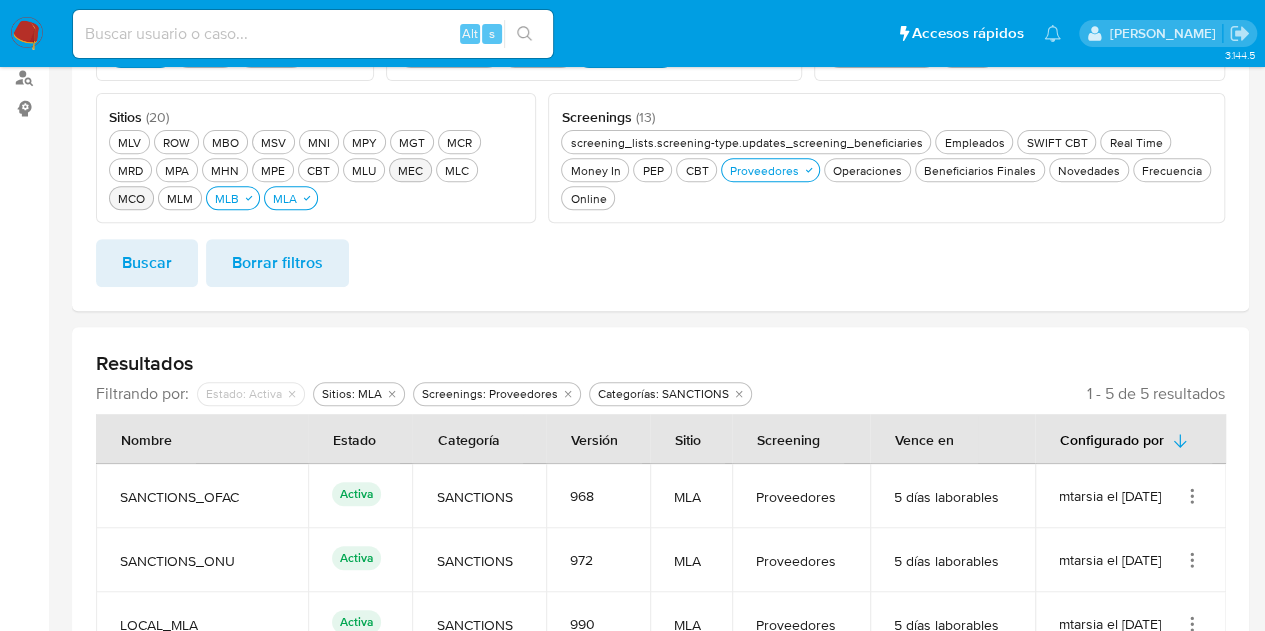 click on "MLV MLV ROW ROW MBO MBO MSV MSV MNI MNI MPY MPY MGT MGT MCR MCR MRD MRD MPA MPA MHN MHN MPE MPE CBT CBT MLU MLU MEC MEC MLC MLC MCO MCO MLM MLM MLB MLB MLA MLA" at bounding box center (316, 168) 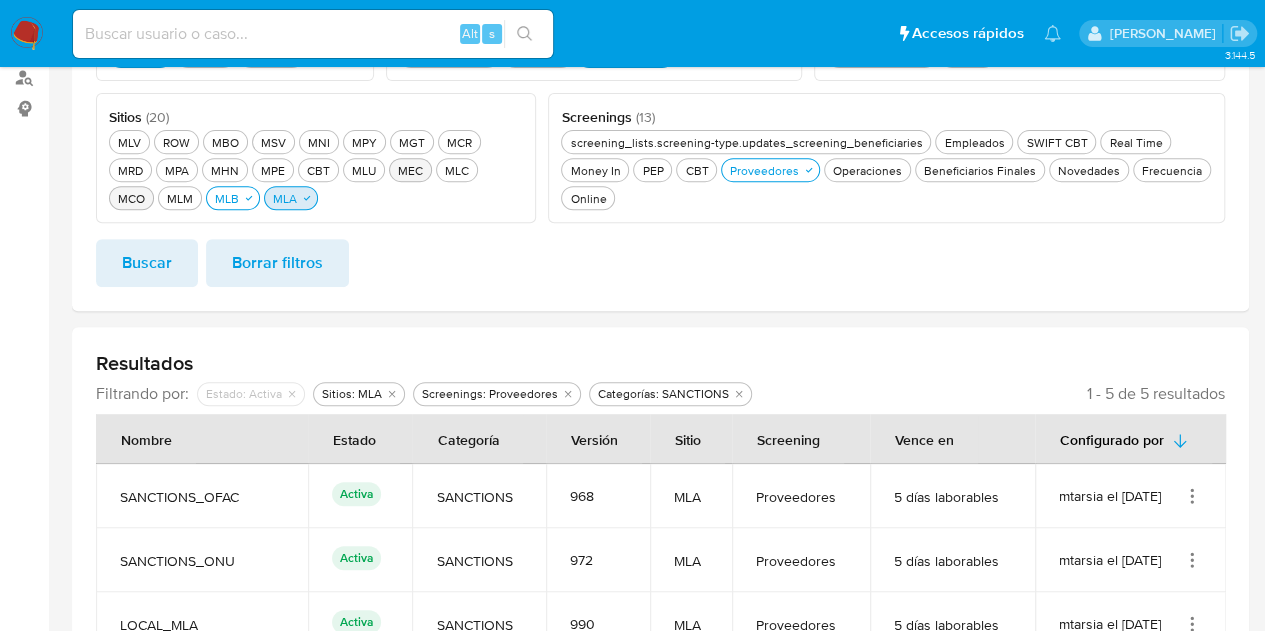 click on "MLA MLA" at bounding box center [285, 198] 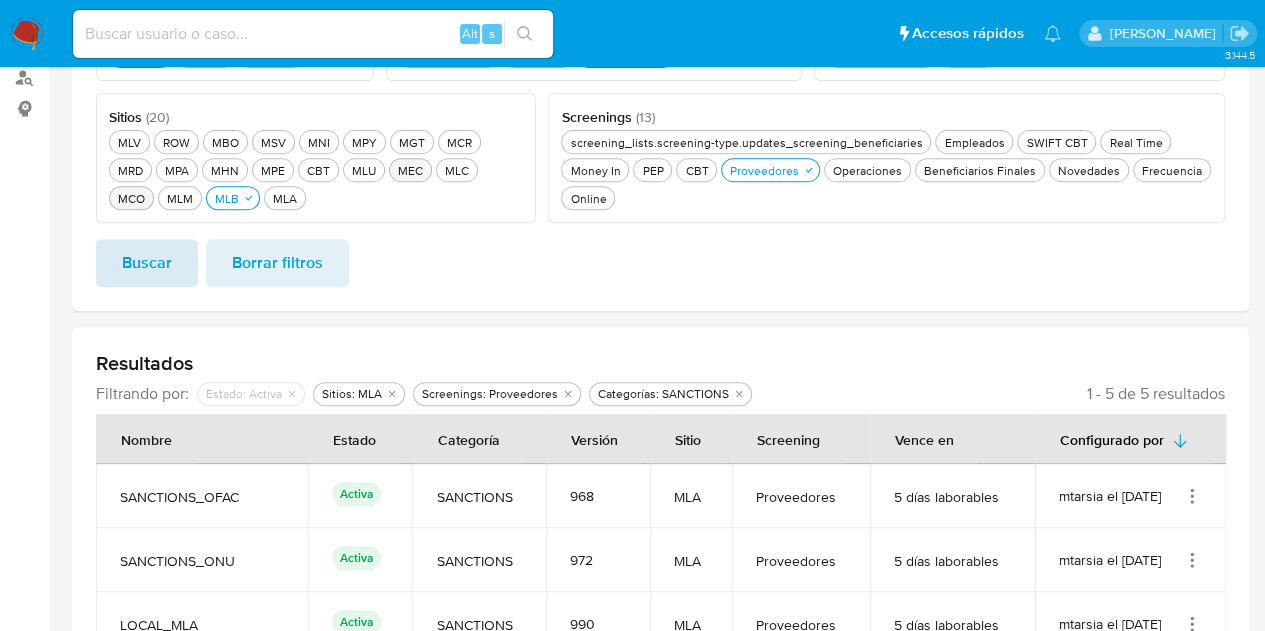 click on "Buscar" at bounding box center (147, 263) 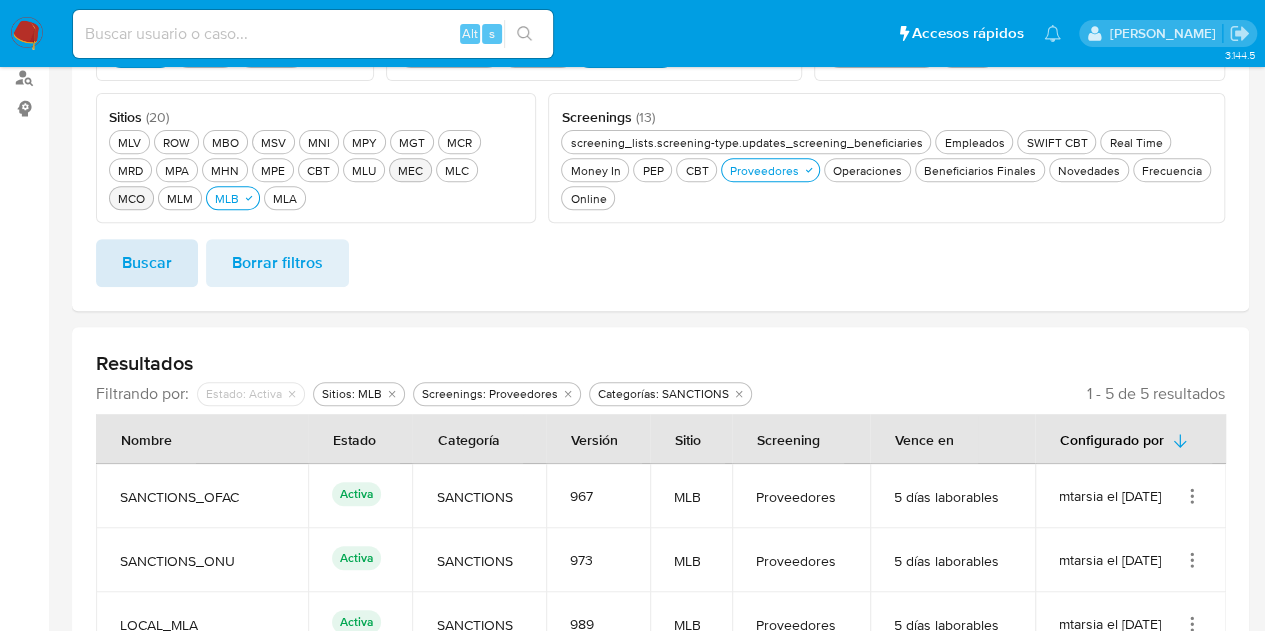click on "Buscar" at bounding box center [147, 263] 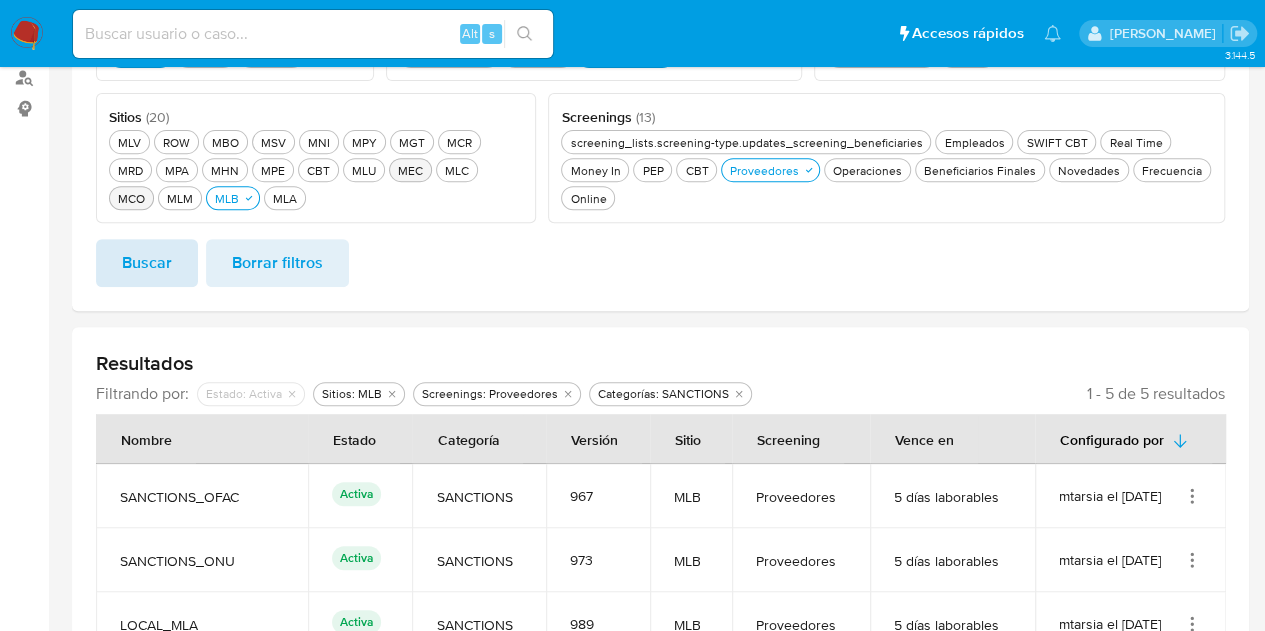 click on "Buscar" at bounding box center (147, 263) 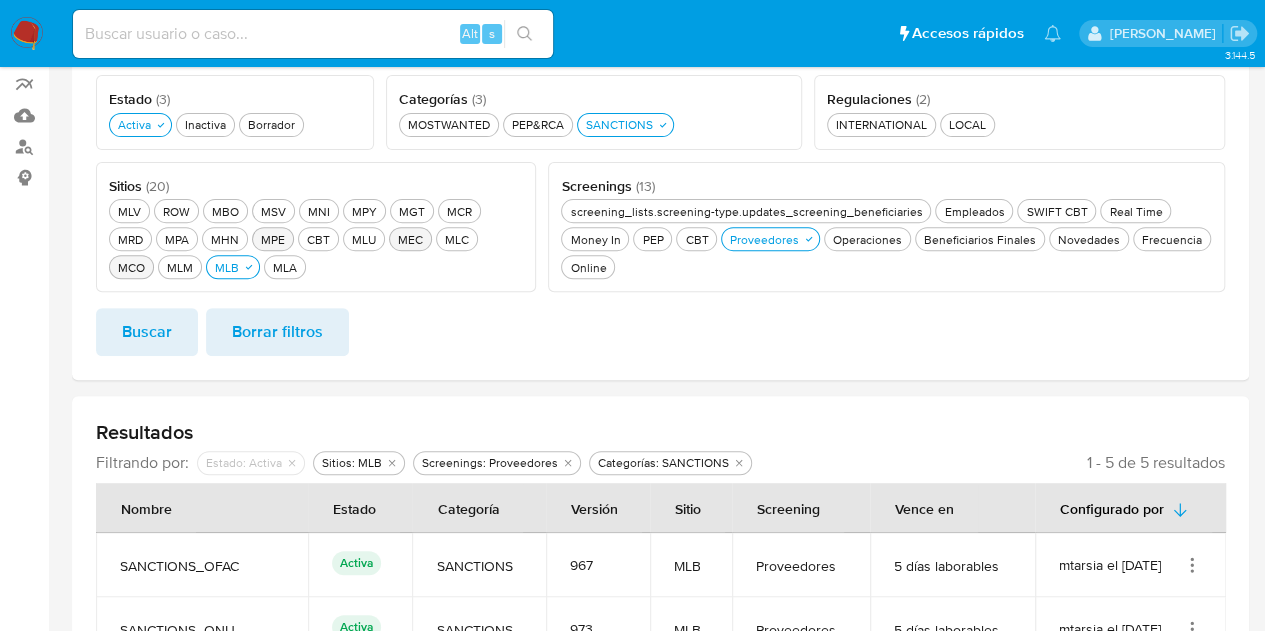 scroll, scrollTop: 234, scrollLeft: 0, axis: vertical 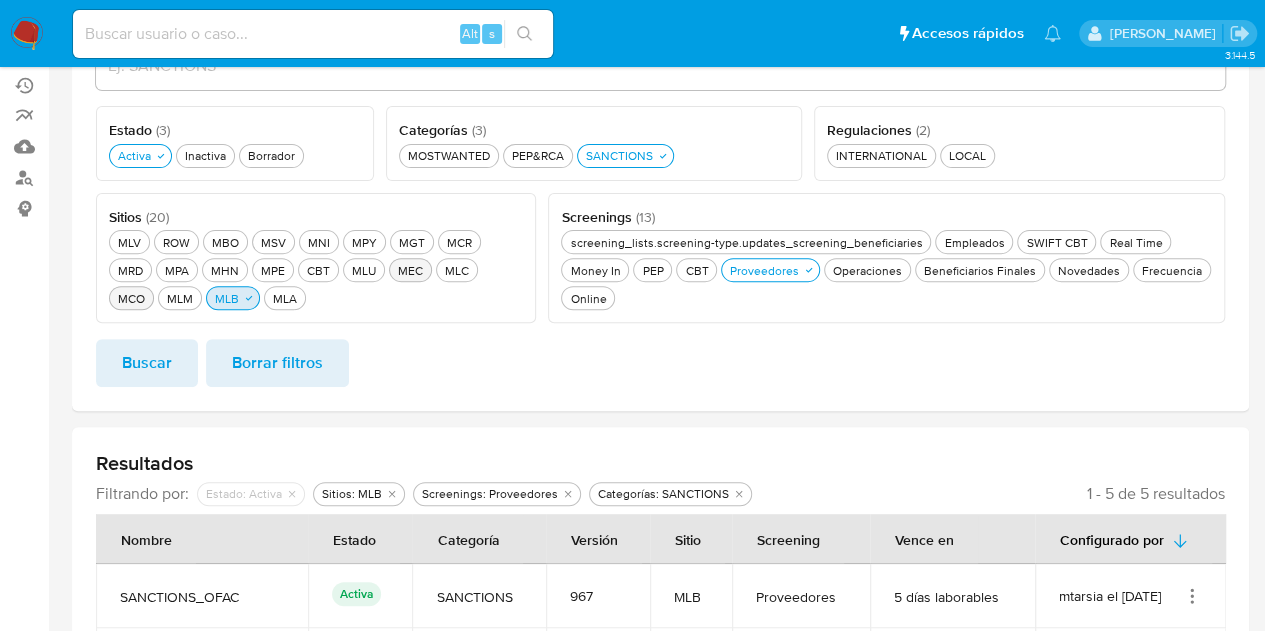 click on "MLB MLB" at bounding box center (227, 298) 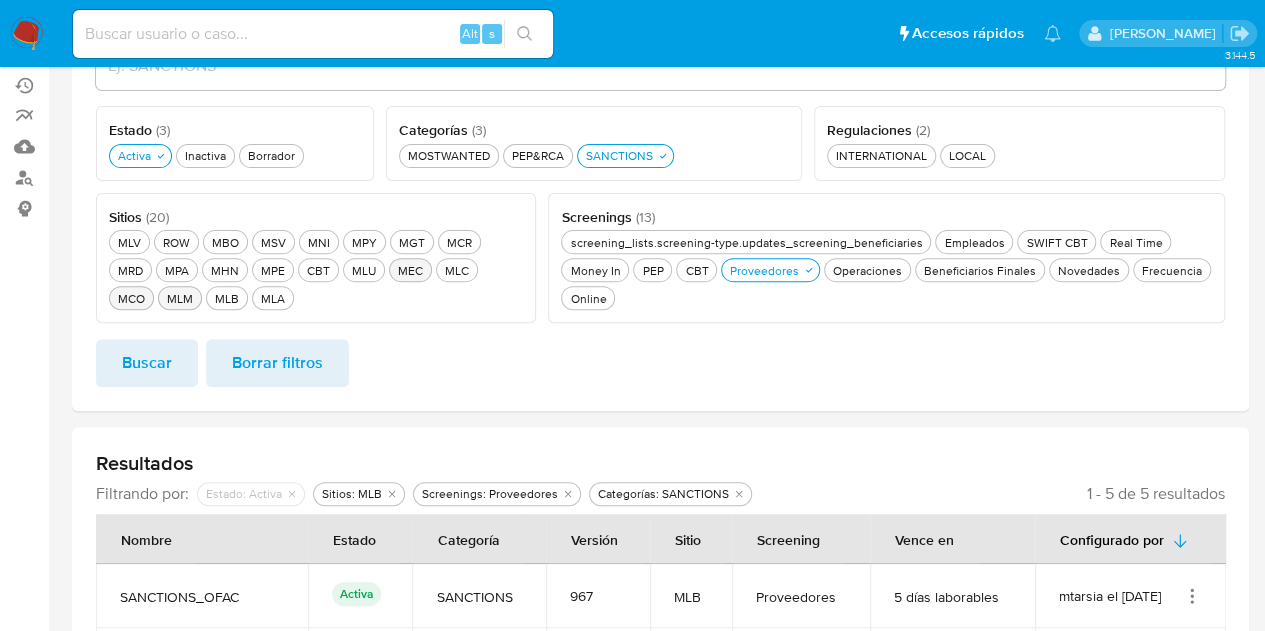 click on "MLM MLM" at bounding box center (180, 298) 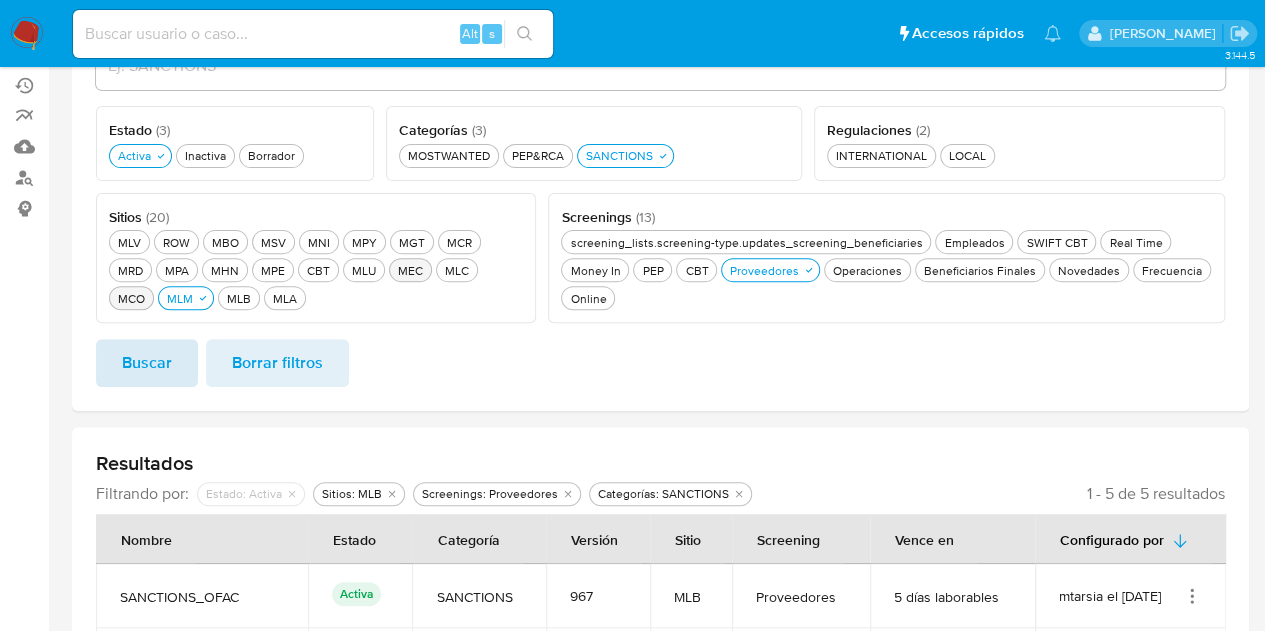 click on "Buscar" at bounding box center (147, 363) 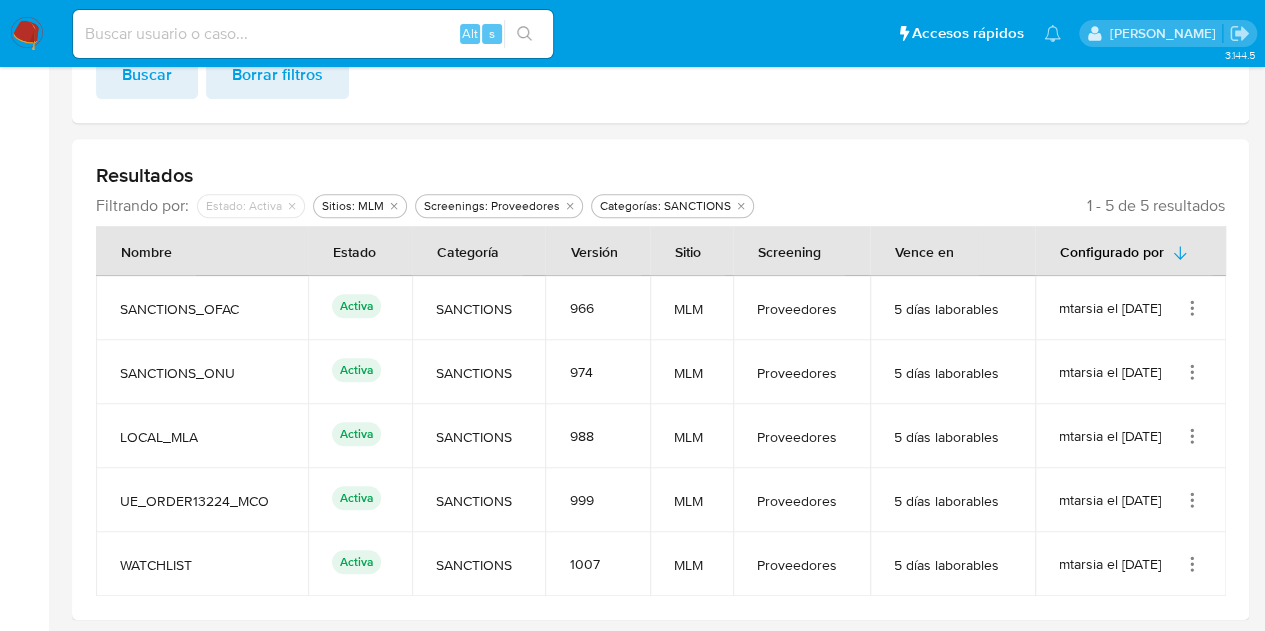 scroll, scrollTop: 222, scrollLeft: 0, axis: vertical 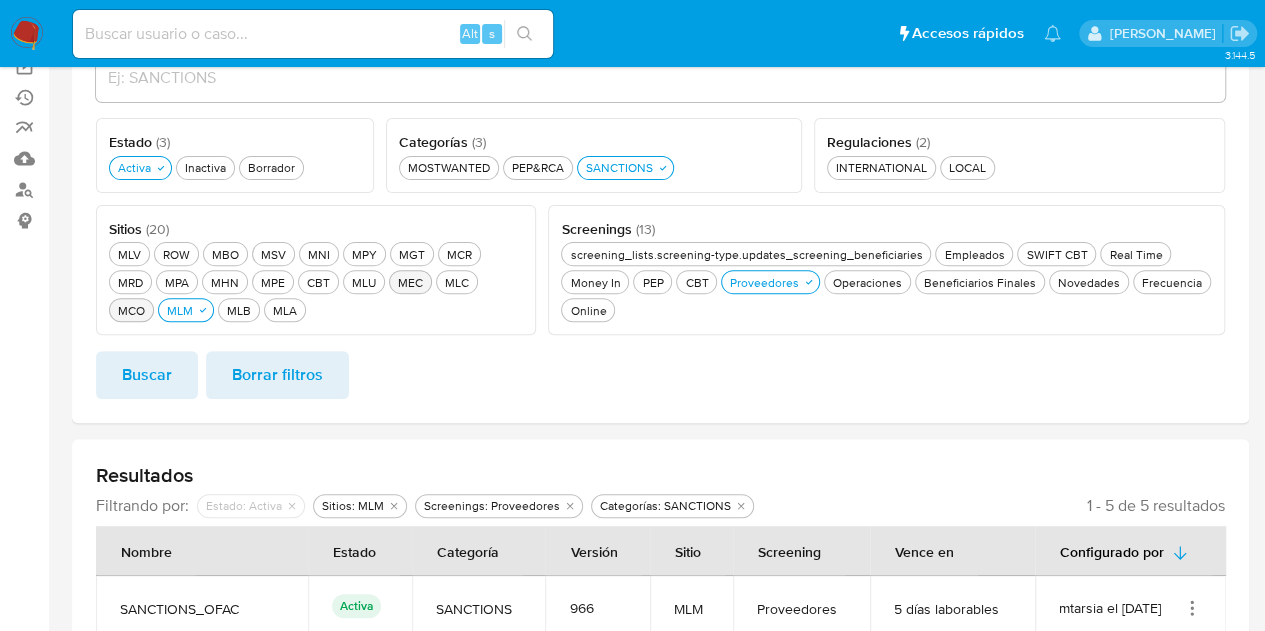 click on "MCO MCO" at bounding box center [131, 310] 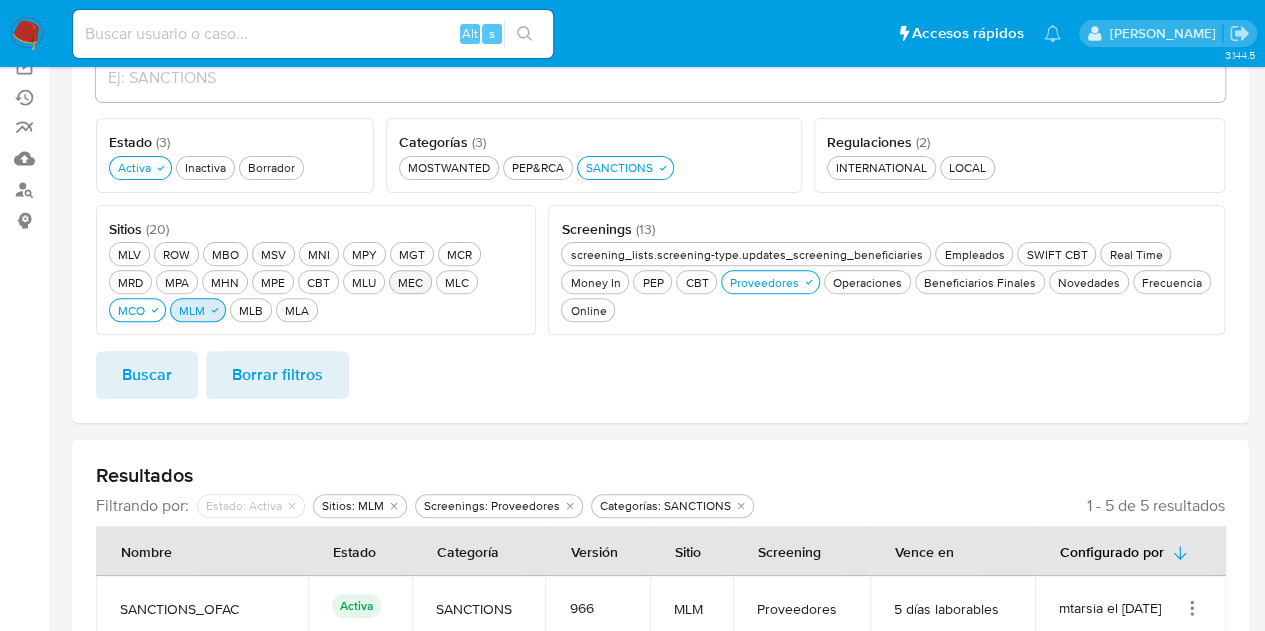click 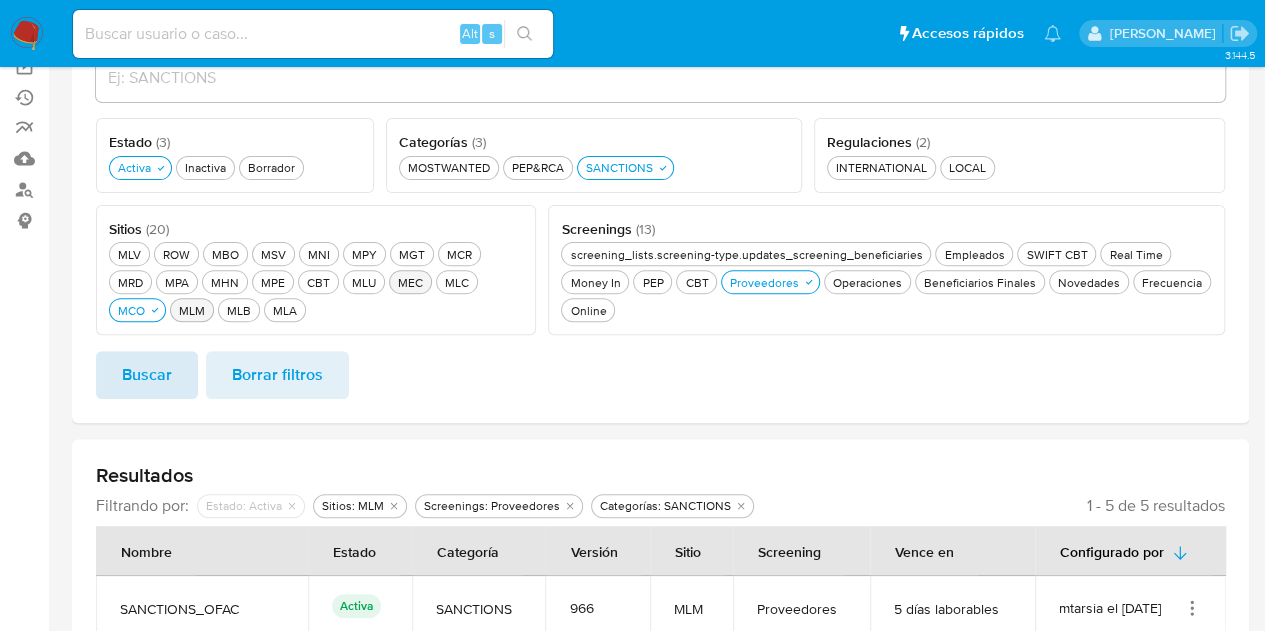 click on "Buscar" at bounding box center (147, 375) 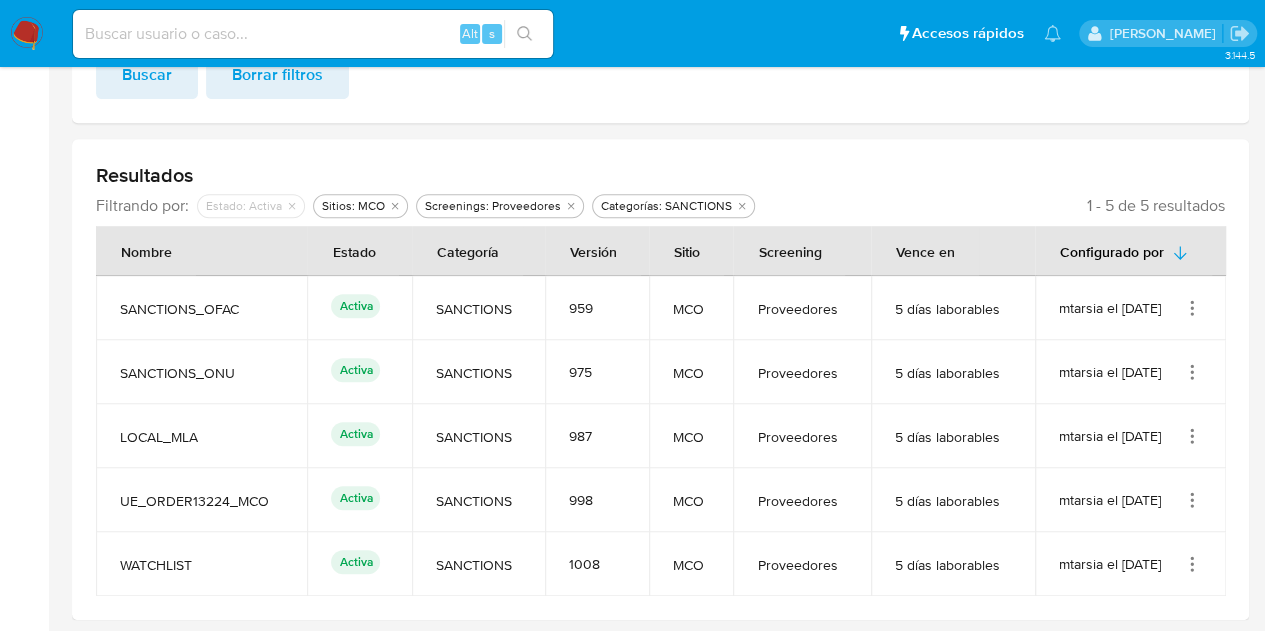 scroll, scrollTop: 322, scrollLeft: 0, axis: vertical 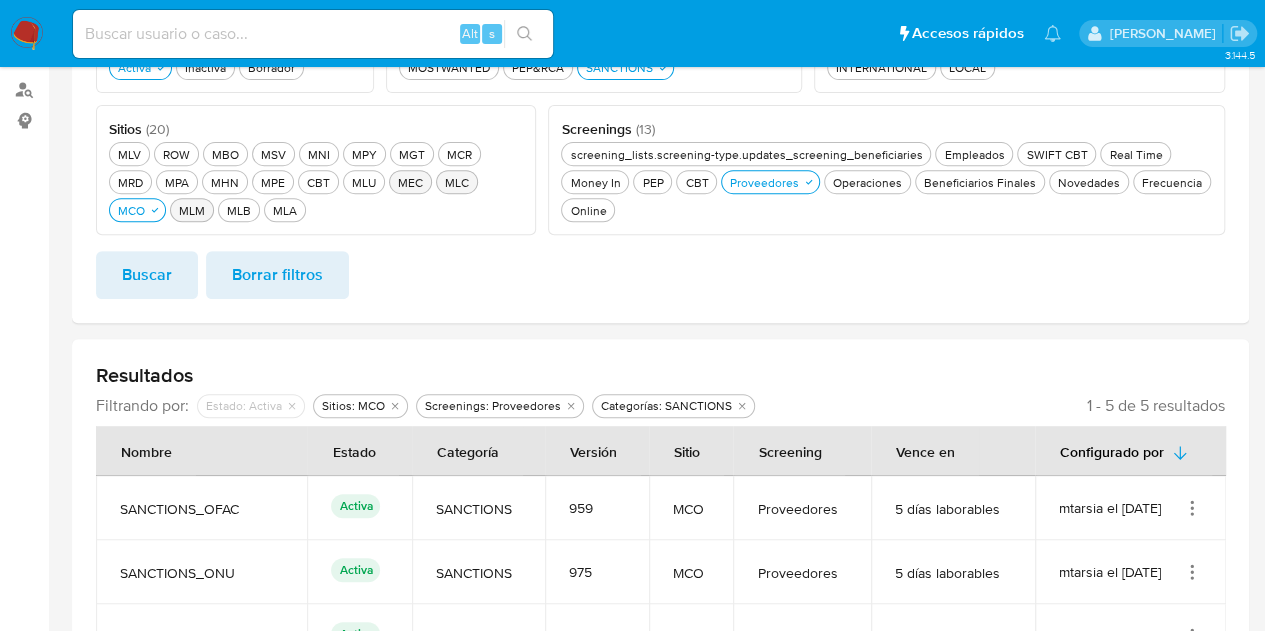 click on "MLC MLC" at bounding box center [457, 182] 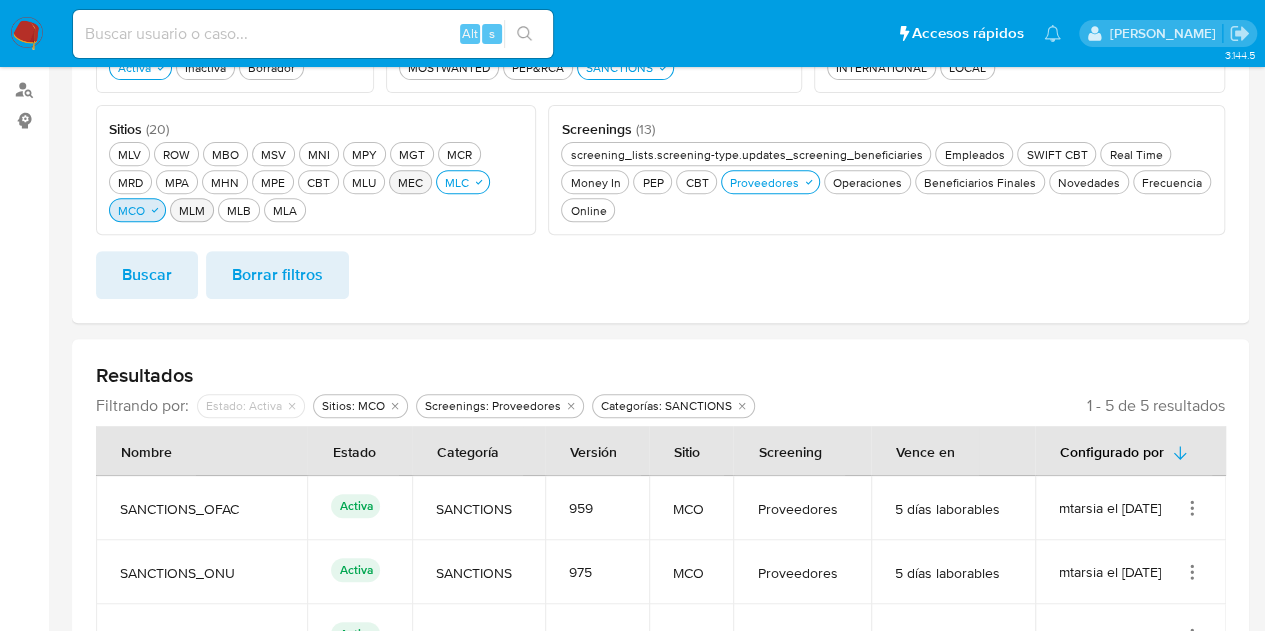 click on "MCO MCO" at bounding box center (131, 210) 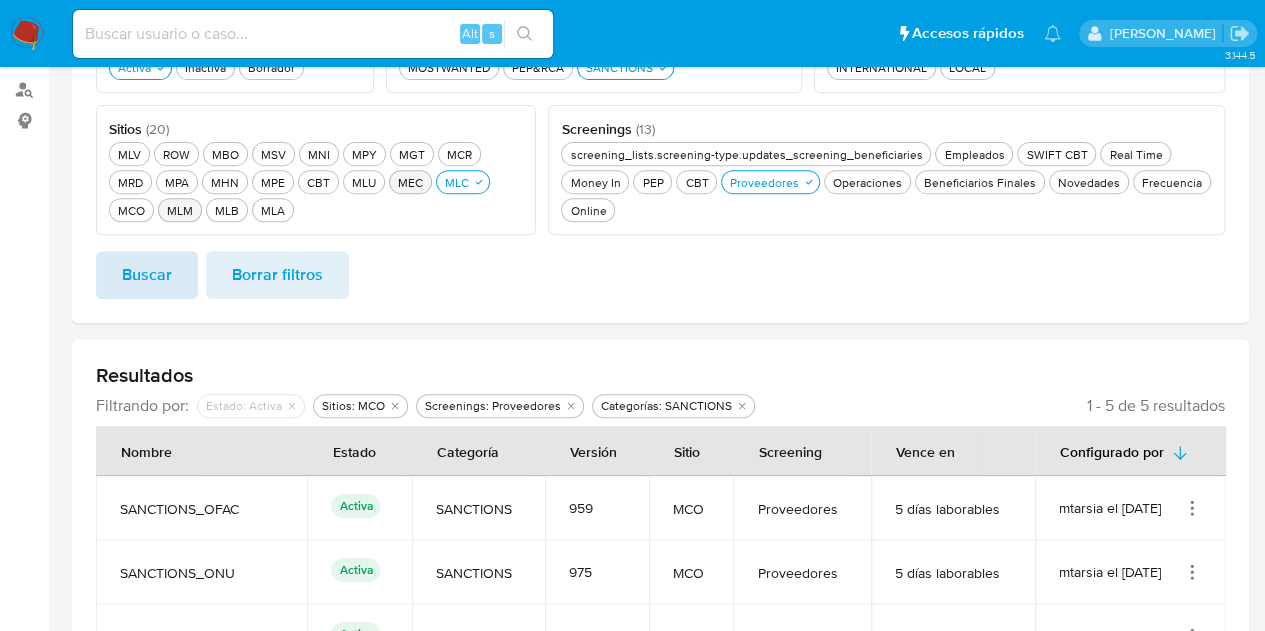 click on "Buscar" at bounding box center [147, 275] 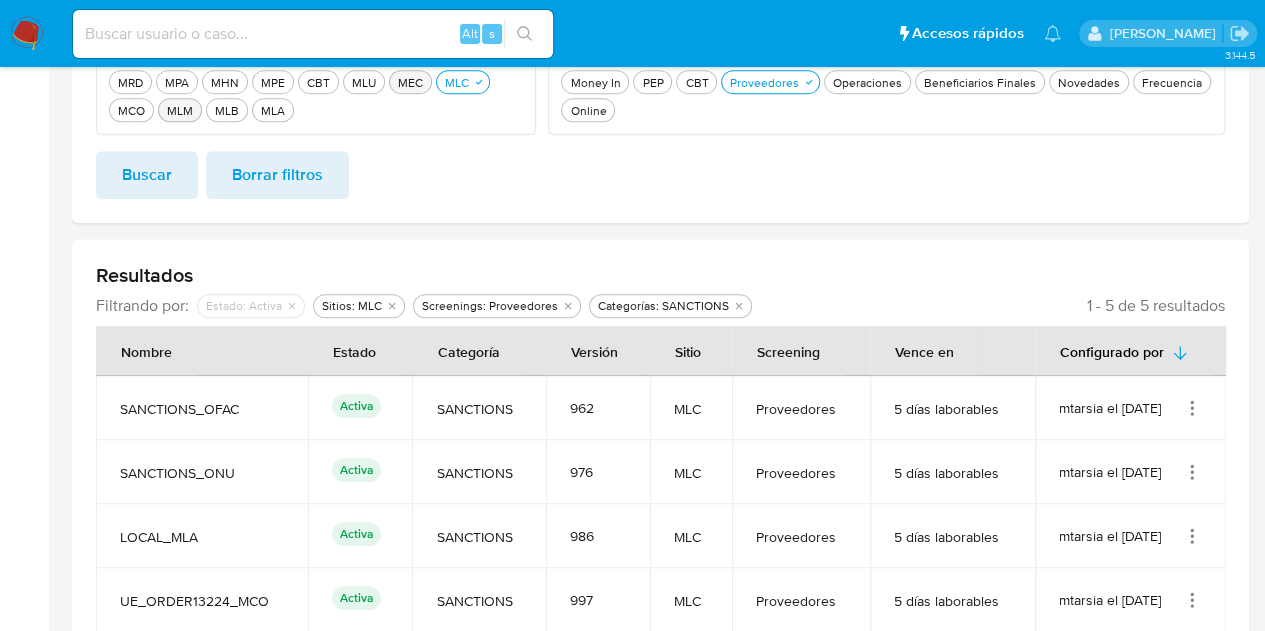 scroll, scrollTop: 322, scrollLeft: 0, axis: vertical 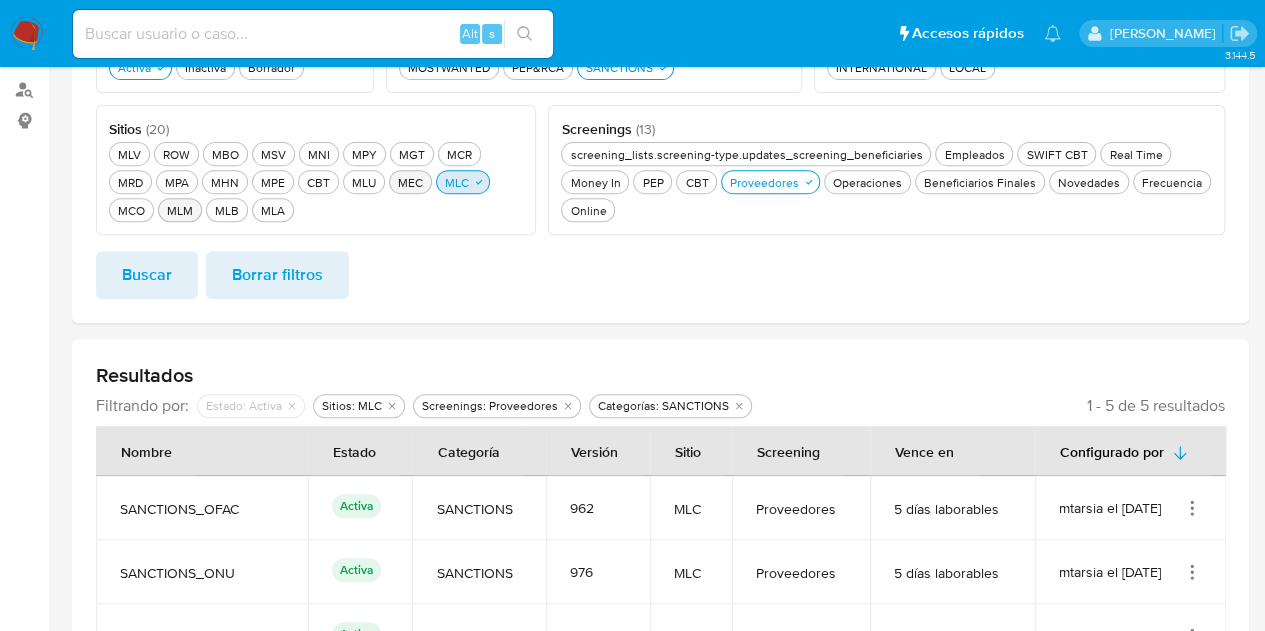 click on "MLC MLC" at bounding box center [463, 182] 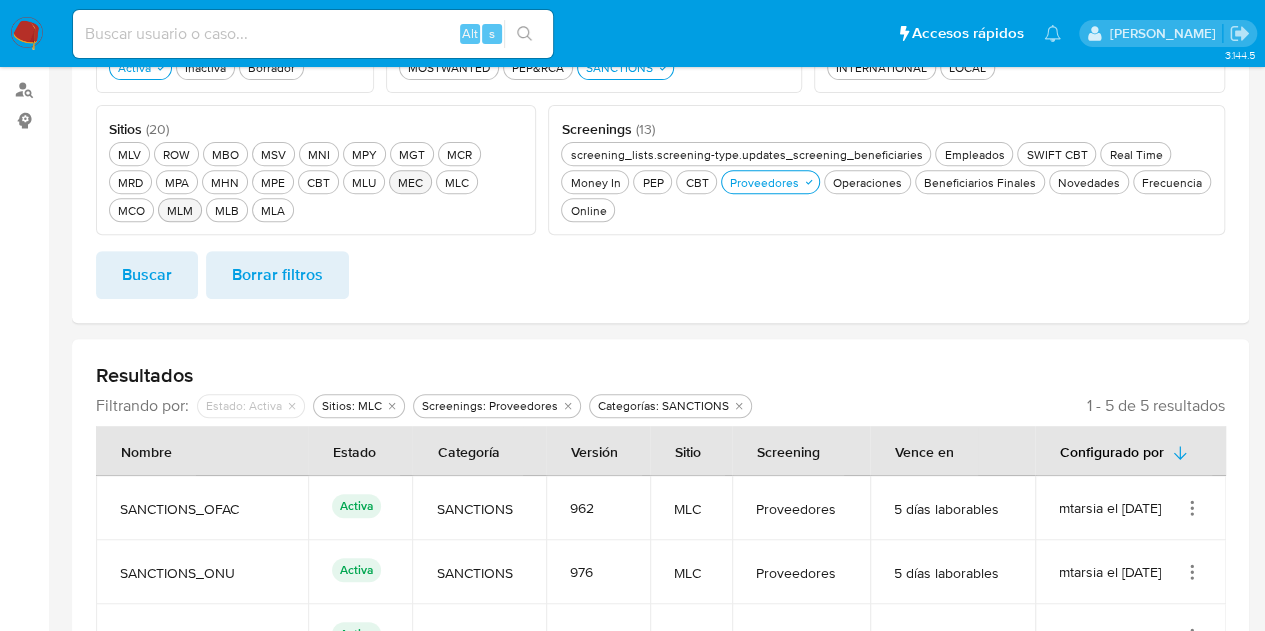 click on "MEC MEC" at bounding box center (410, 182) 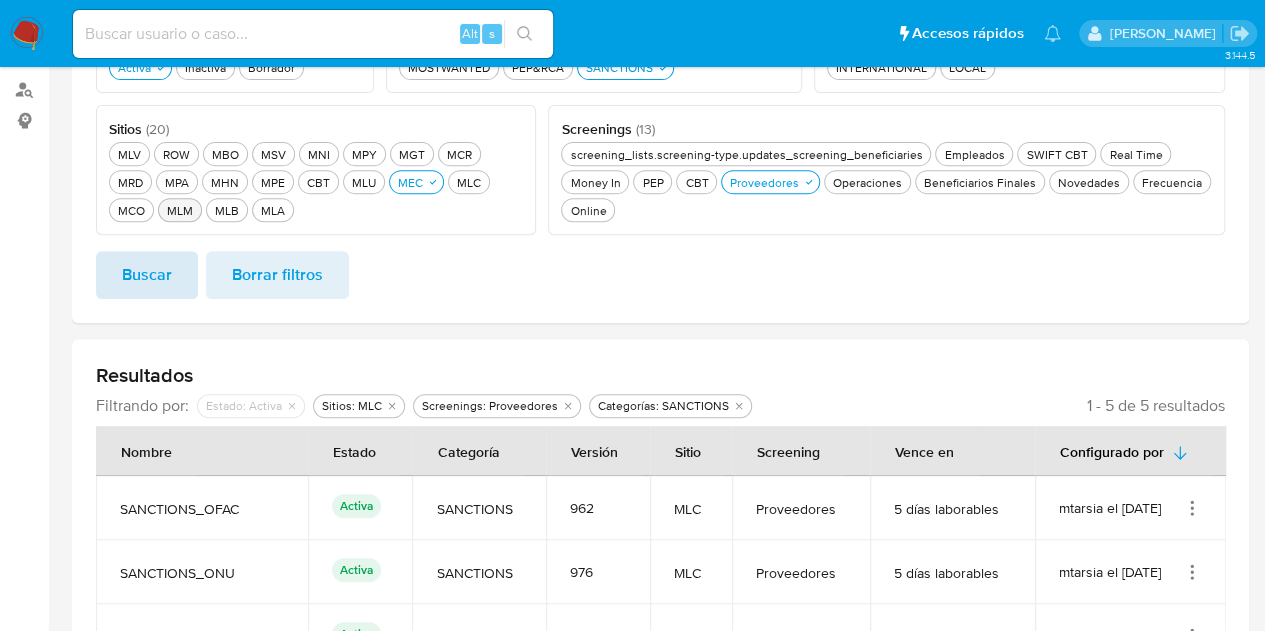 click on "Buscar" at bounding box center [147, 275] 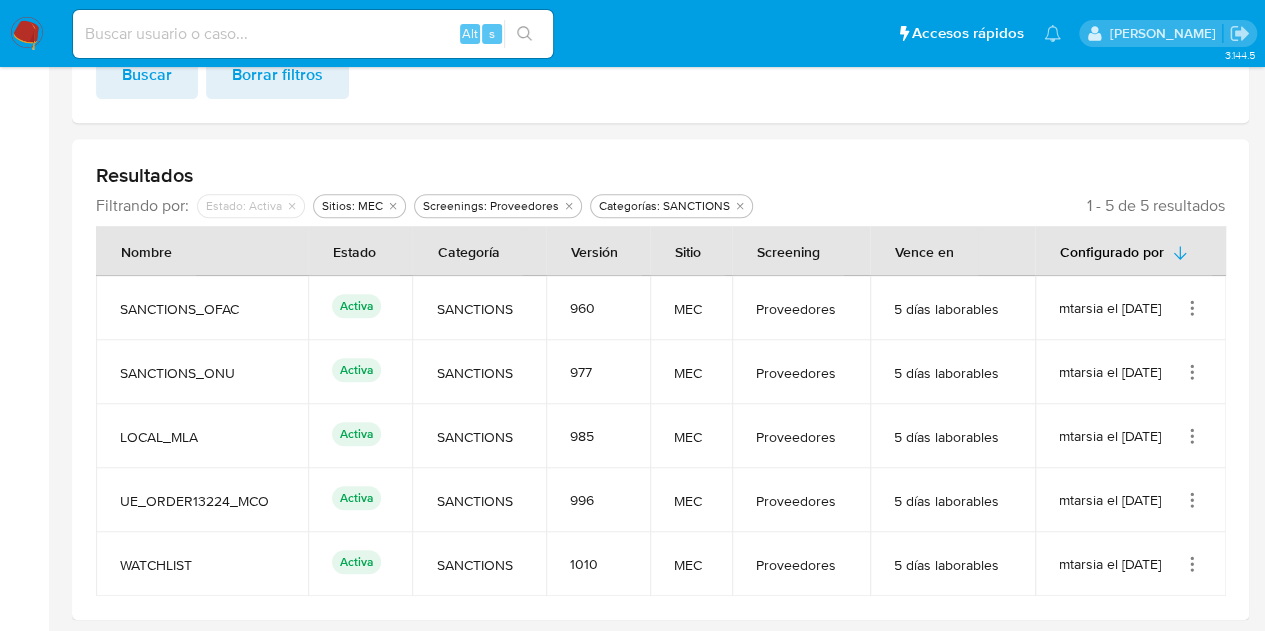scroll, scrollTop: 122, scrollLeft: 0, axis: vertical 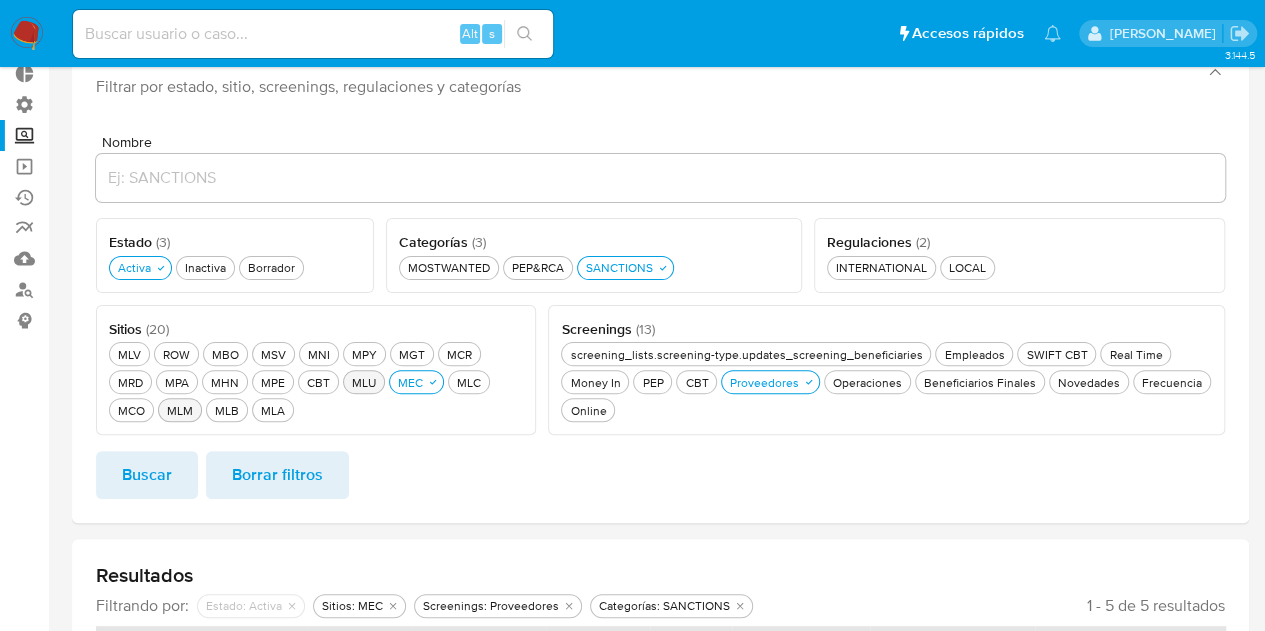 click on "MLU MLU" at bounding box center [364, 382] 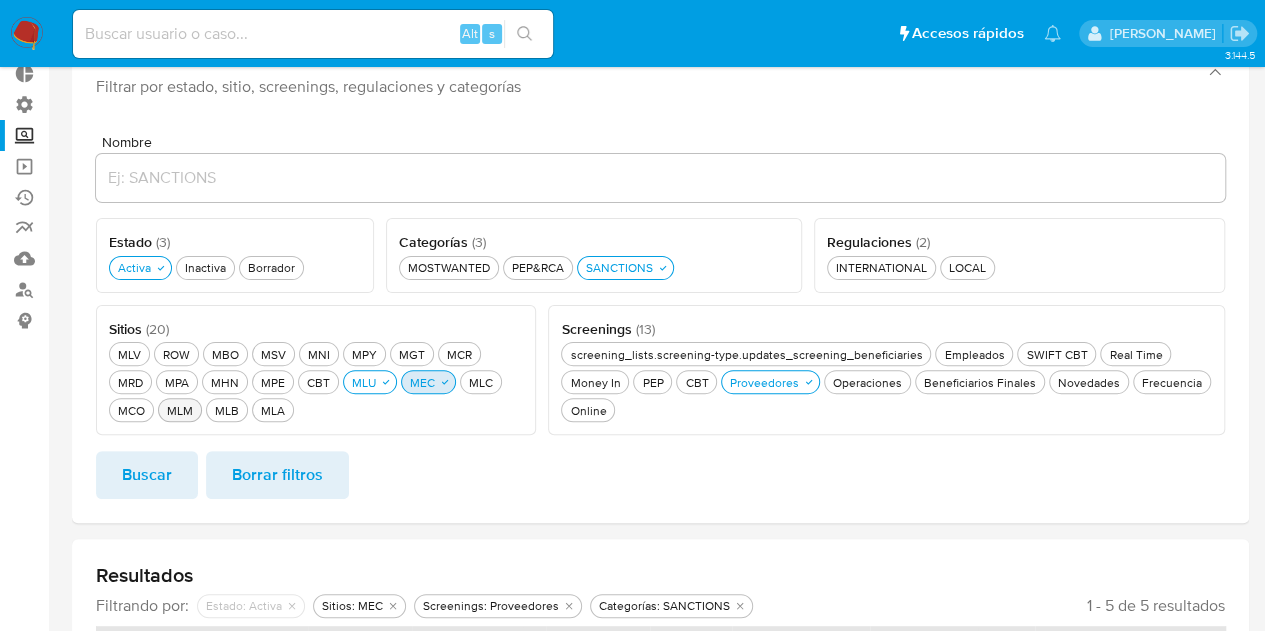 click on "MEC MEC" at bounding box center [422, 382] 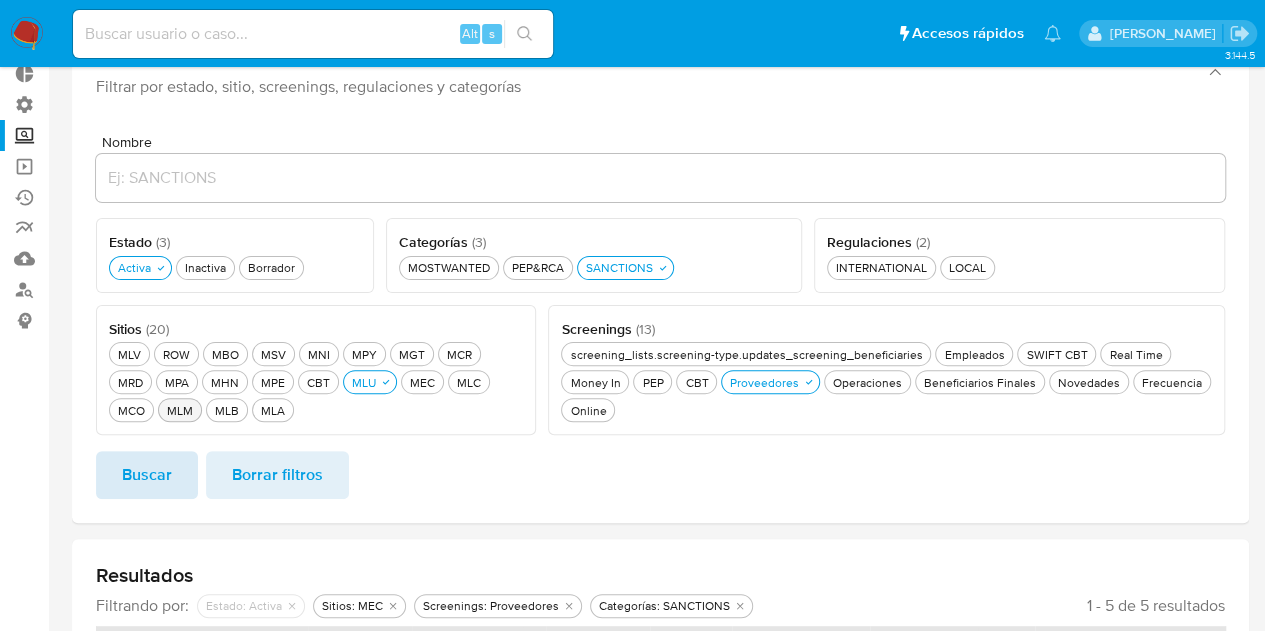 click on "Buscar" at bounding box center [147, 475] 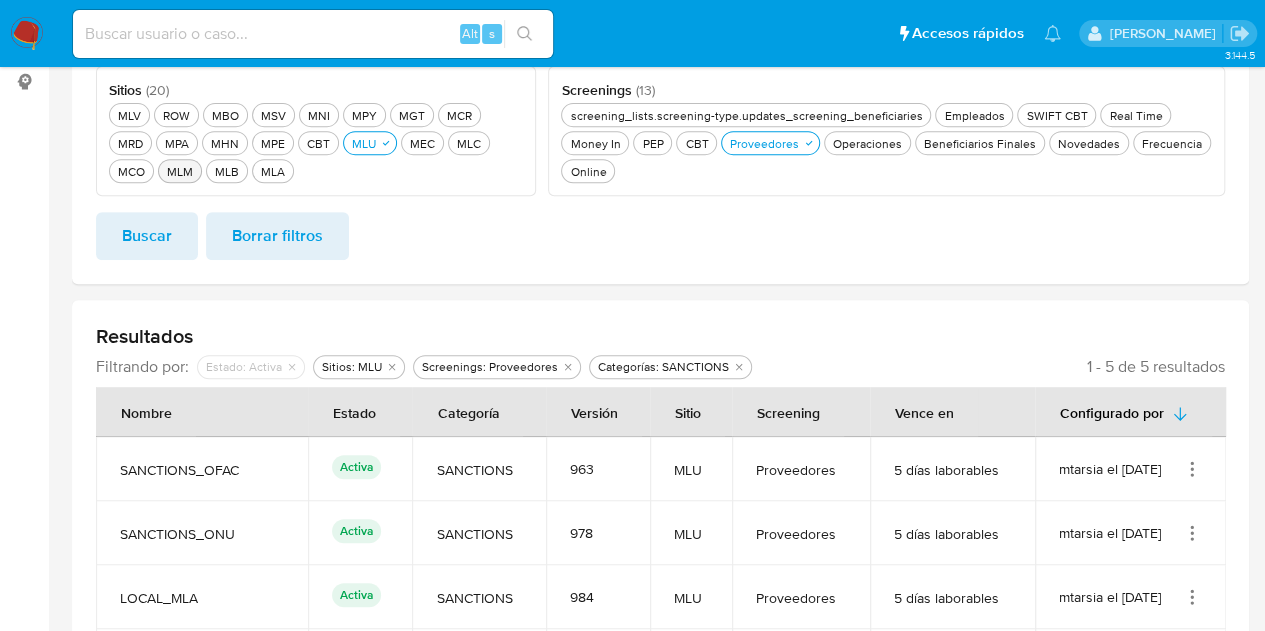scroll, scrollTop: 222, scrollLeft: 0, axis: vertical 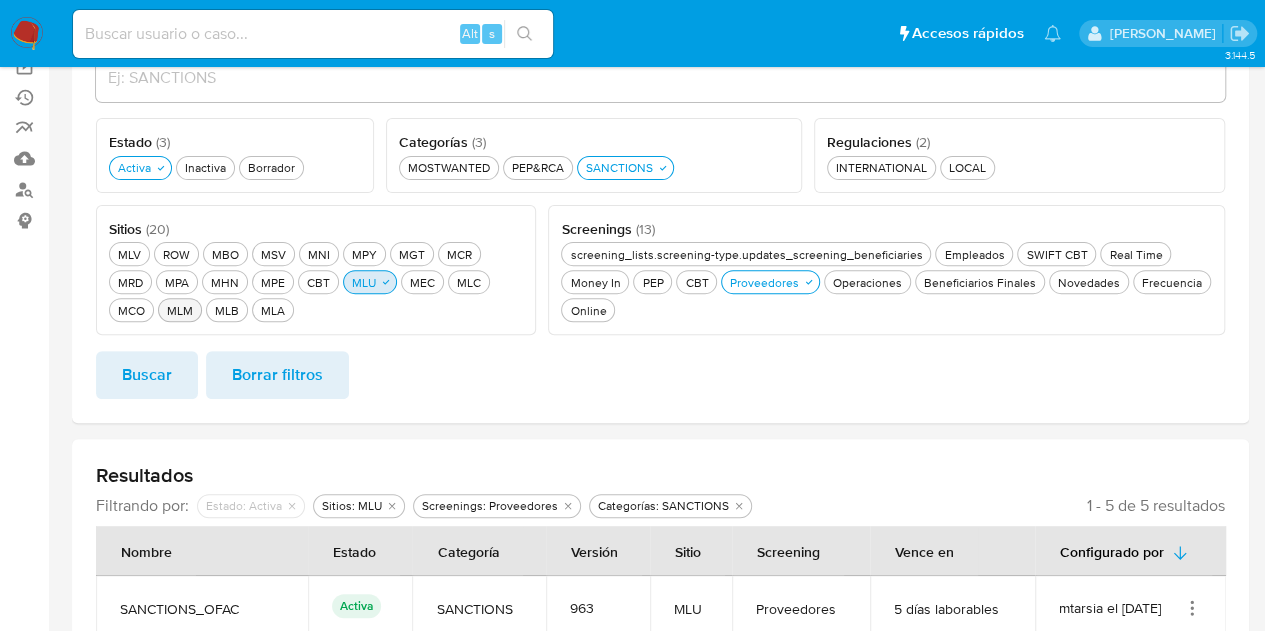 click 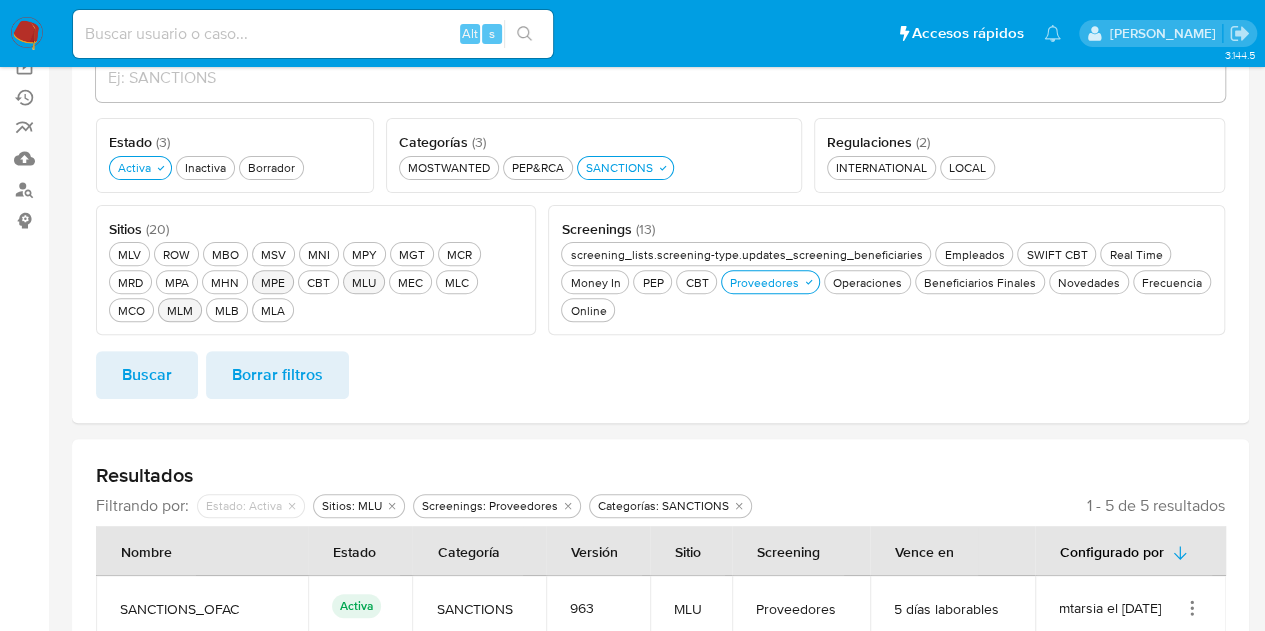 click on "MPE MPE" at bounding box center (273, 282) 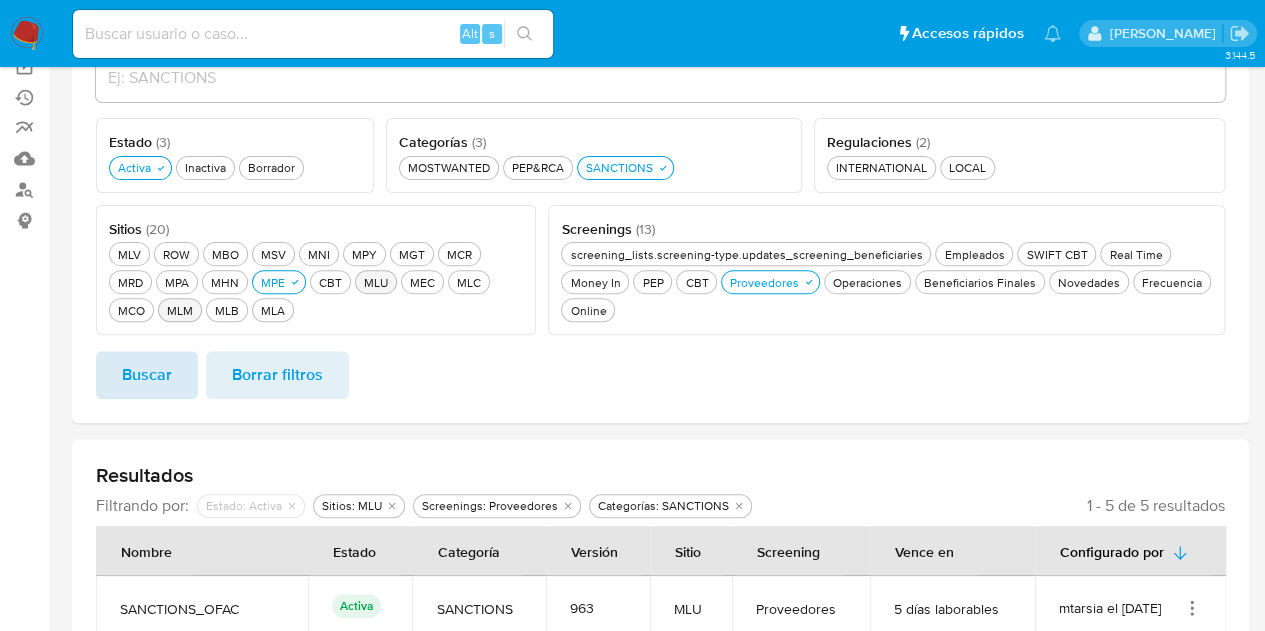 click on "Buscar" at bounding box center (147, 375) 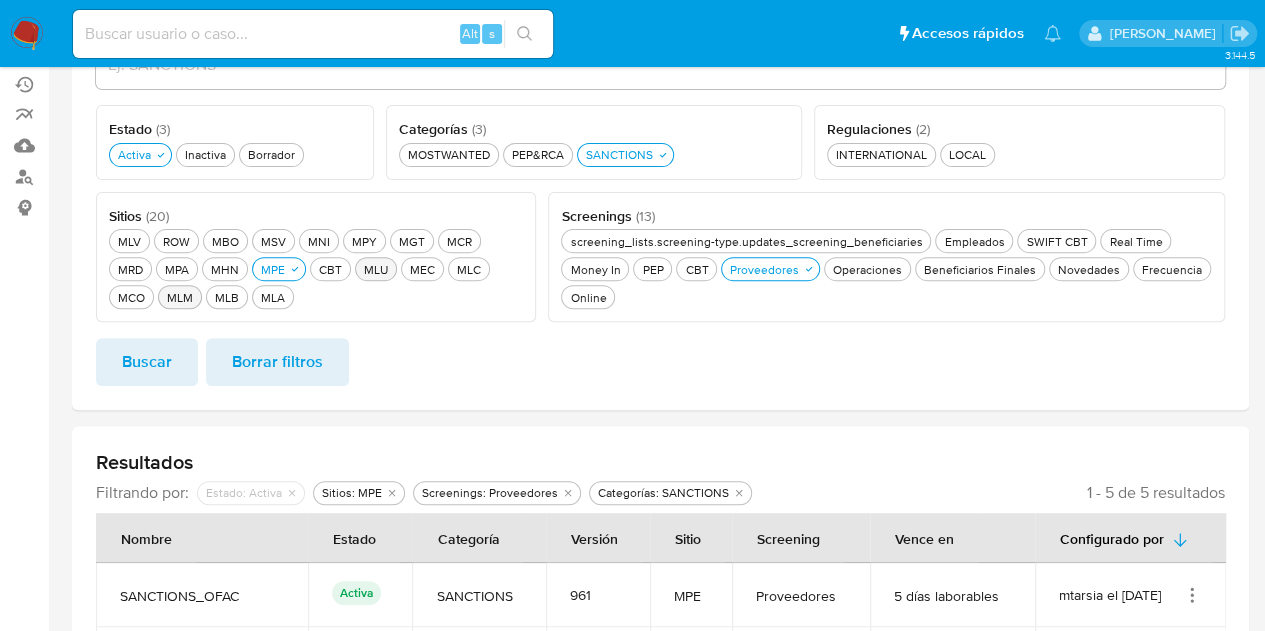 scroll, scrollTop: 122, scrollLeft: 0, axis: vertical 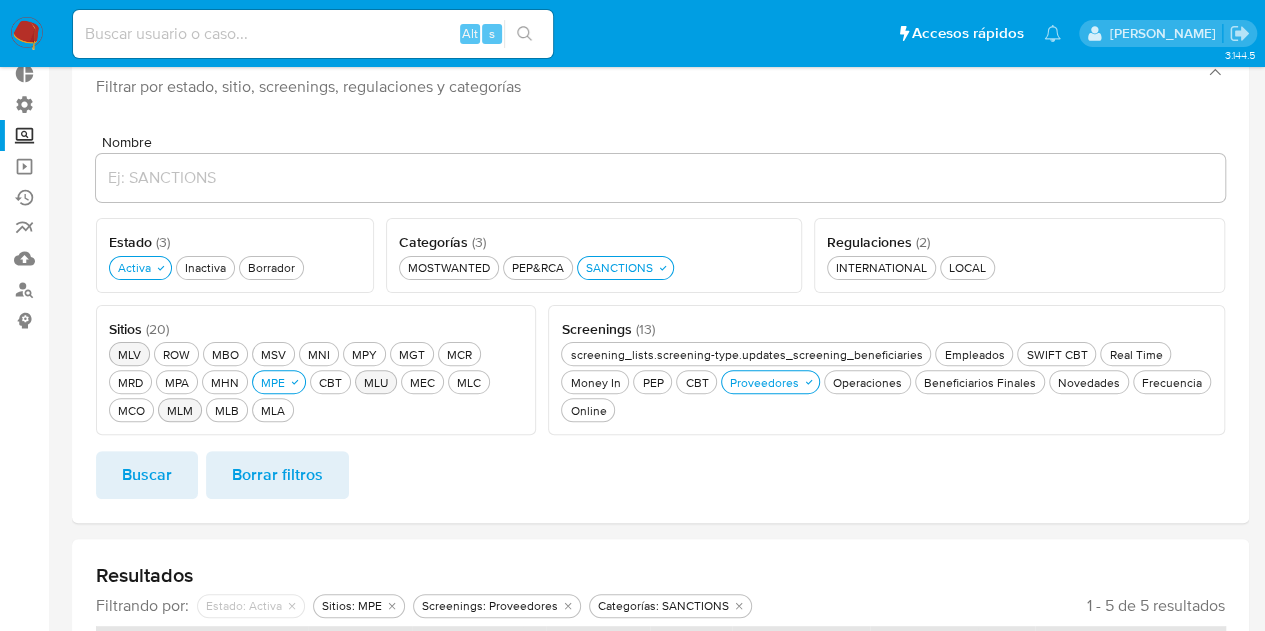 drag, startPoint x: 123, startPoint y: 339, endPoint x: 135, endPoint y: 348, distance: 15 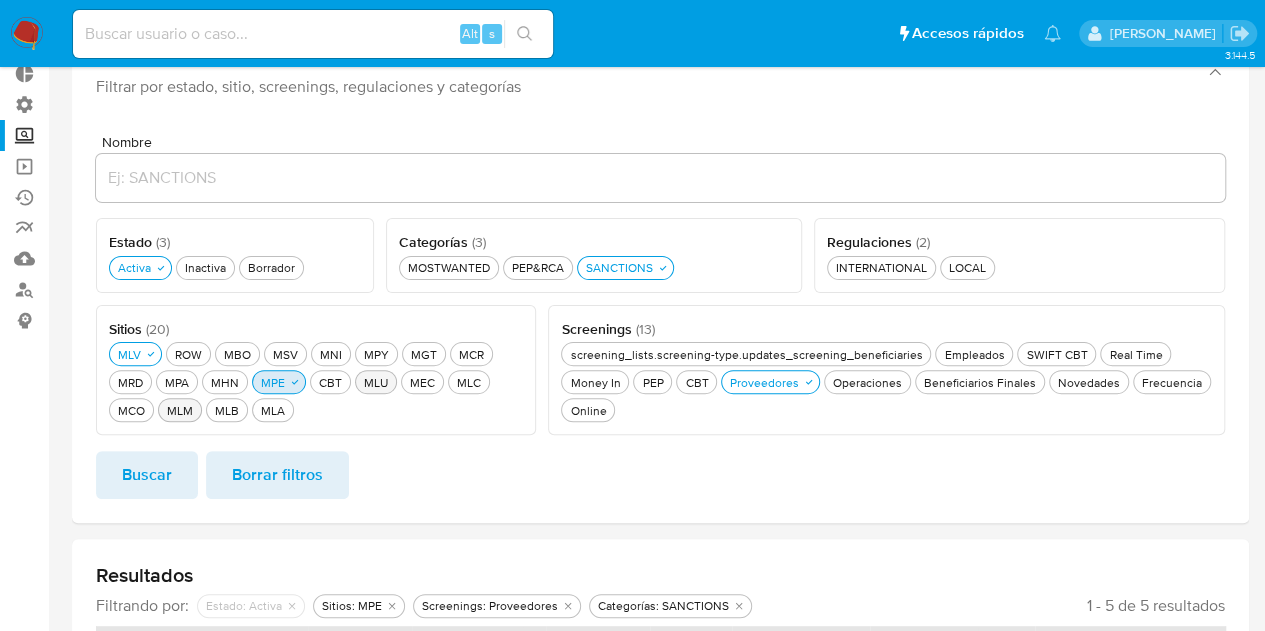 click on "MPE MPE" at bounding box center (273, 382) 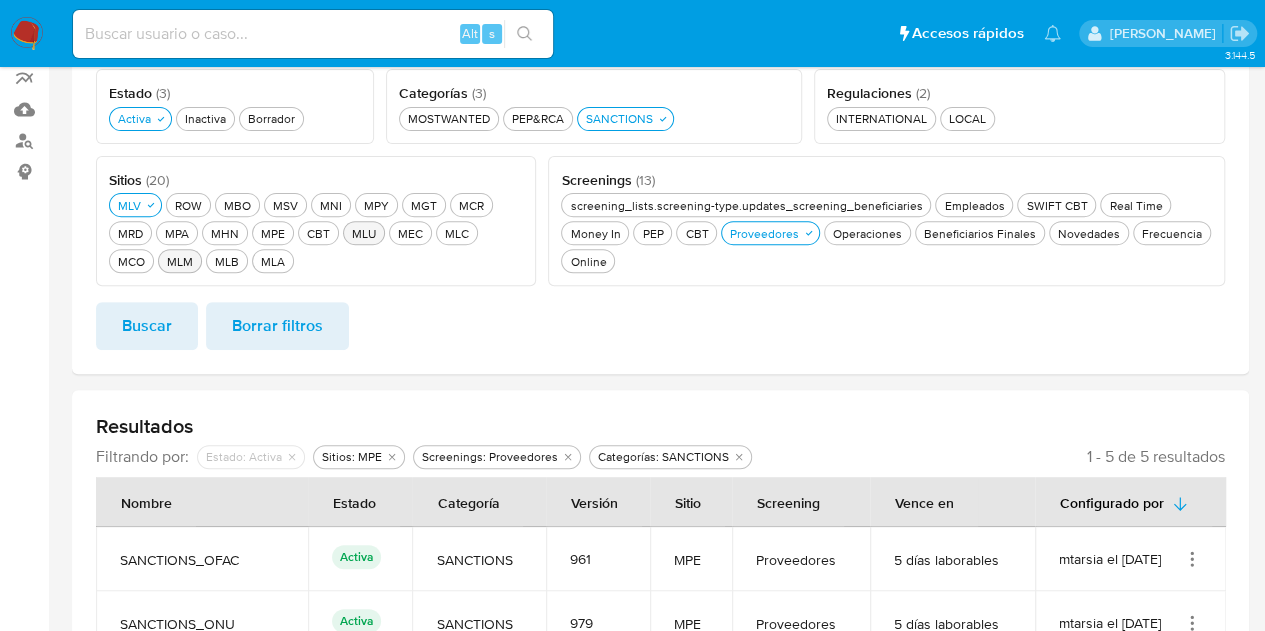scroll, scrollTop: 522, scrollLeft: 0, axis: vertical 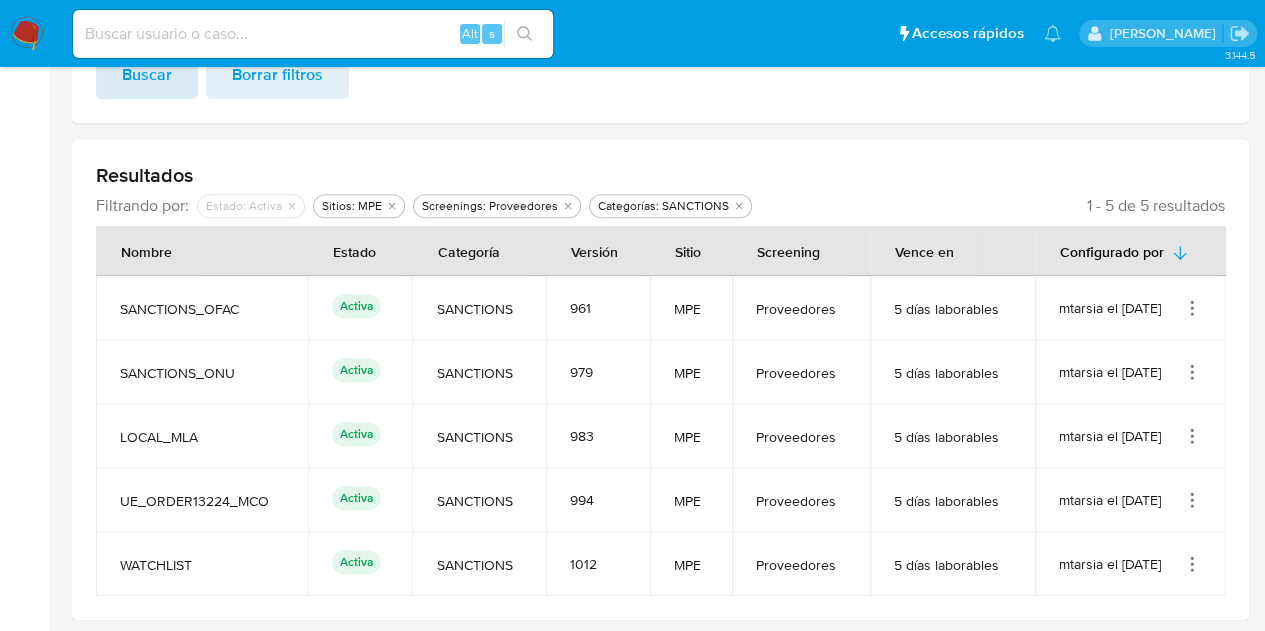 click on "Buscar" at bounding box center [147, 75] 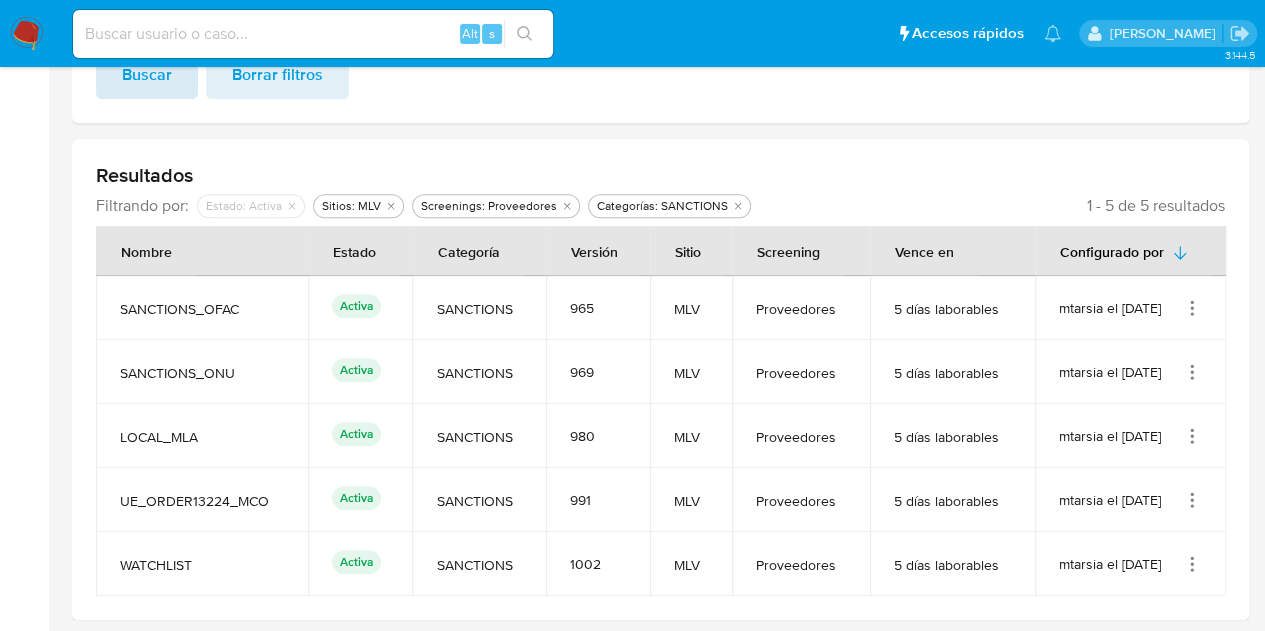 click on "Buscar" at bounding box center [147, 75] 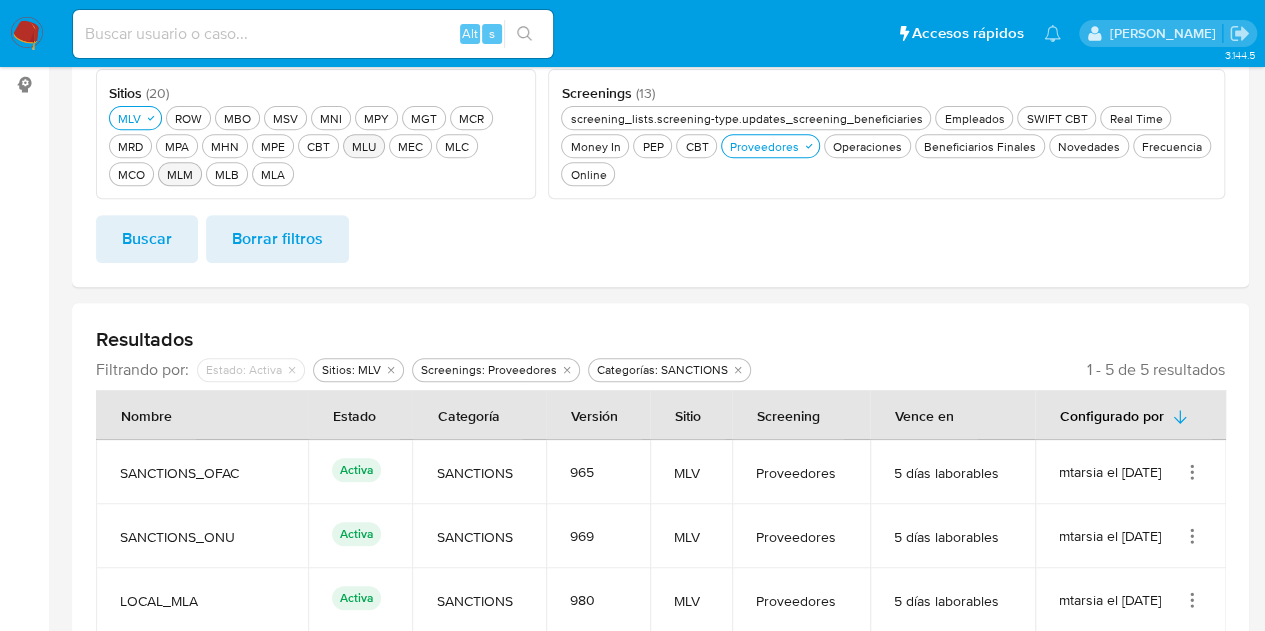 scroll, scrollTop: 222, scrollLeft: 0, axis: vertical 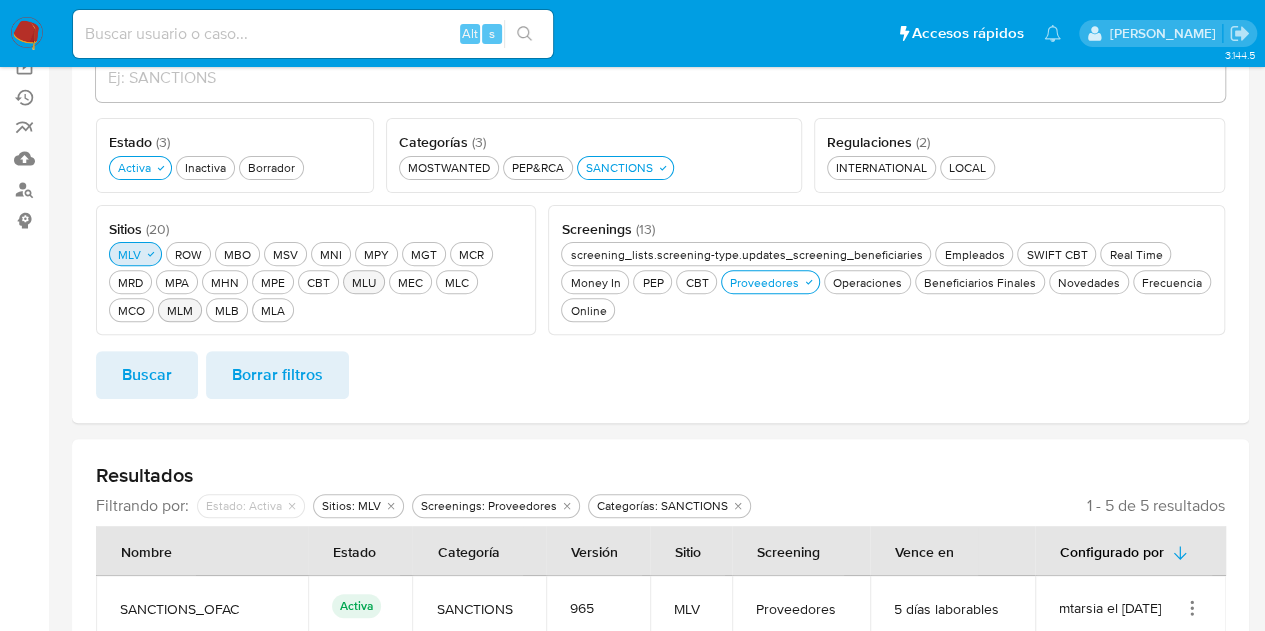 click on "MLV MLV" at bounding box center [129, 254] 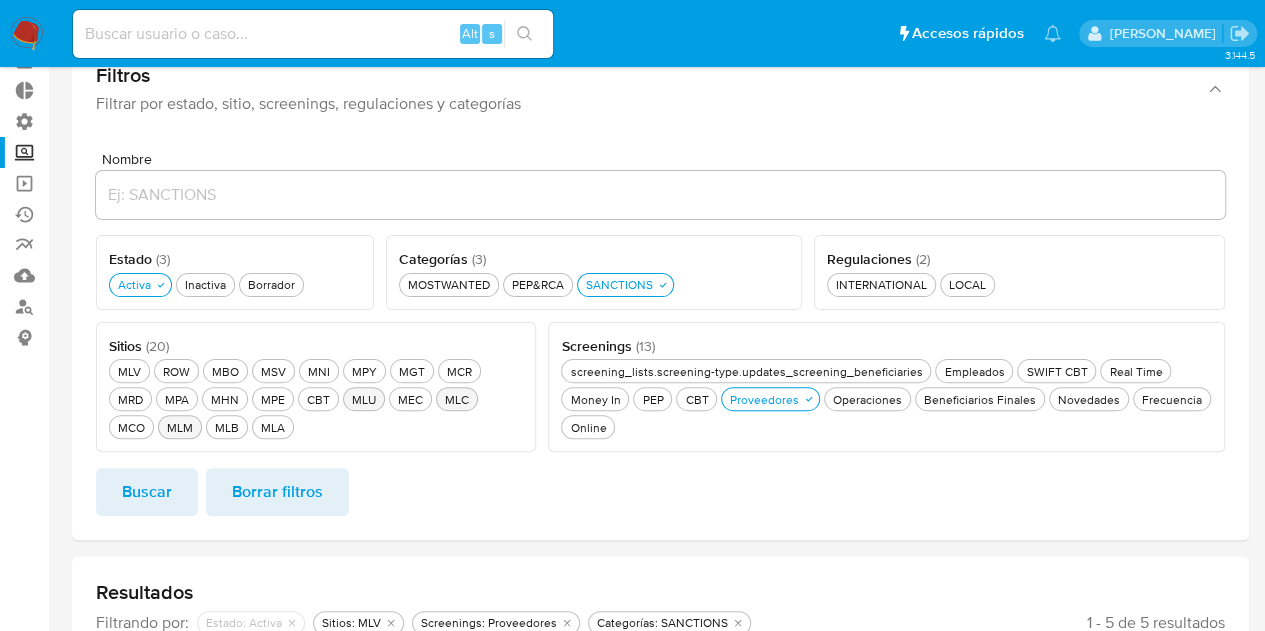 scroll, scrollTop: 222, scrollLeft: 0, axis: vertical 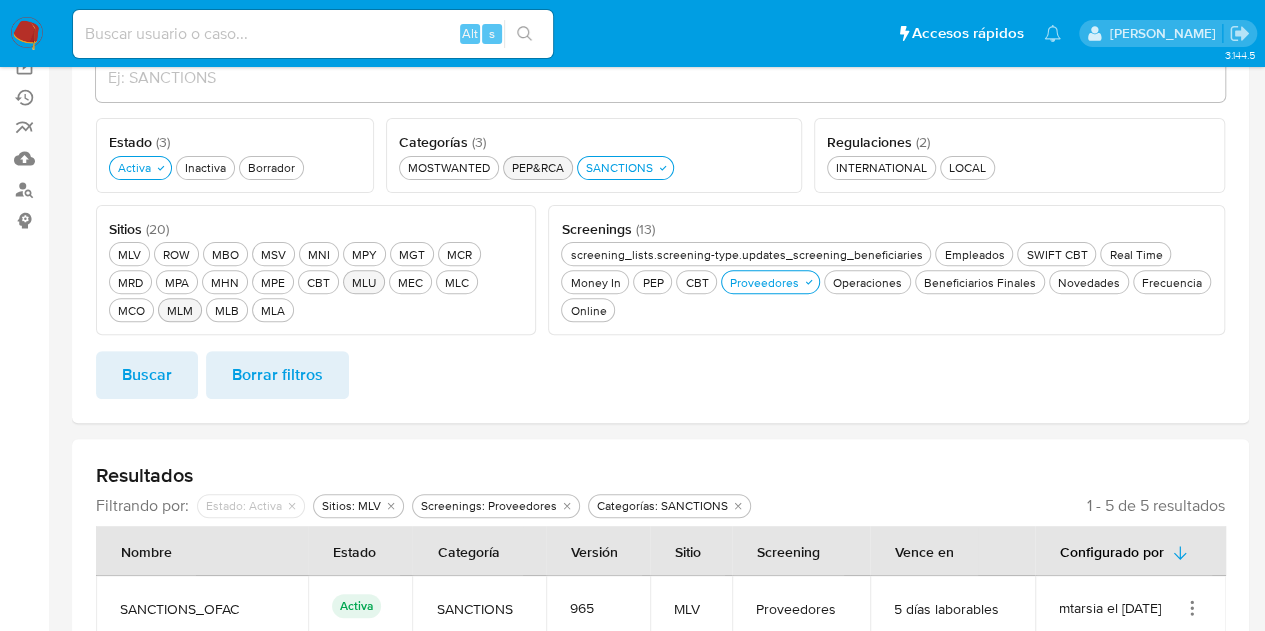 click on "PEP&RCA PEP&RCA" at bounding box center (538, 168) 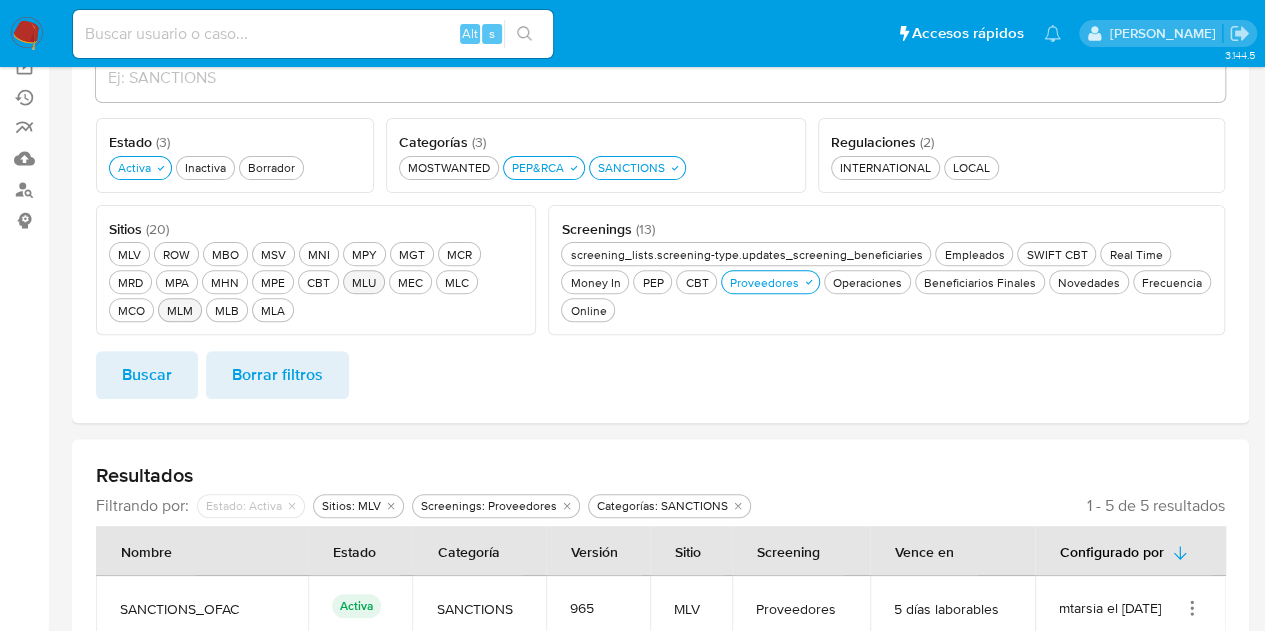 click on "Categorías   ( 3 )" at bounding box center [596, 142] 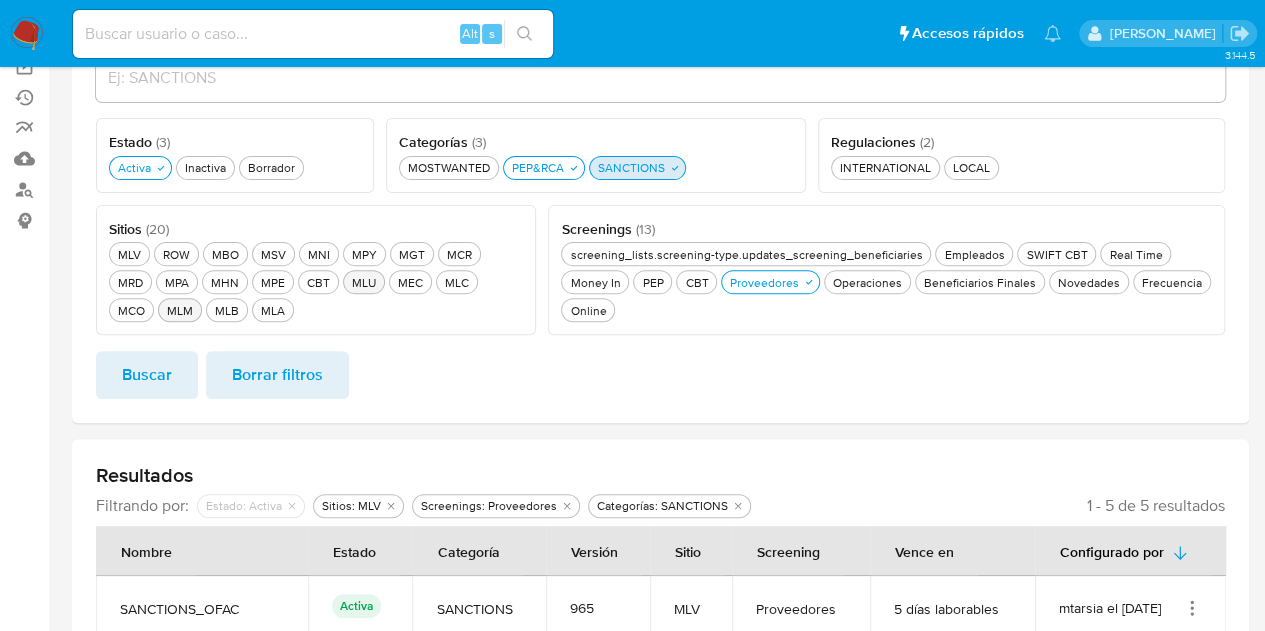 click on "SANCTIONS SANCTIONS" at bounding box center (631, 167) 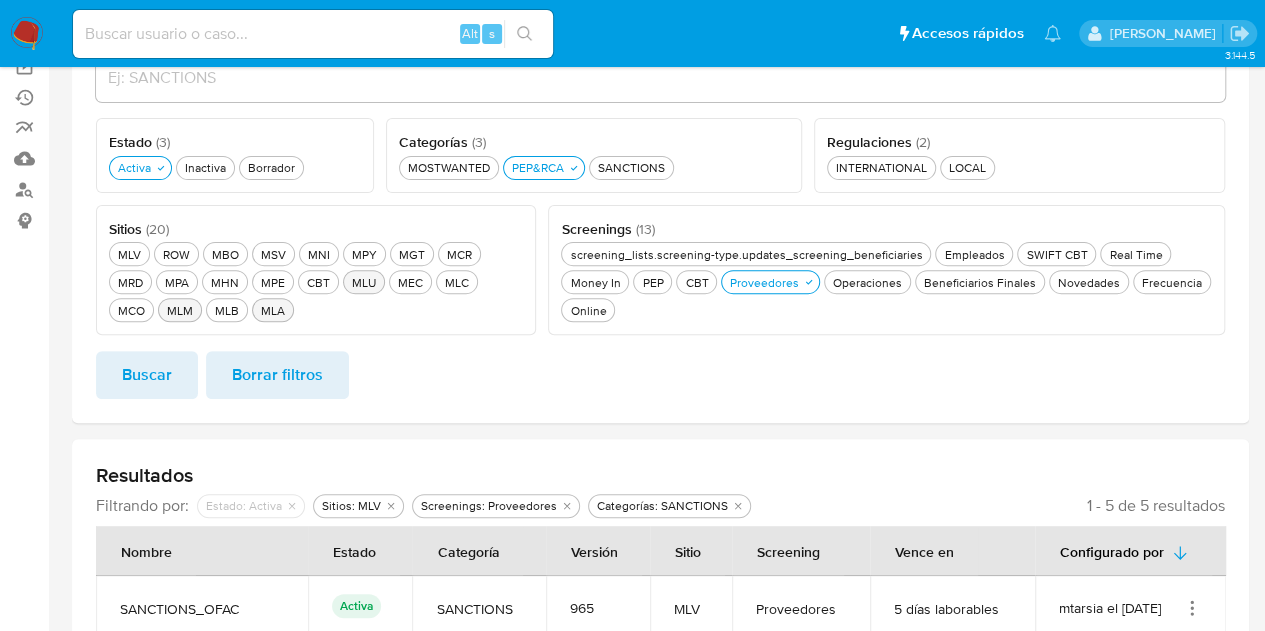 click on "MLA MLA" at bounding box center [273, 310] 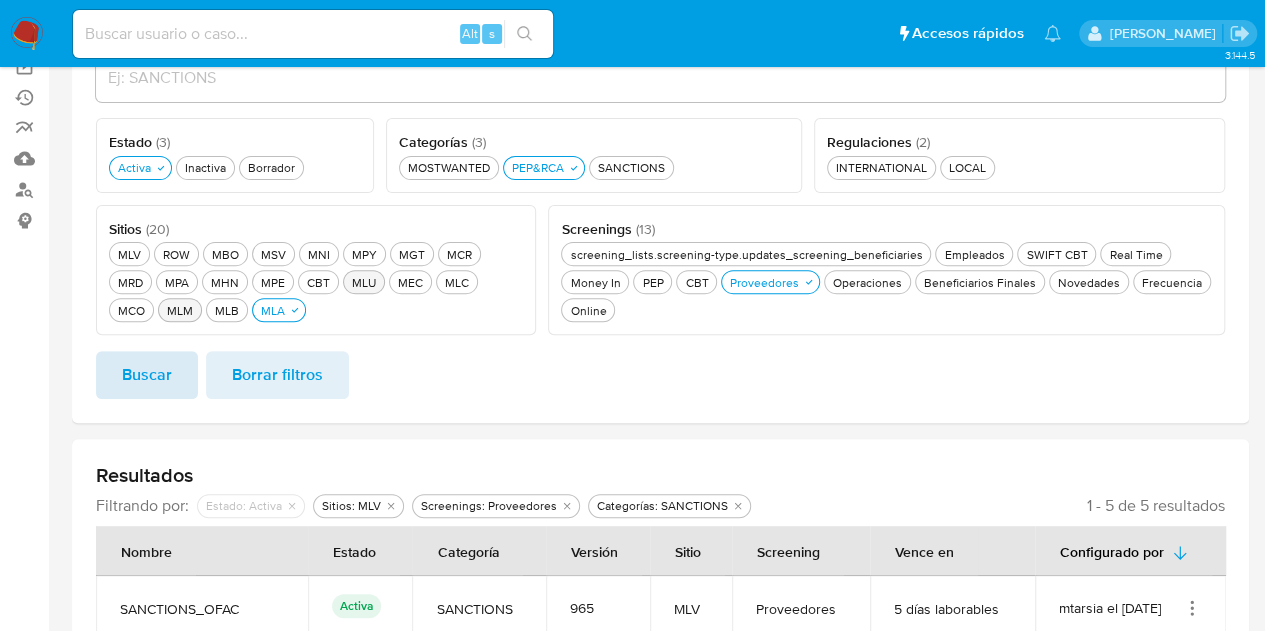 click on "Buscar" at bounding box center (147, 375) 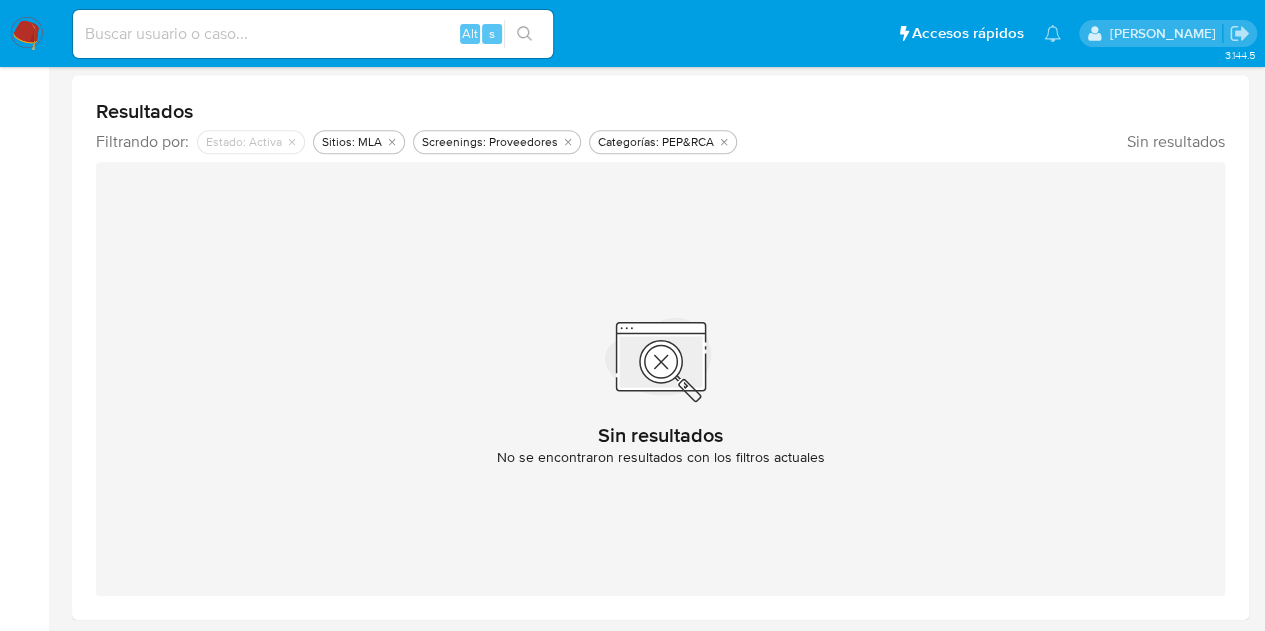 scroll, scrollTop: 286, scrollLeft: 0, axis: vertical 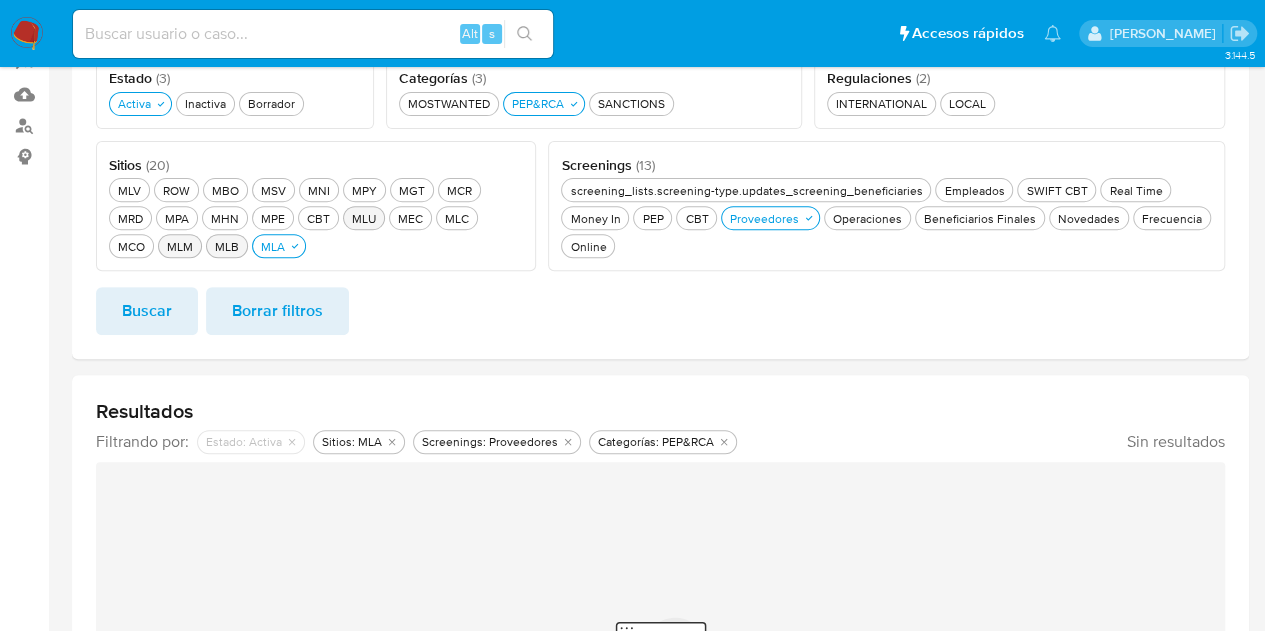 click on "MLB MLB" at bounding box center [227, 246] 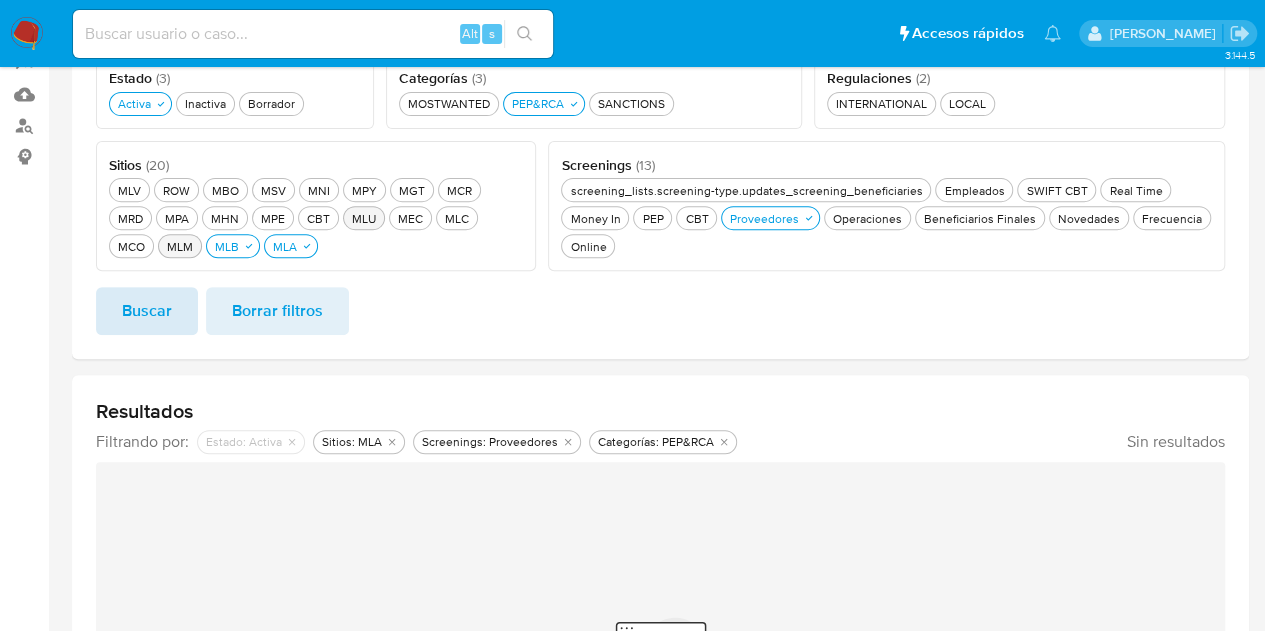 click on "Buscar" at bounding box center (147, 311) 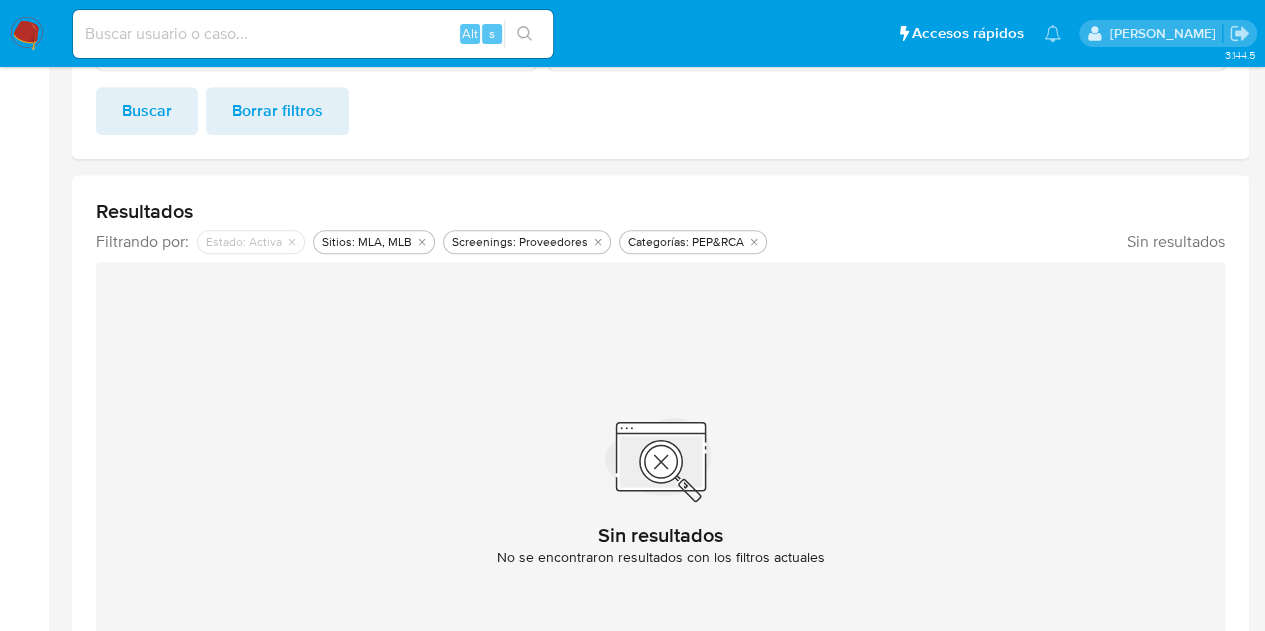 scroll, scrollTop: 286, scrollLeft: 0, axis: vertical 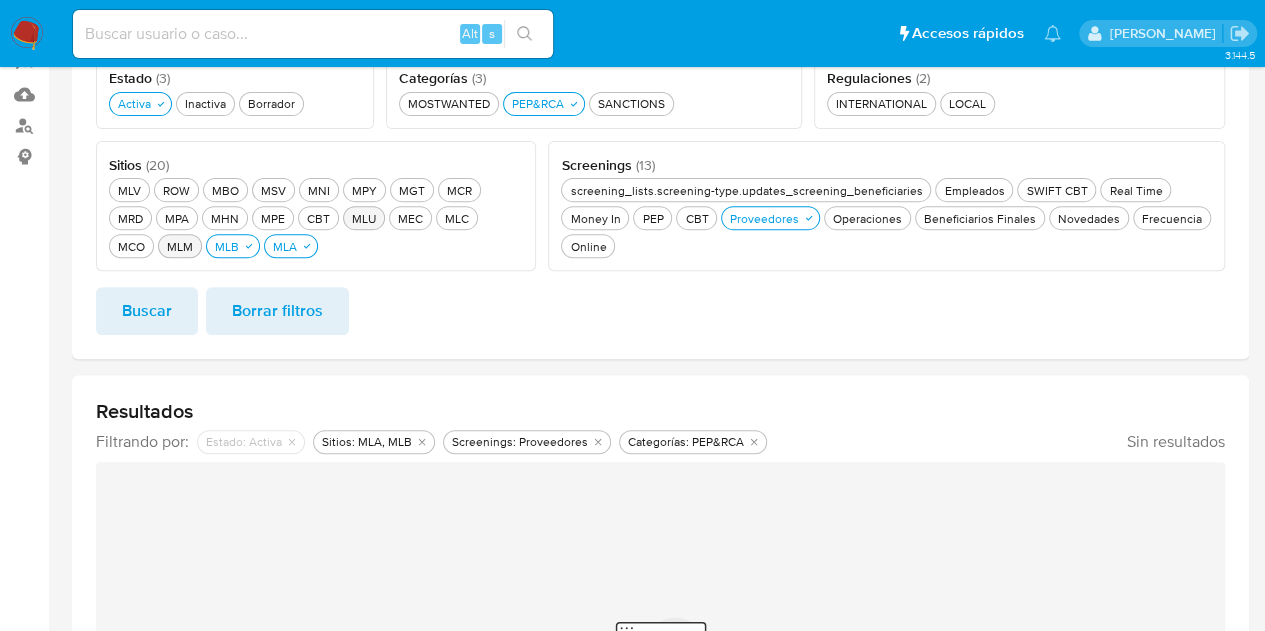 click on "MLM MLM" at bounding box center [180, 246] 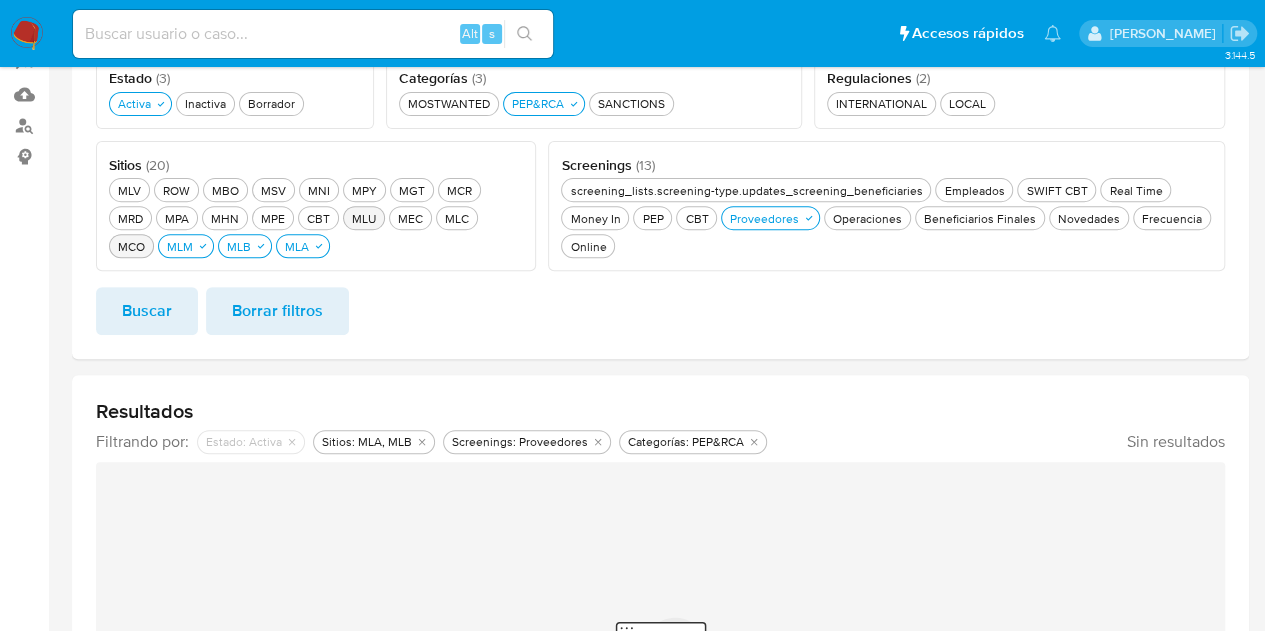 click on "MCO MCO" at bounding box center [131, 246] 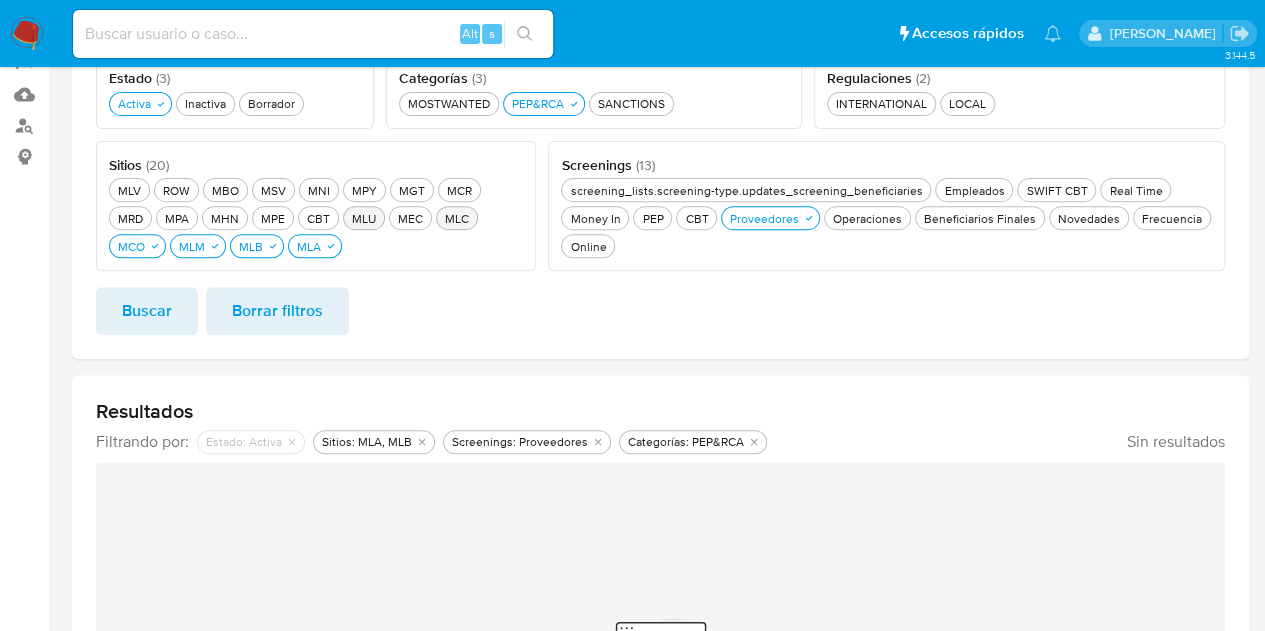 click on "MLC MLC" at bounding box center (457, 218) 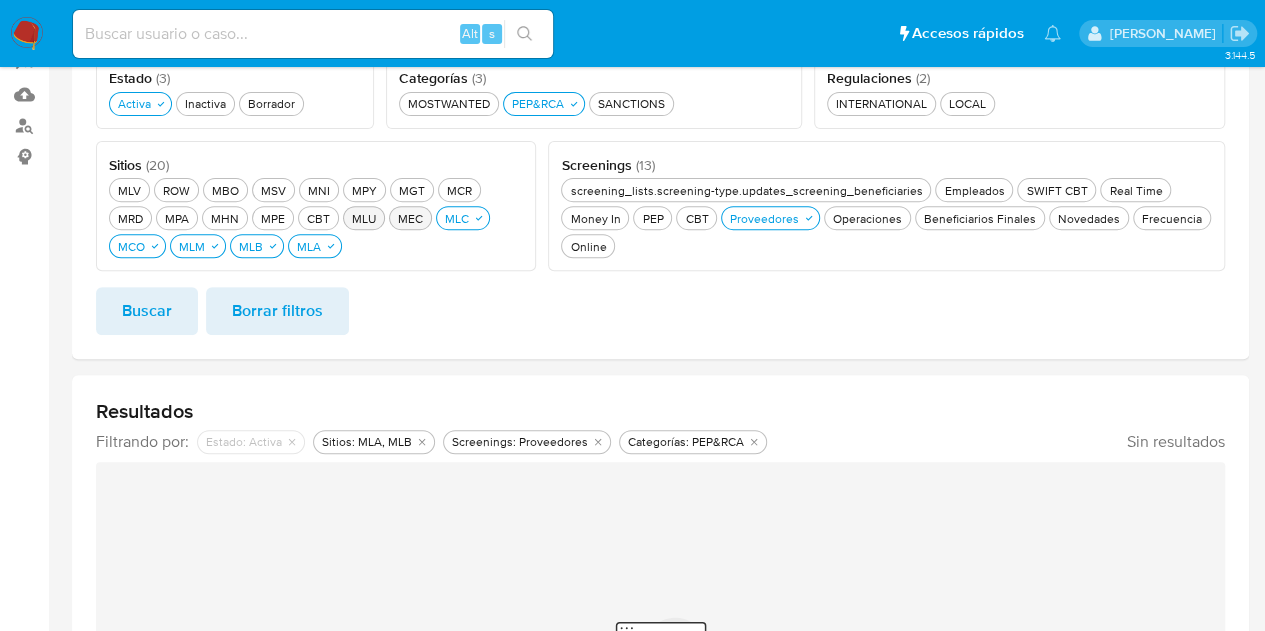 click on "MEC MEC" at bounding box center [410, 218] 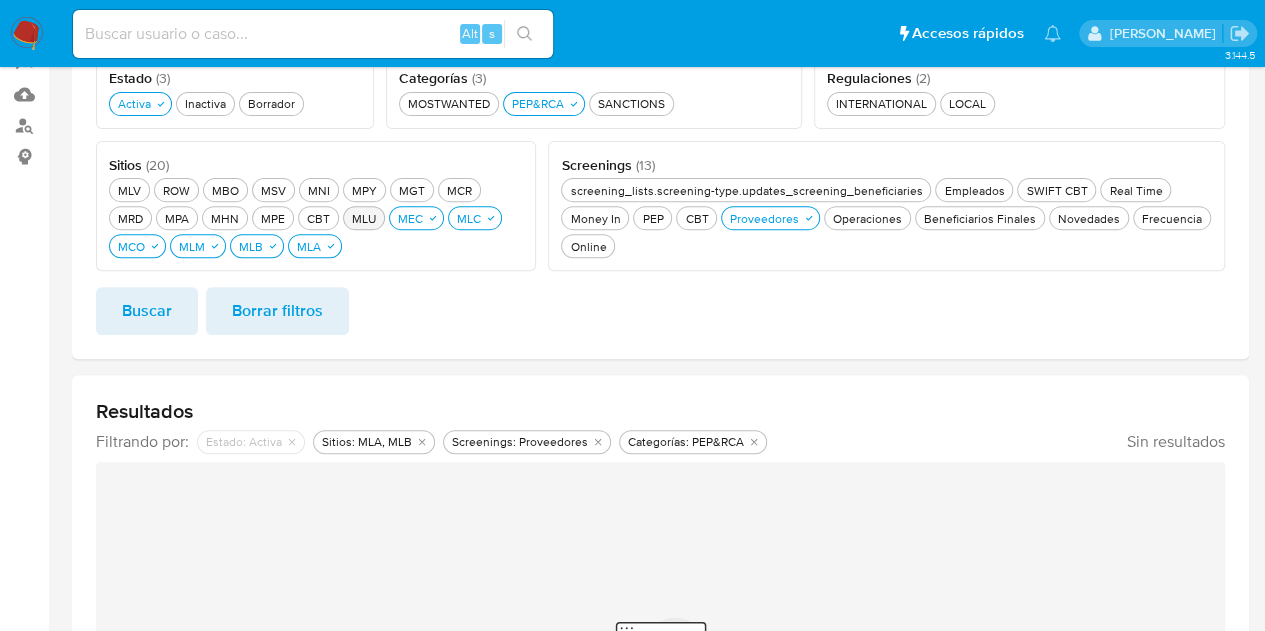 click on "MLU MLU" at bounding box center [364, 218] 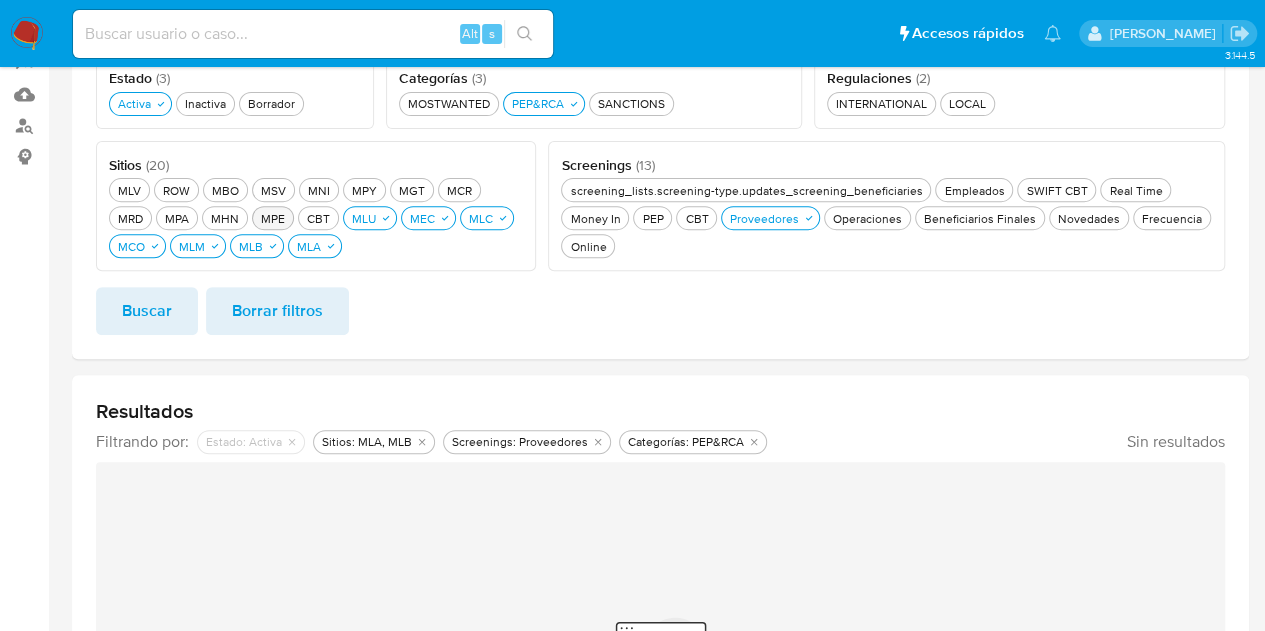 click on "MPE MPE" at bounding box center [273, 218] 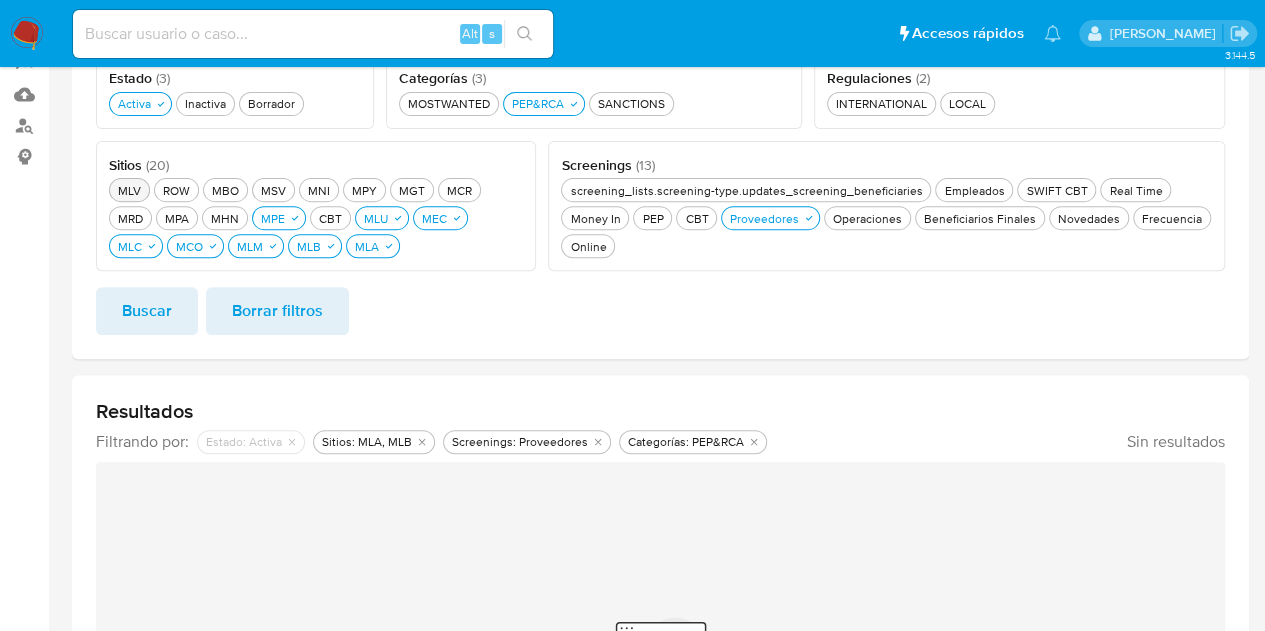 click on "MLV MLV" at bounding box center [129, 190] 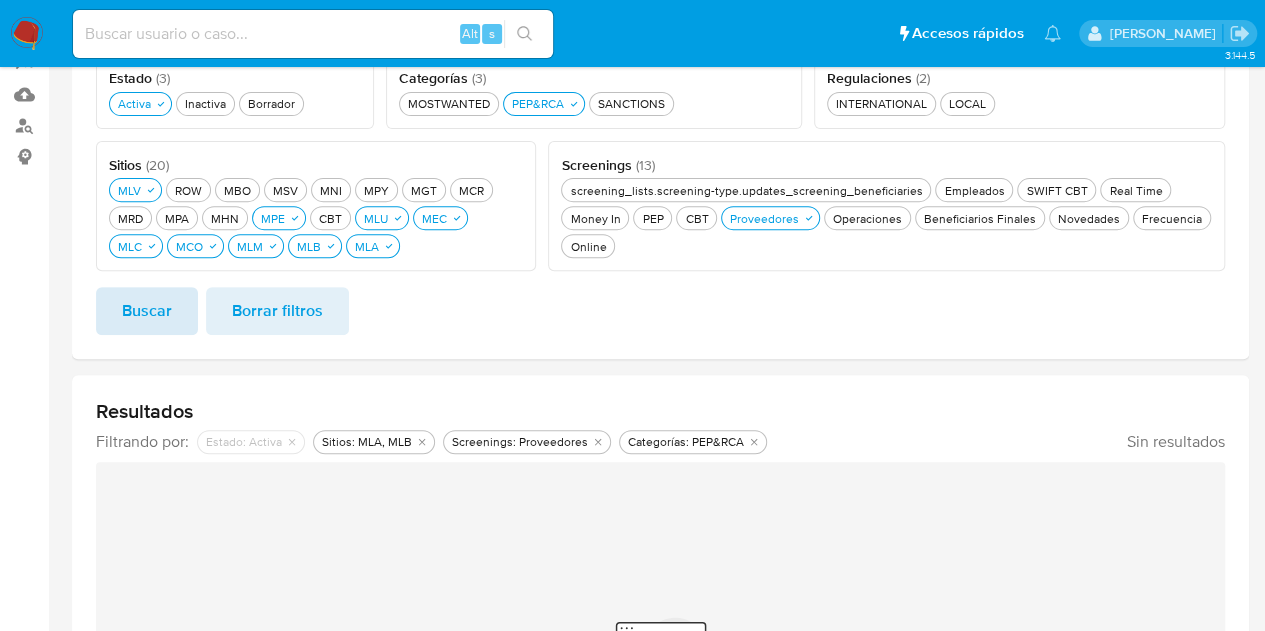click on "Buscar" at bounding box center (147, 311) 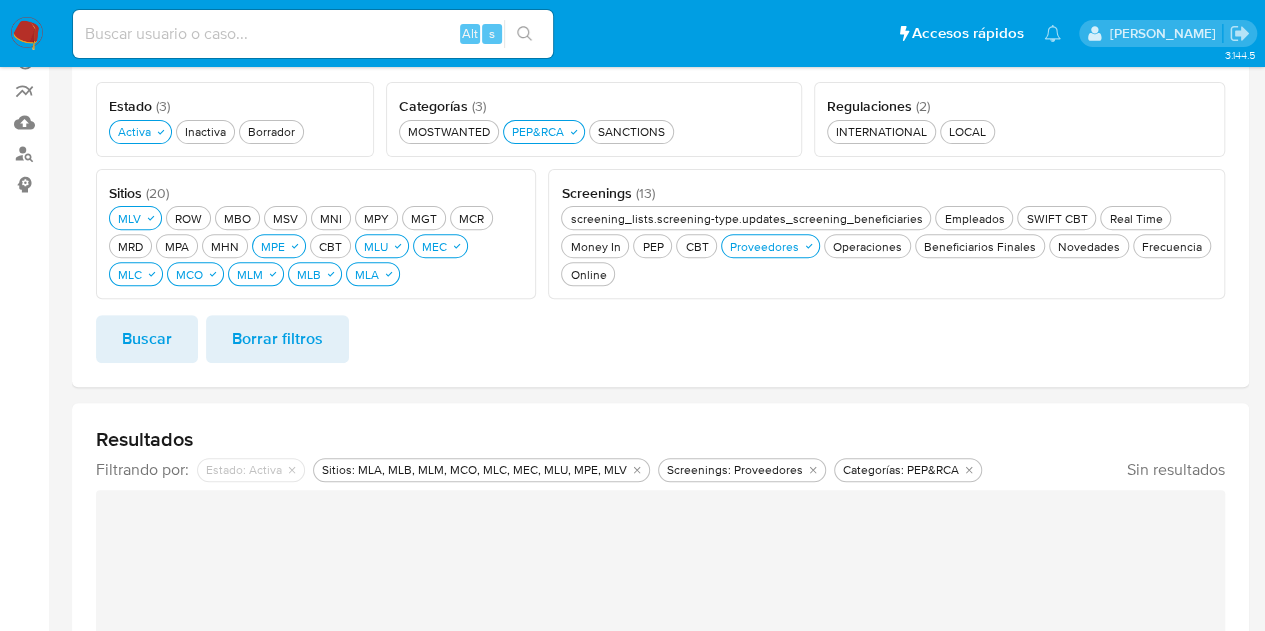 scroll, scrollTop: 186, scrollLeft: 0, axis: vertical 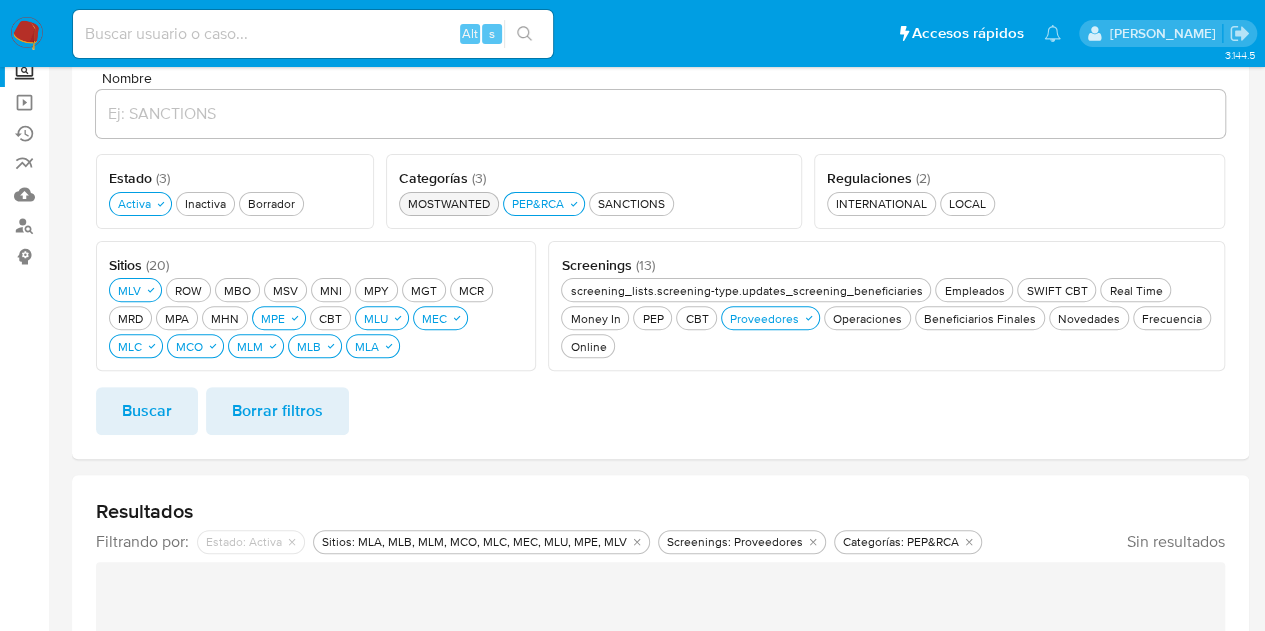 click on "MOSTWANTED MOSTWANTED" at bounding box center (449, 203) 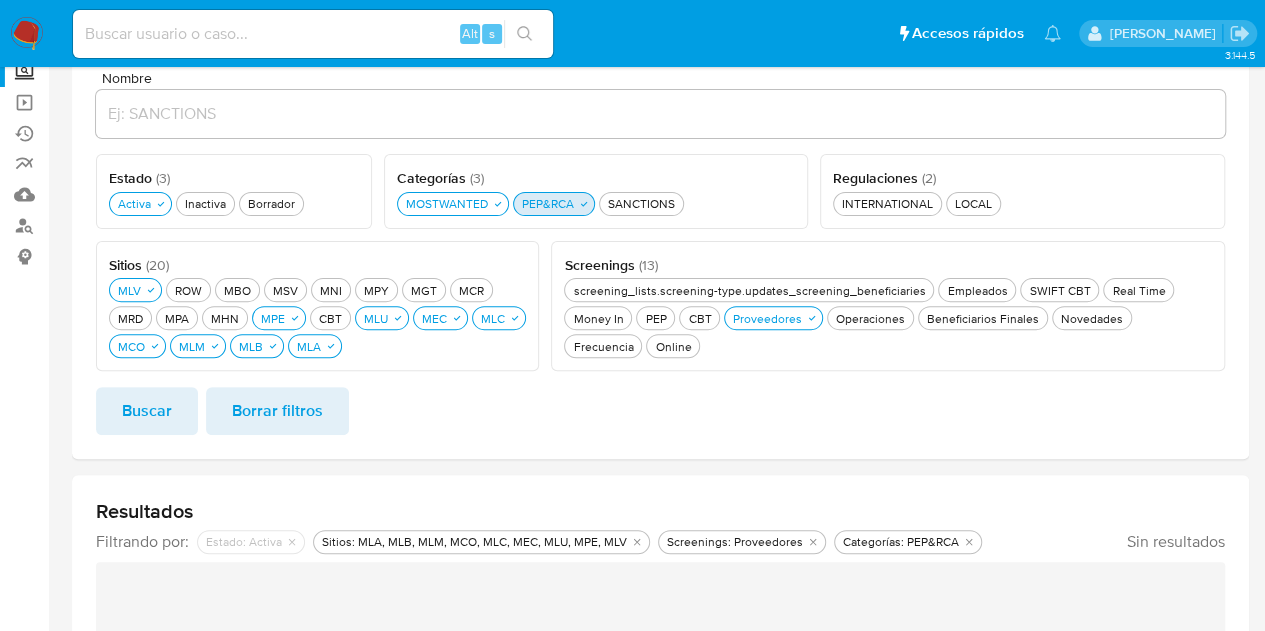 click 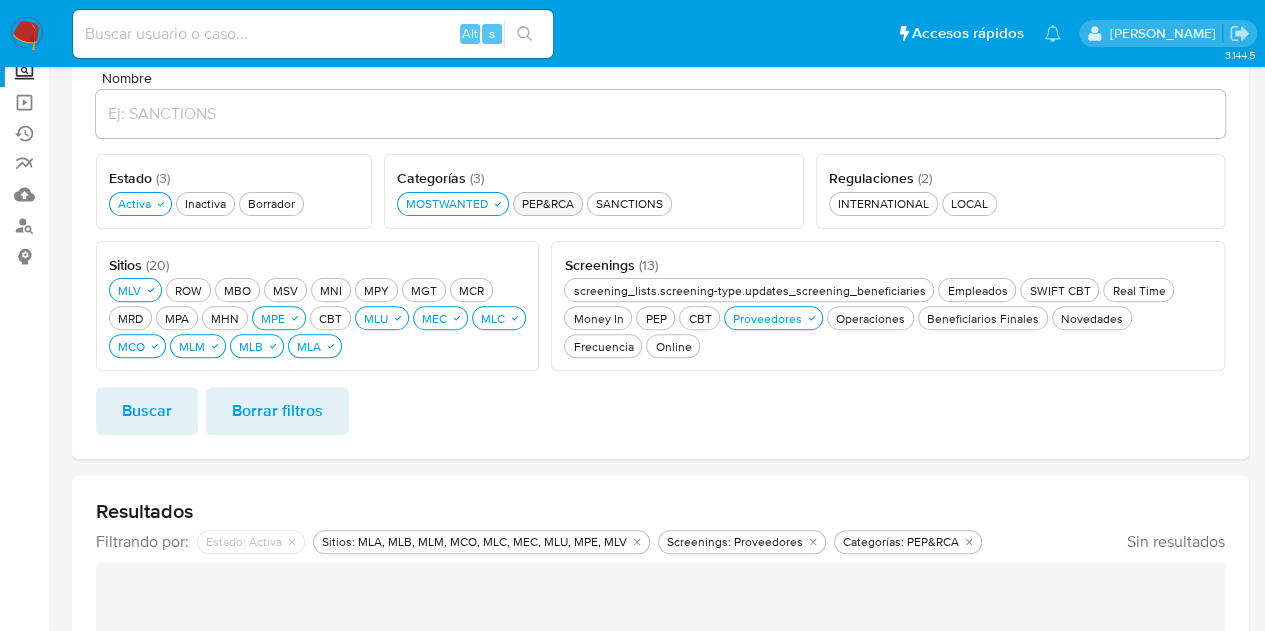 click on "Buscar" at bounding box center [147, 411] 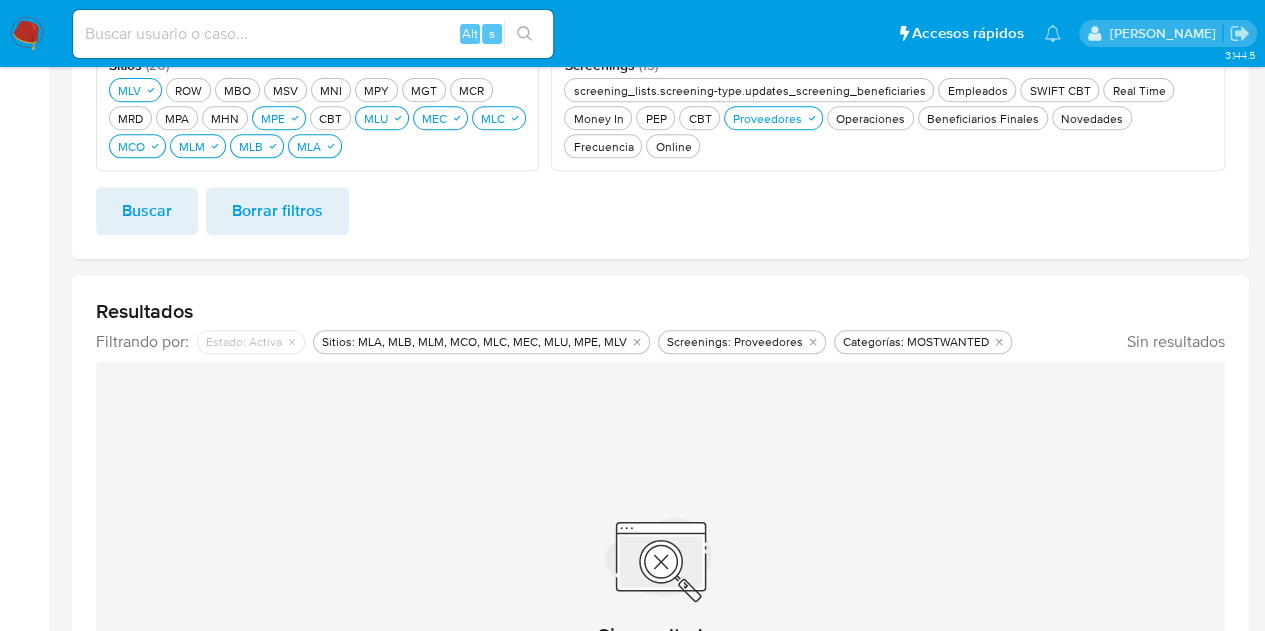 scroll, scrollTop: 386, scrollLeft: 0, axis: vertical 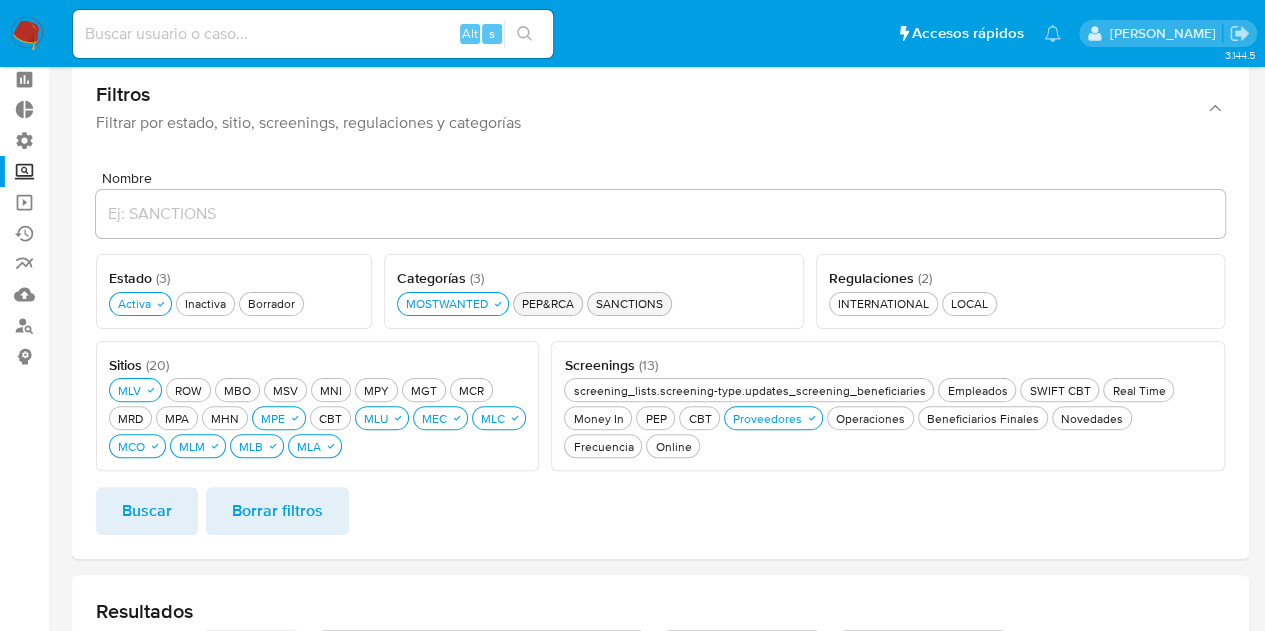 click on "SANCTIONS SANCTIONS" at bounding box center (629, 303) 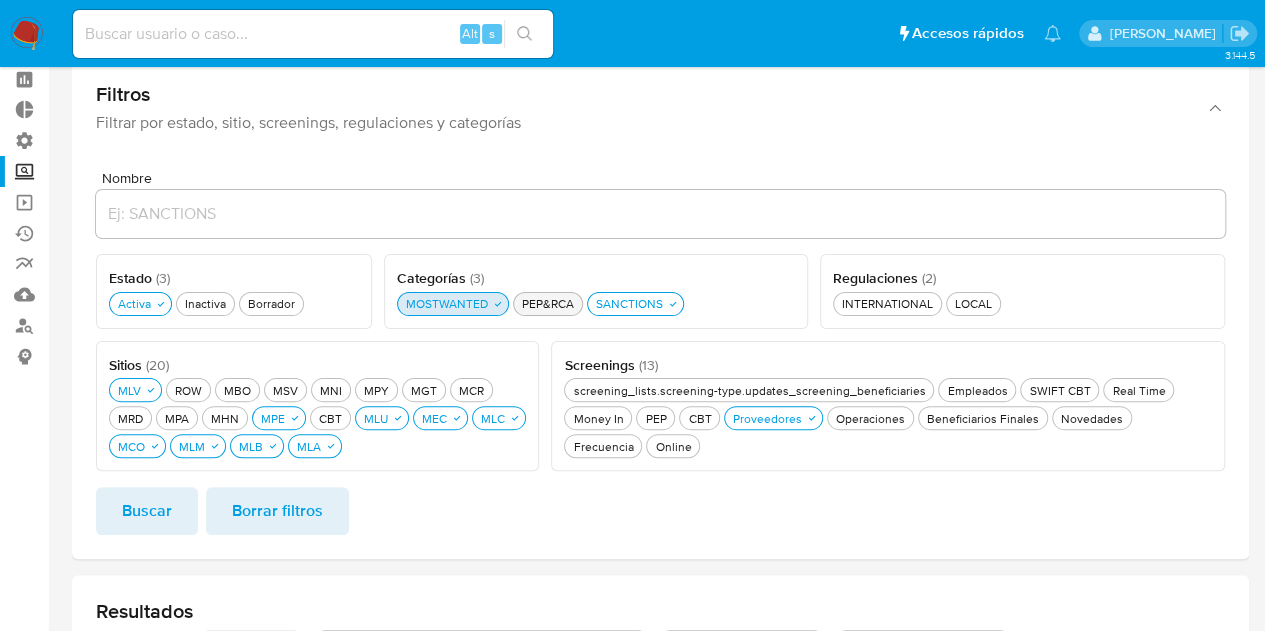 click on "MOSTWANTED MOSTWANTED" at bounding box center [447, 303] 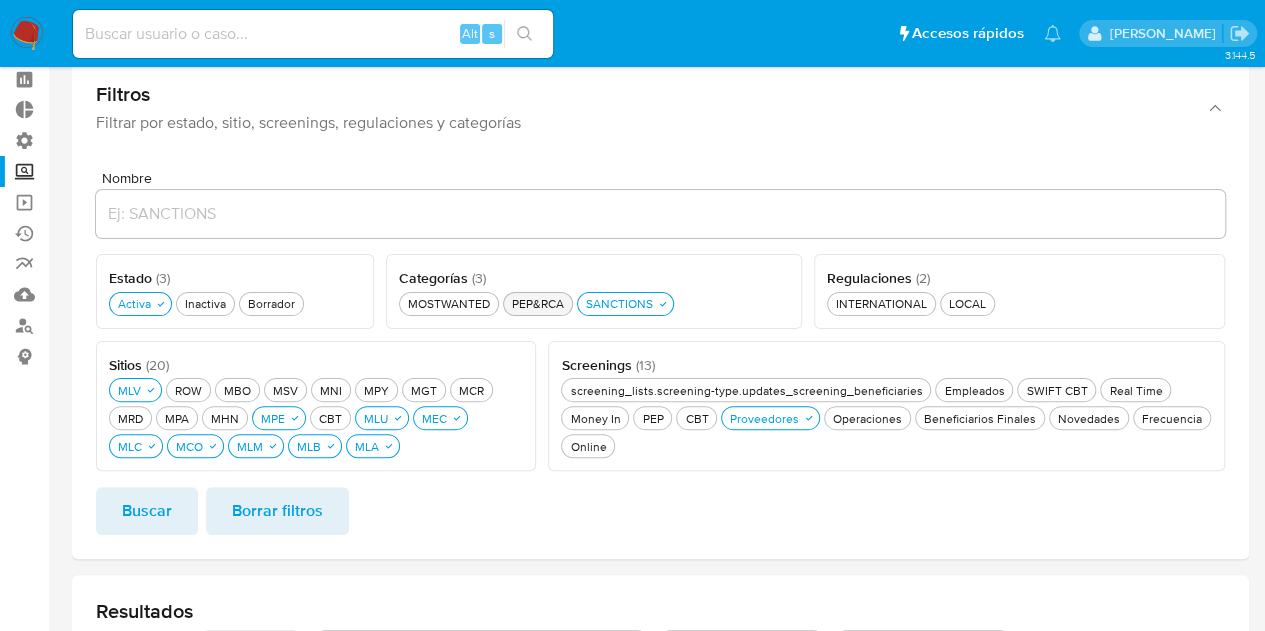 click on "Buscar" at bounding box center (147, 511) 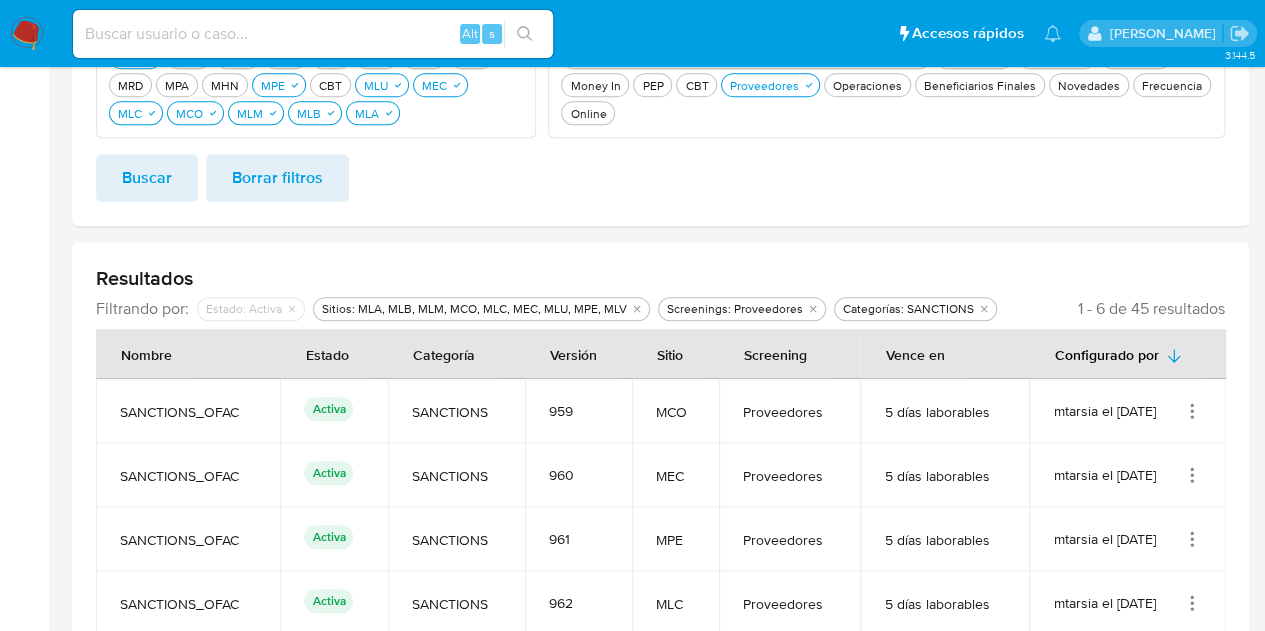 scroll, scrollTop: 634, scrollLeft: 0, axis: vertical 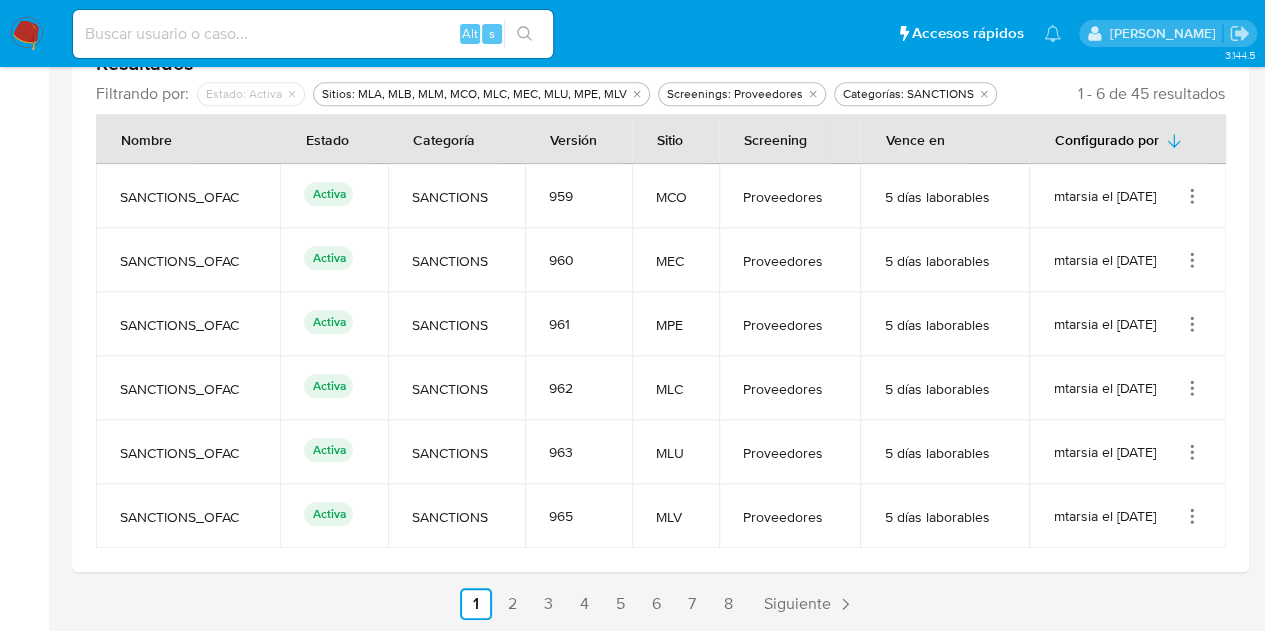 click on "Administrador de Listas   Crear configuración   Editar parámetros Filtros Filtrar por estado, sitio, screenings, regulaciones y categorías Nombre Estado   ( 3 )   Este campo es requerido Activa Activa Inactiva Inactiva Borrador Borrador Sitios   ( 20 )   Este campo es requerido MLV MLV ROW ROW MBO MBO MSV MSV MNI MNI MPY MPY MGT MGT MCR MCR MRD MRD MPA MPA MHN MHN MPE MPE CBT CBT MLU MLU MEC MEC MLC MLC MCO MCO MLM MLM MLB MLB MLA MLA Screenings   ( 13 )   Este campo es requerido screening_lists.screening-type.updates_screening_beneficiaries screening_lists.screening-type.updates_screening_beneficiaries Empleados Empleados SWIFT CBT SWIFT CBT Real Time Real Time Money In Money In PEP PEP CBT CBT Proveedores Proveedores Operaciones Operaciones Beneficiarios Finales Beneficiarios Finales Novedades Novedades Frecuencia Frecuencia Online Online Regulaciones   ( 2 )   Este campo es requerido INTERNATIONAL INTERNATIONAL LOCAL LOCAL Categorías   ( 3 )   Este campo es requerido MOSTWANTED MOSTWANTED PEP&RCA : 959" at bounding box center [660, 33] 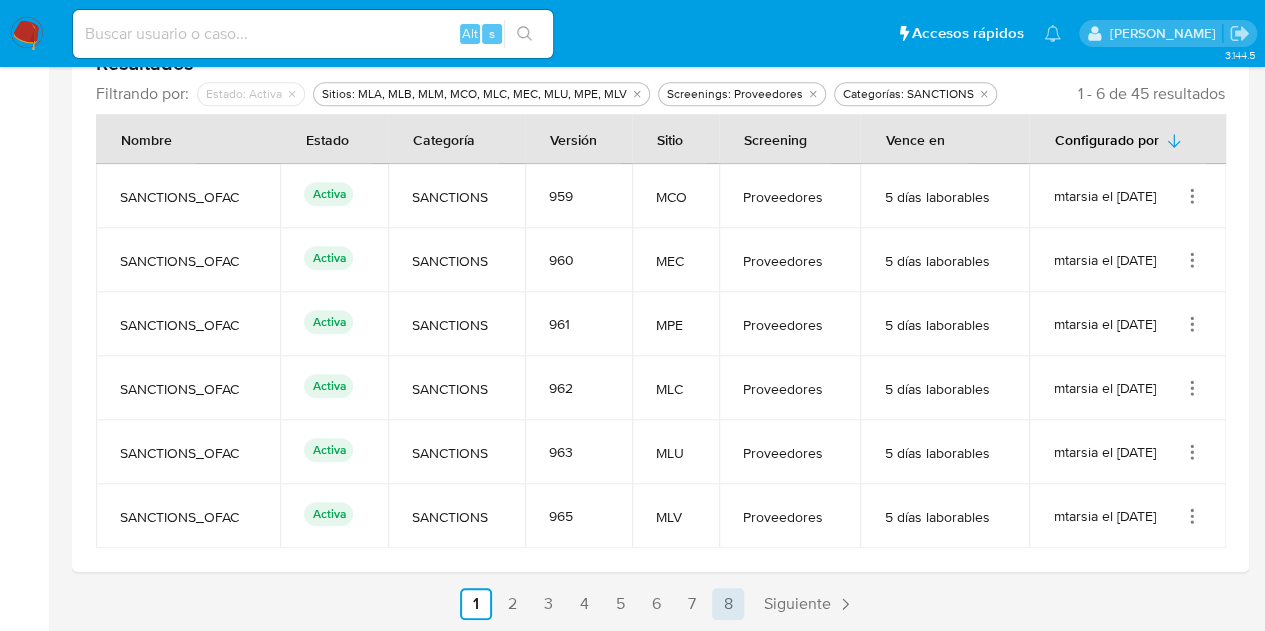 click on "8" at bounding box center [728, 604] 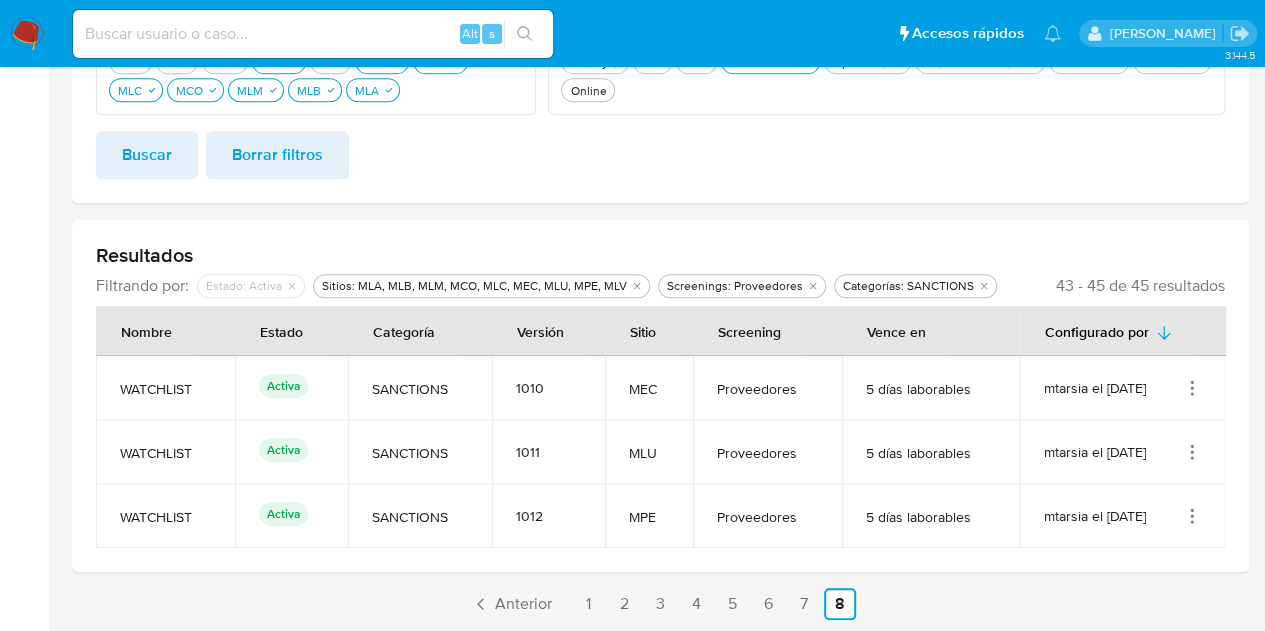 scroll, scrollTop: 42, scrollLeft: 0, axis: vertical 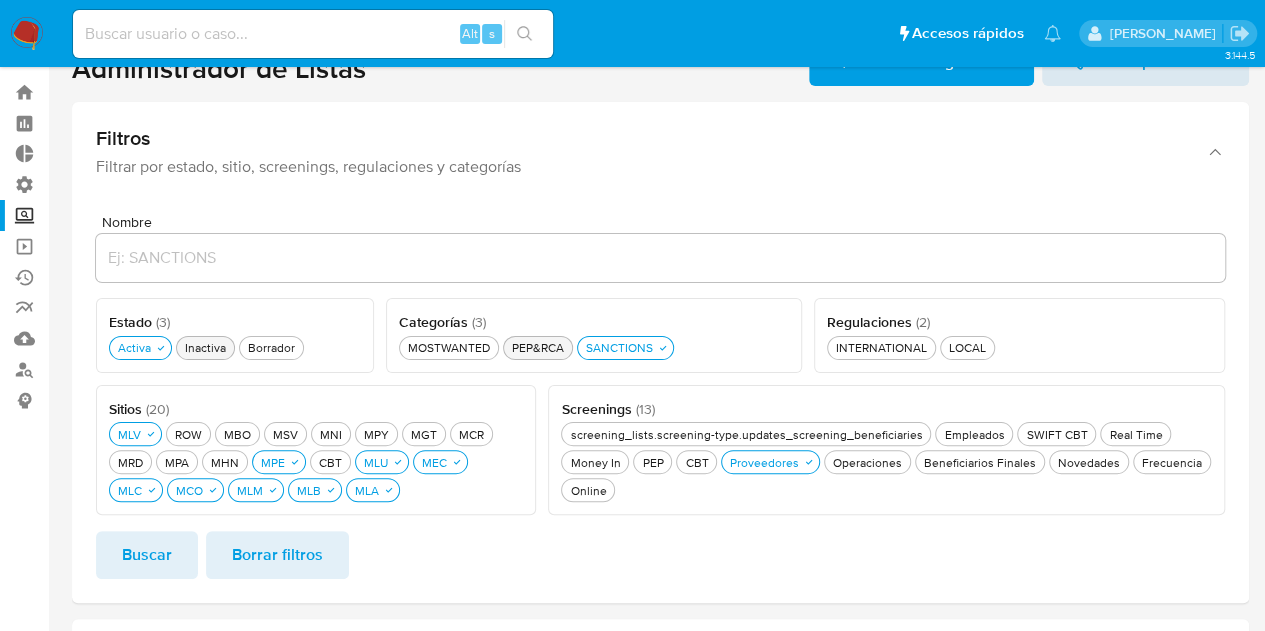 click on "Inactiva Inactiva" at bounding box center [205, 347] 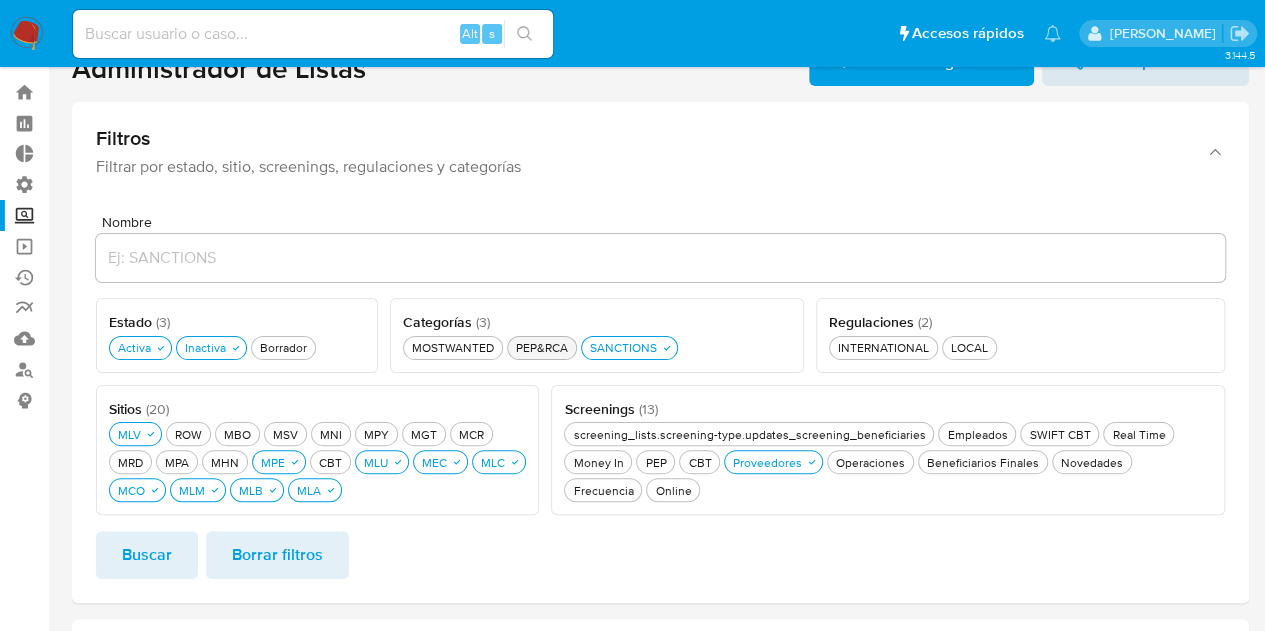 scroll, scrollTop: 242, scrollLeft: 0, axis: vertical 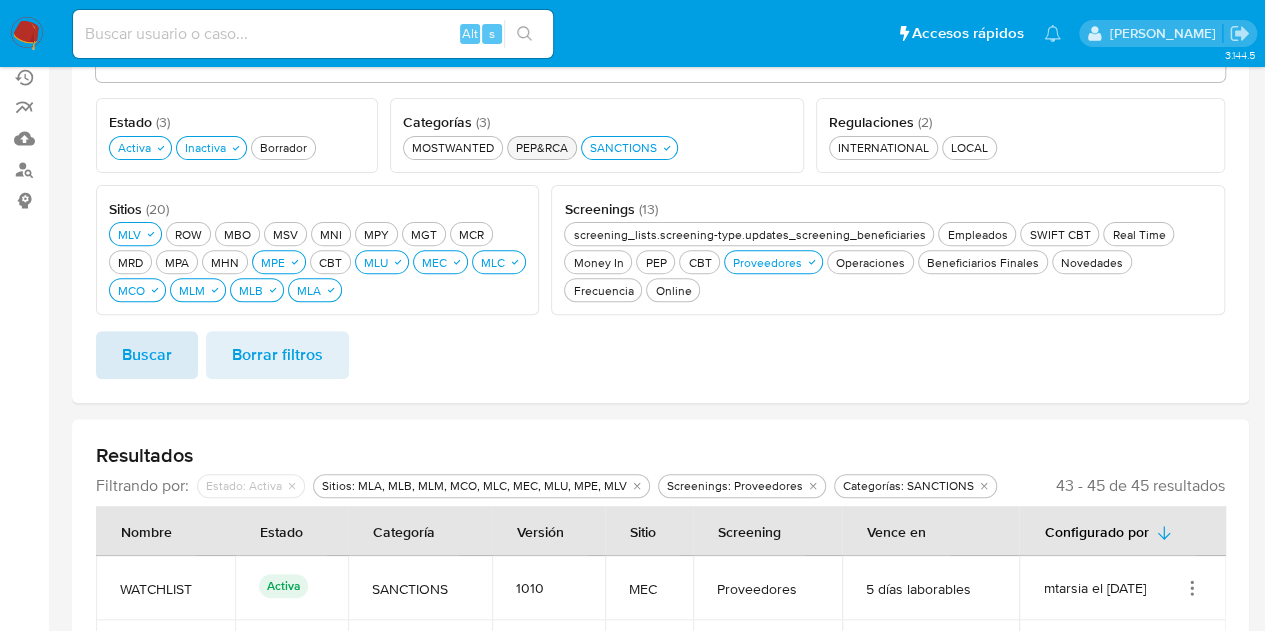click on "Buscar" at bounding box center [147, 355] 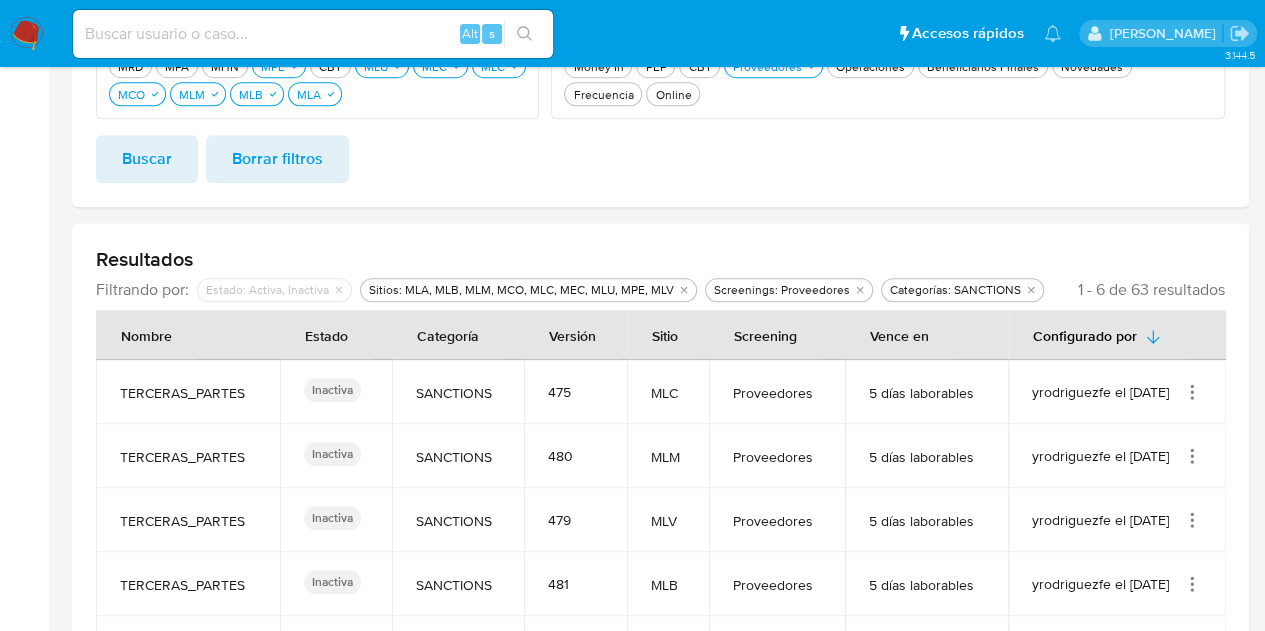 scroll, scrollTop: 634, scrollLeft: 0, axis: vertical 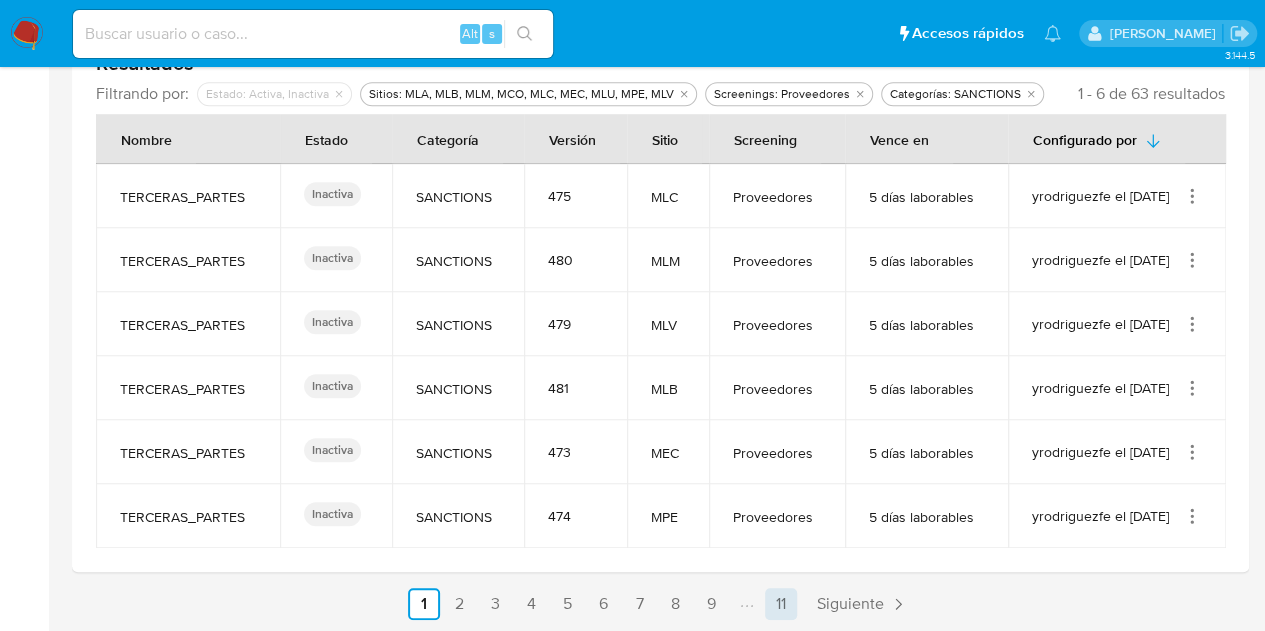 click on "11" at bounding box center (781, 604) 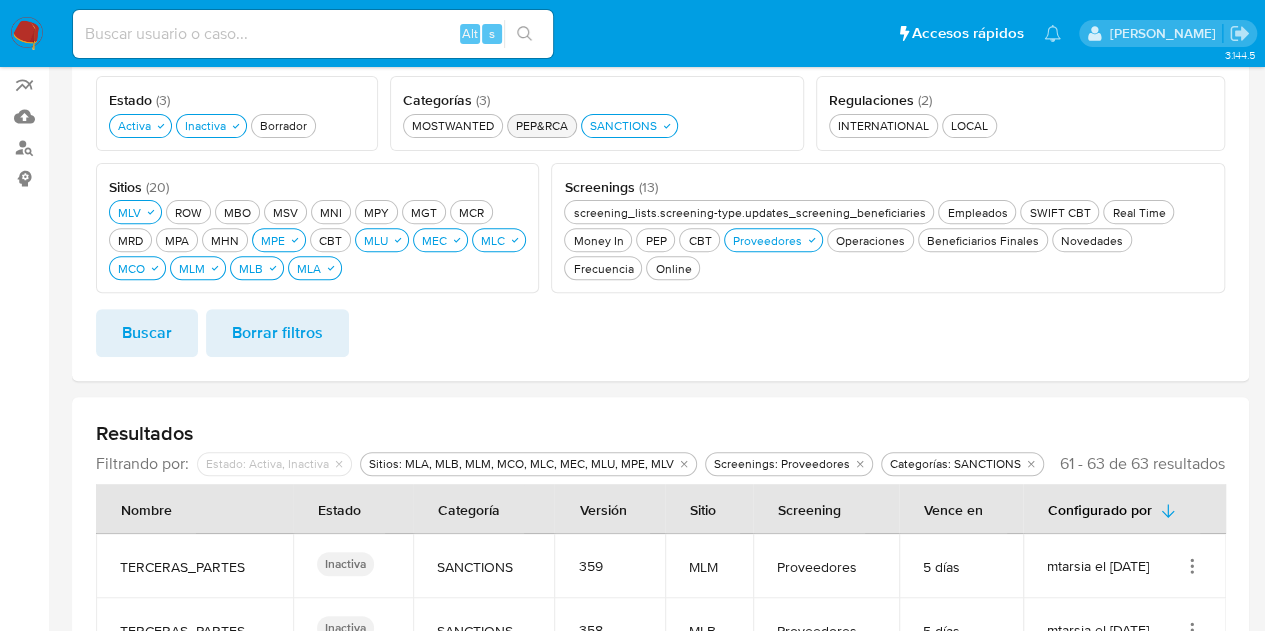 scroll, scrollTop: 142, scrollLeft: 0, axis: vertical 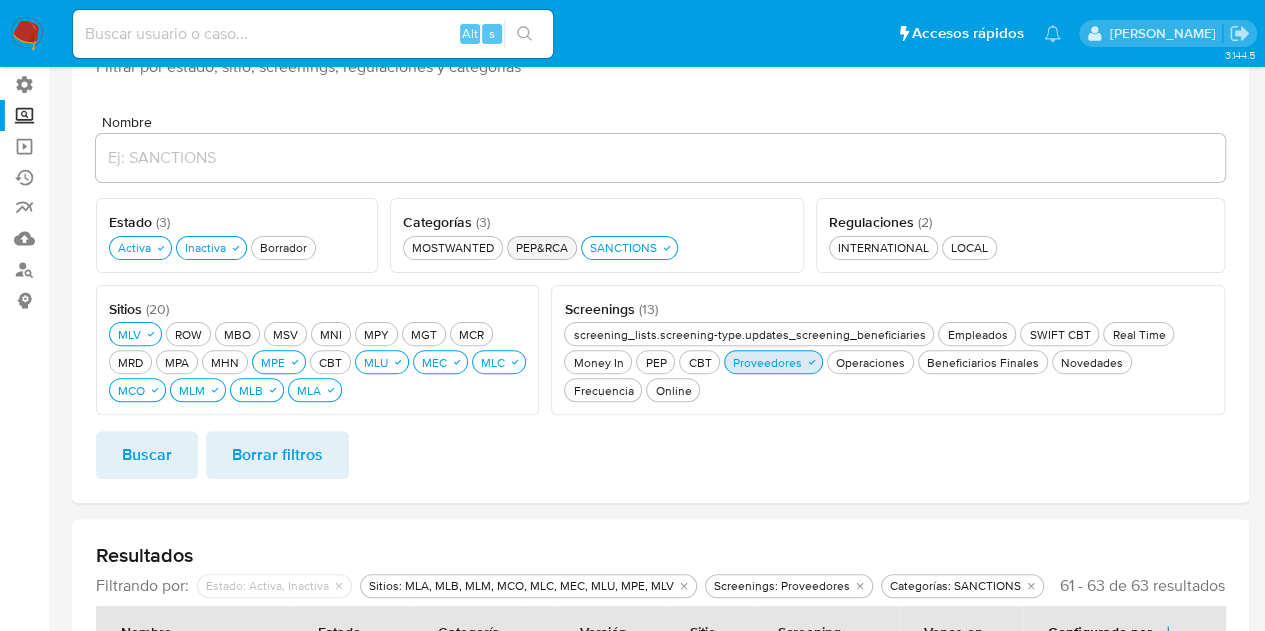 click on "Proveedores Proveedores" at bounding box center [767, 362] 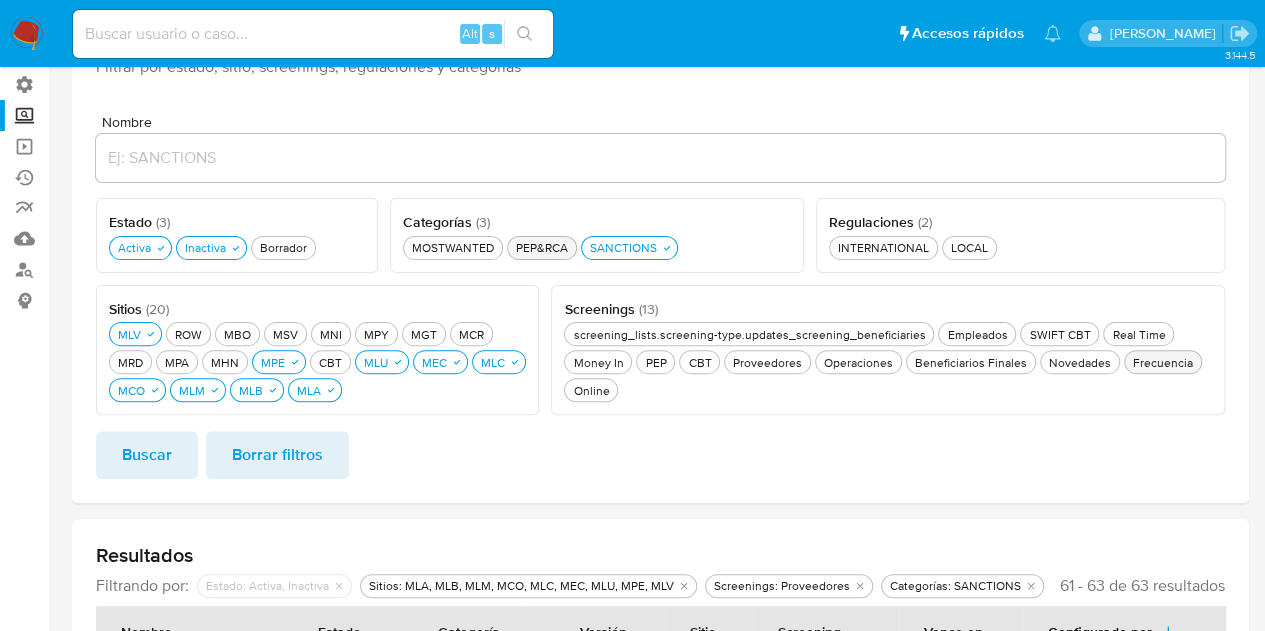 click on "Frecuencia Frecuencia" at bounding box center [1163, 362] 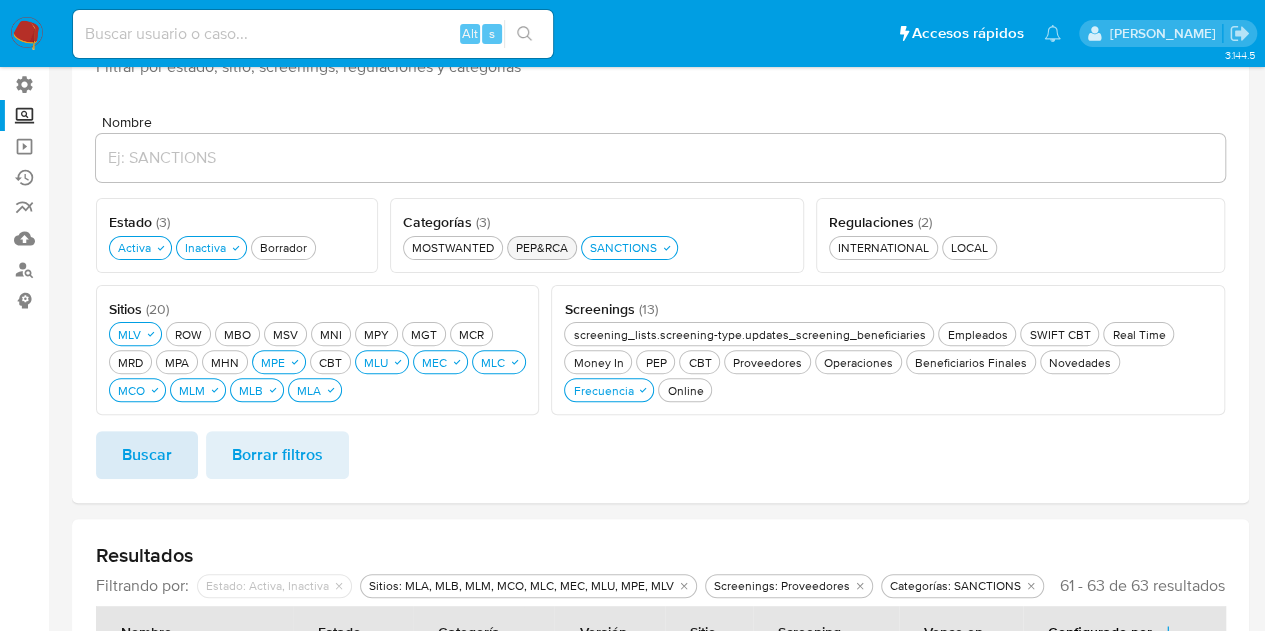 click on "Buscar" at bounding box center (147, 455) 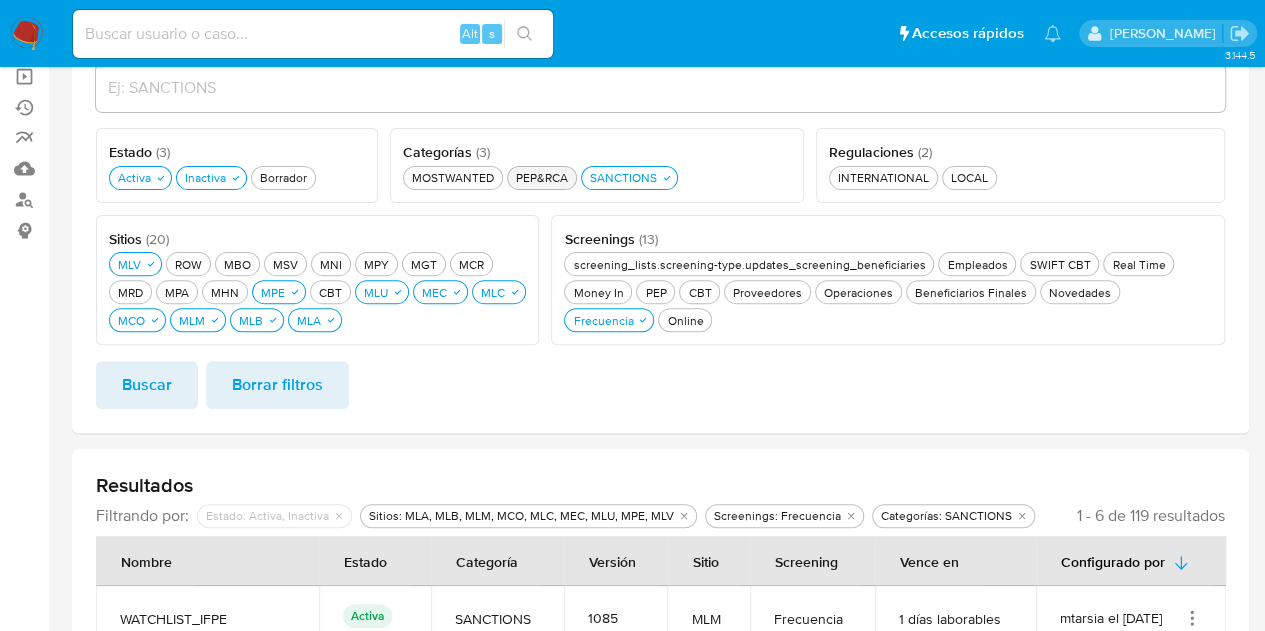 scroll, scrollTop: 142, scrollLeft: 0, axis: vertical 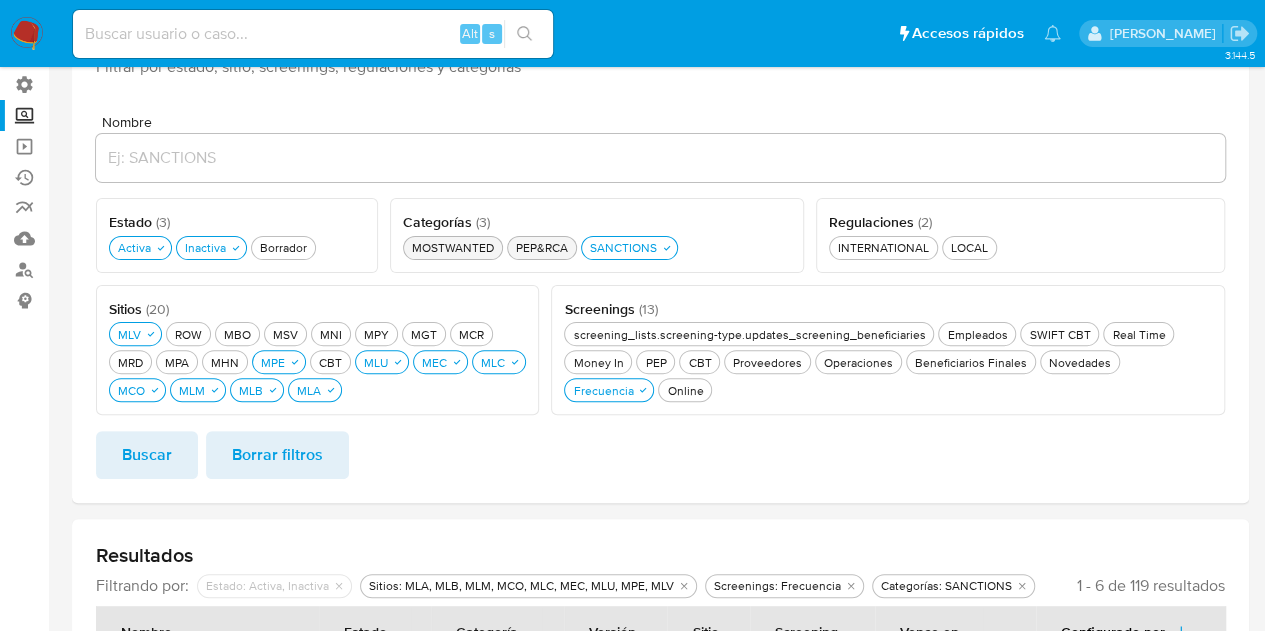 click on "MOSTWANTED MOSTWANTED" at bounding box center [453, 247] 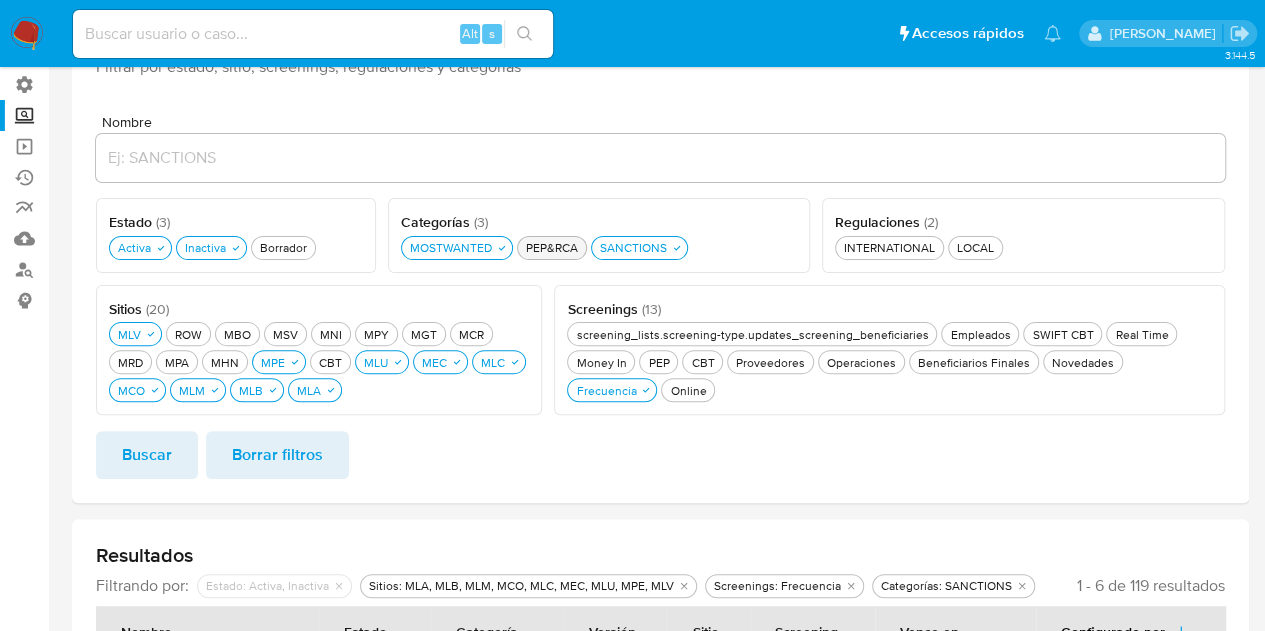 click on "PEP&RCA PEP&RCA" at bounding box center [552, 247] 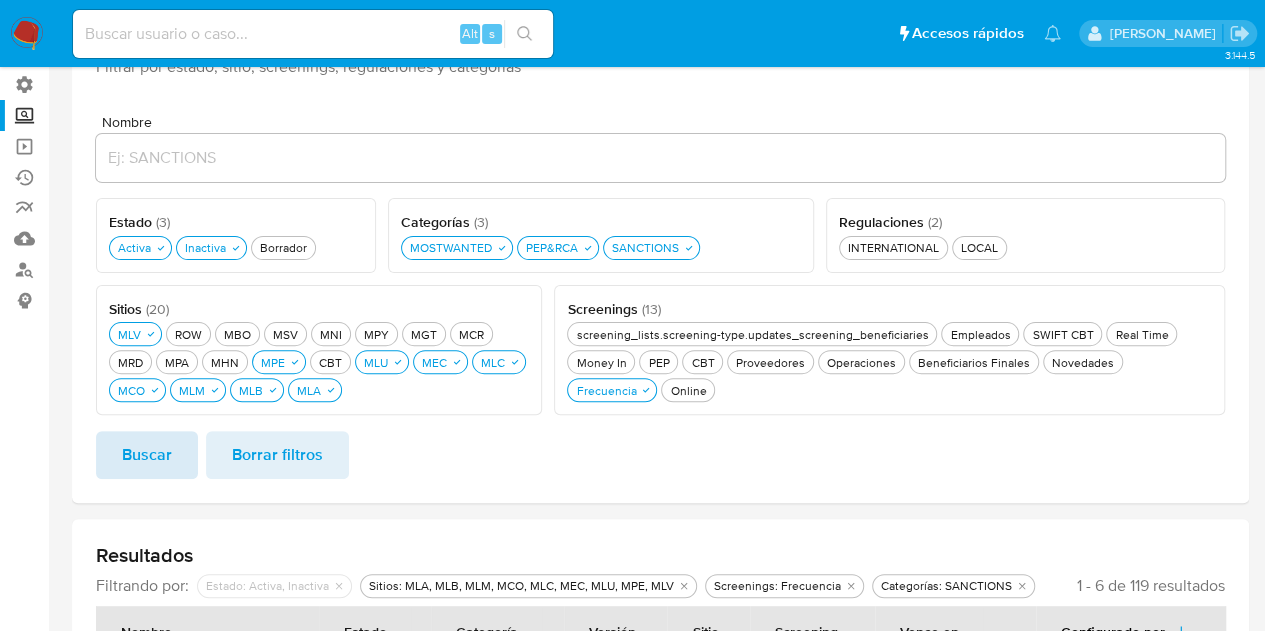 click on "Buscar" at bounding box center (147, 455) 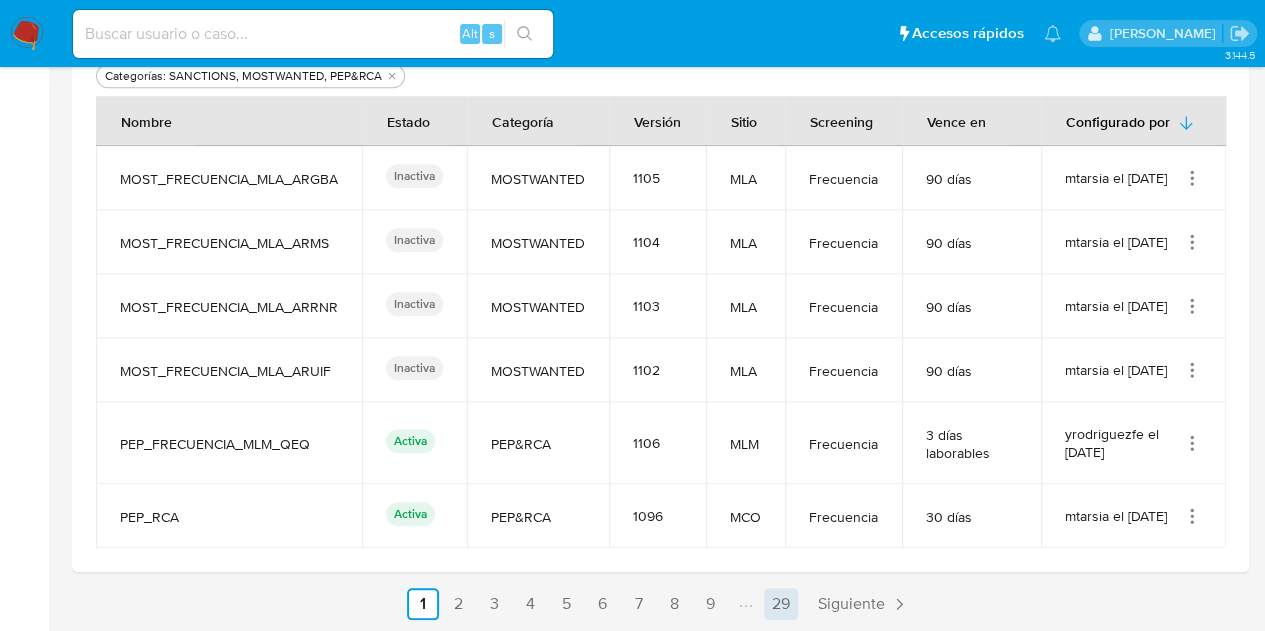 click on "29" at bounding box center (781, 604) 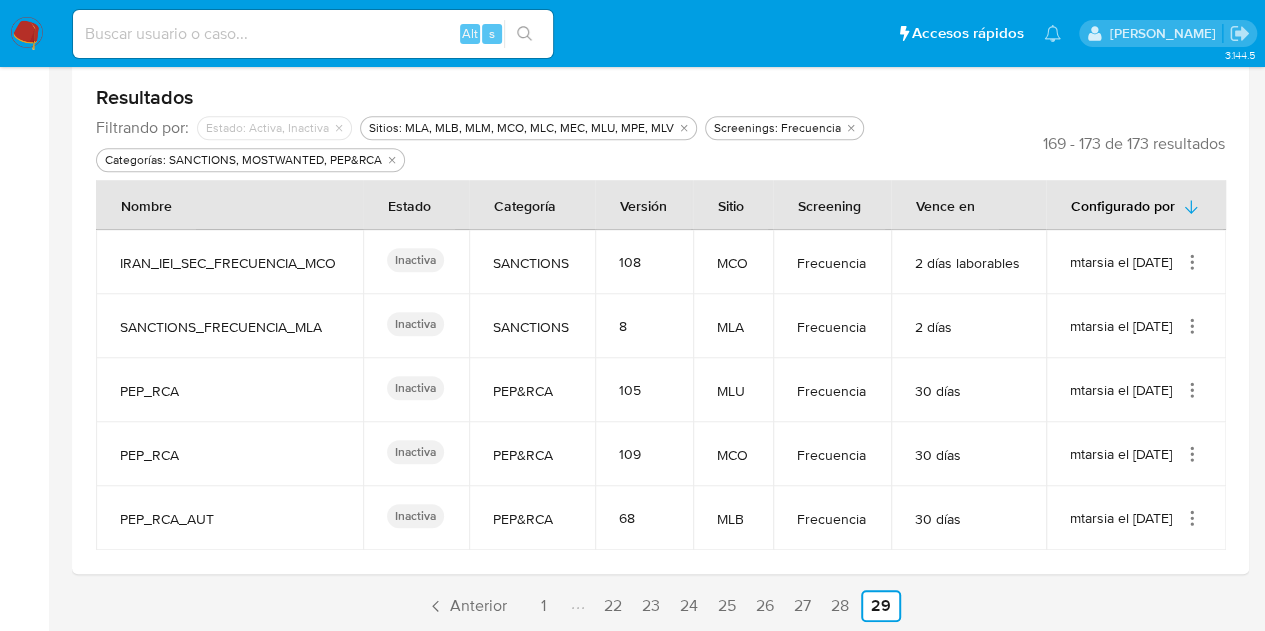 scroll, scrollTop: 620, scrollLeft: 0, axis: vertical 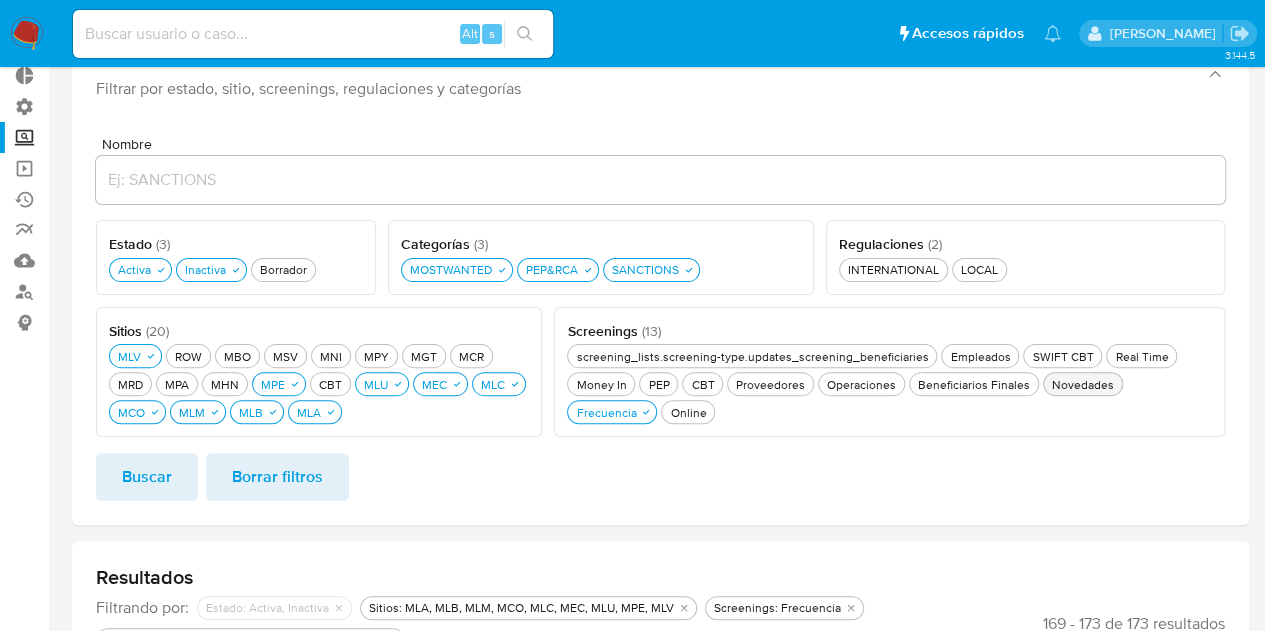 click on "Novedades Novedades" at bounding box center [1083, 384] 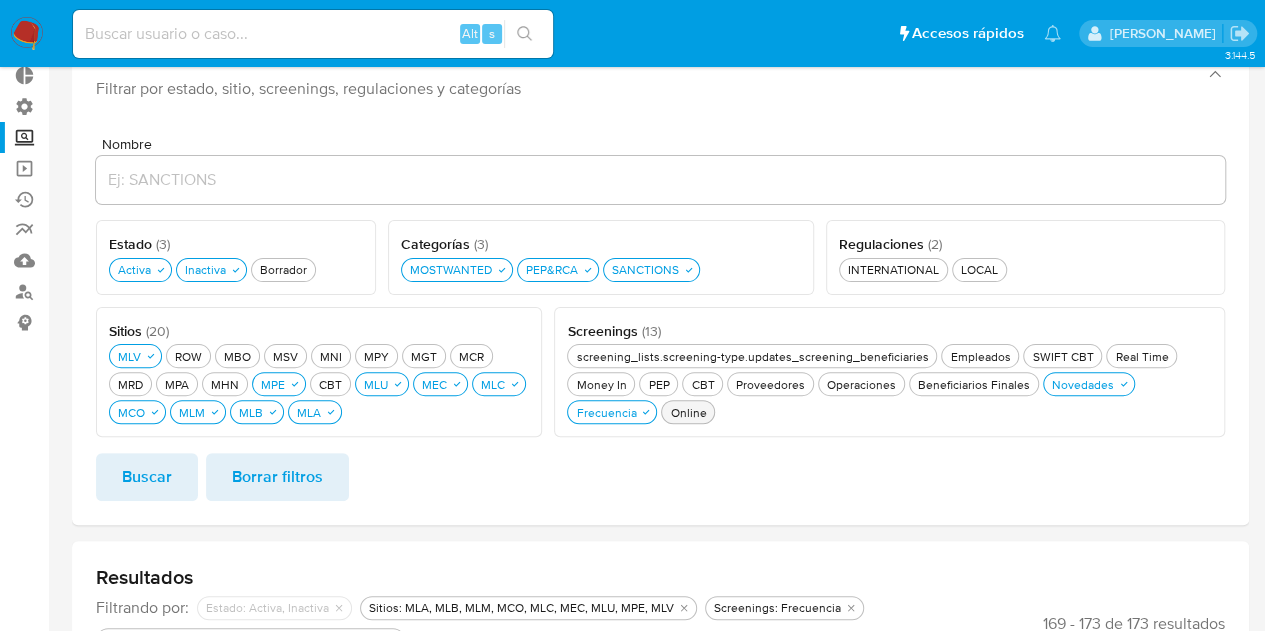 drag, startPoint x: 628, startPoint y: 413, endPoint x: 578, endPoint y: 420, distance: 50.48762 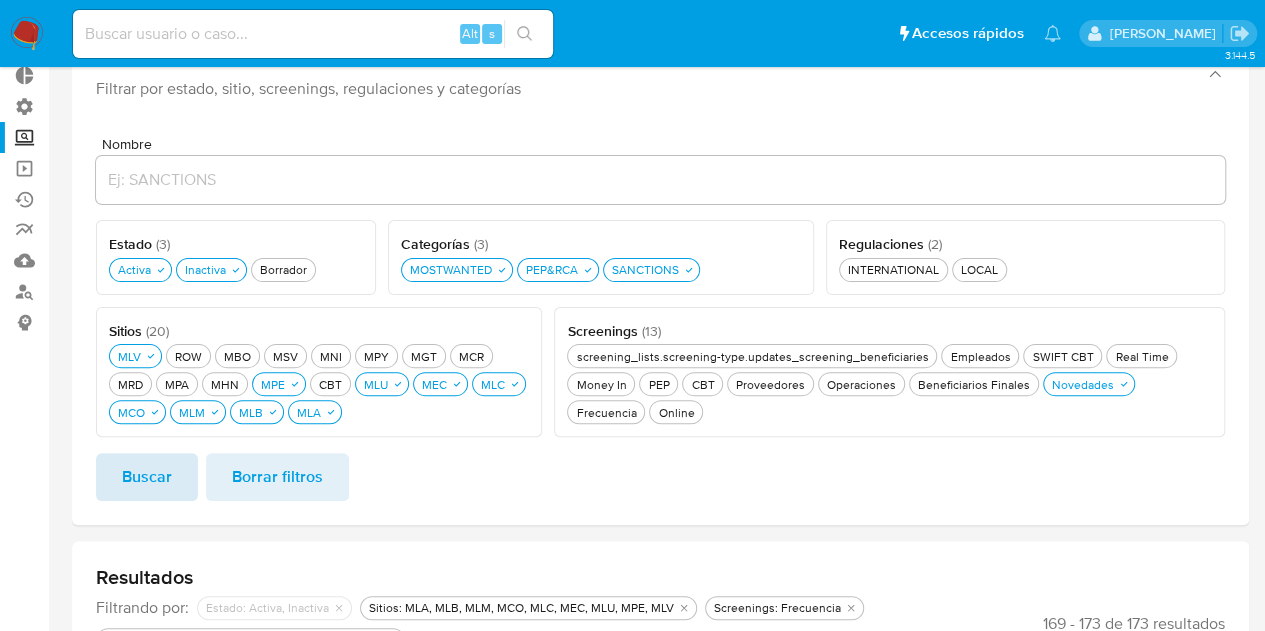 click on "Buscar" at bounding box center (147, 477) 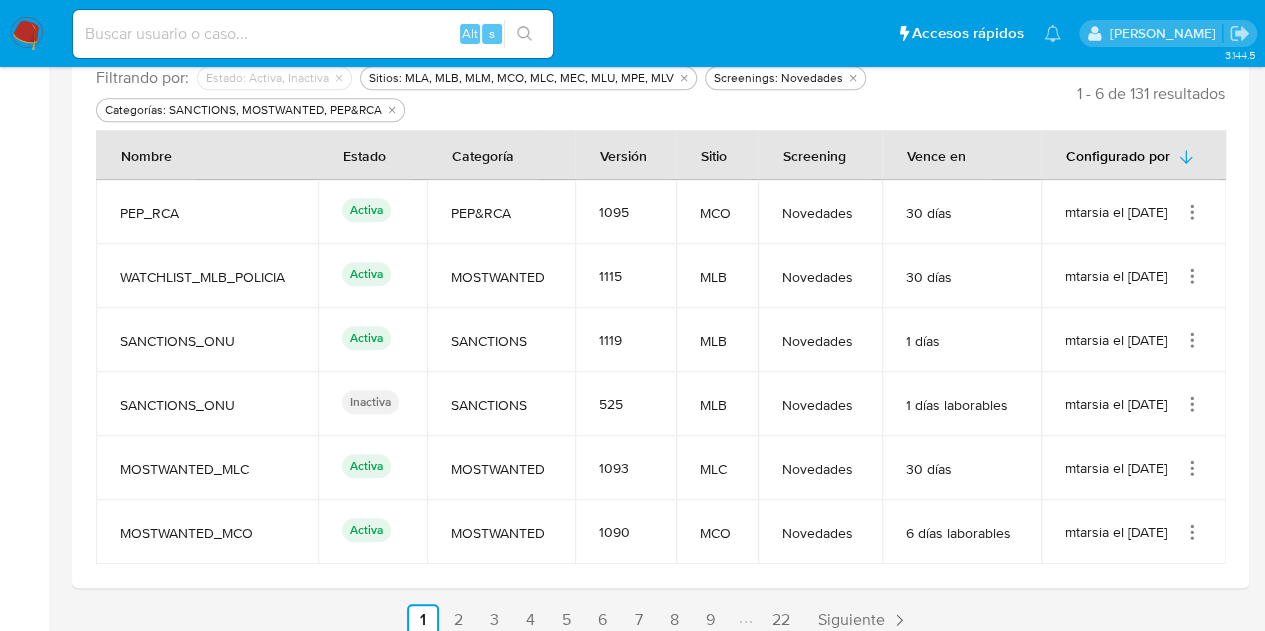 scroll, scrollTop: 666, scrollLeft: 0, axis: vertical 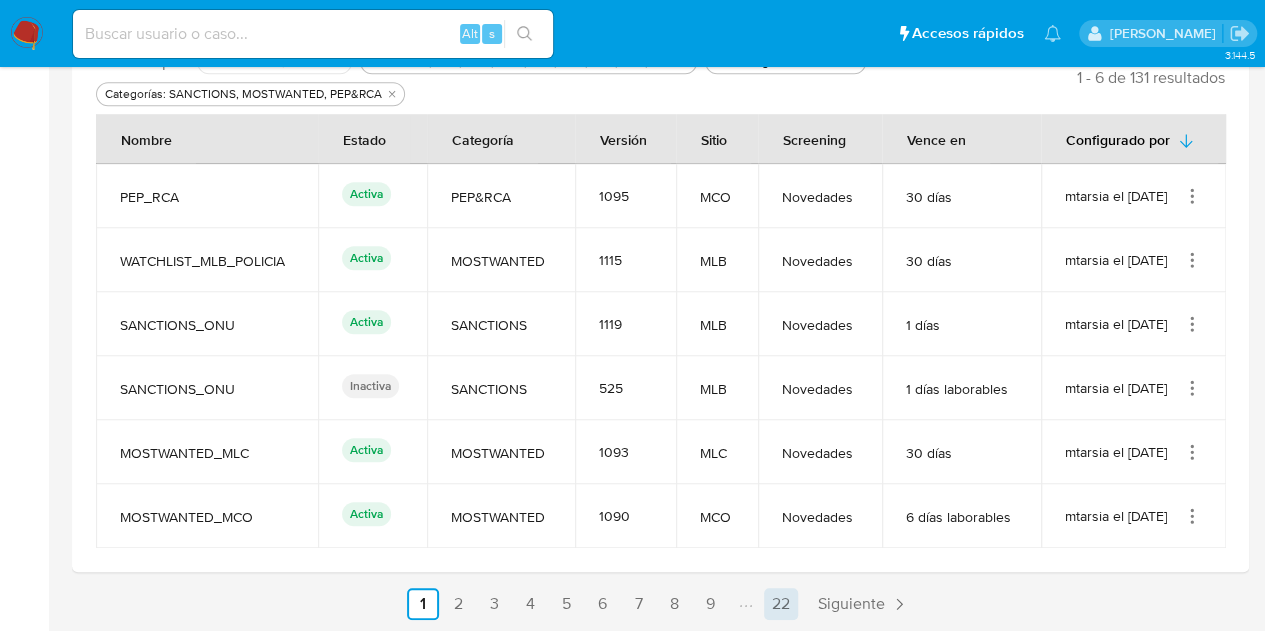 click on "22" at bounding box center (781, 604) 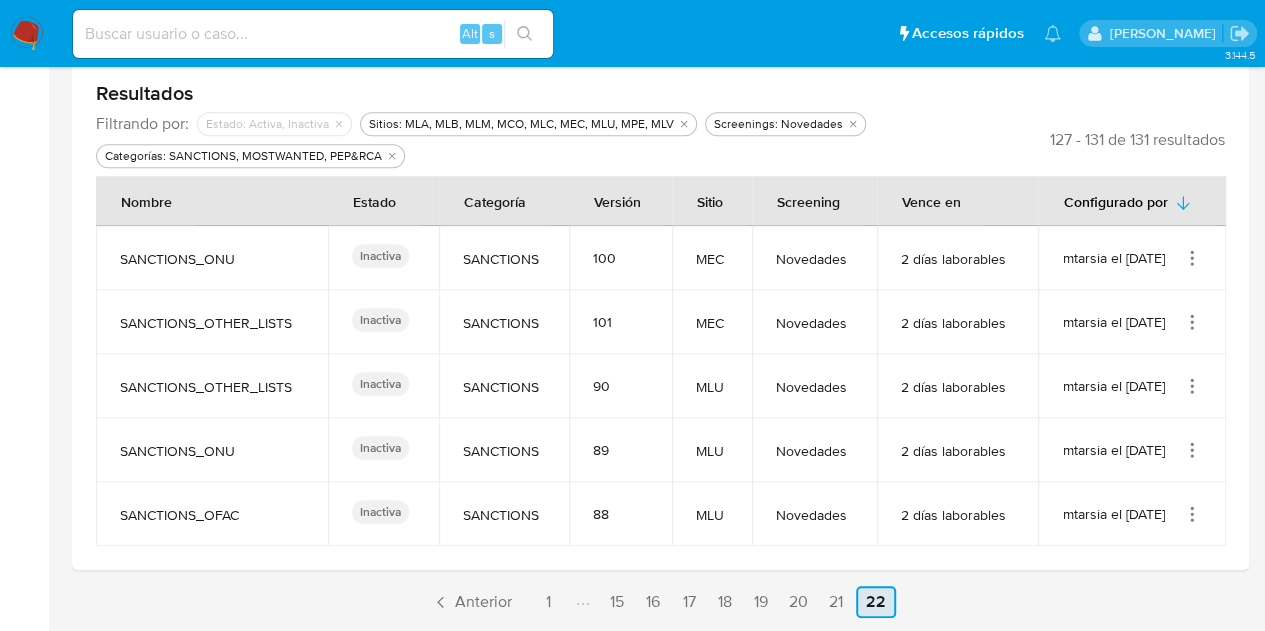 scroll, scrollTop: 602, scrollLeft: 0, axis: vertical 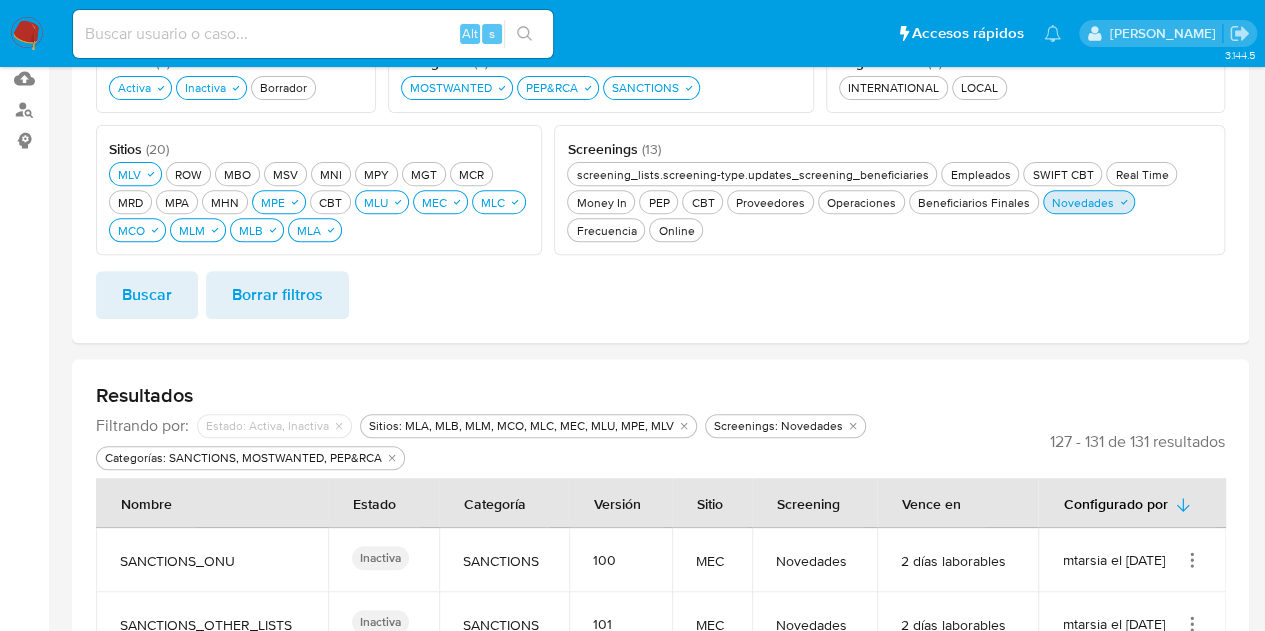 click on "Novedades Novedades" at bounding box center [1089, 202] 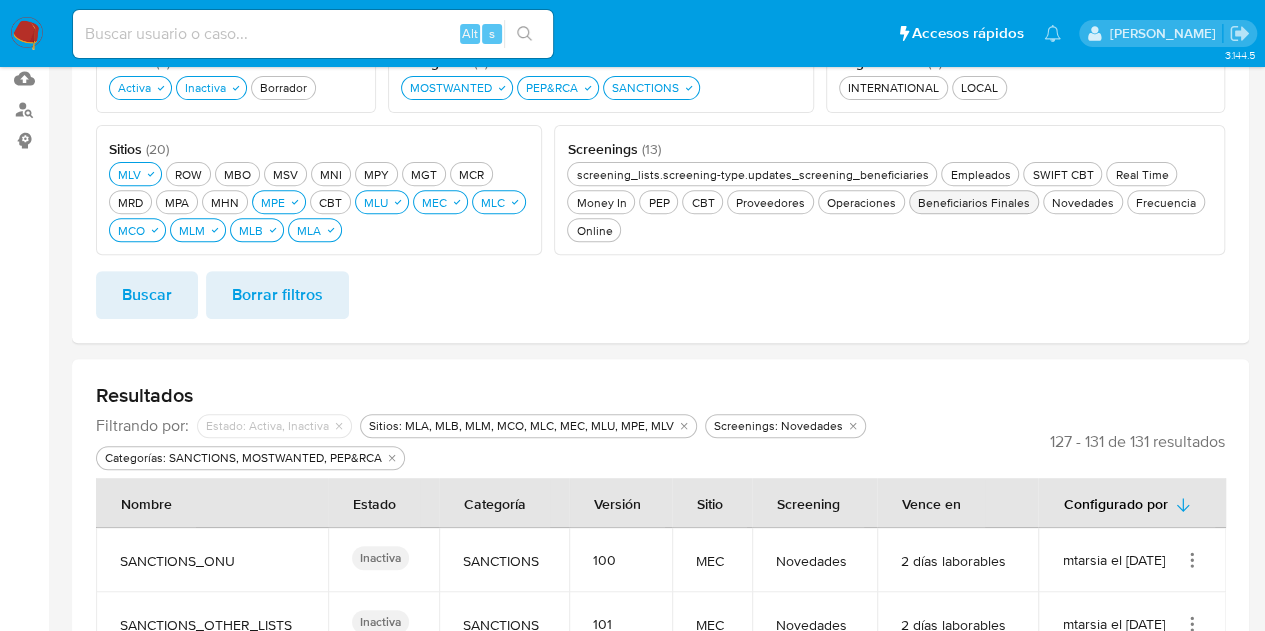 click on "Beneficiarios Finales Beneficiarios Finales" at bounding box center (974, 202) 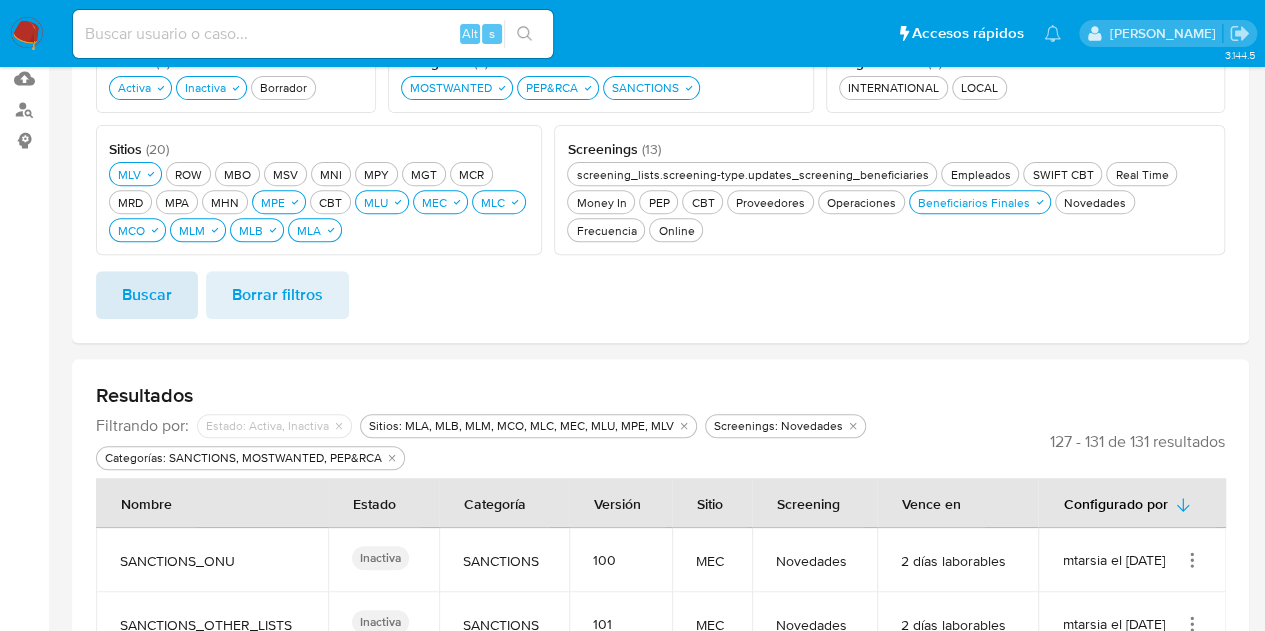 click on "Buscar" at bounding box center [147, 295] 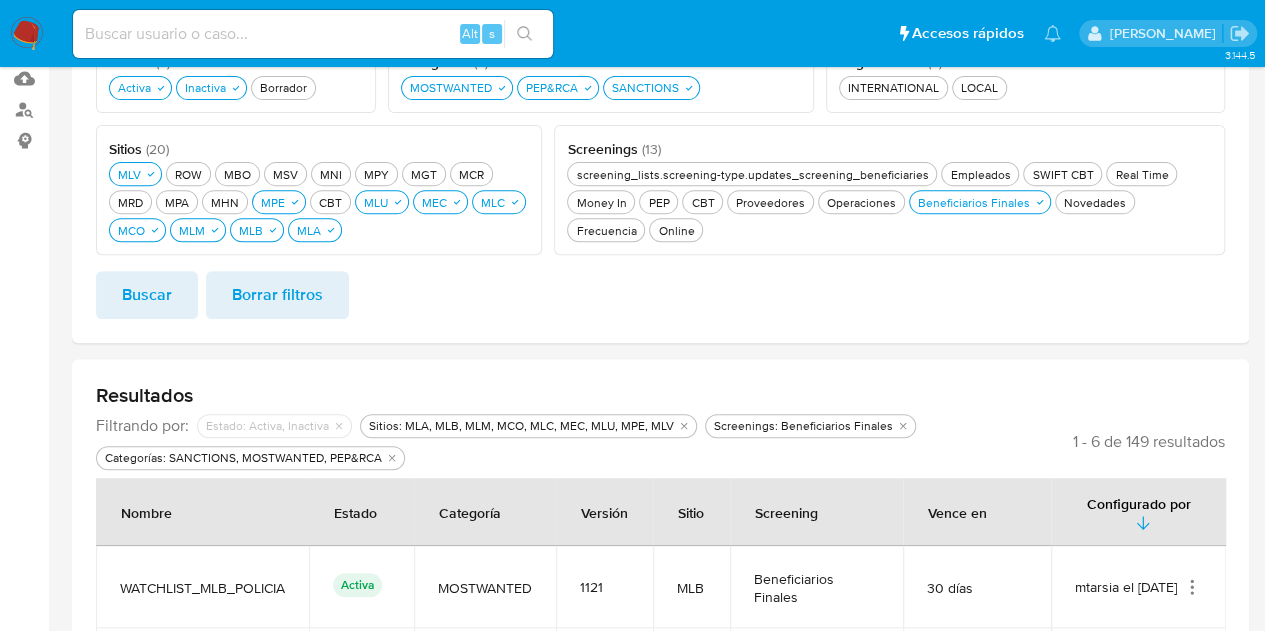 scroll, scrollTop: 774, scrollLeft: 0, axis: vertical 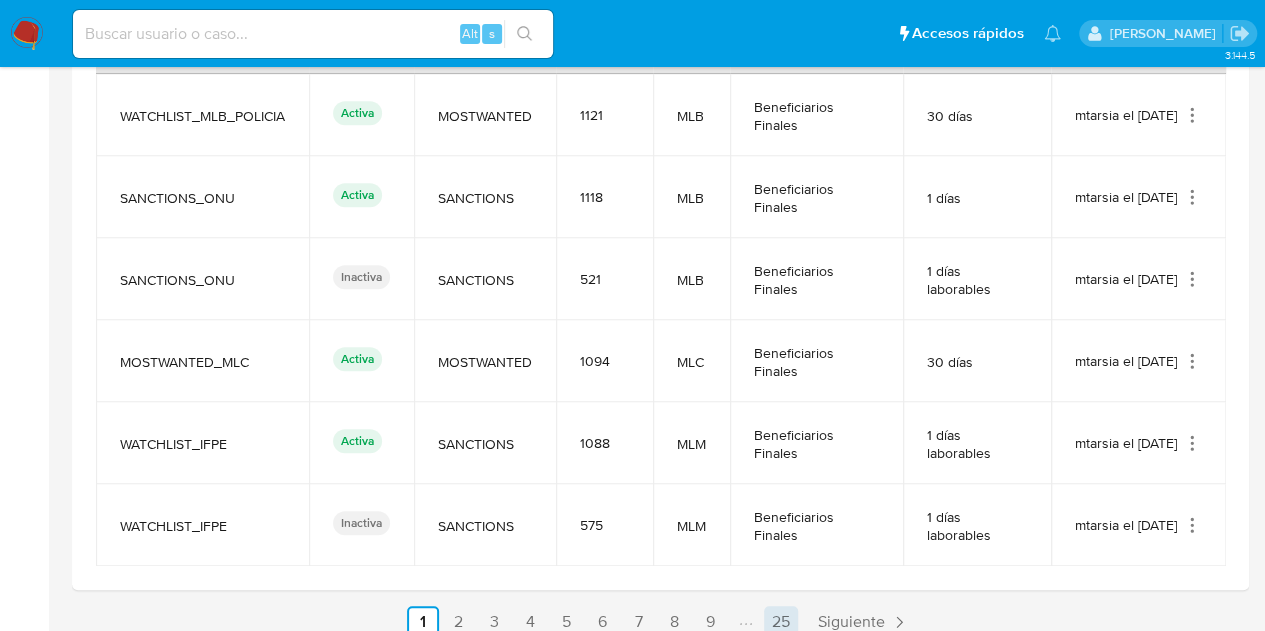 click on "25" at bounding box center (781, 622) 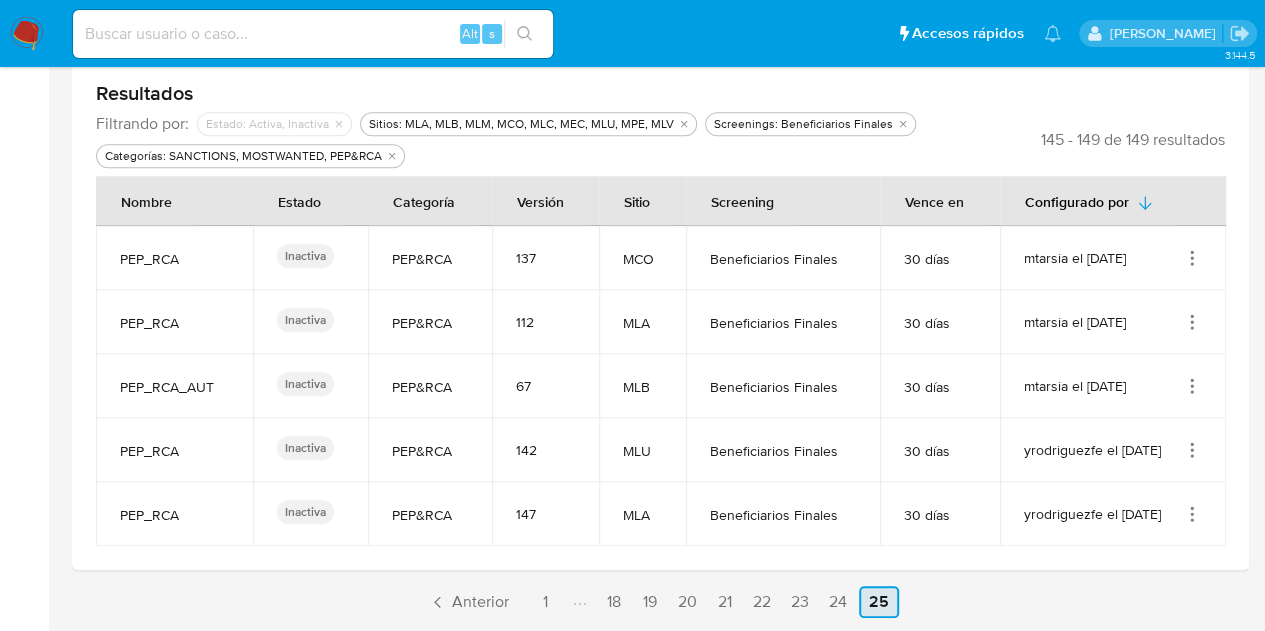 scroll, scrollTop: 602, scrollLeft: 0, axis: vertical 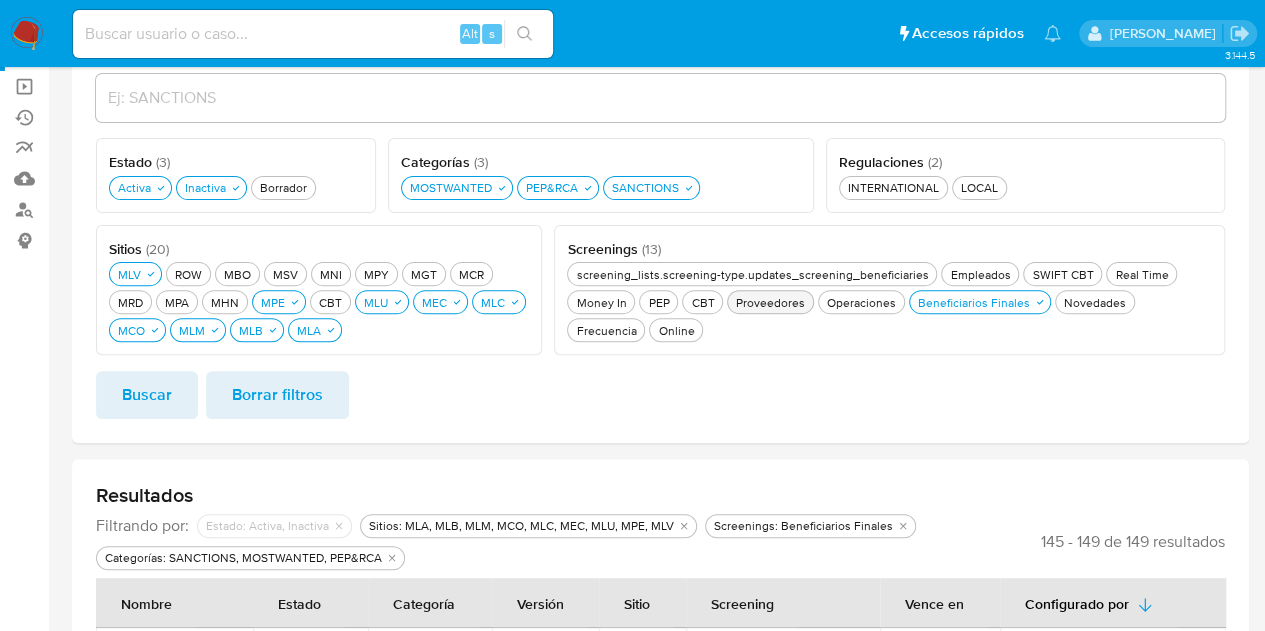 click on "Proveedores Proveedores" at bounding box center [770, 302] 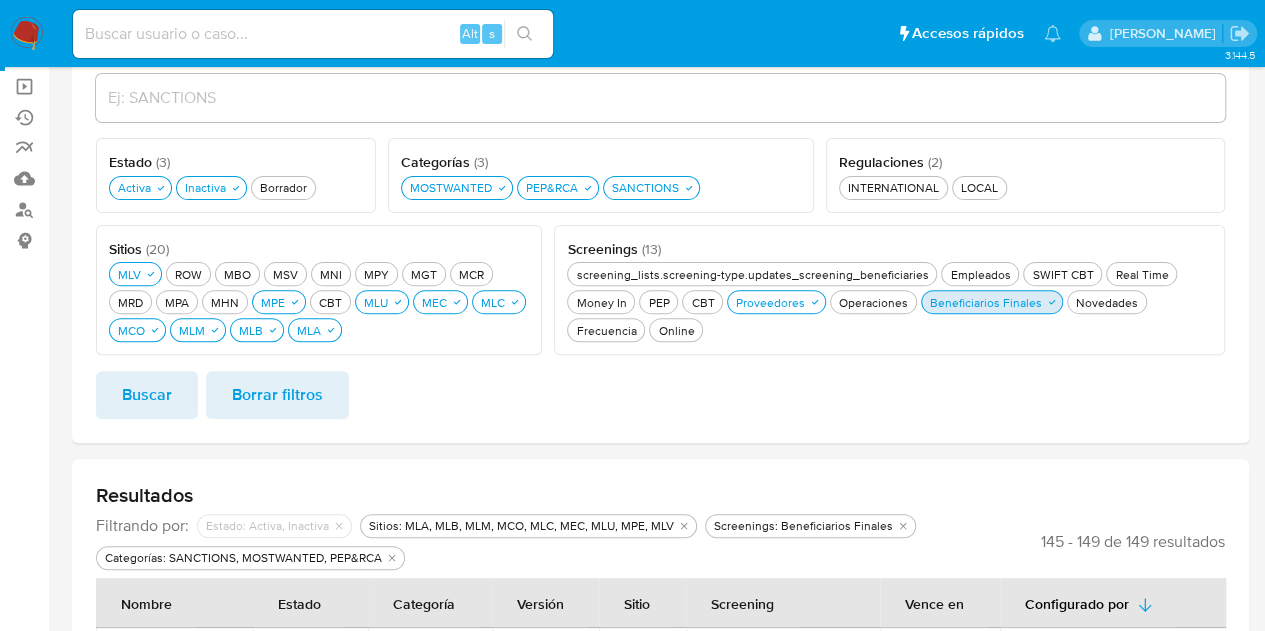 click on "Beneficiarios Finales Beneficiarios Finales" at bounding box center (986, 302) 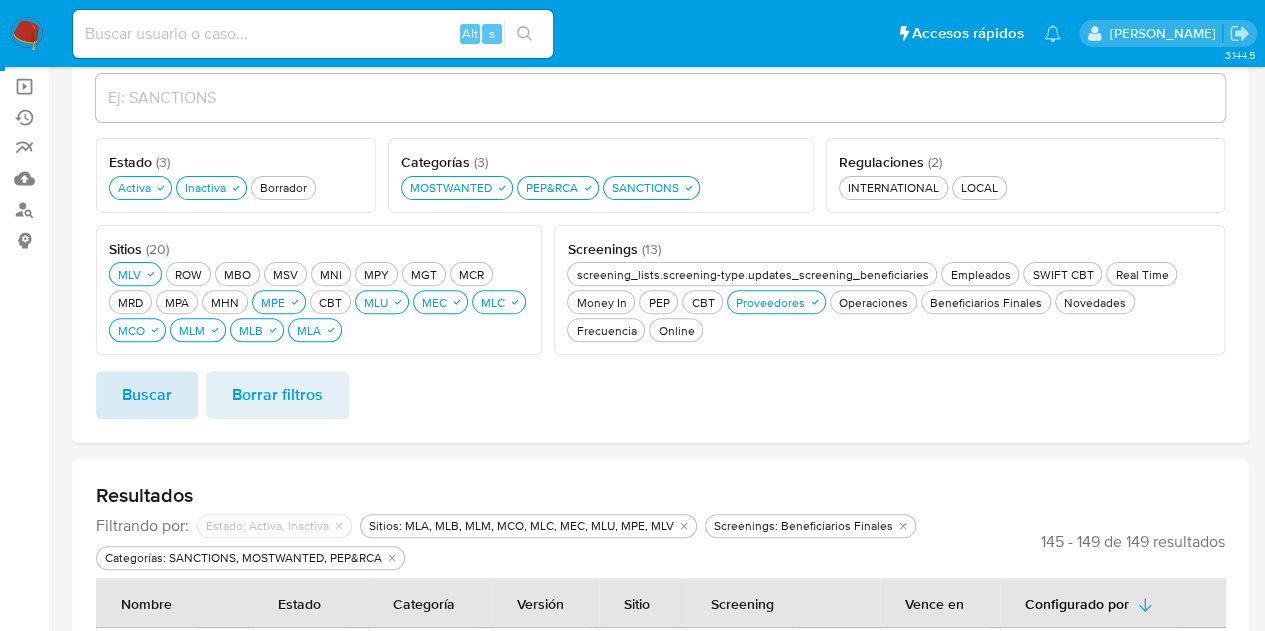 click on "Buscar" at bounding box center (147, 395) 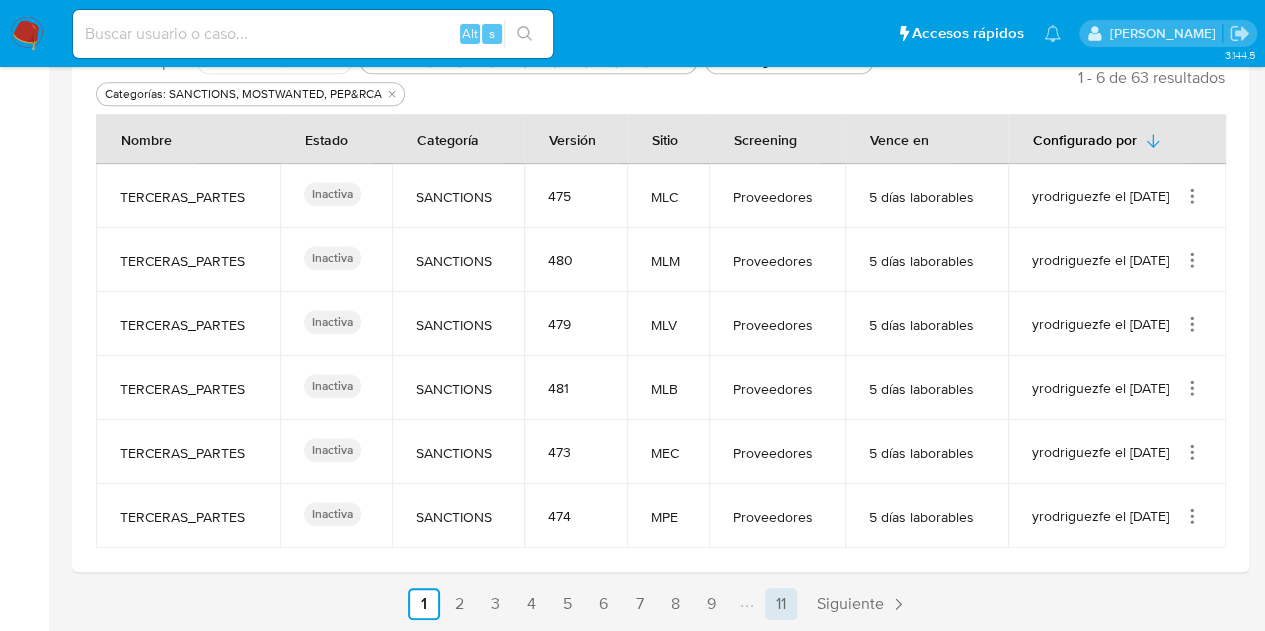 click on "11" at bounding box center (781, 604) 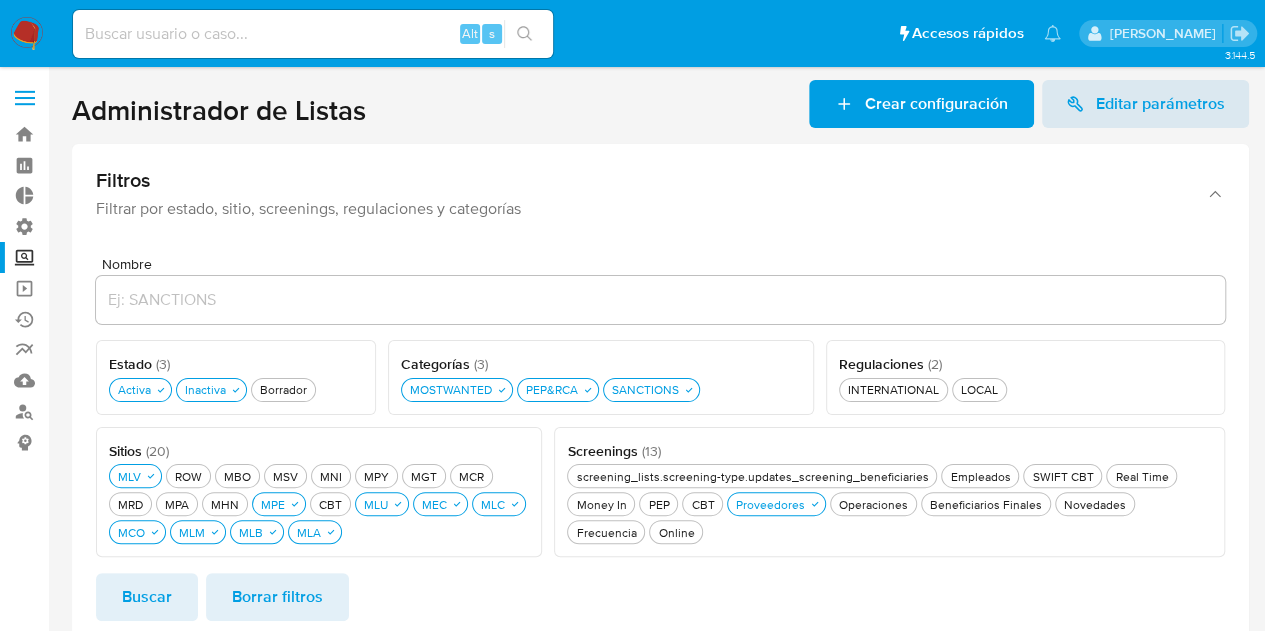 scroll, scrollTop: 0, scrollLeft: 0, axis: both 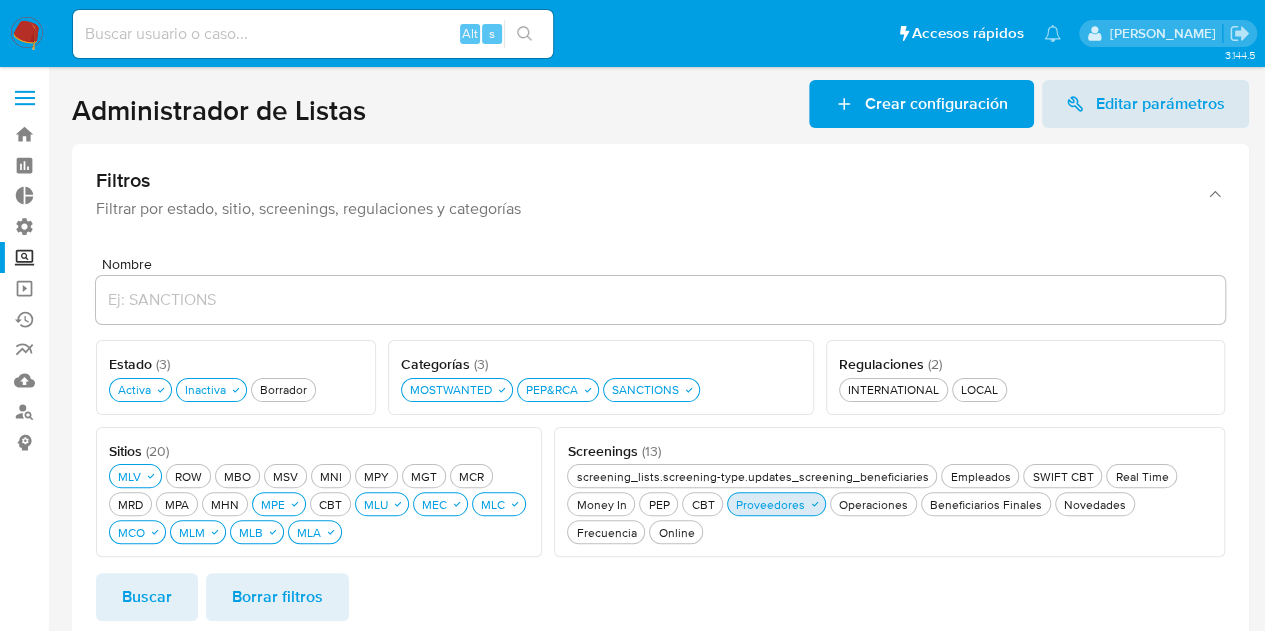 click on "Proveedores Proveedores" at bounding box center (770, 504) 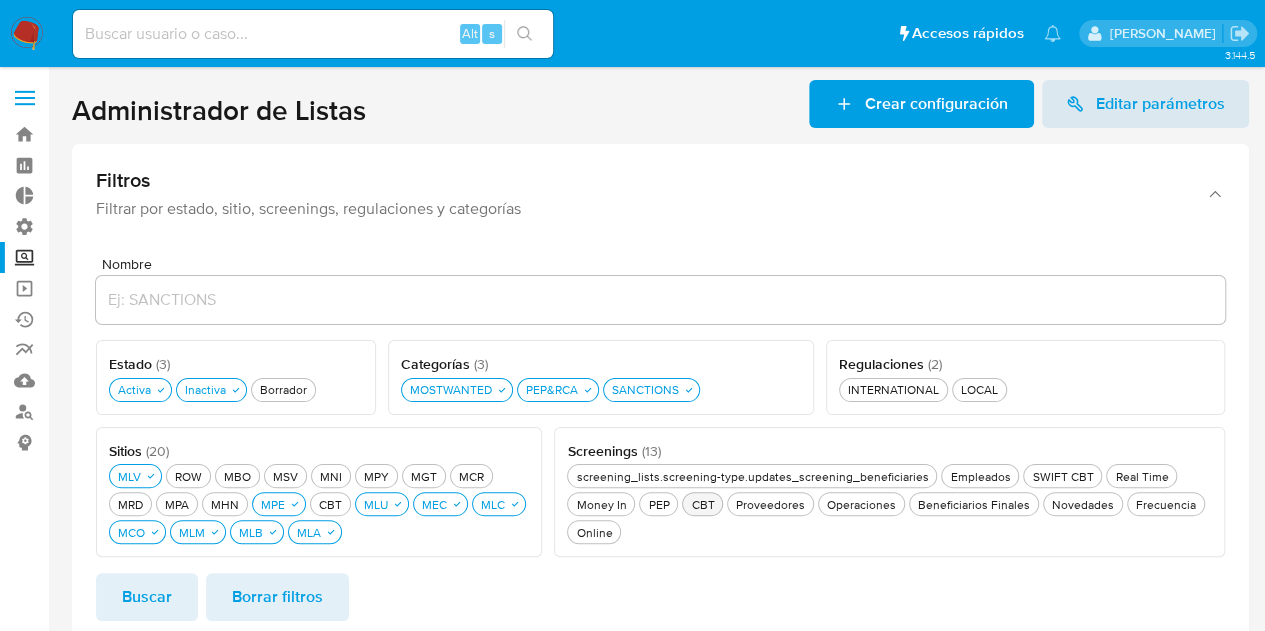 click on "CBT CBT" at bounding box center [702, 504] 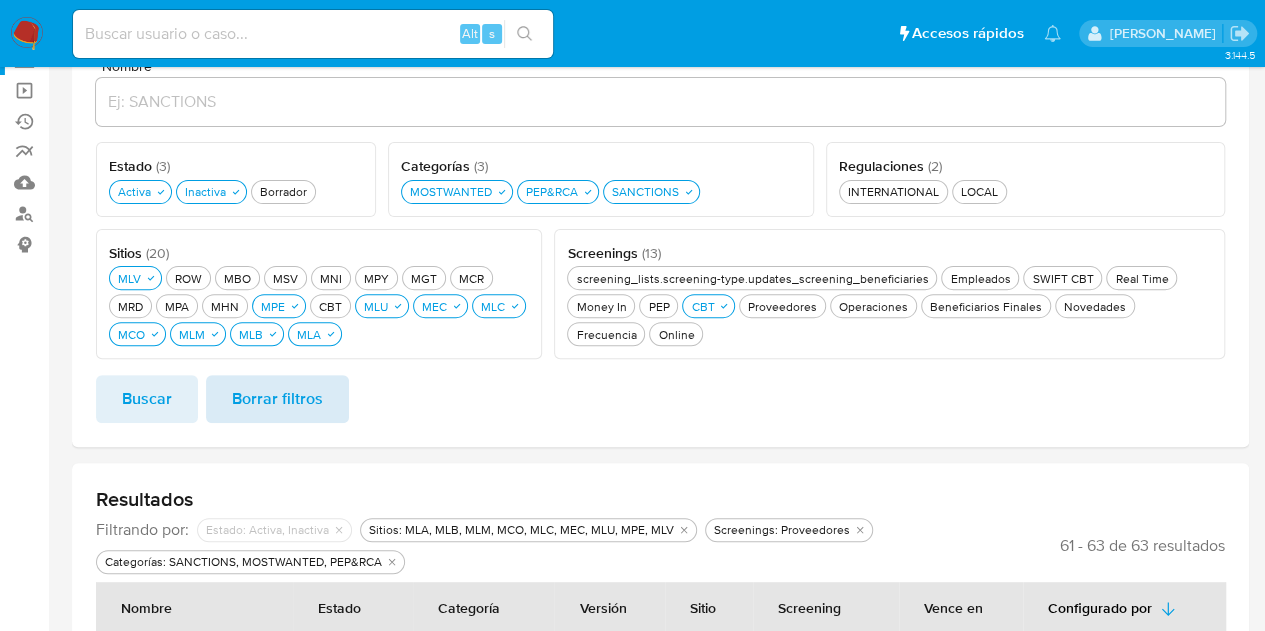scroll, scrollTop: 200, scrollLeft: 0, axis: vertical 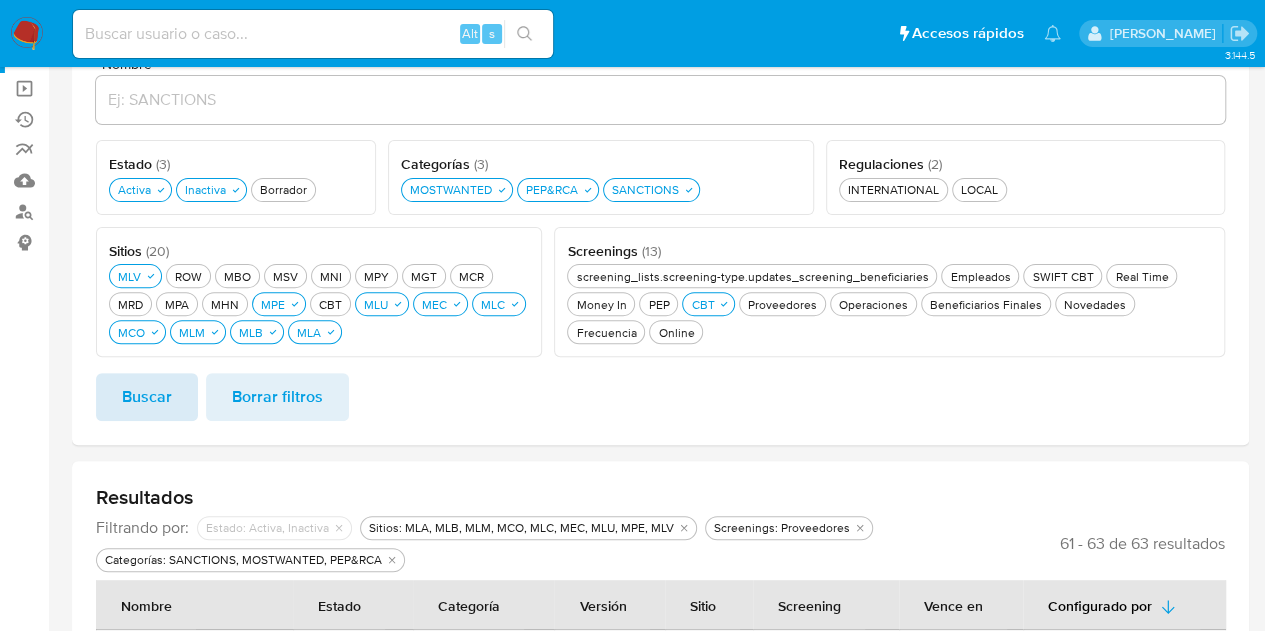 click on "Buscar" at bounding box center (147, 397) 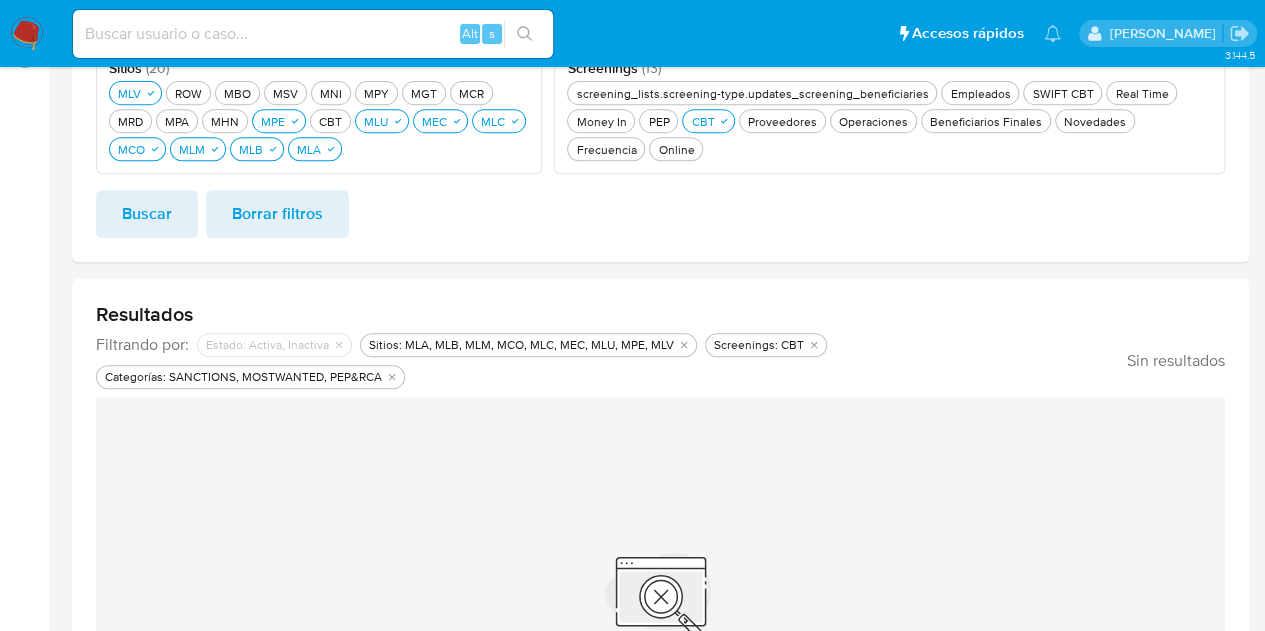scroll, scrollTop: 300, scrollLeft: 0, axis: vertical 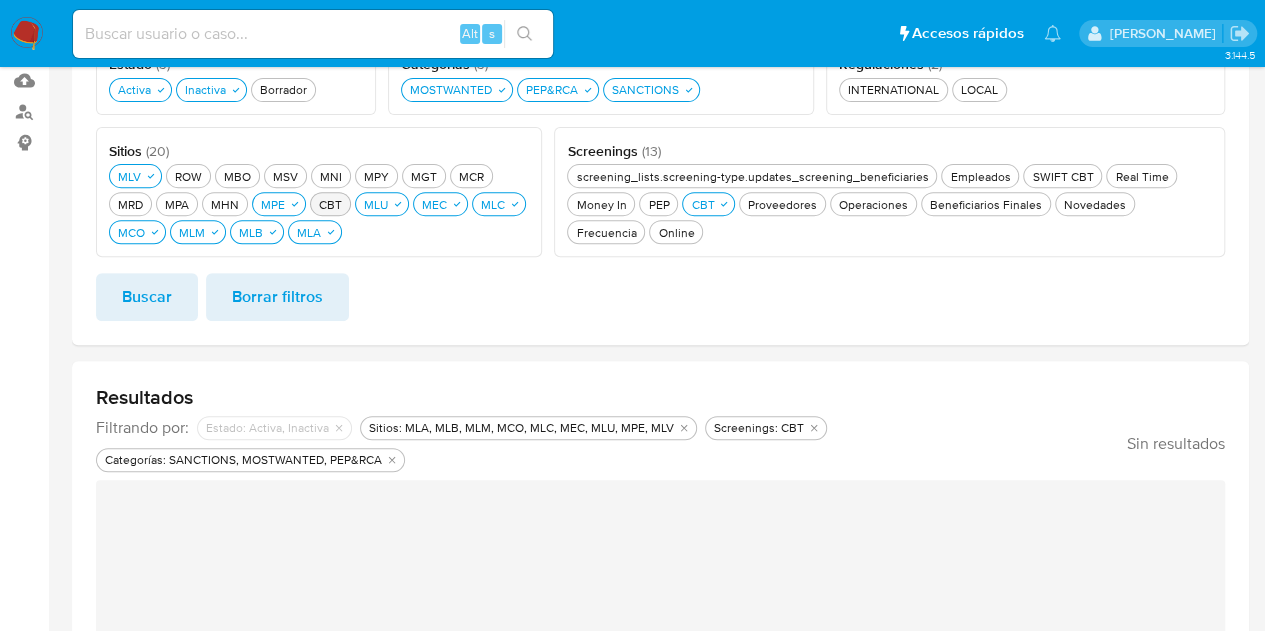 click on "CBT CBT" at bounding box center [330, 204] 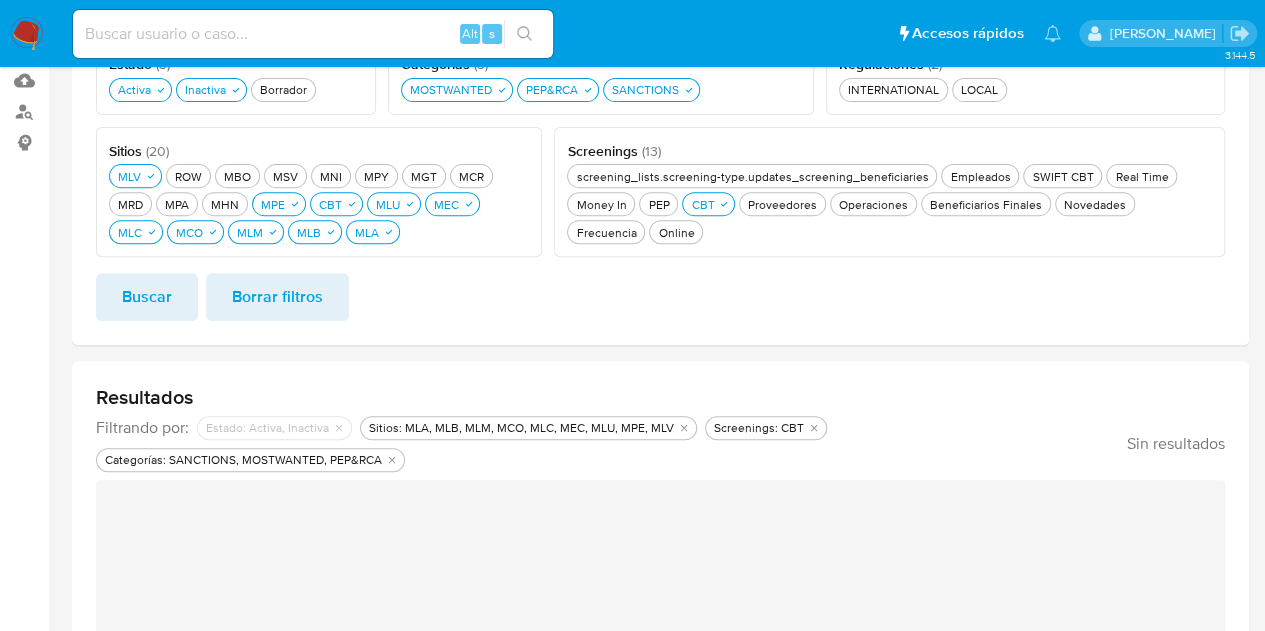 click on "Buscar" at bounding box center (147, 297) 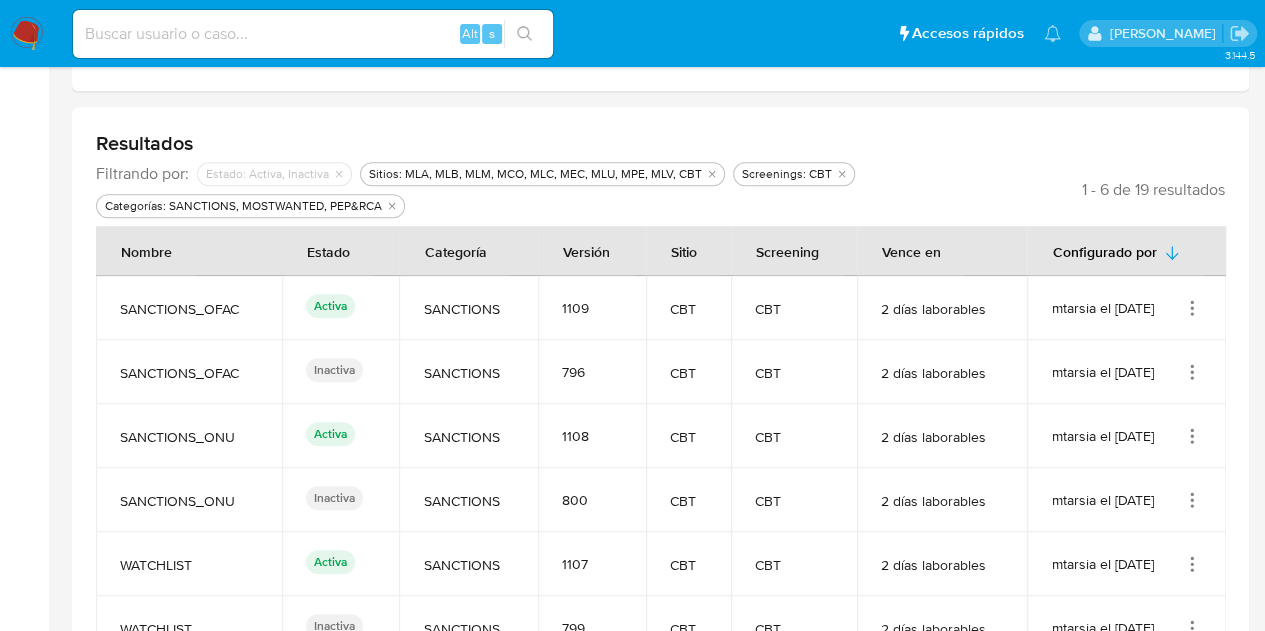 scroll, scrollTop: 666, scrollLeft: 0, axis: vertical 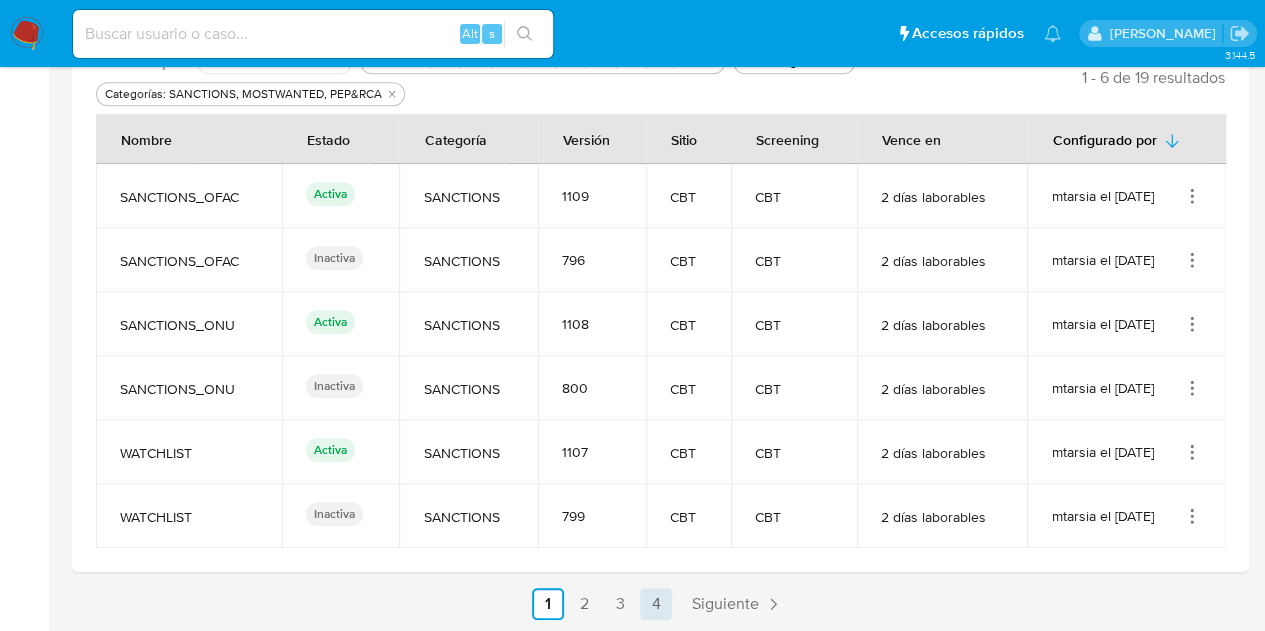 click on "4" at bounding box center [656, 604] 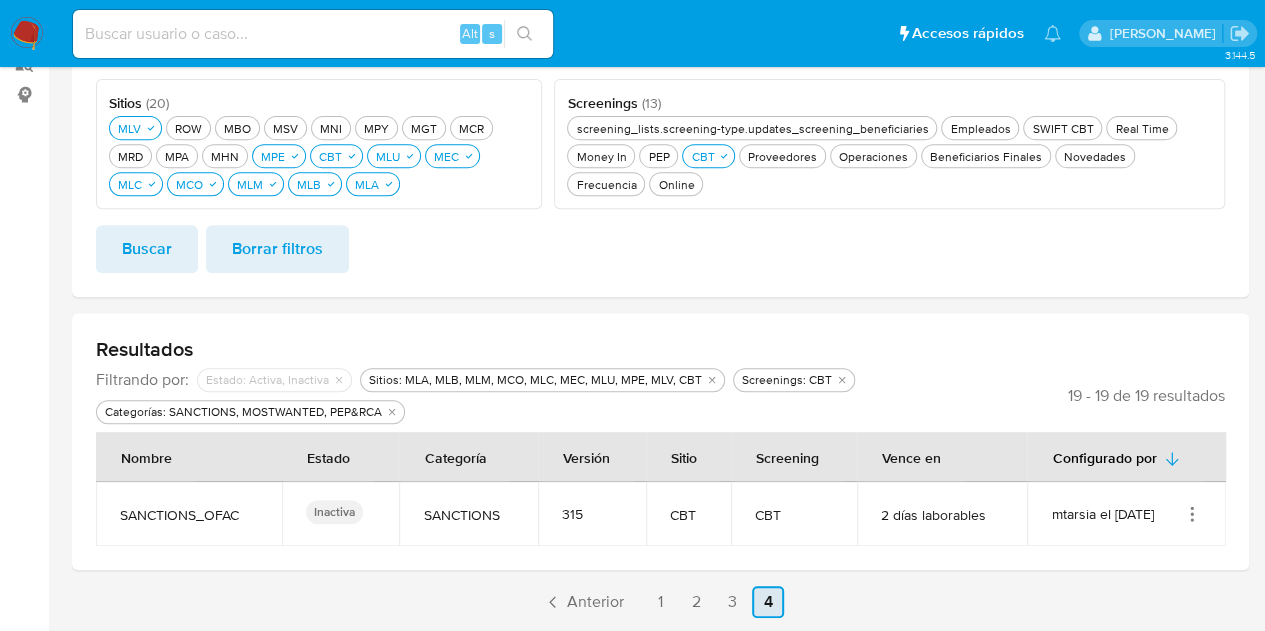 scroll, scrollTop: 346, scrollLeft: 0, axis: vertical 